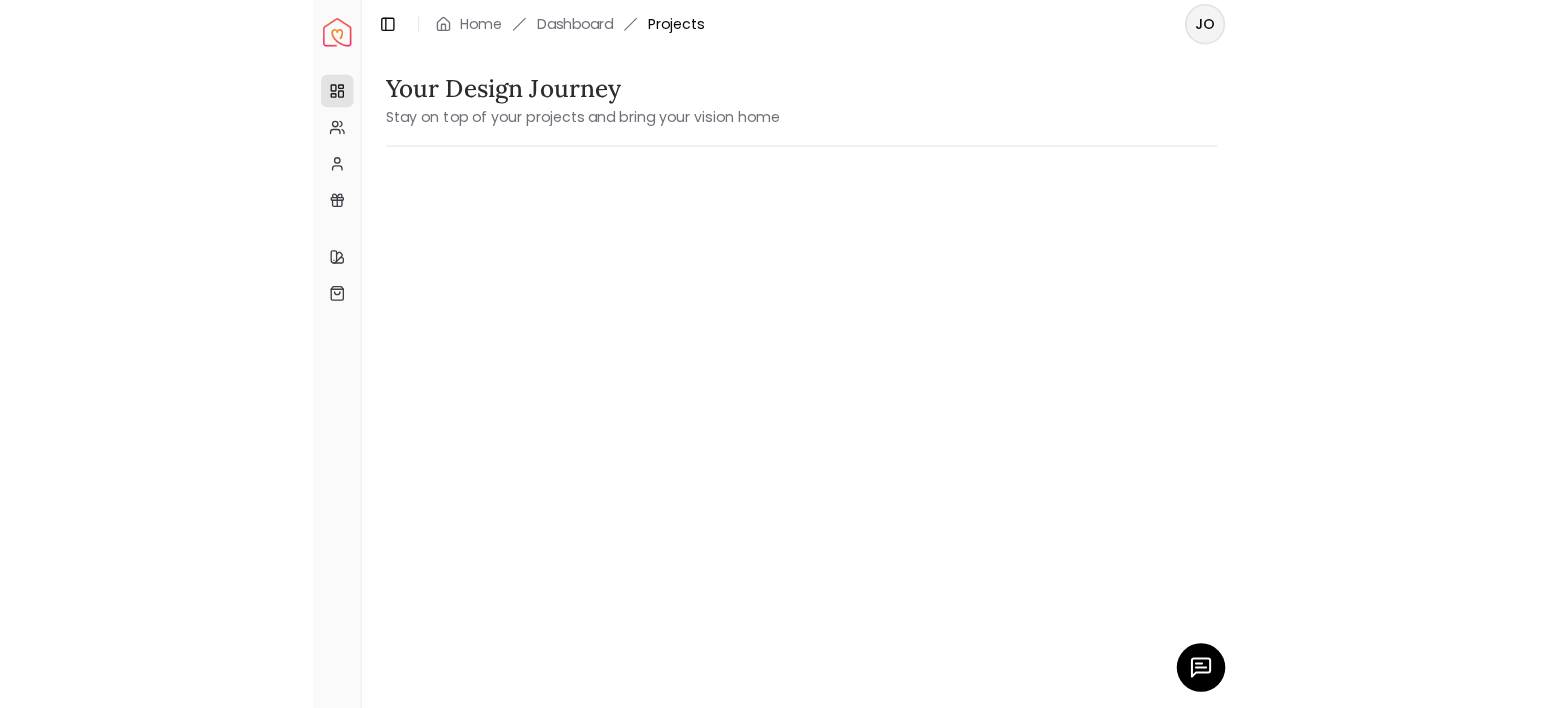 scroll, scrollTop: 0, scrollLeft: 0, axis: both 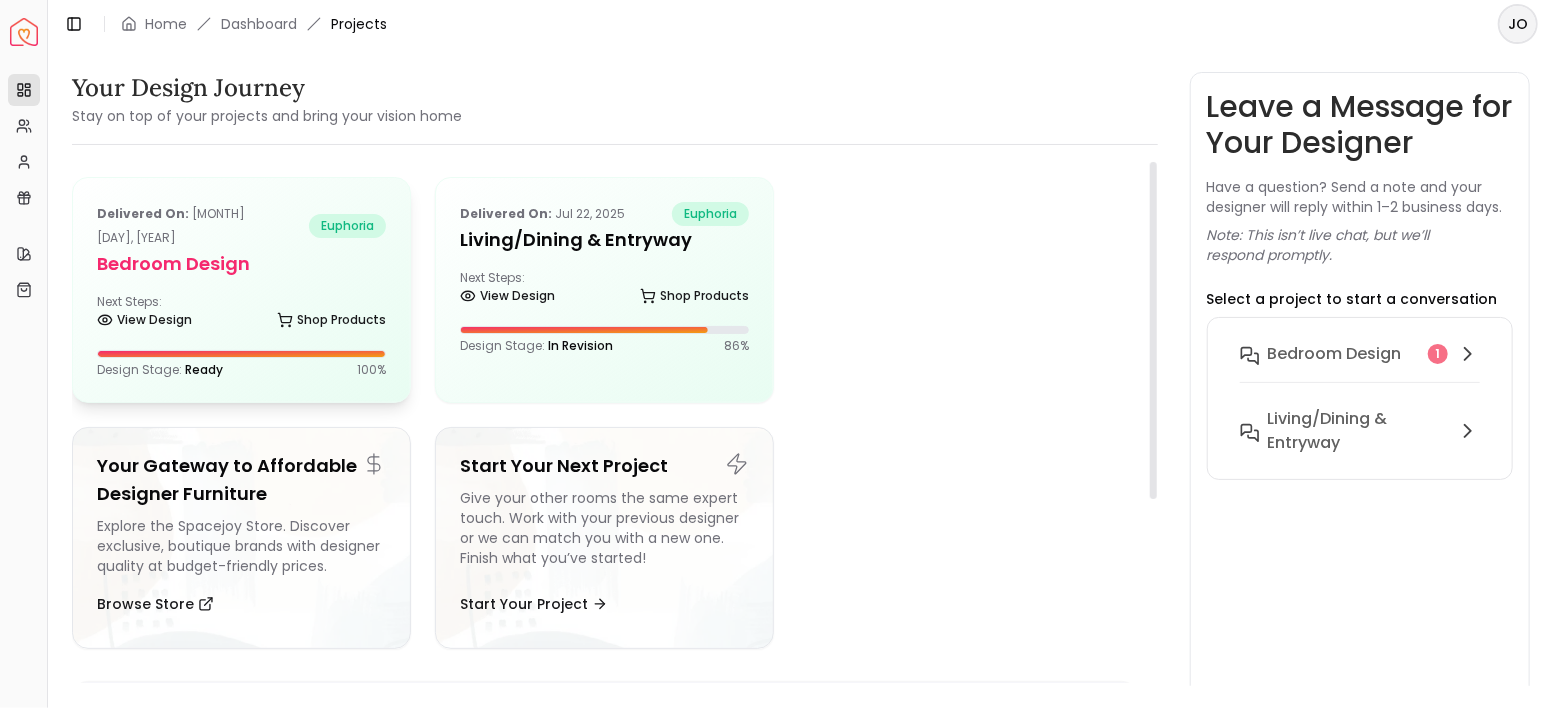 click on "Bedroom design" at bounding box center [241, 264] 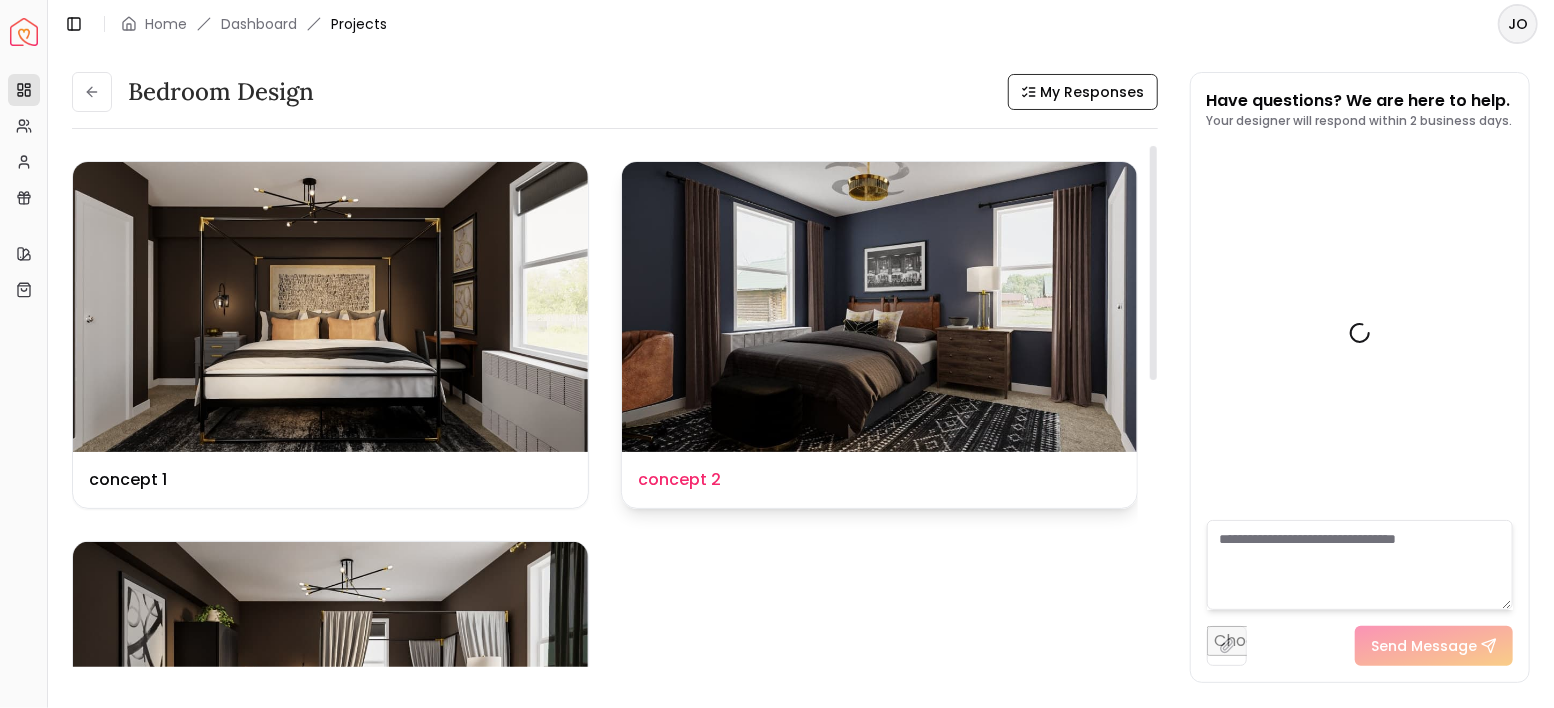 scroll, scrollTop: 6055, scrollLeft: 0, axis: vertical 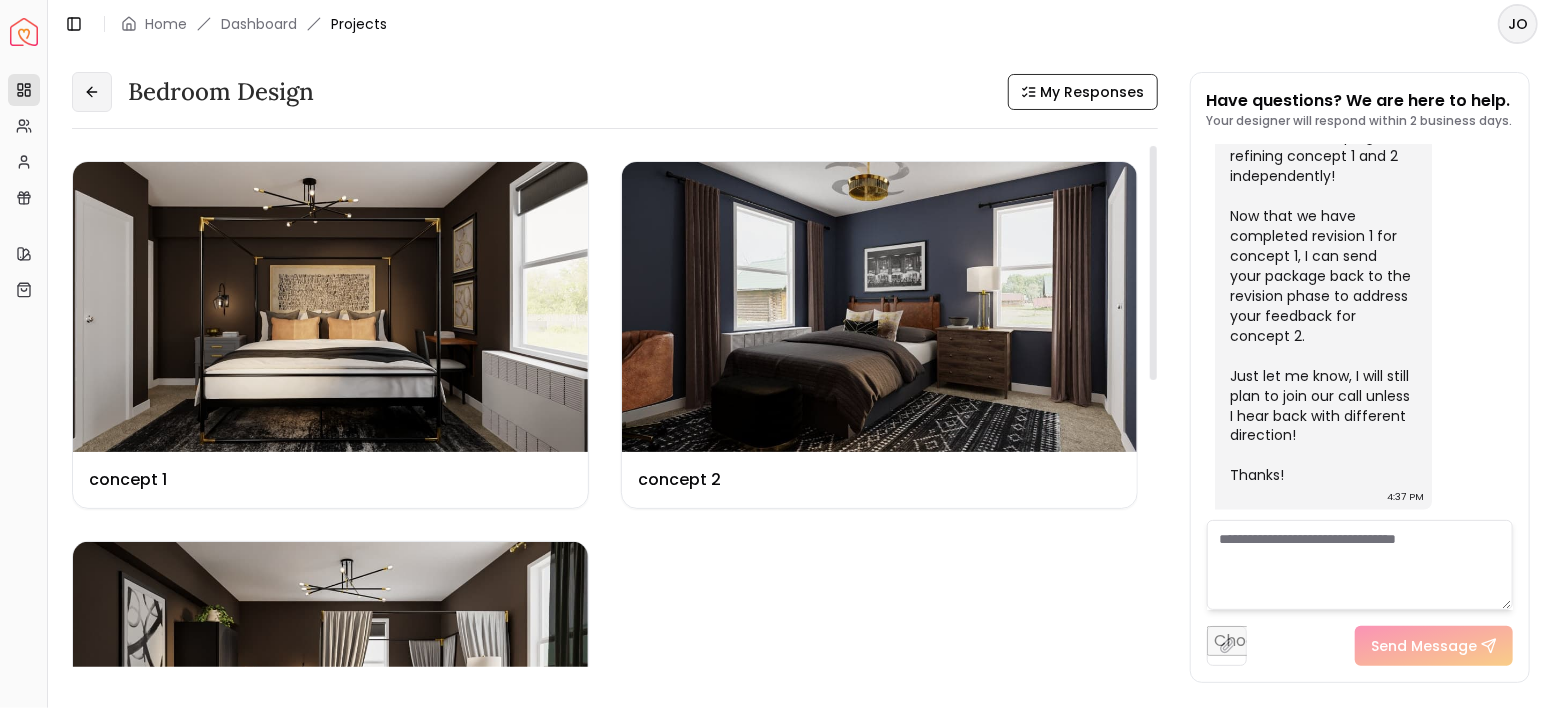 click 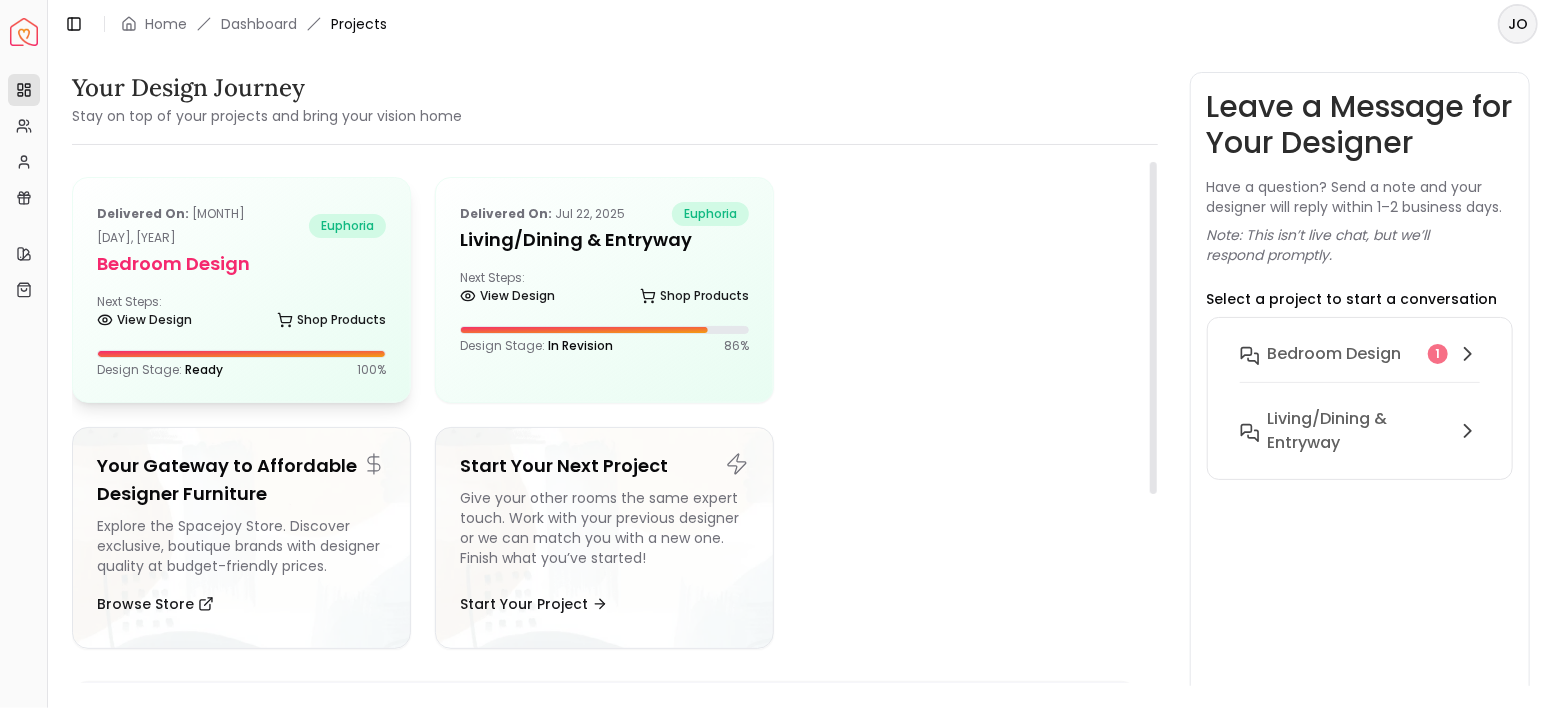 click on "Next Steps: View Design Shop Products" at bounding box center (241, 314) 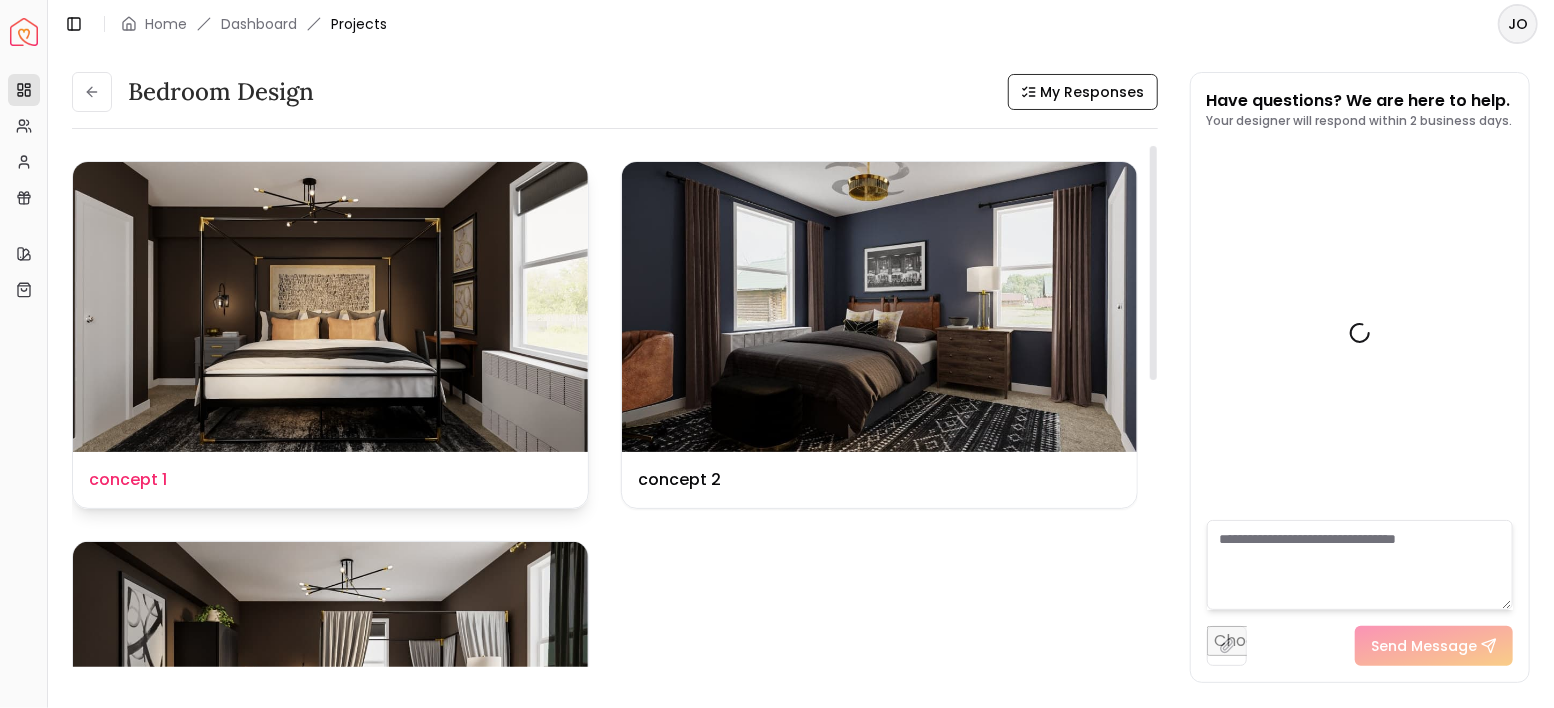 scroll, scrollTop: 6055, scrollLeft: 0, axis: vertical 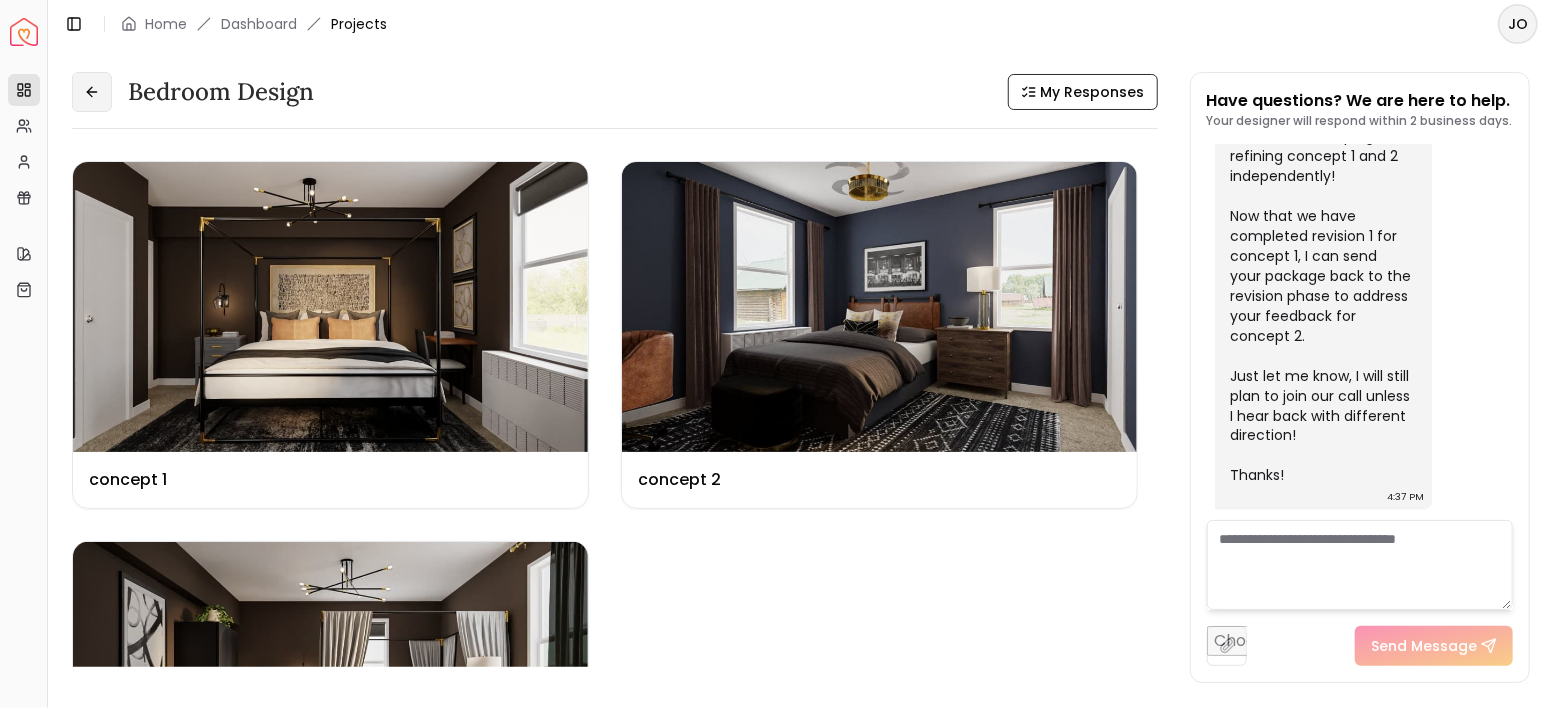 click 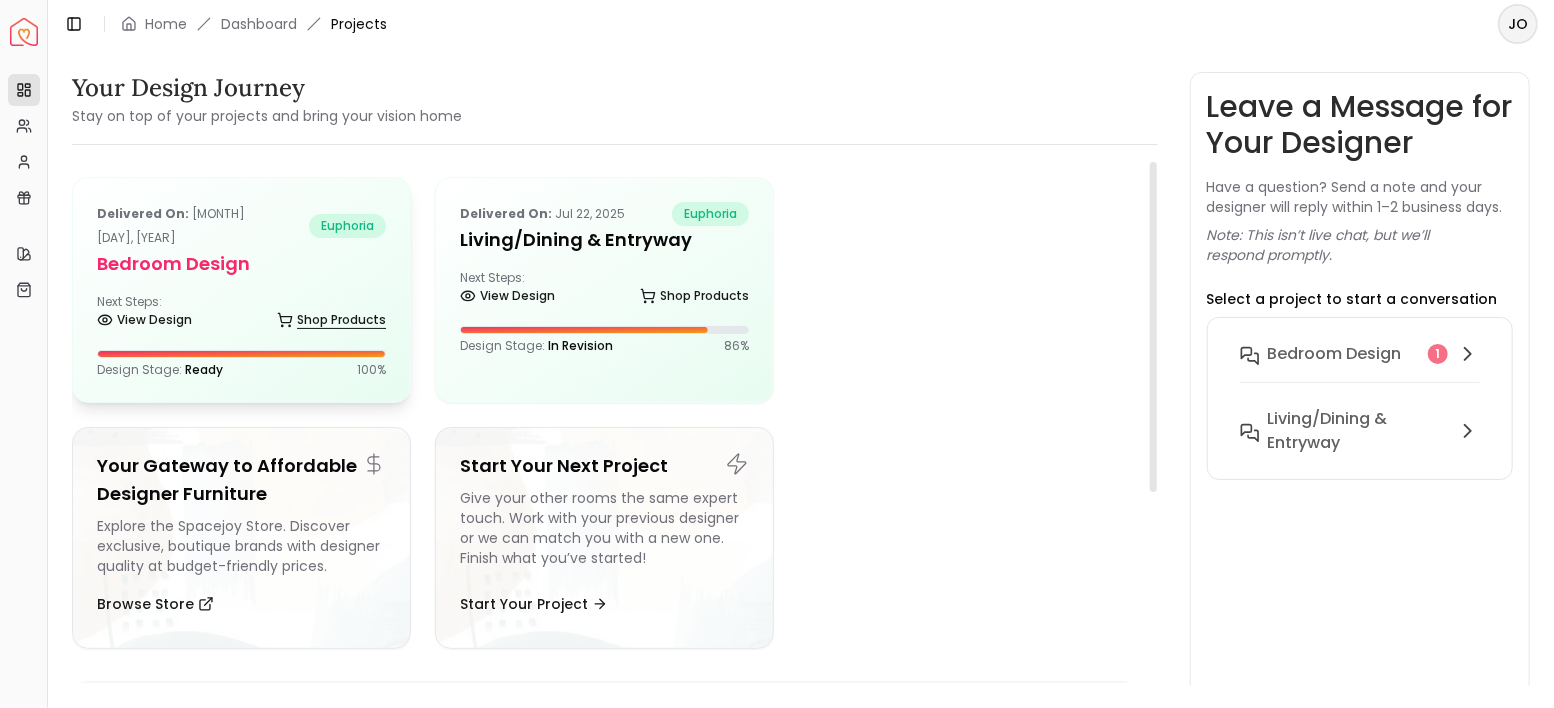 click on "Shop Products" at bounding box center (331, 320) 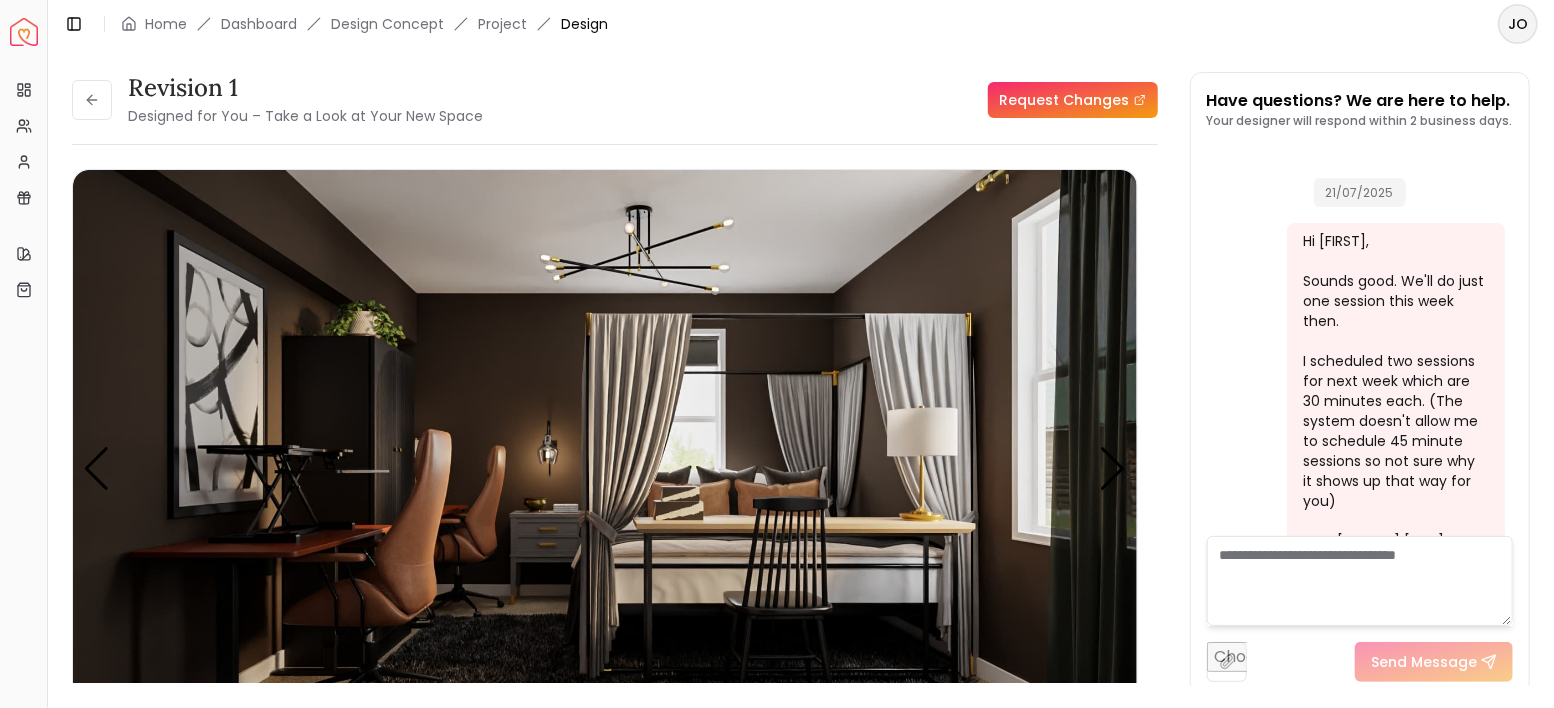 scroll, scrollTop: 6038, scrollLeft: 0, axis: vertical 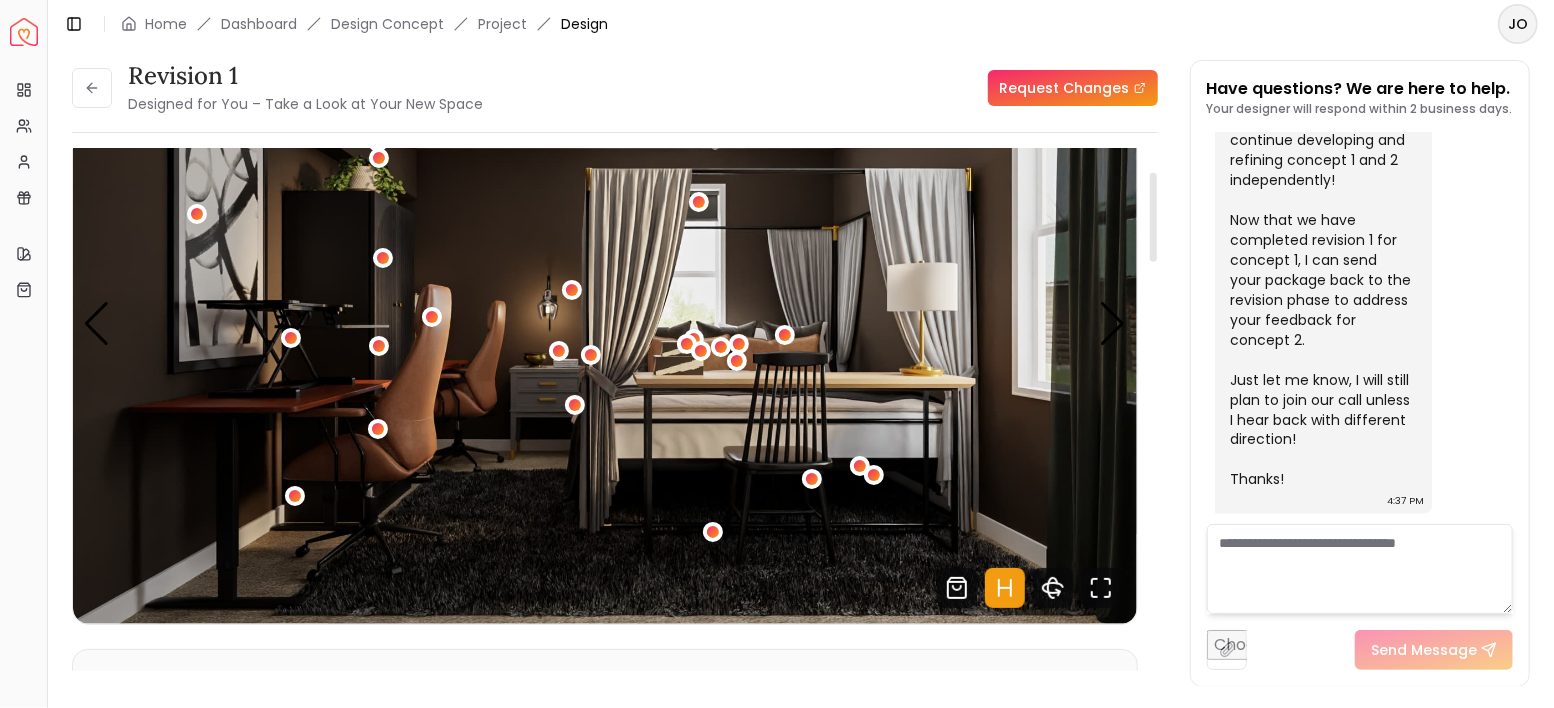 click 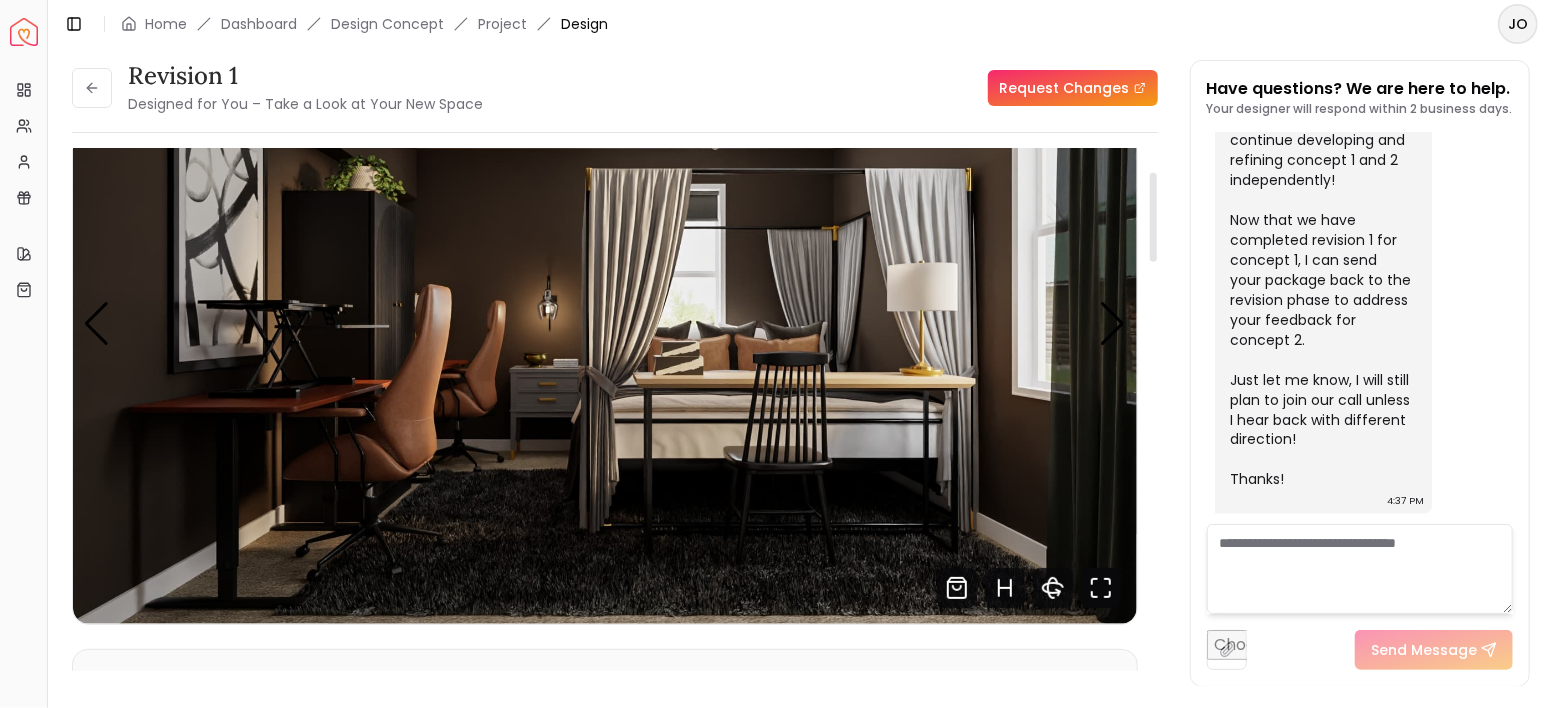 click 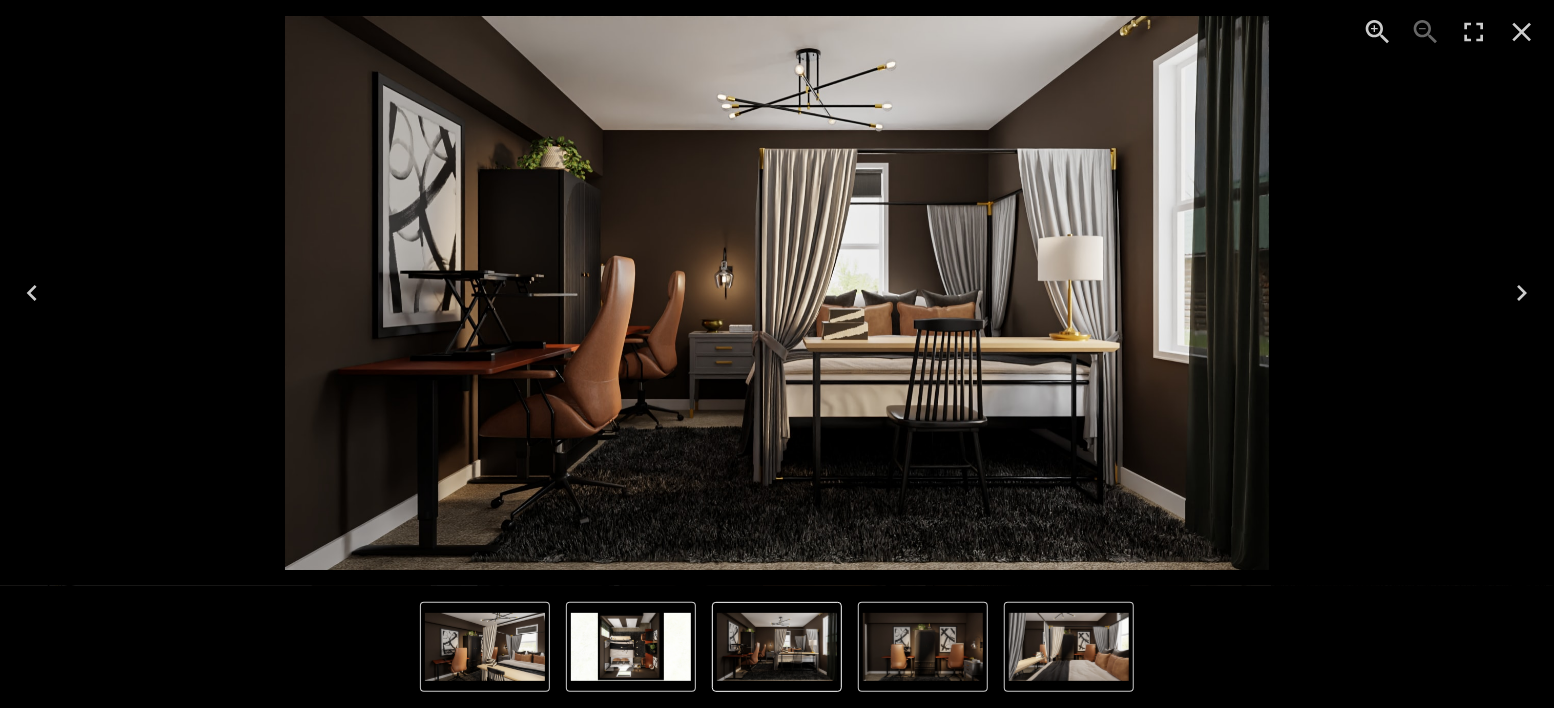 click at bounding box center [631, 647] 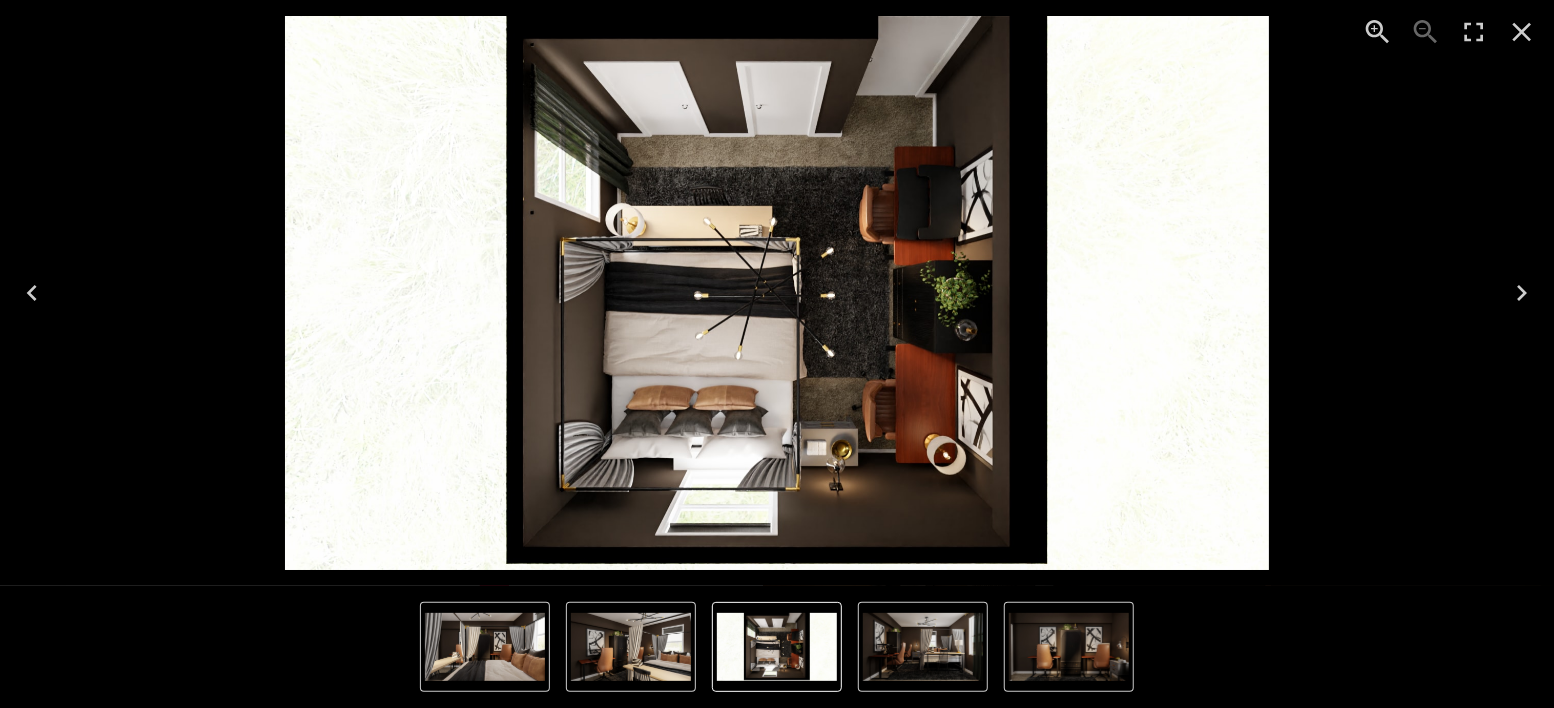 click at bounding box center (777, 647) 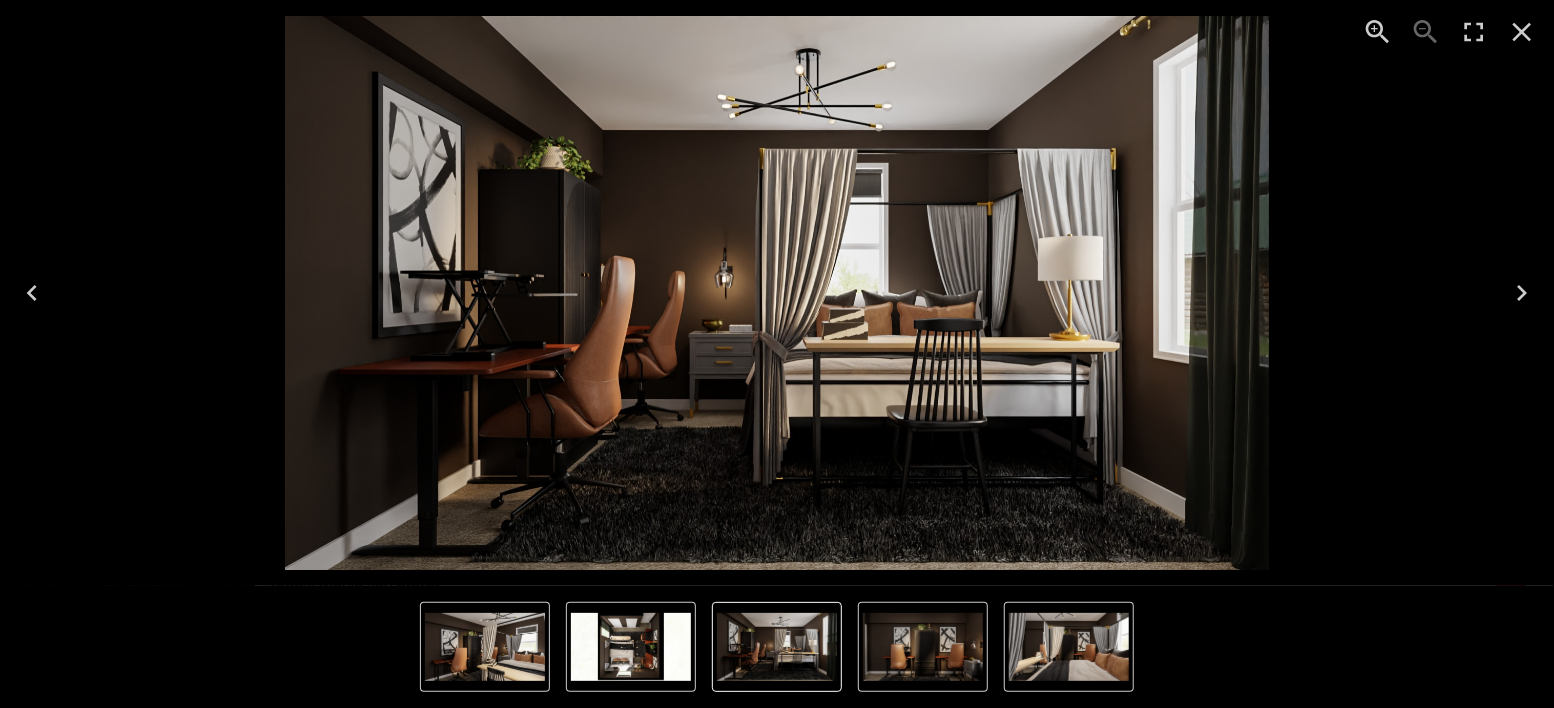 click at bounding box center (923, 647) 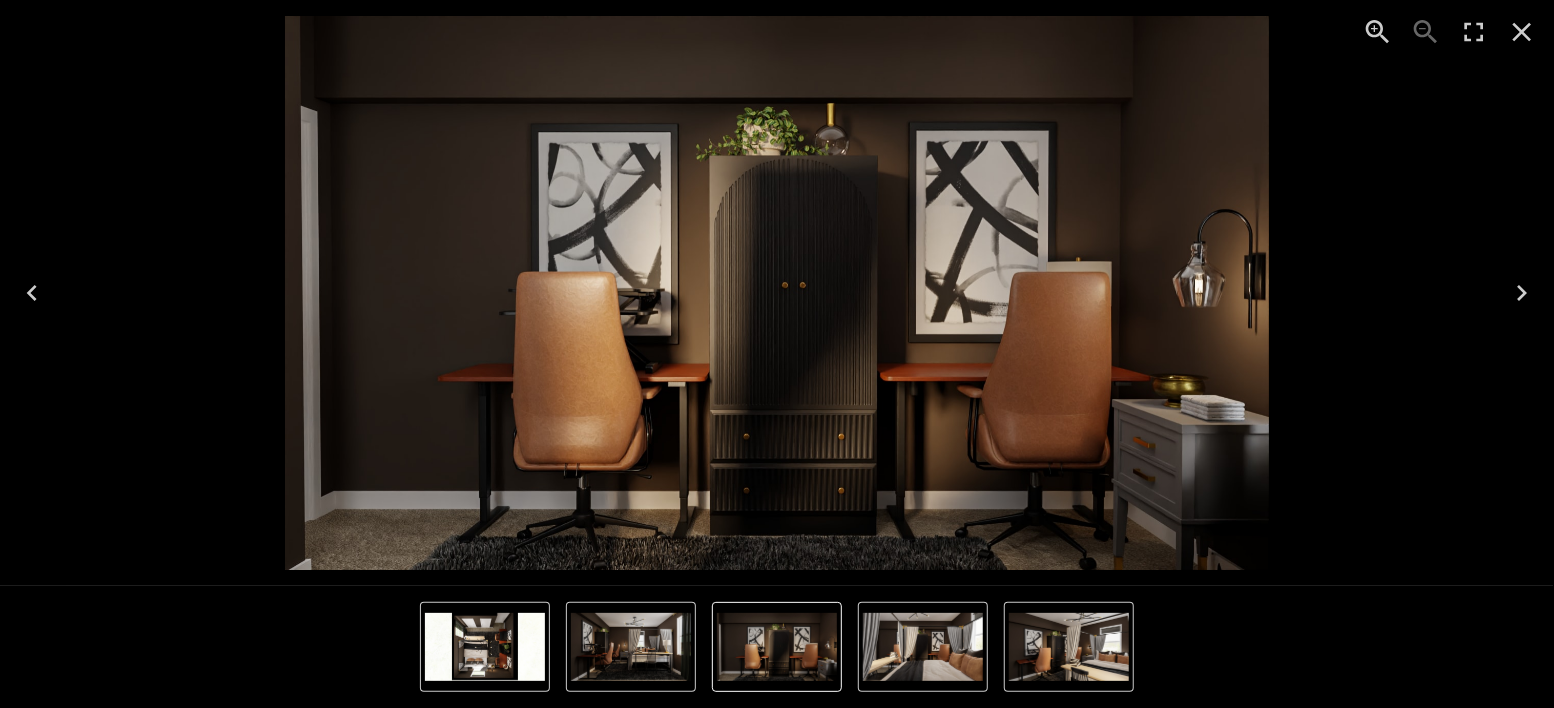 click at bounding box center (923, 647) 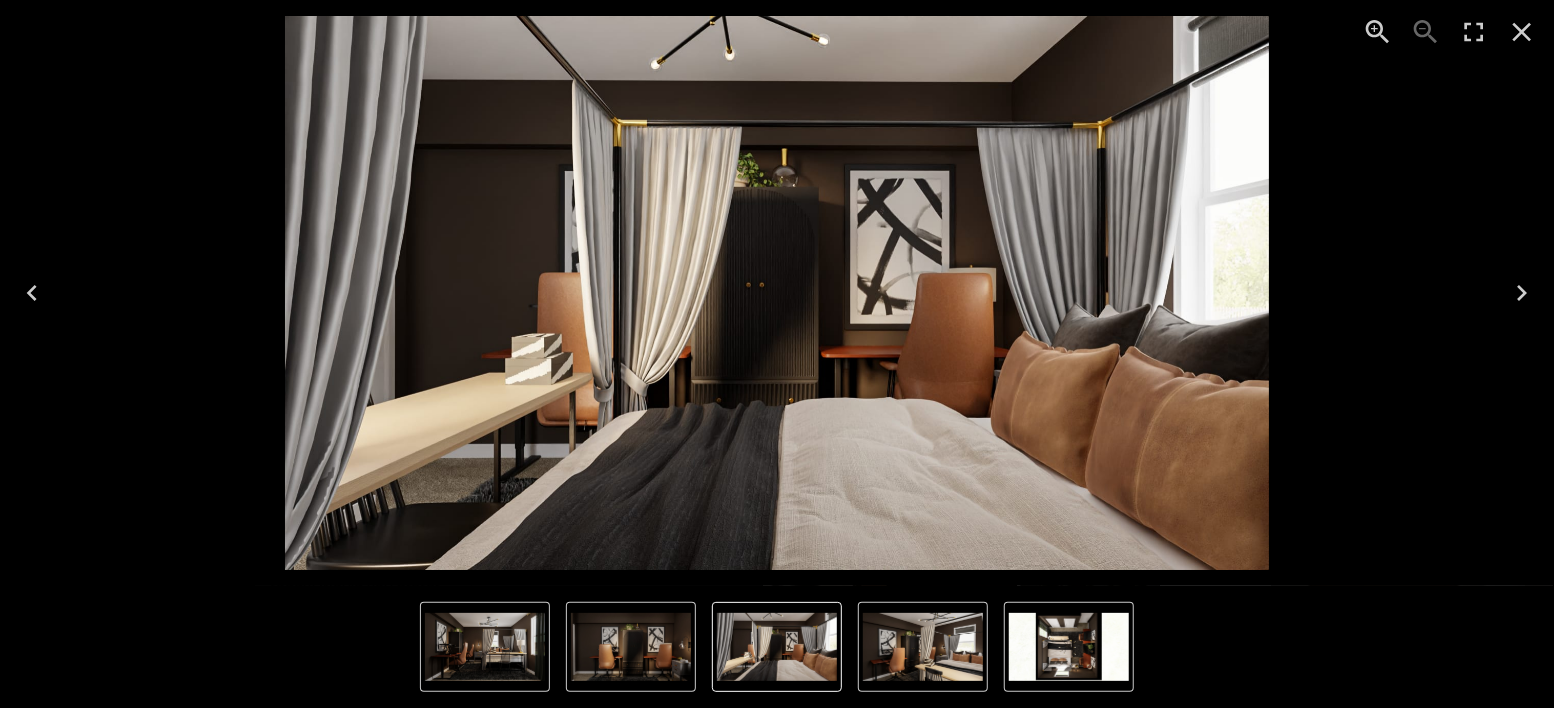 click at bounding box center [1069, 647] 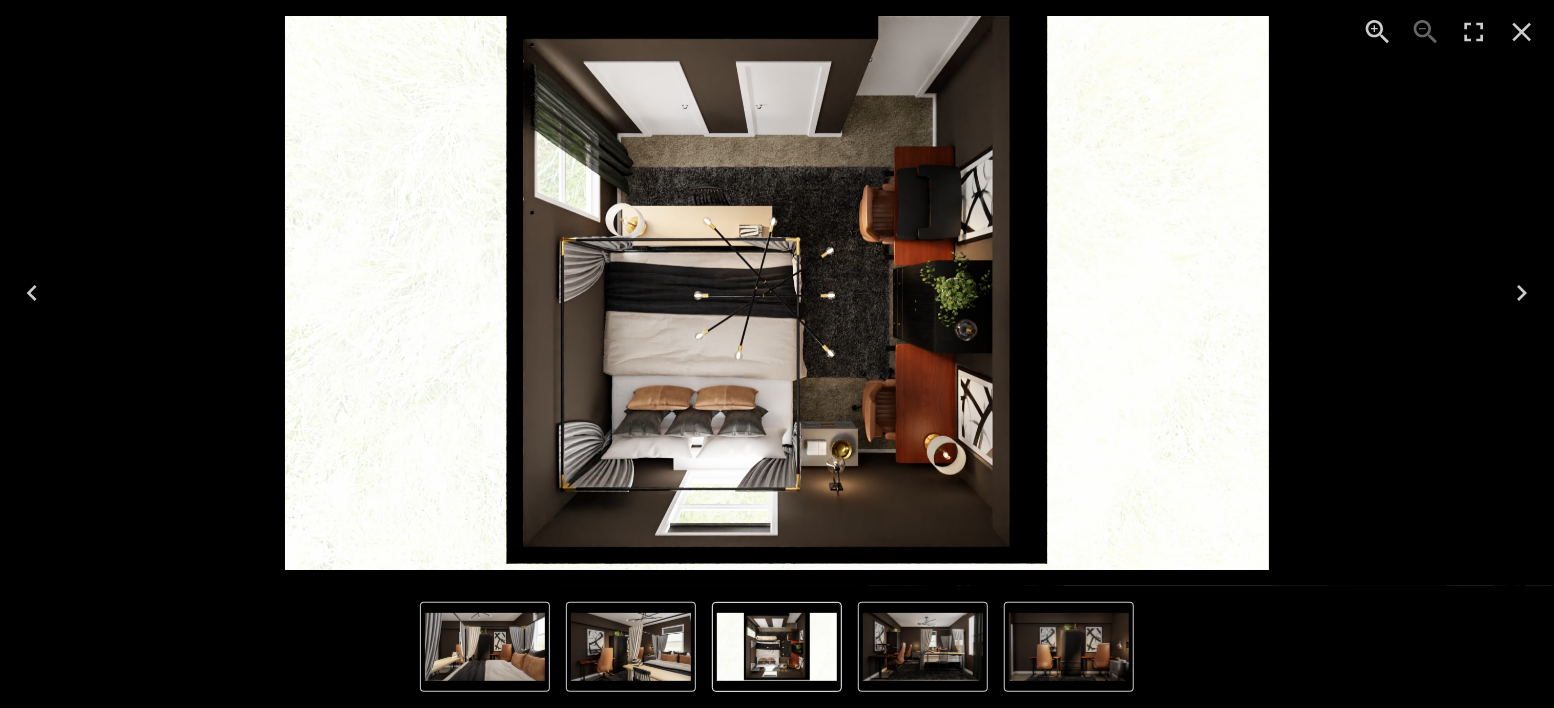type 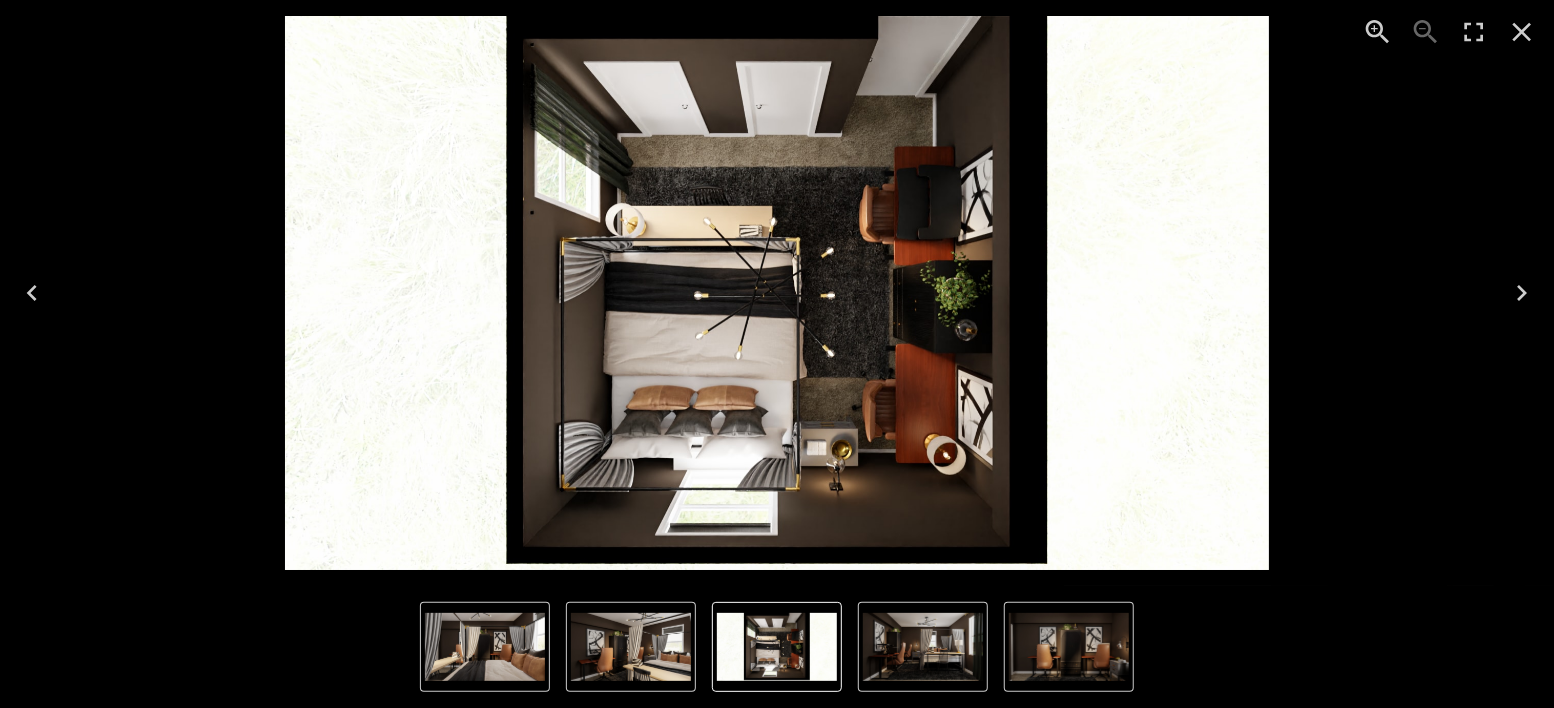 click 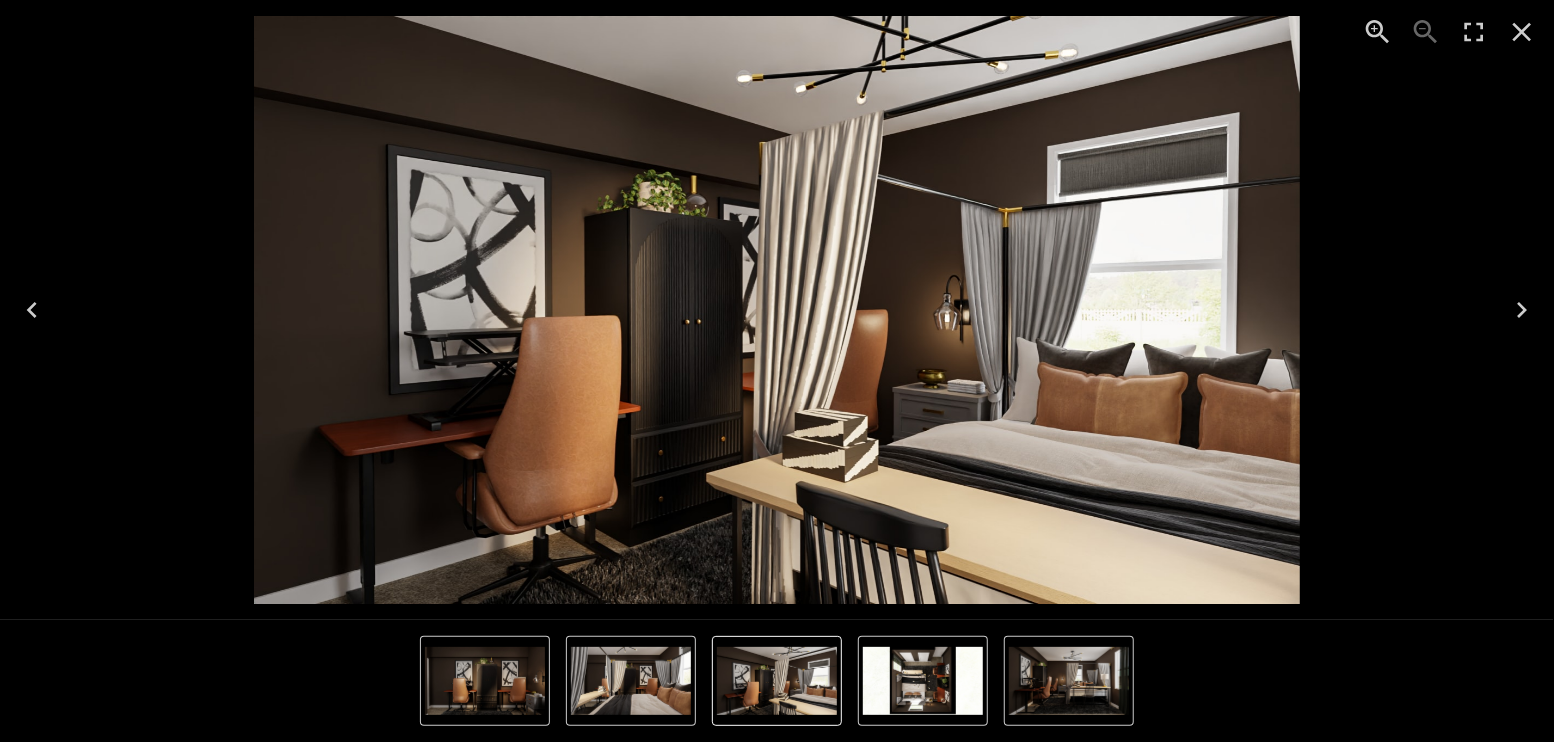 scroll, scrollTop: 6004, scrollLeft: 0, axis: vertical 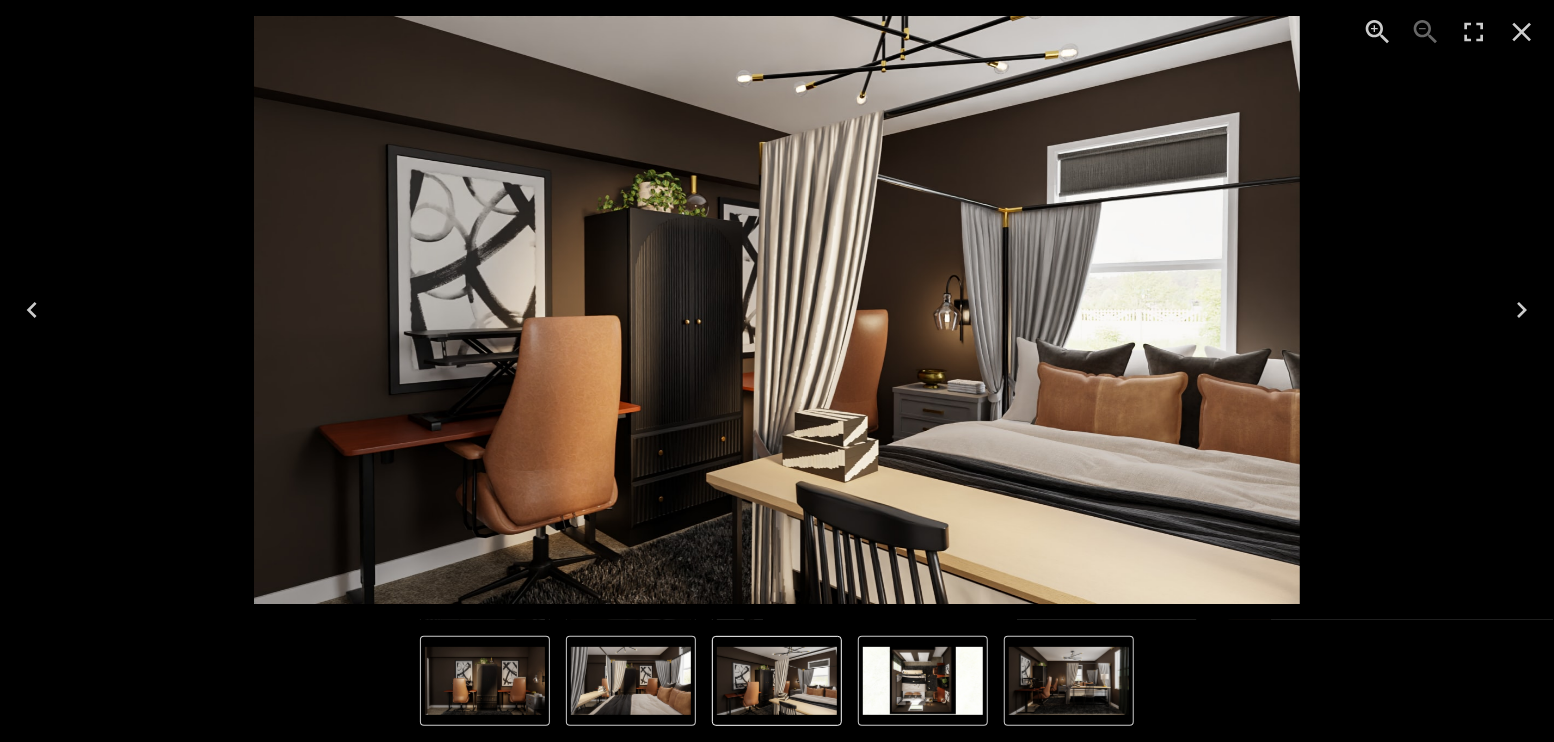click 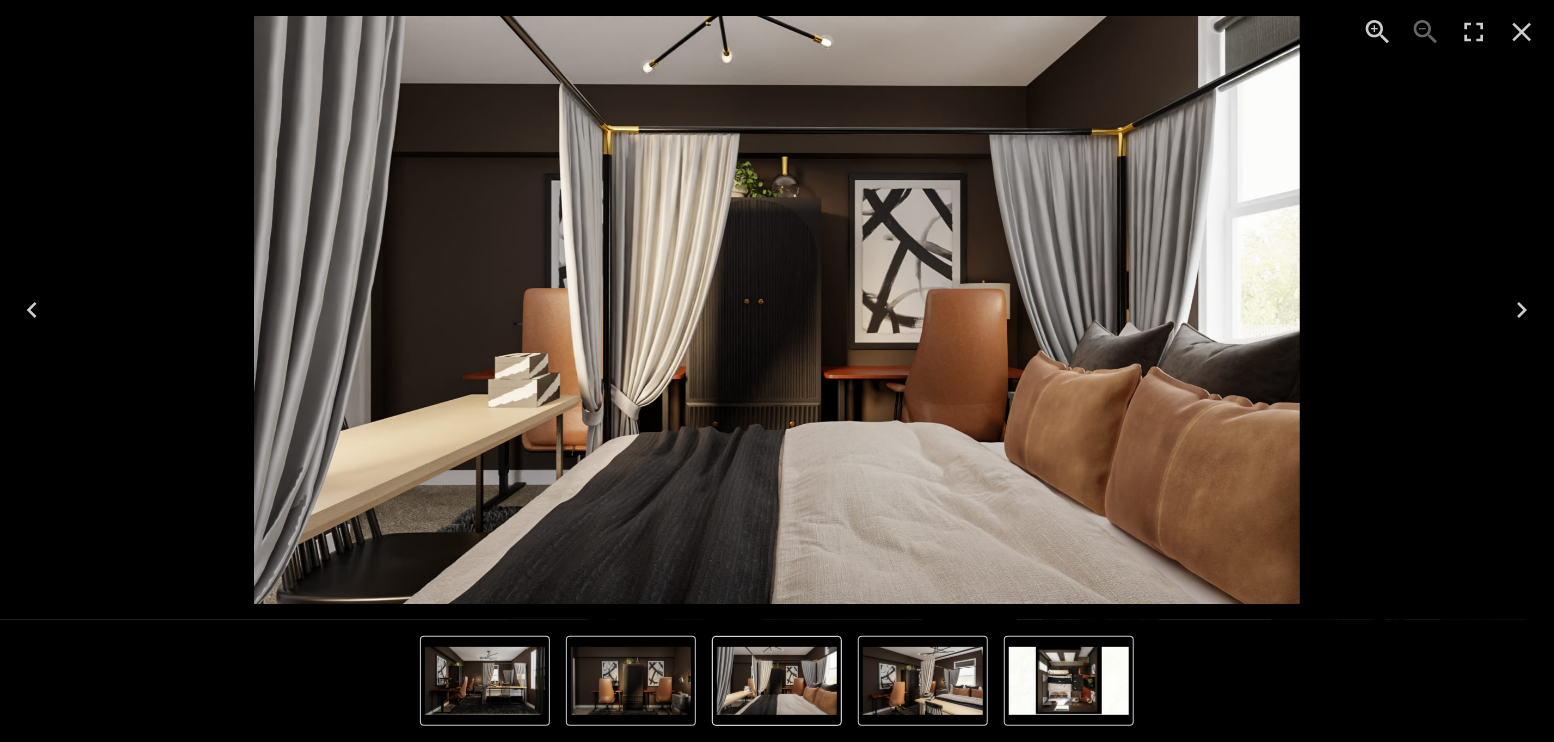 click 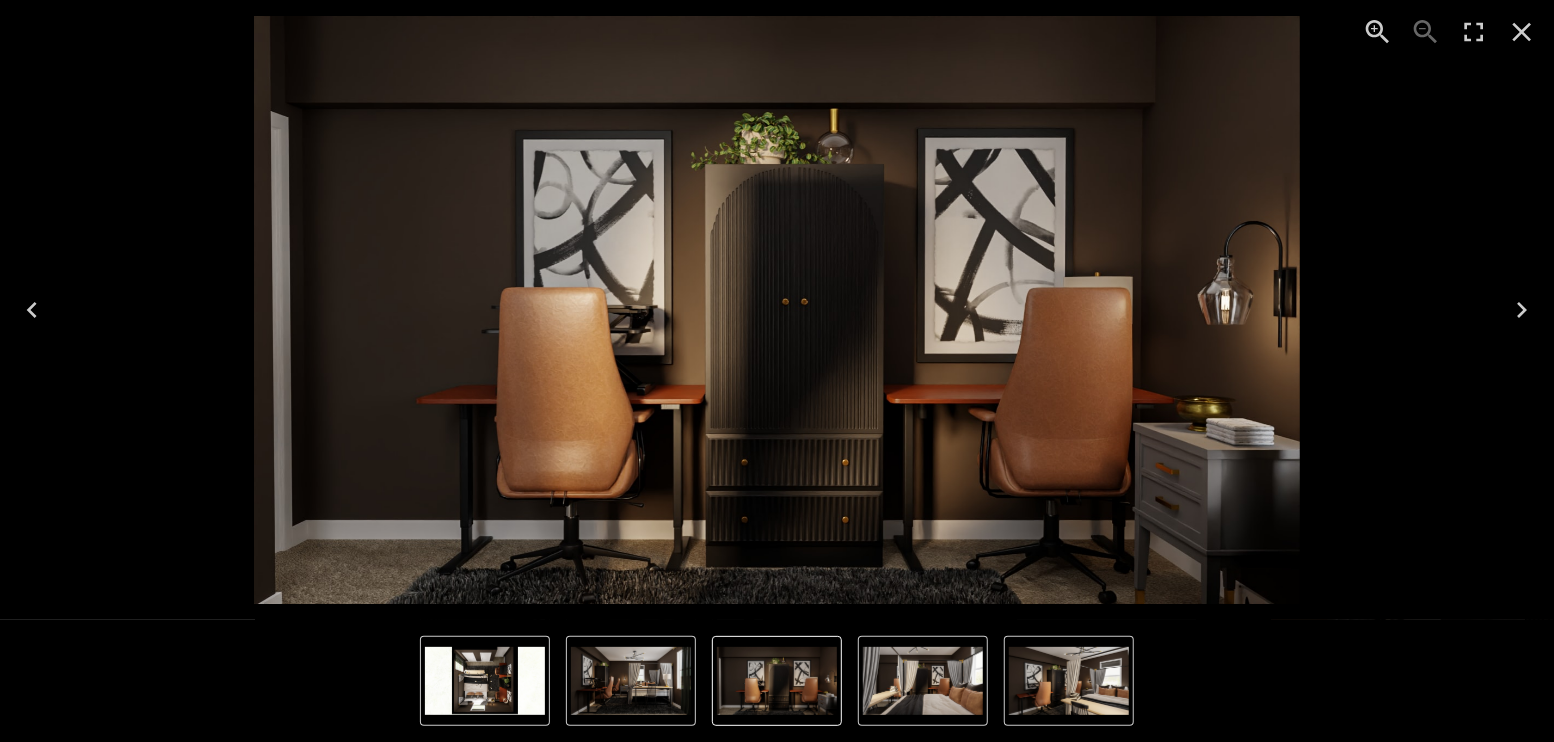 click 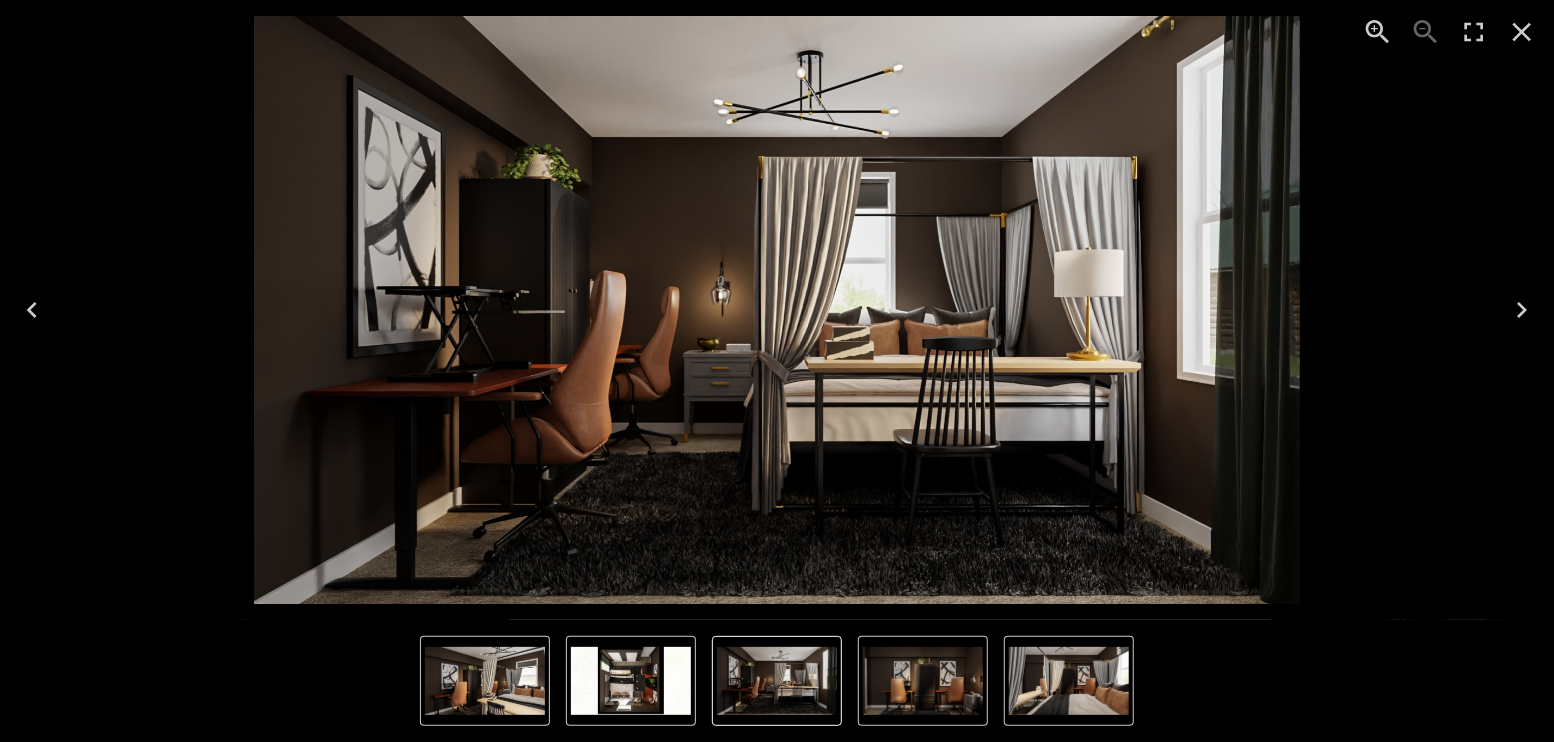 click 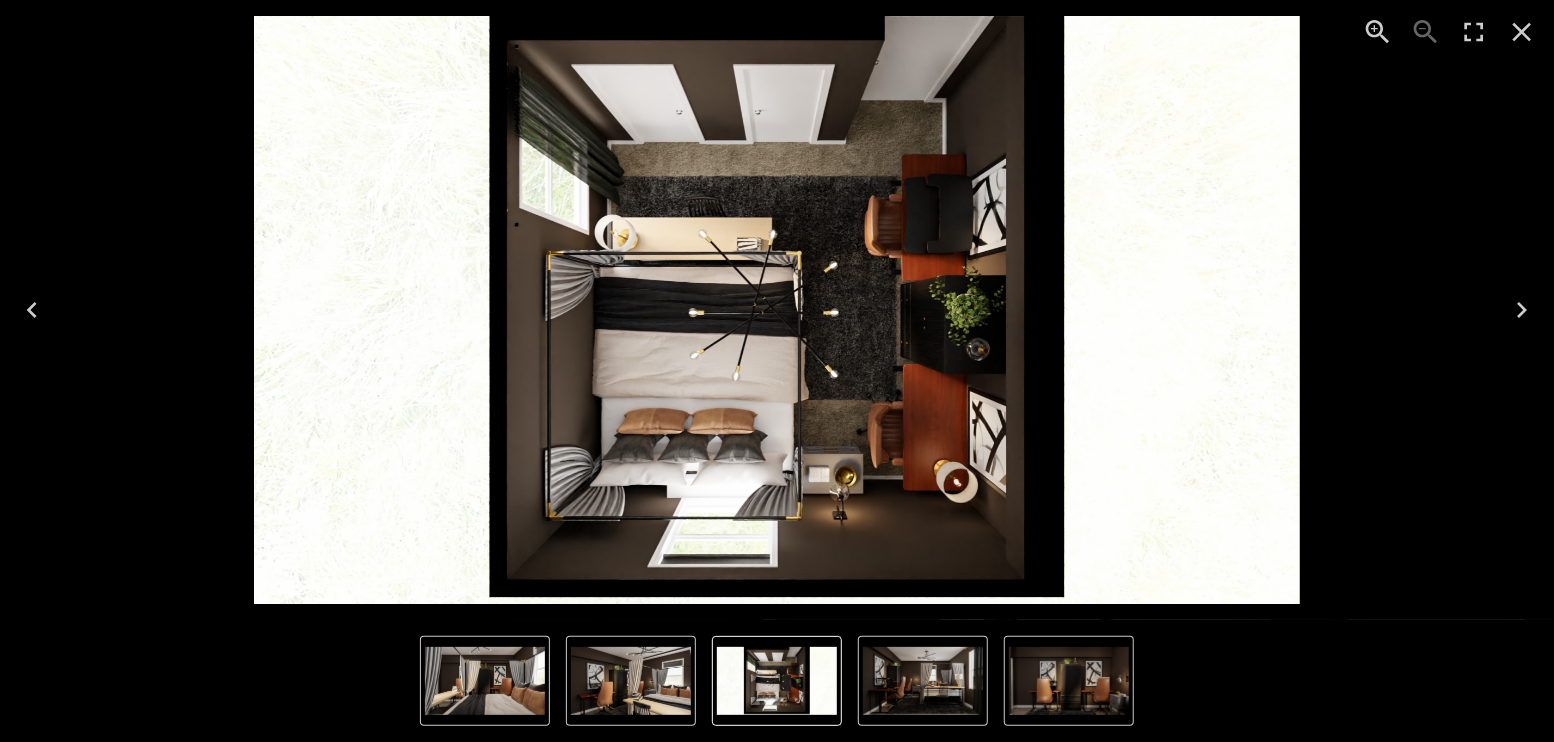 click 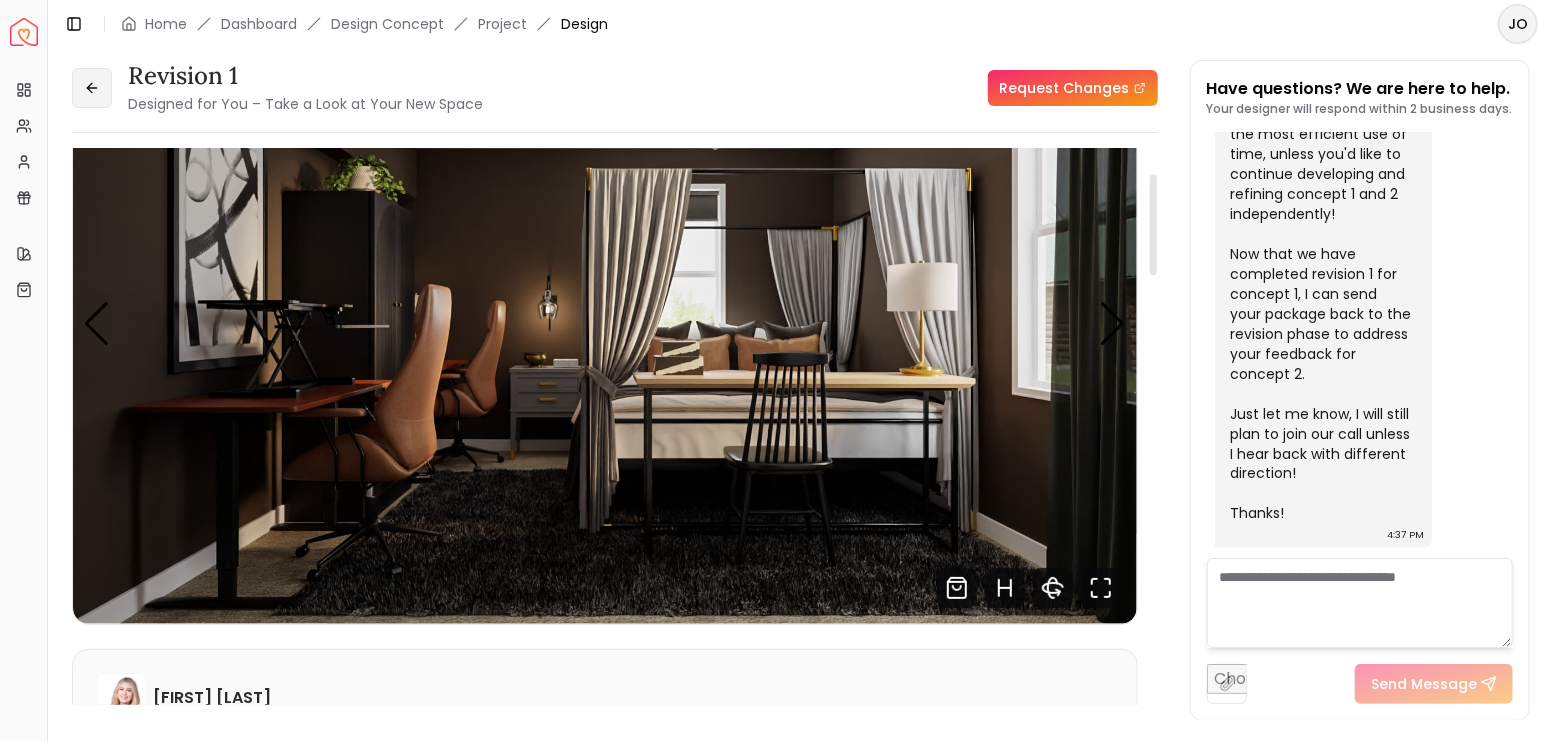 click at bounding box center (92, 88) 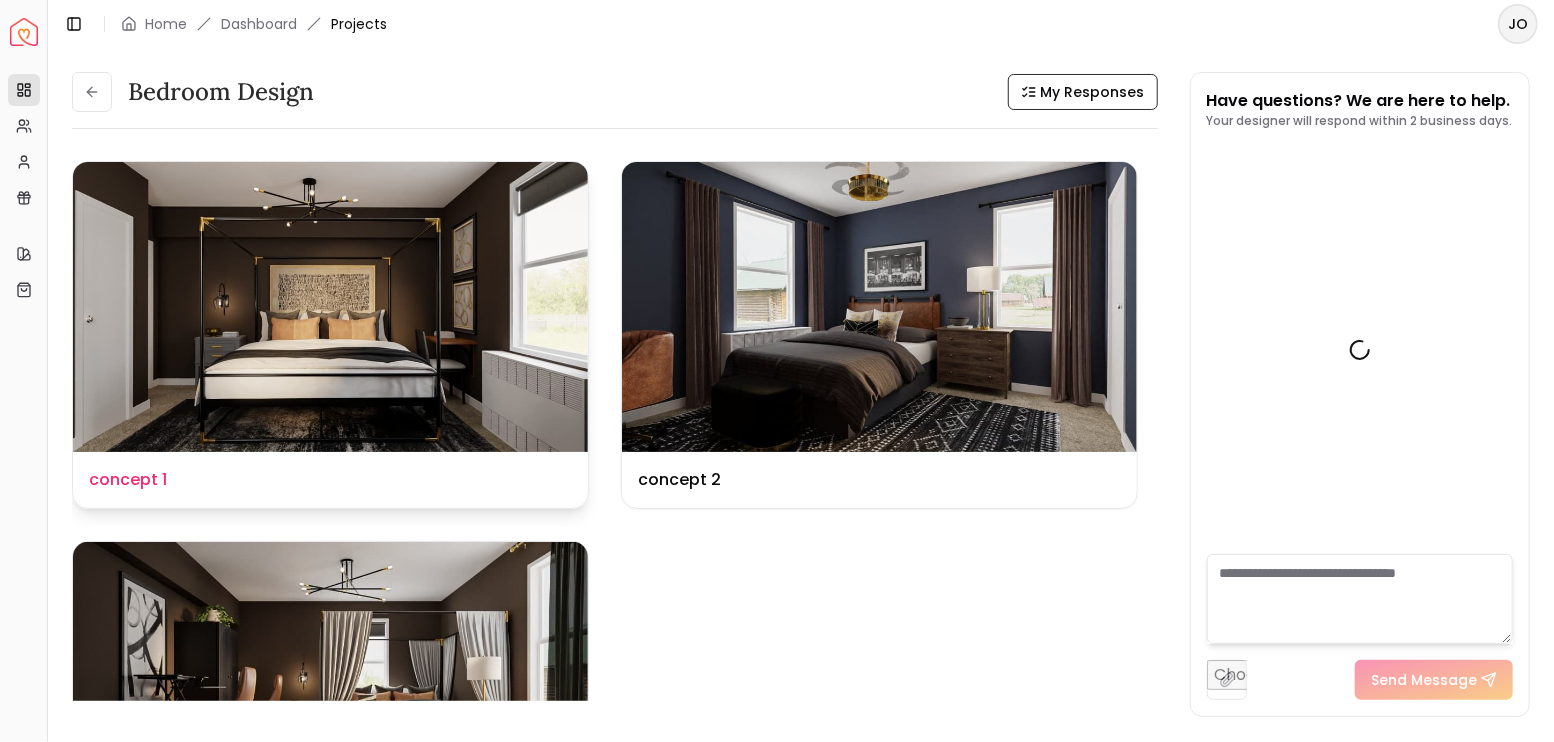 scroll, scrollTop: 0, scrollLeft: 0, axis: both 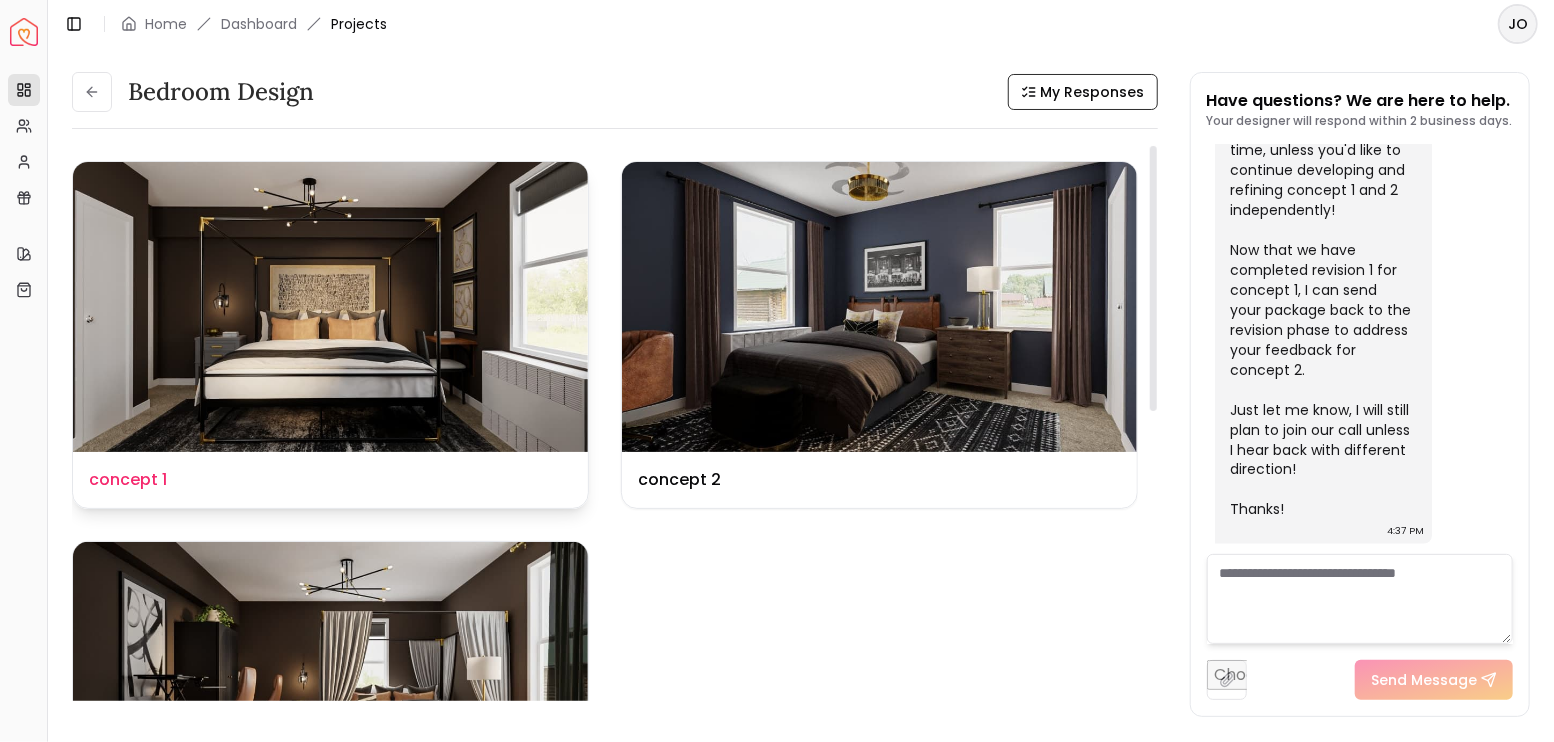 click at bounding box center [330, 307] 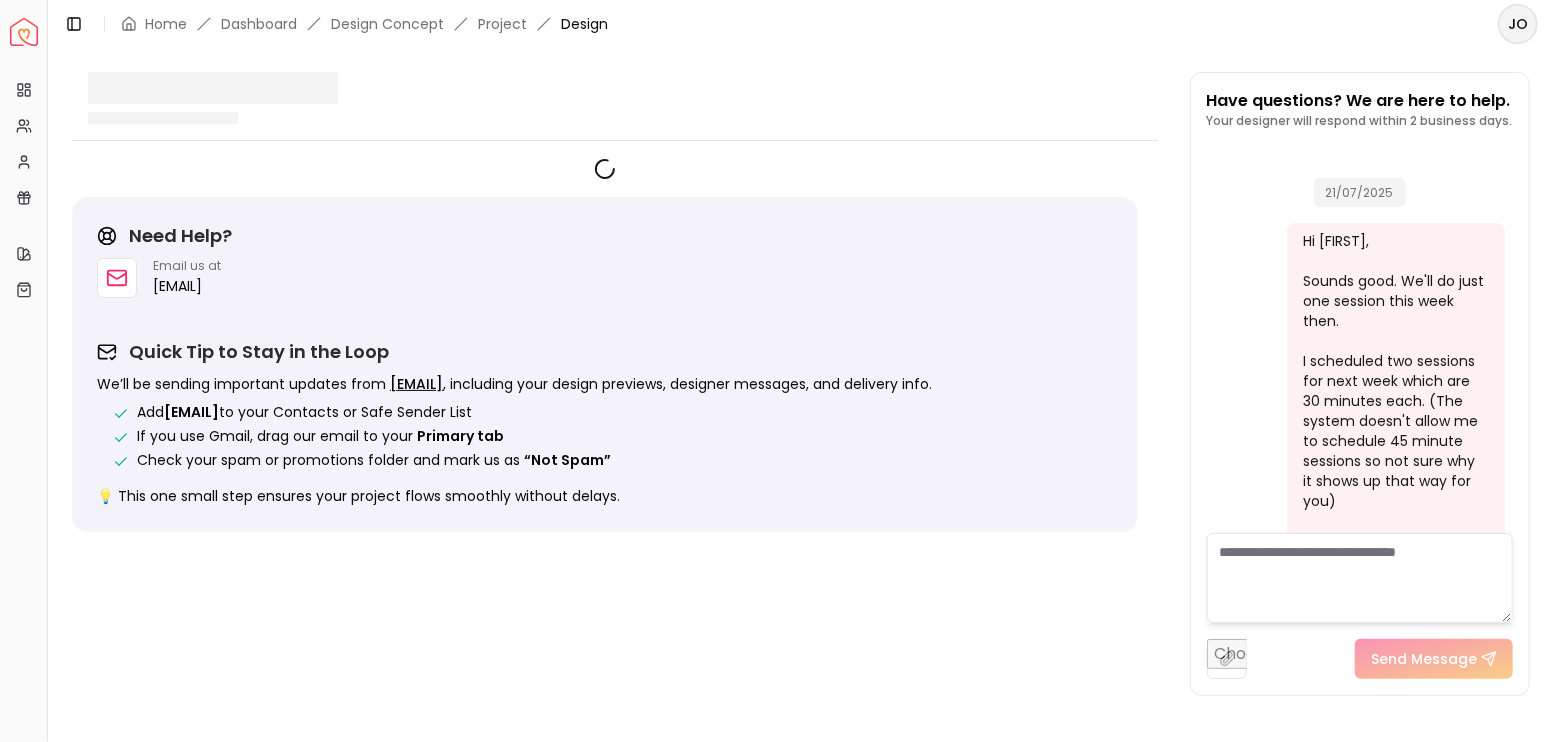 scroll, scrollTop: 6004, scrollLeft: 0, axis: vertical 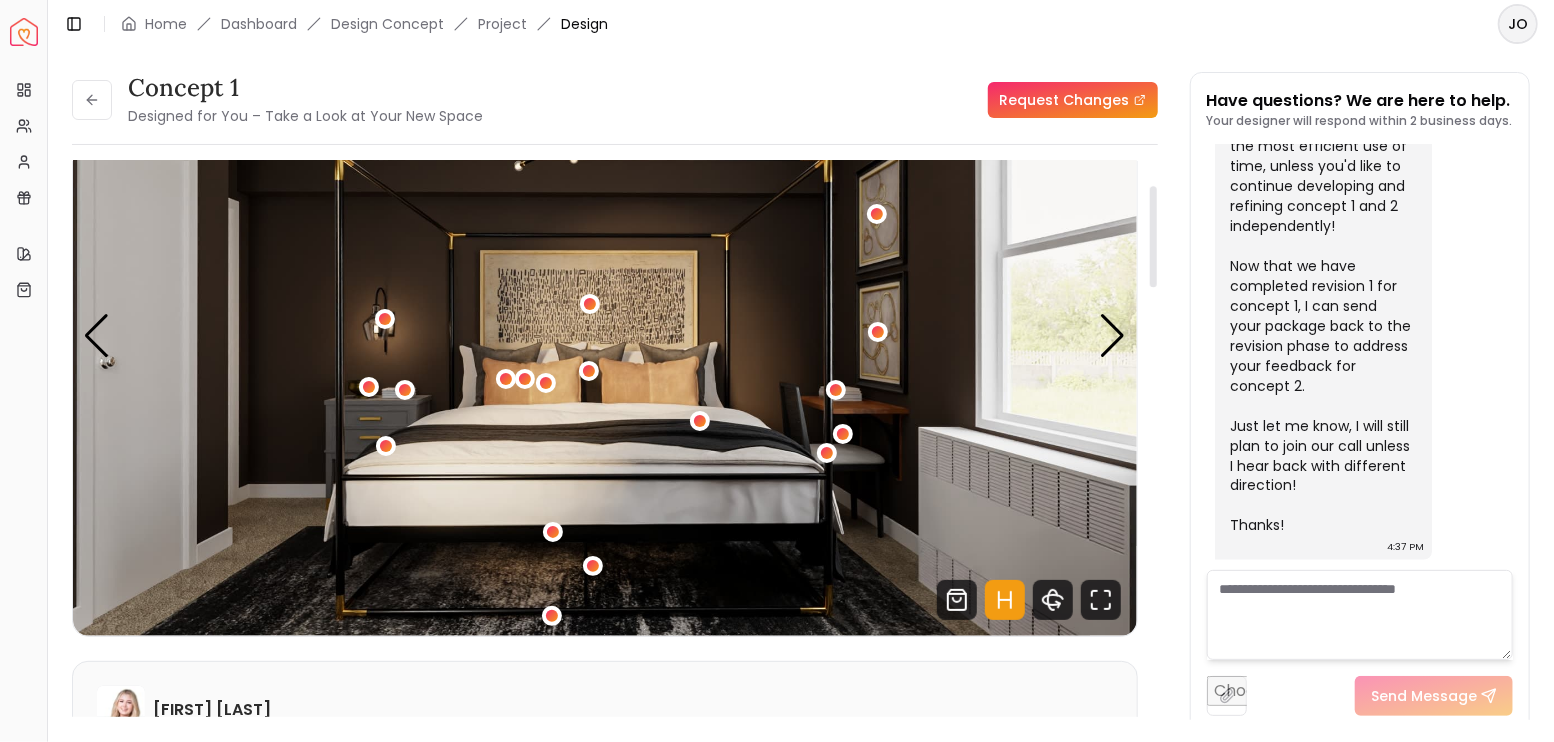 click 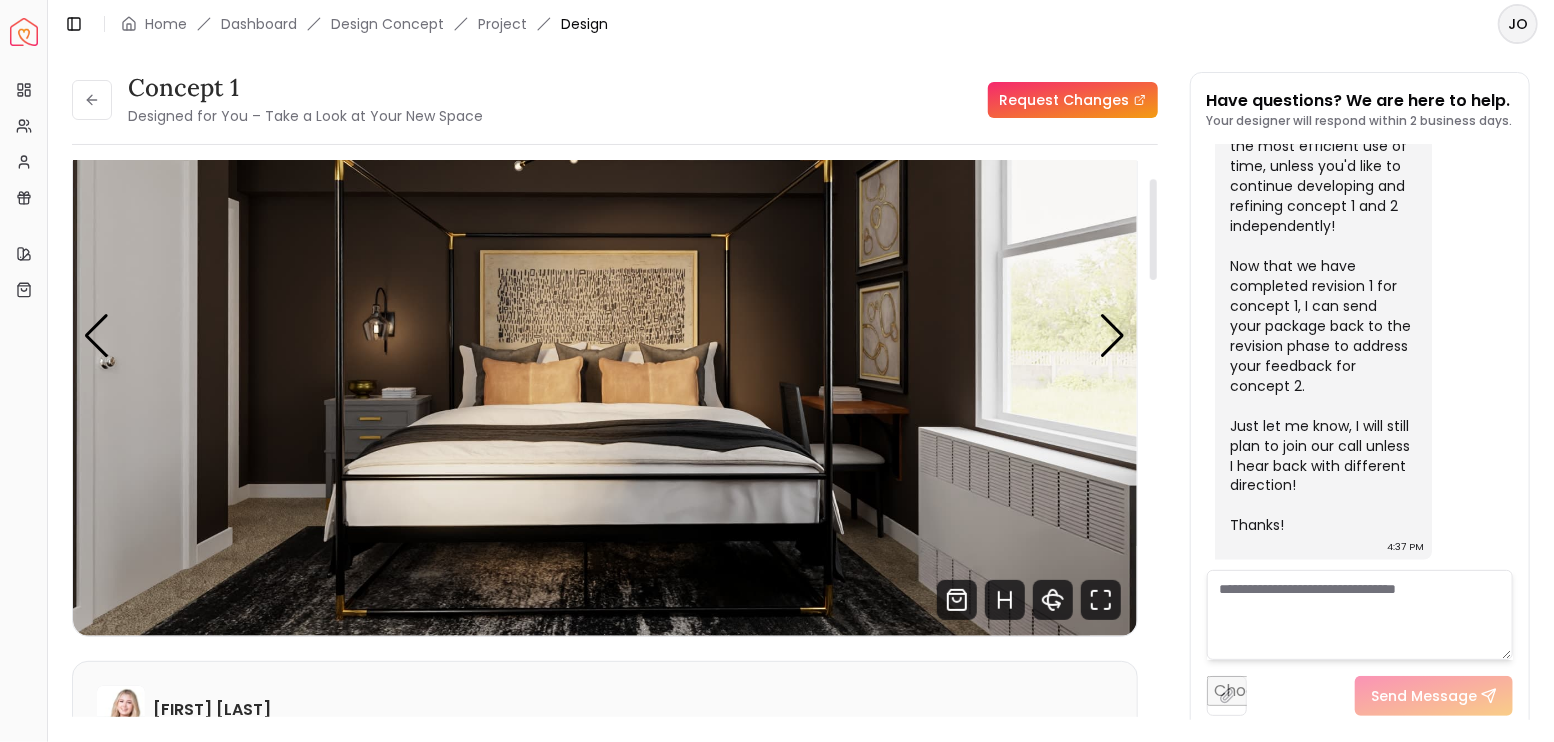 scroll, scrollTop: 0, scrollLeft: 0, axis: both 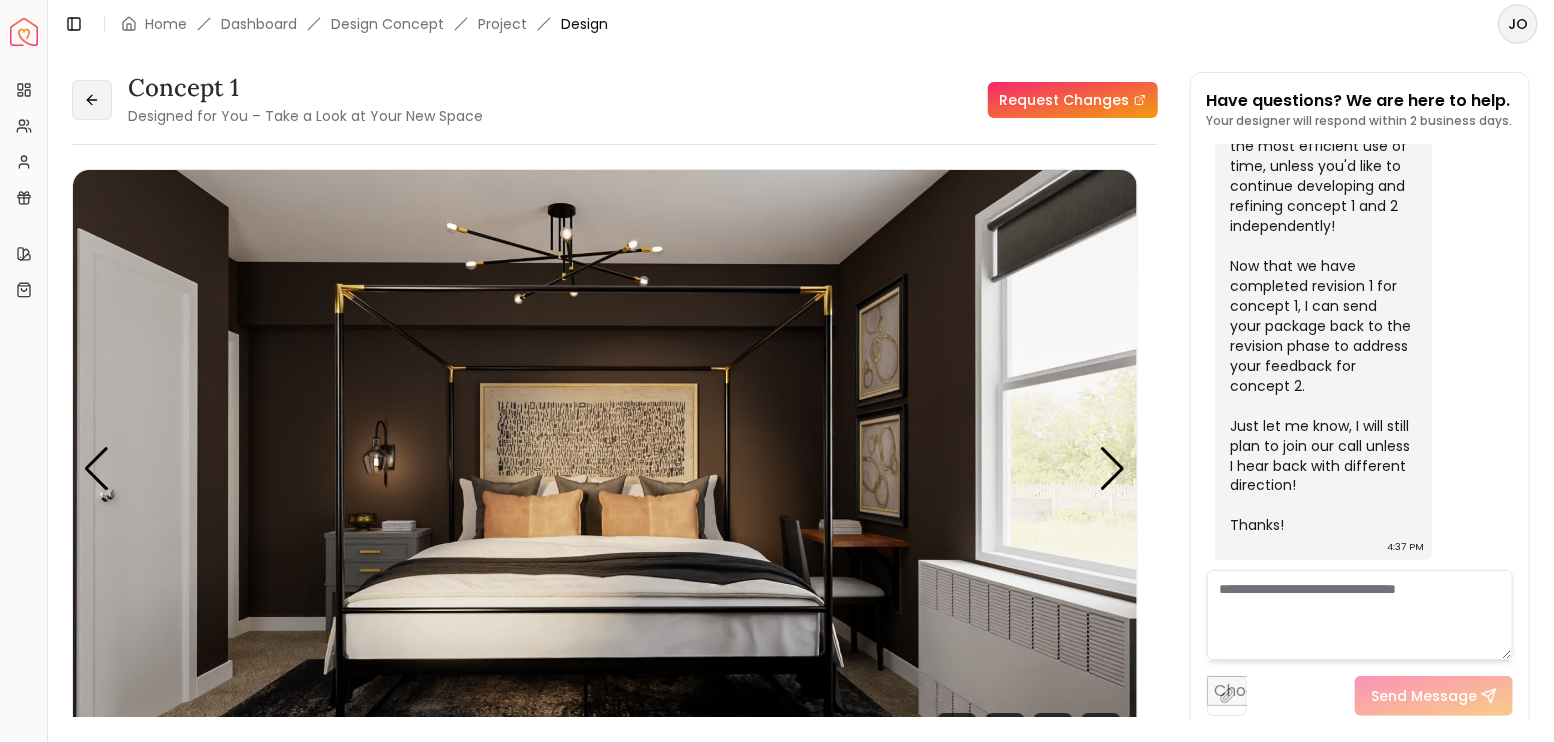 click 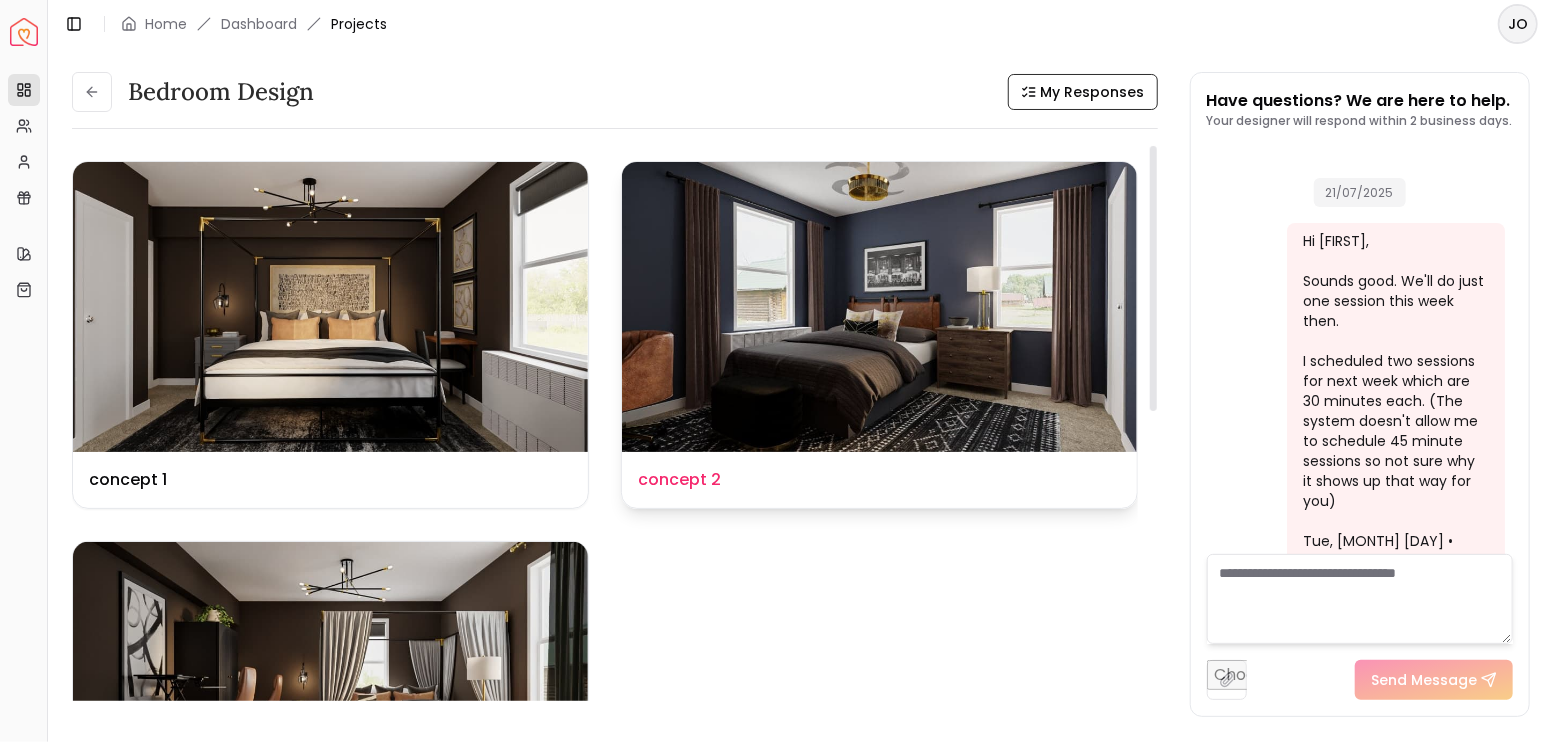scroll, scrollTop: 6021, scrollLeft: 0, axis: vertical 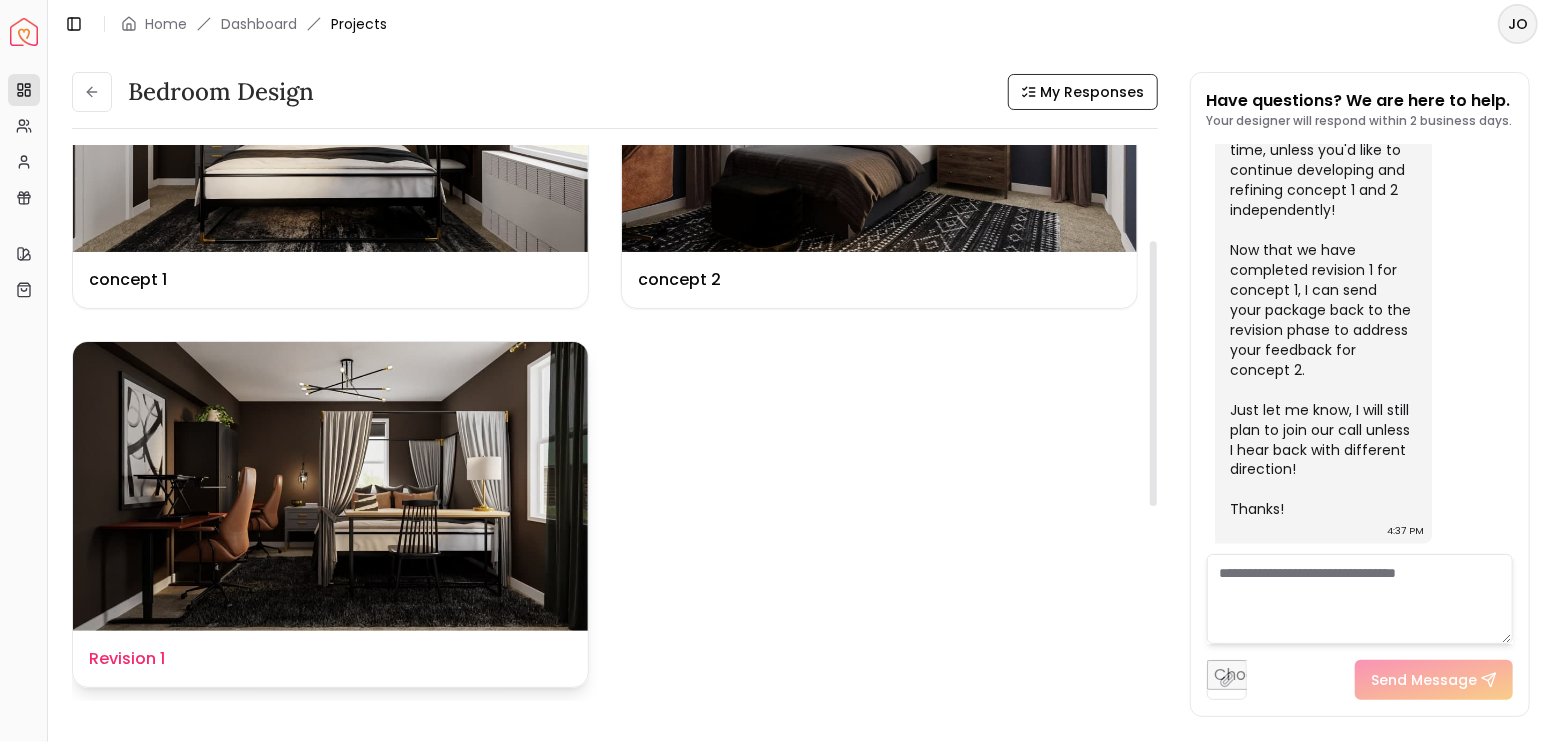click at bounding box center (330, 487) 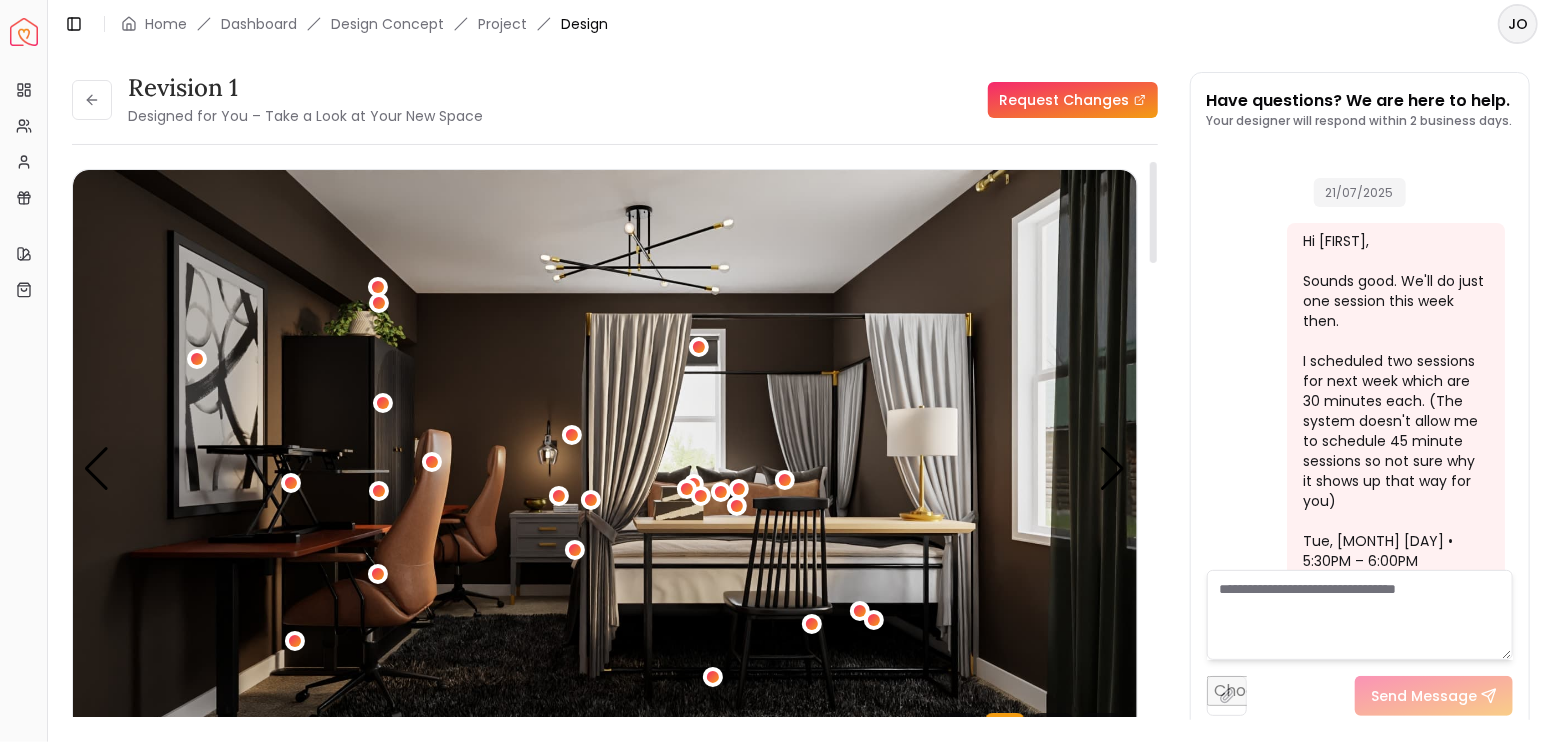 scroll, scrollTop: 6004, scrollLeft: 0, axis: vertical 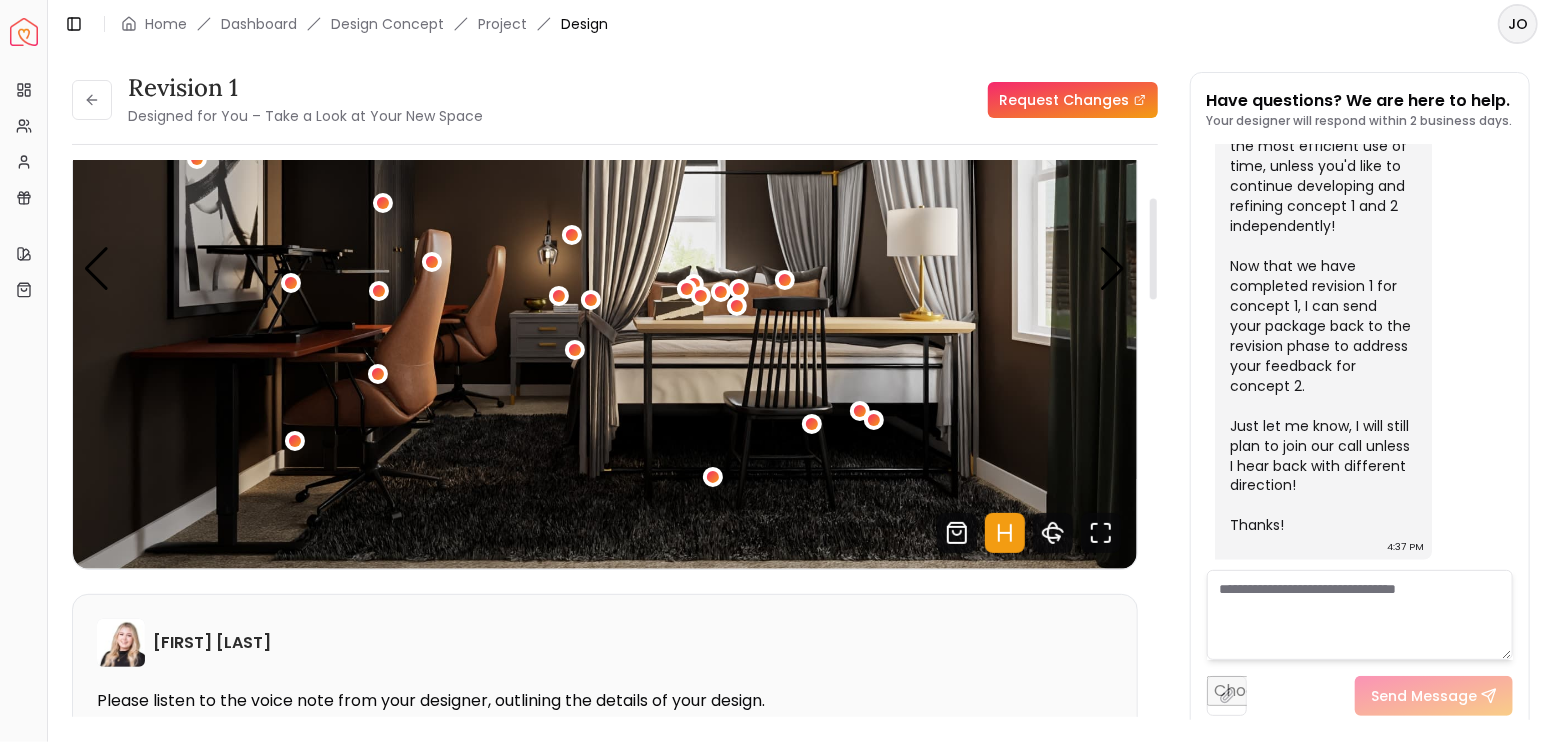 click 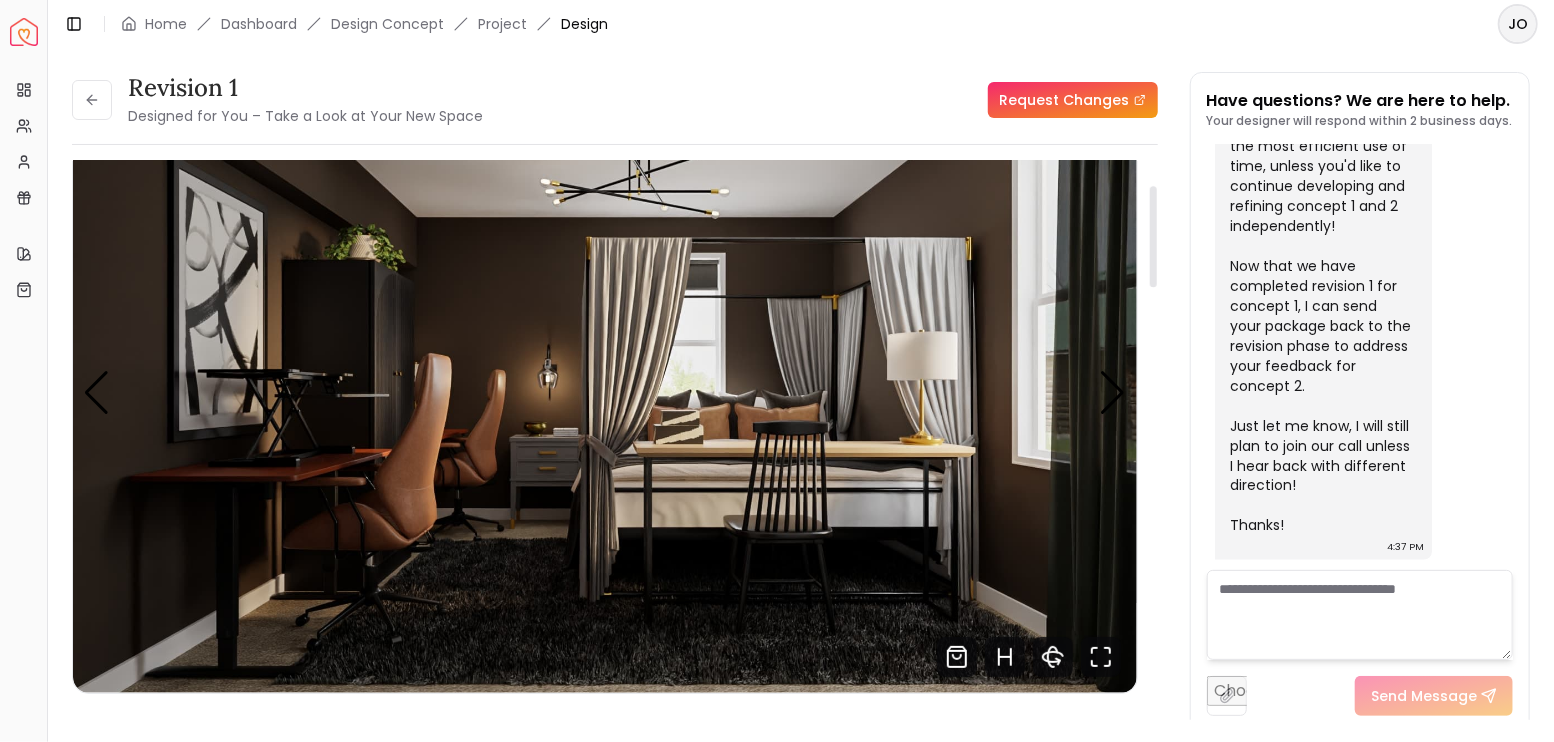 scroll, scrollTop: 66, scrollLeft: 0, axis: vertical 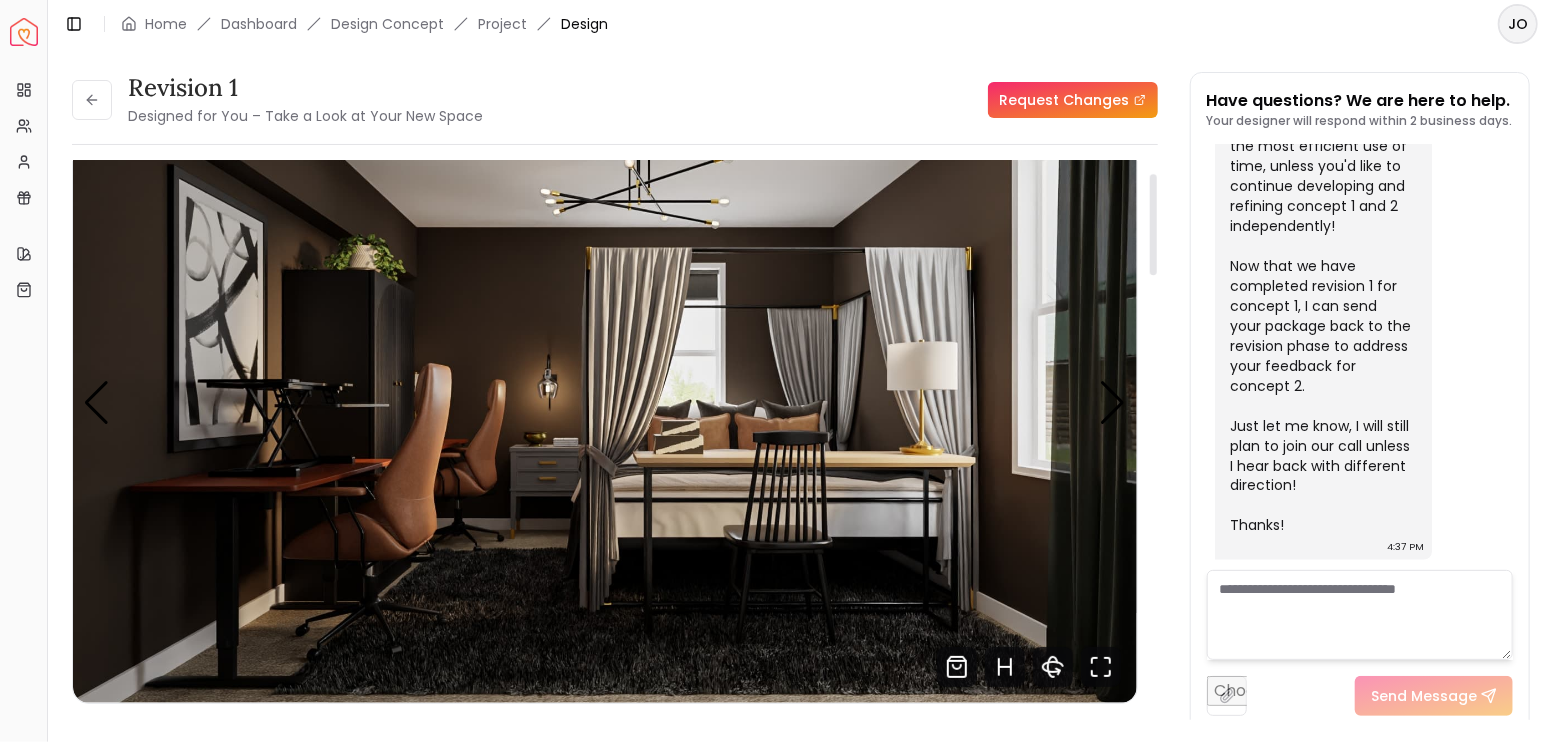 click on "Request Changes" at bounding box center [1073, 100] 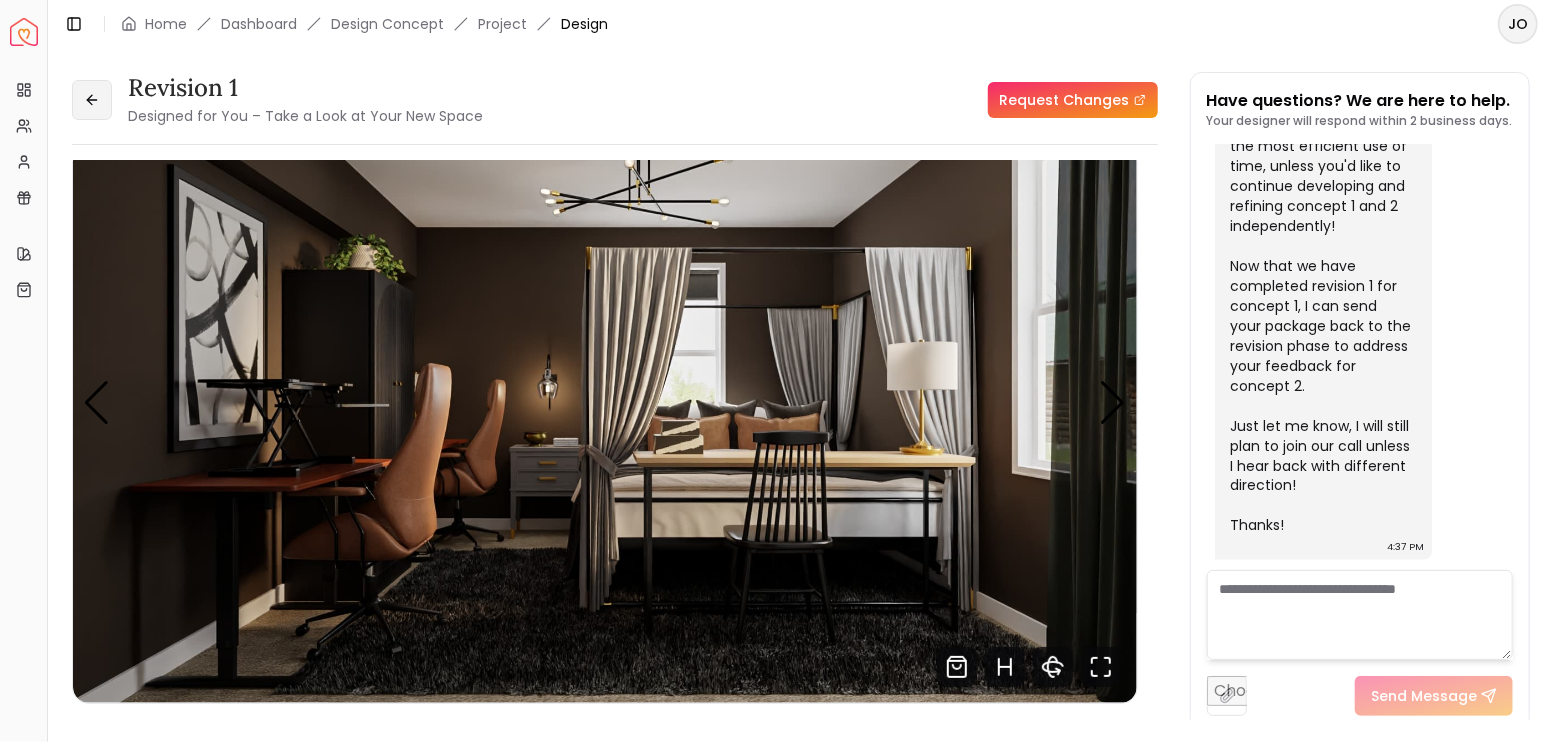 click 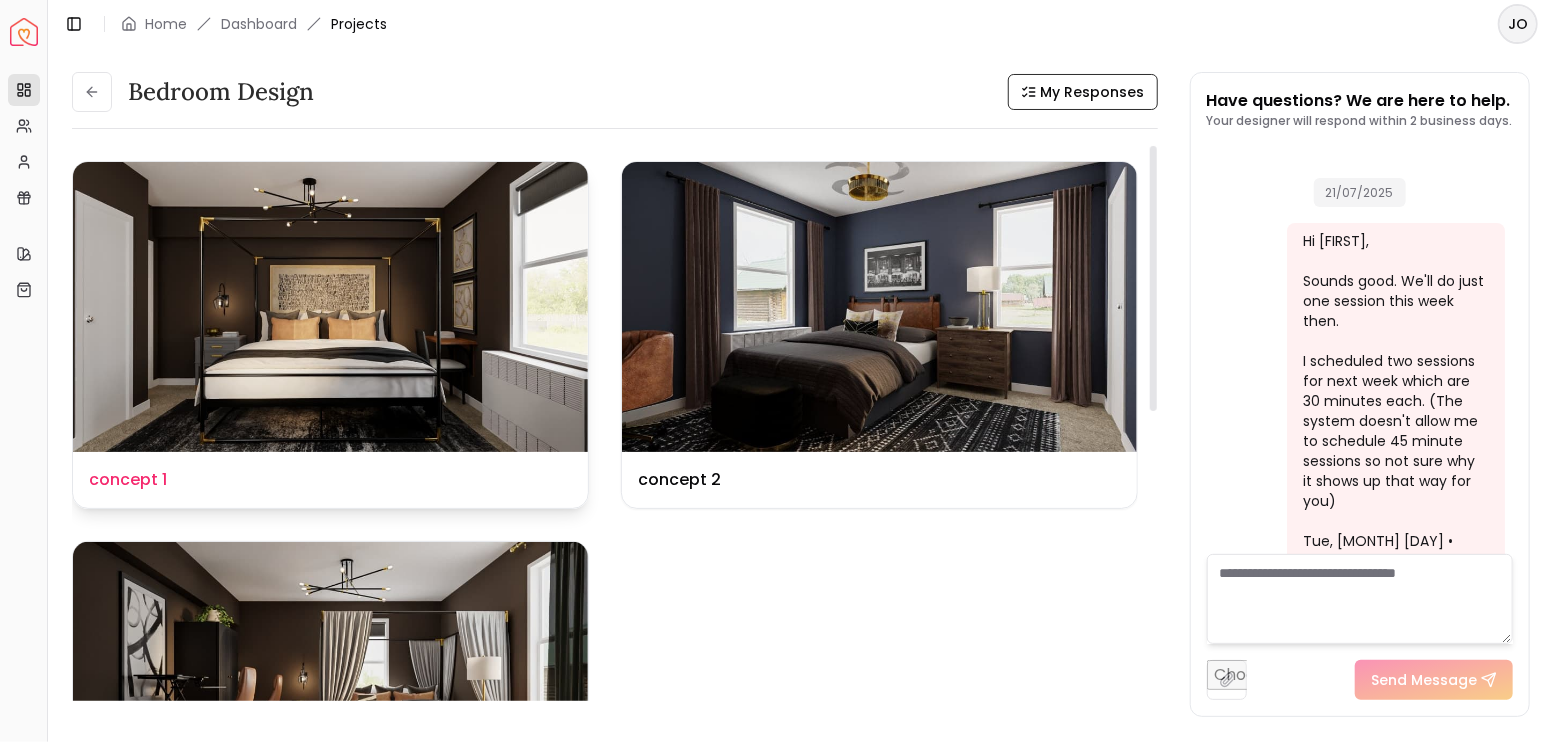 scroll, scrollTop: 6021, scrollLeft: 0, axis: vertical 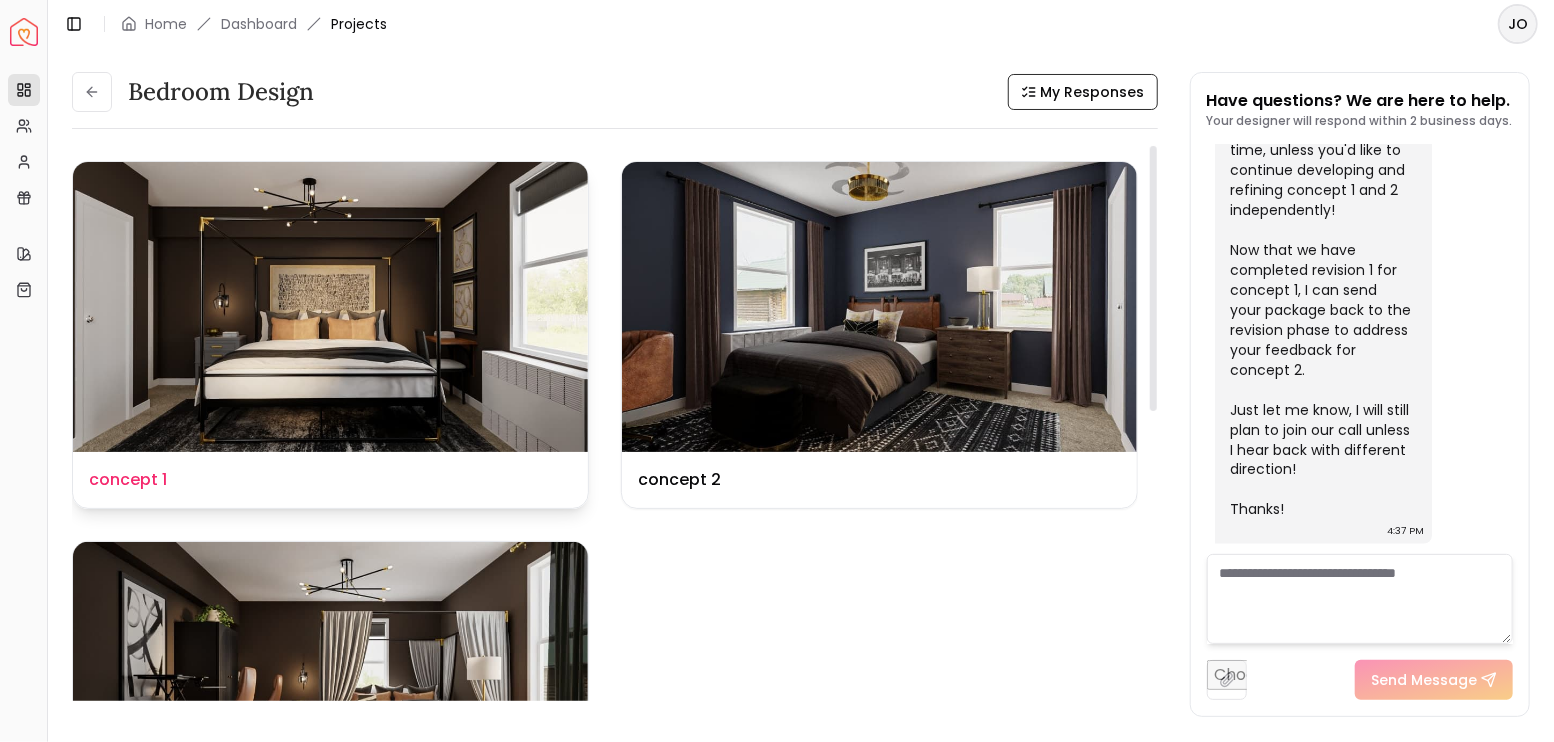 click at bounding box center [330, 307] 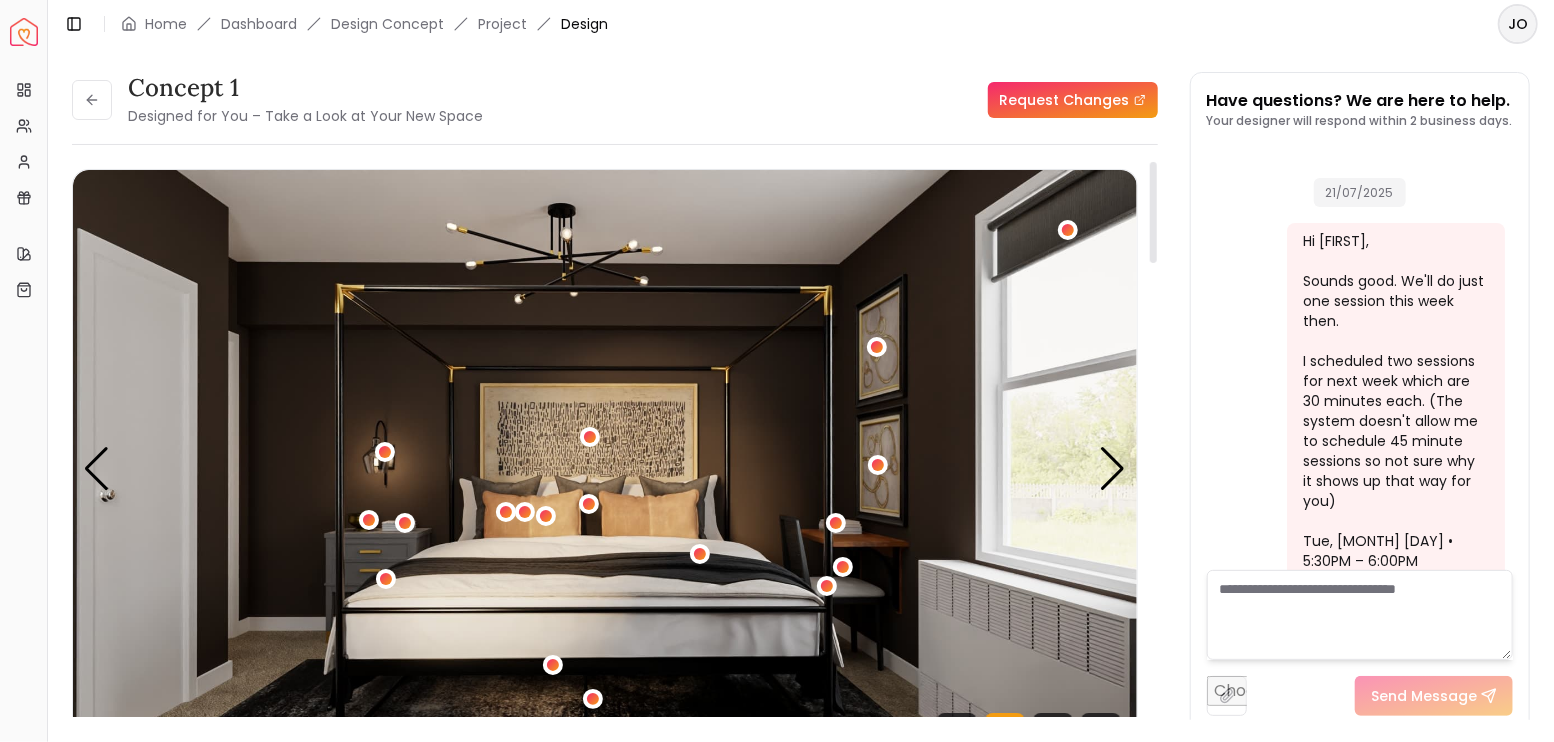 scroll, scrollTop: 6004, scrollLeft: 0, axis: vertical 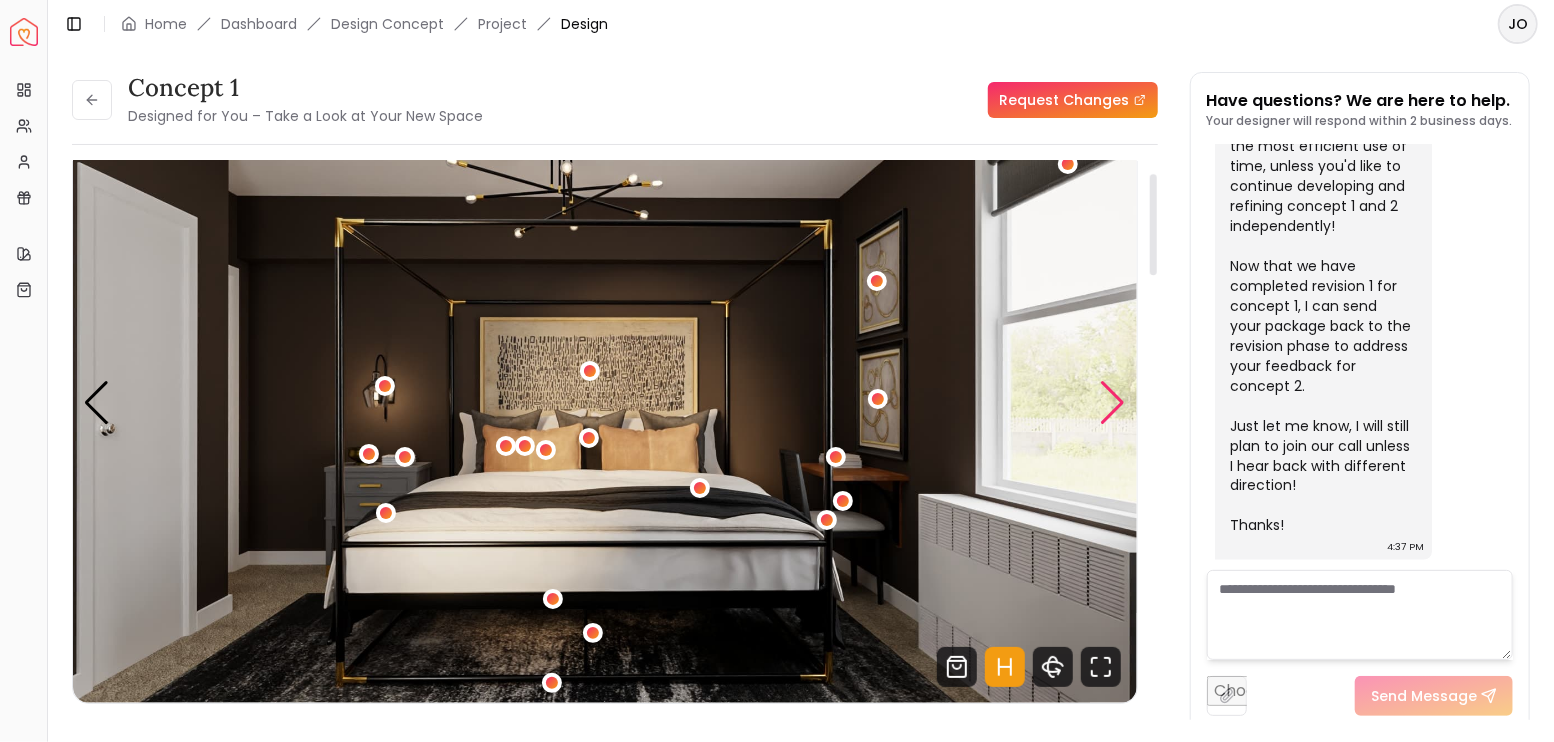 click at bounding box center [1113, 403] 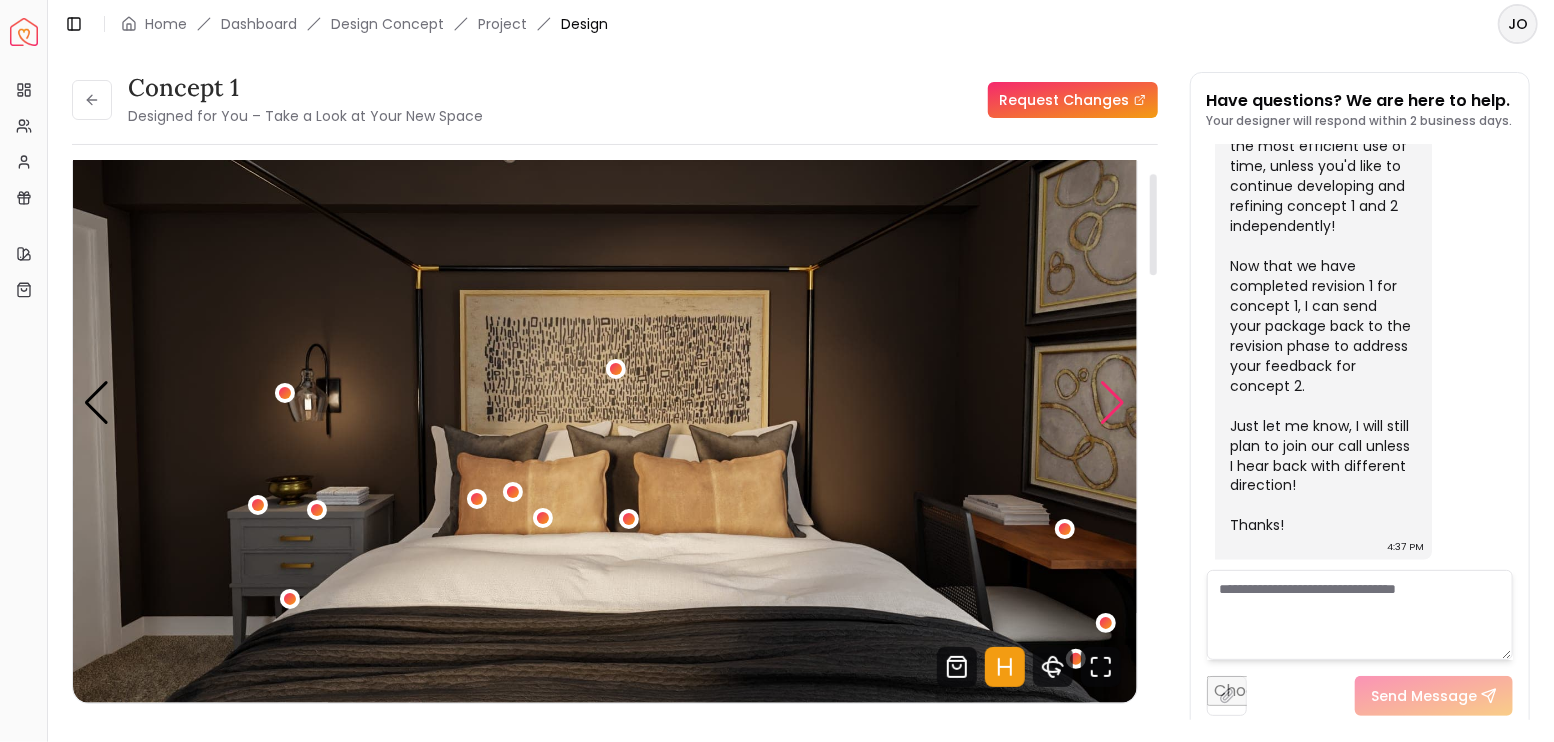 click at bounding box center [1113, 403] 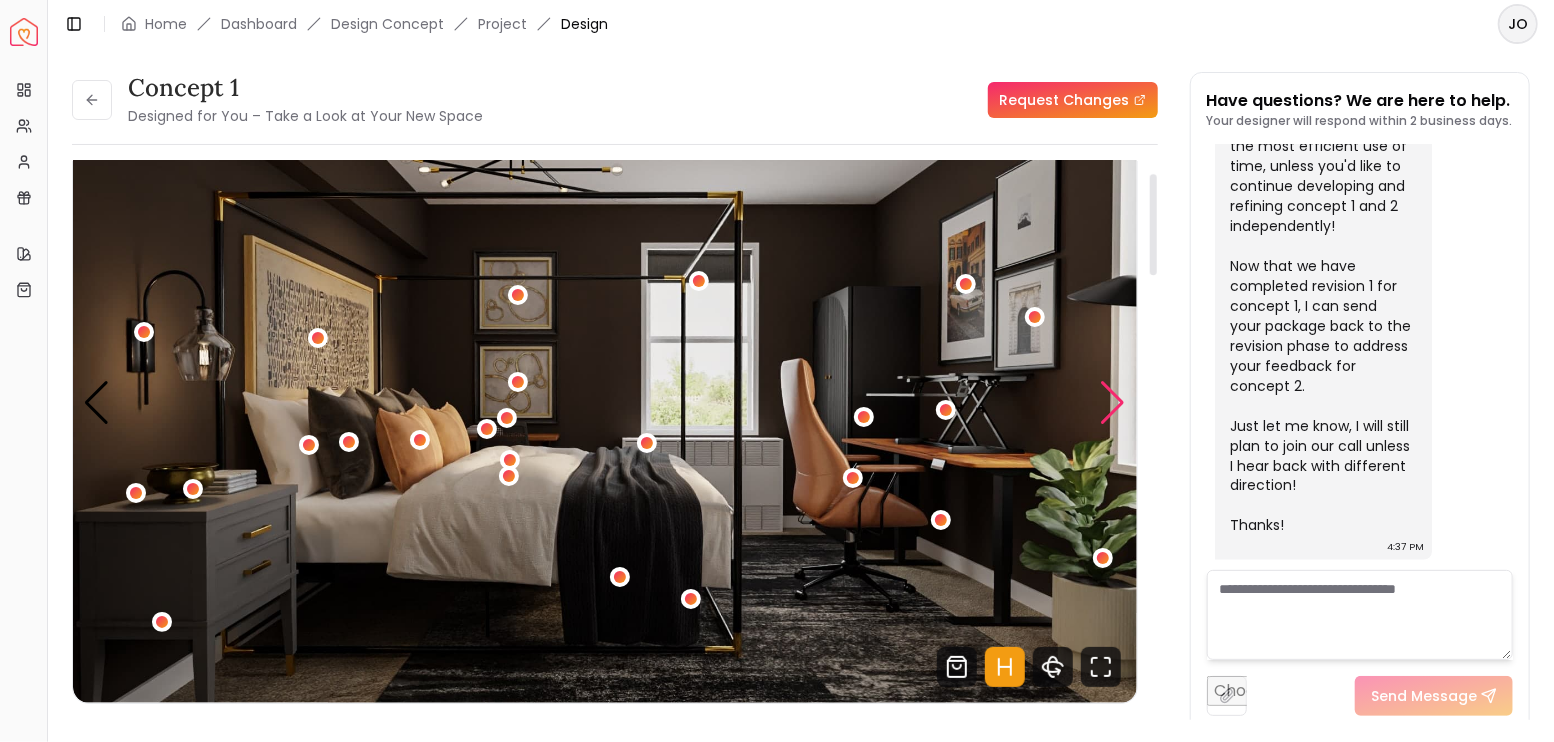click at bounding box center (1113, 403) 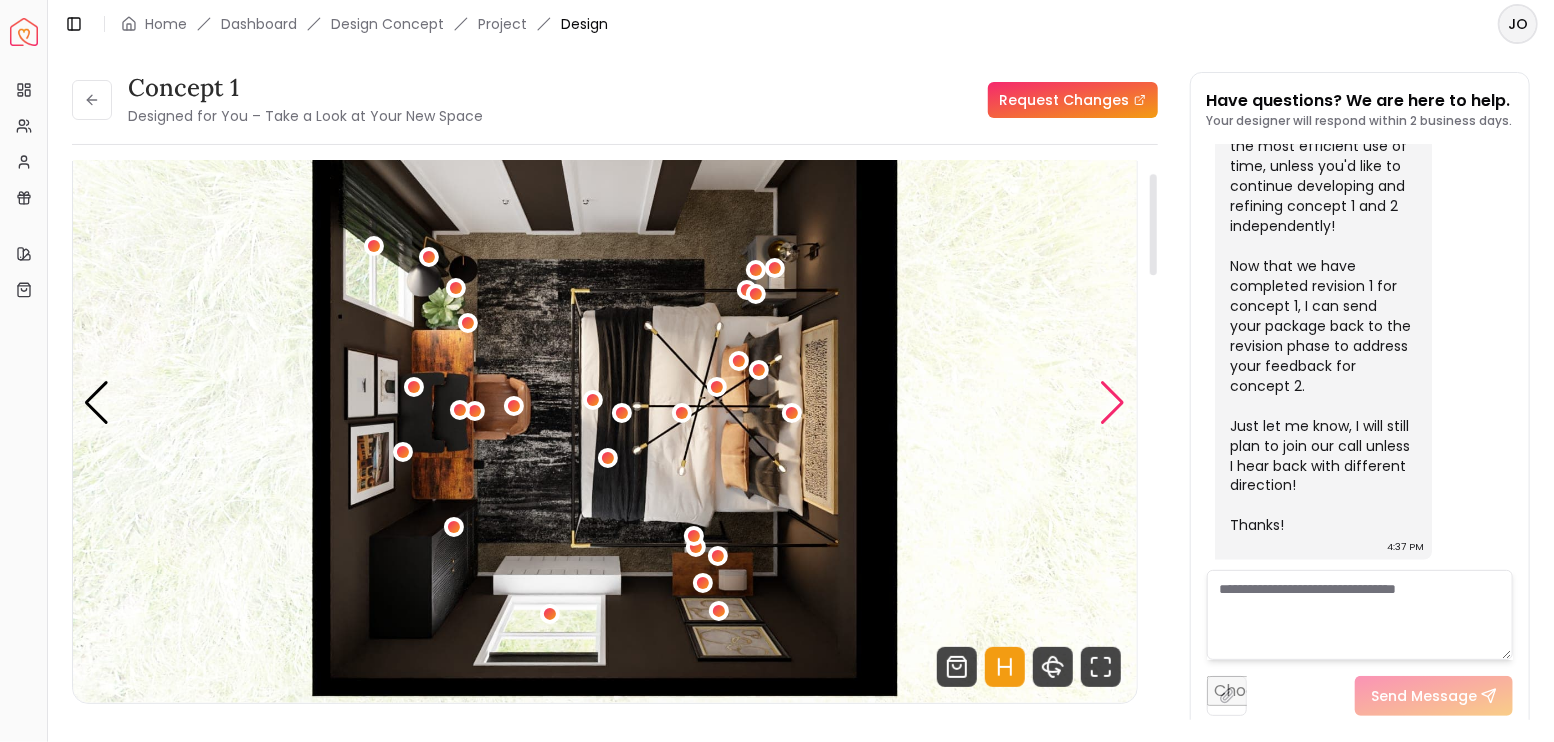 click at bounding box center [1113, 403] 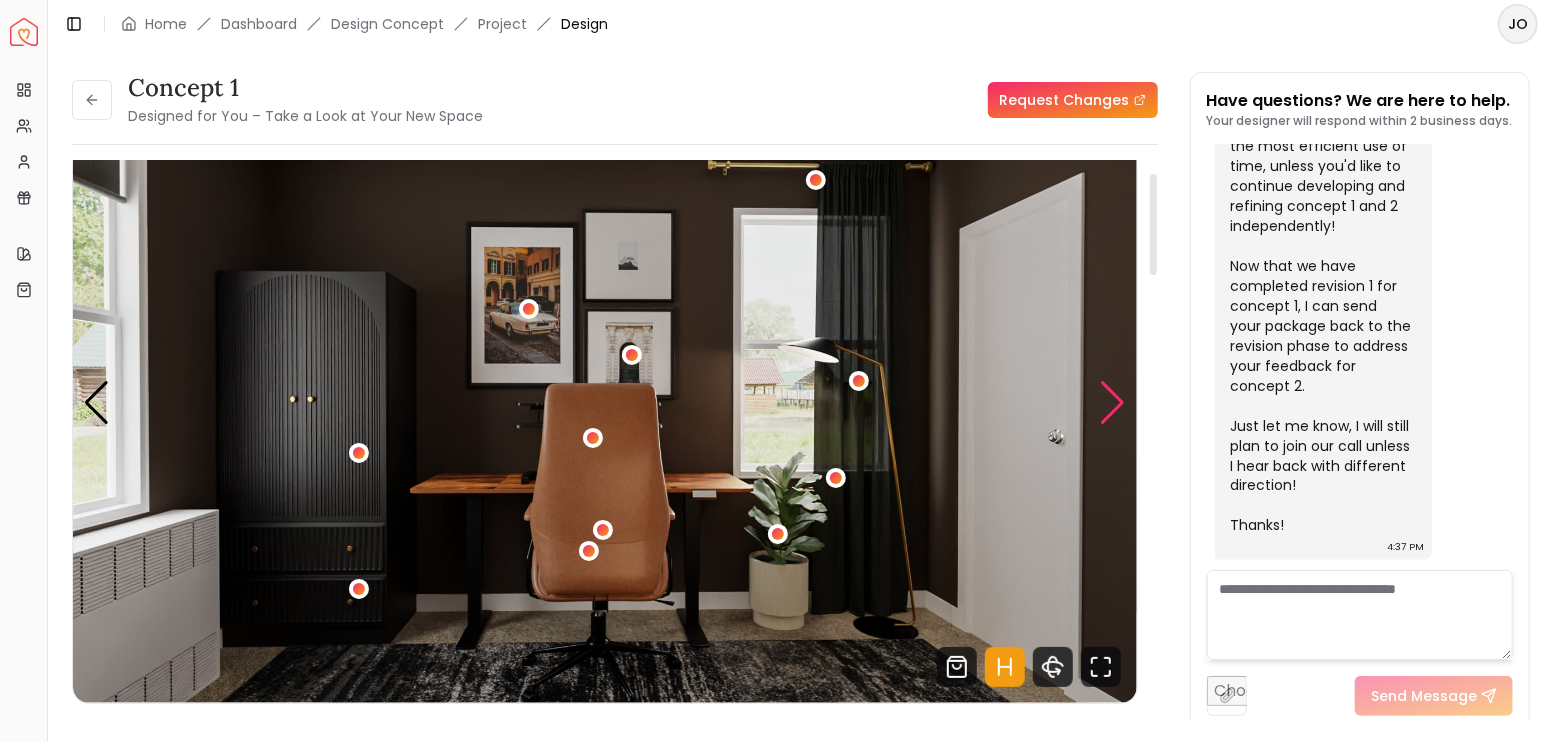 click at bounding box center [1113, 403] 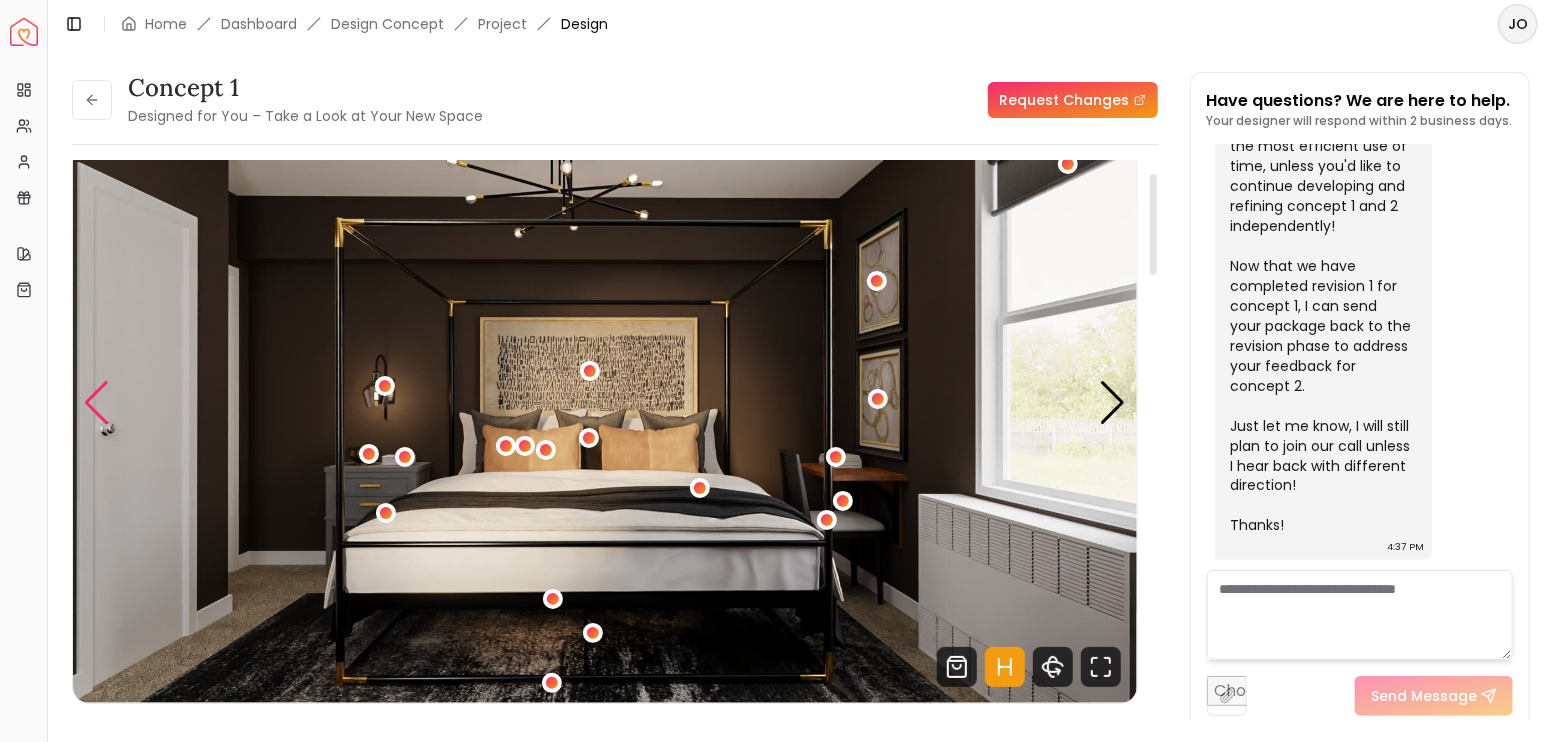 click at bounding box center (96, 403) 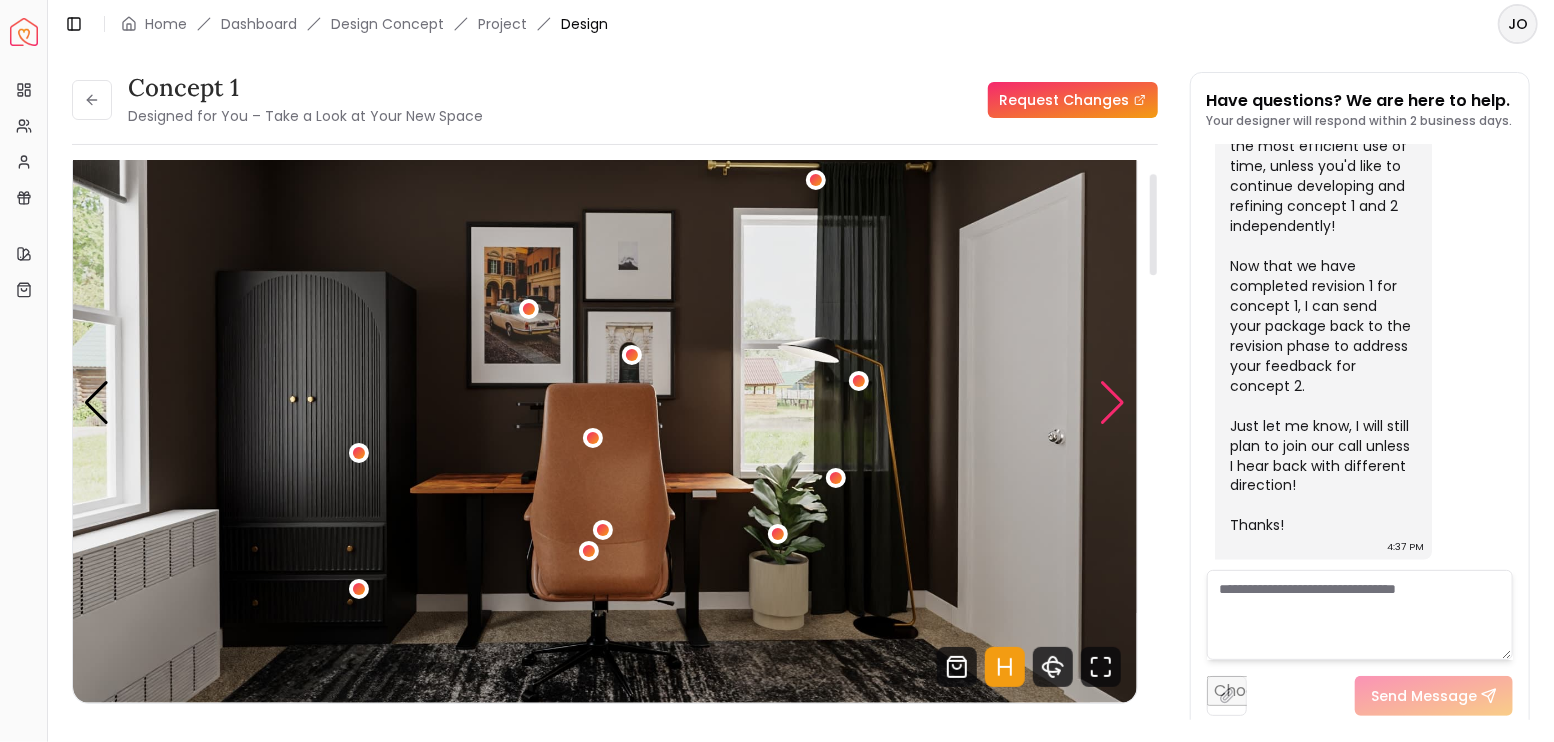click at bounding box center (1113, 403) 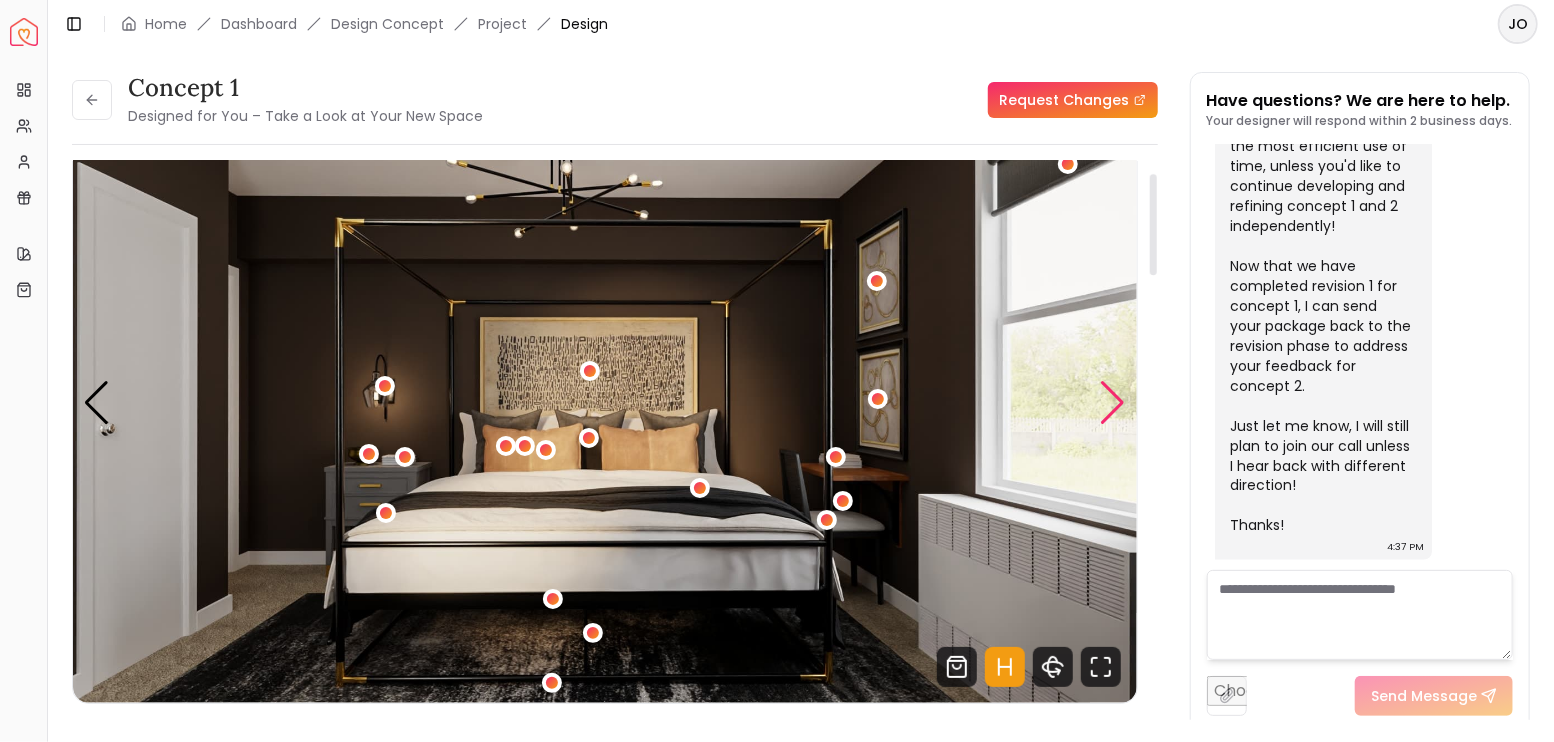 click at bounding box center (1113, 403) 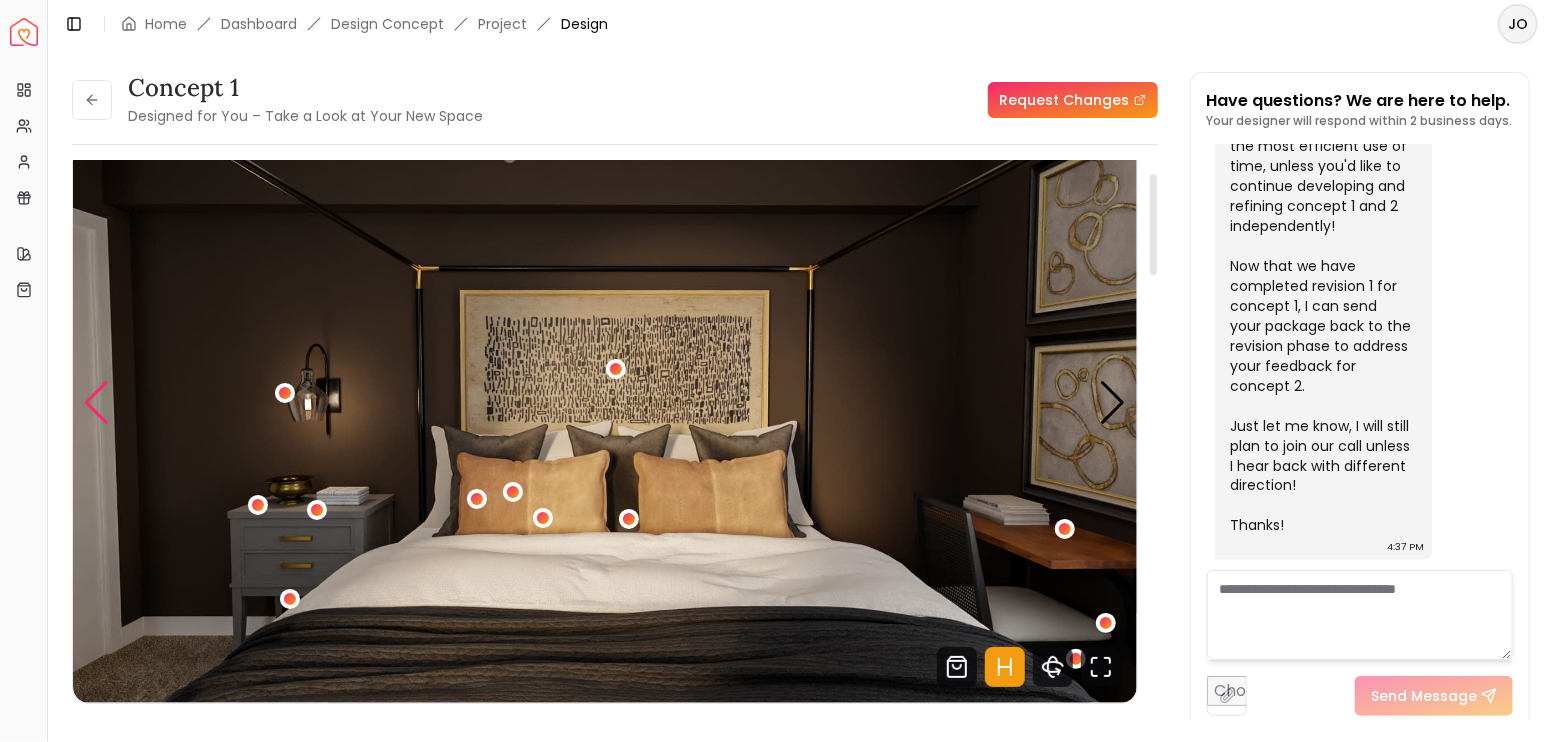 click at bounding box center (96, 403) 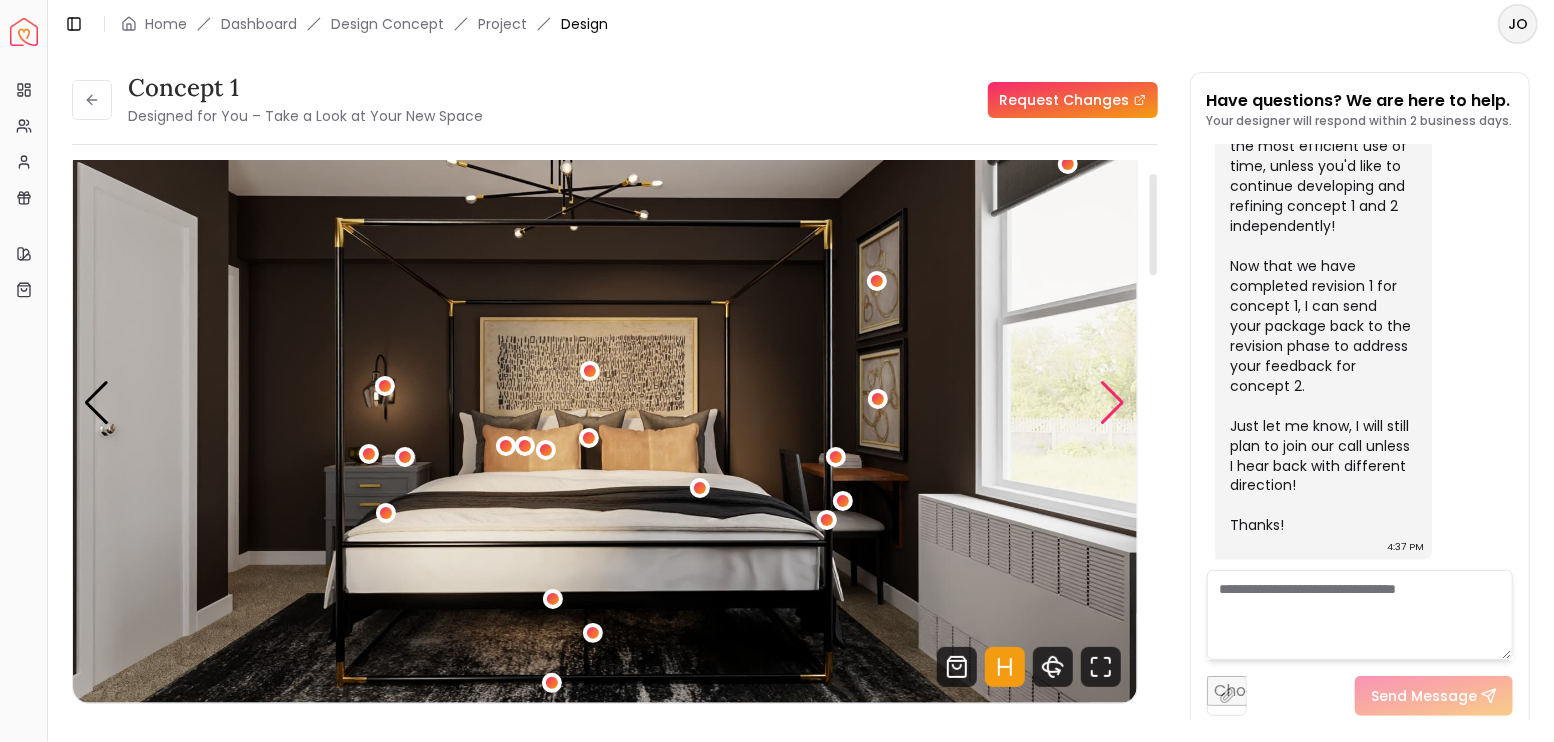 click at bounding box center (1113, 403) 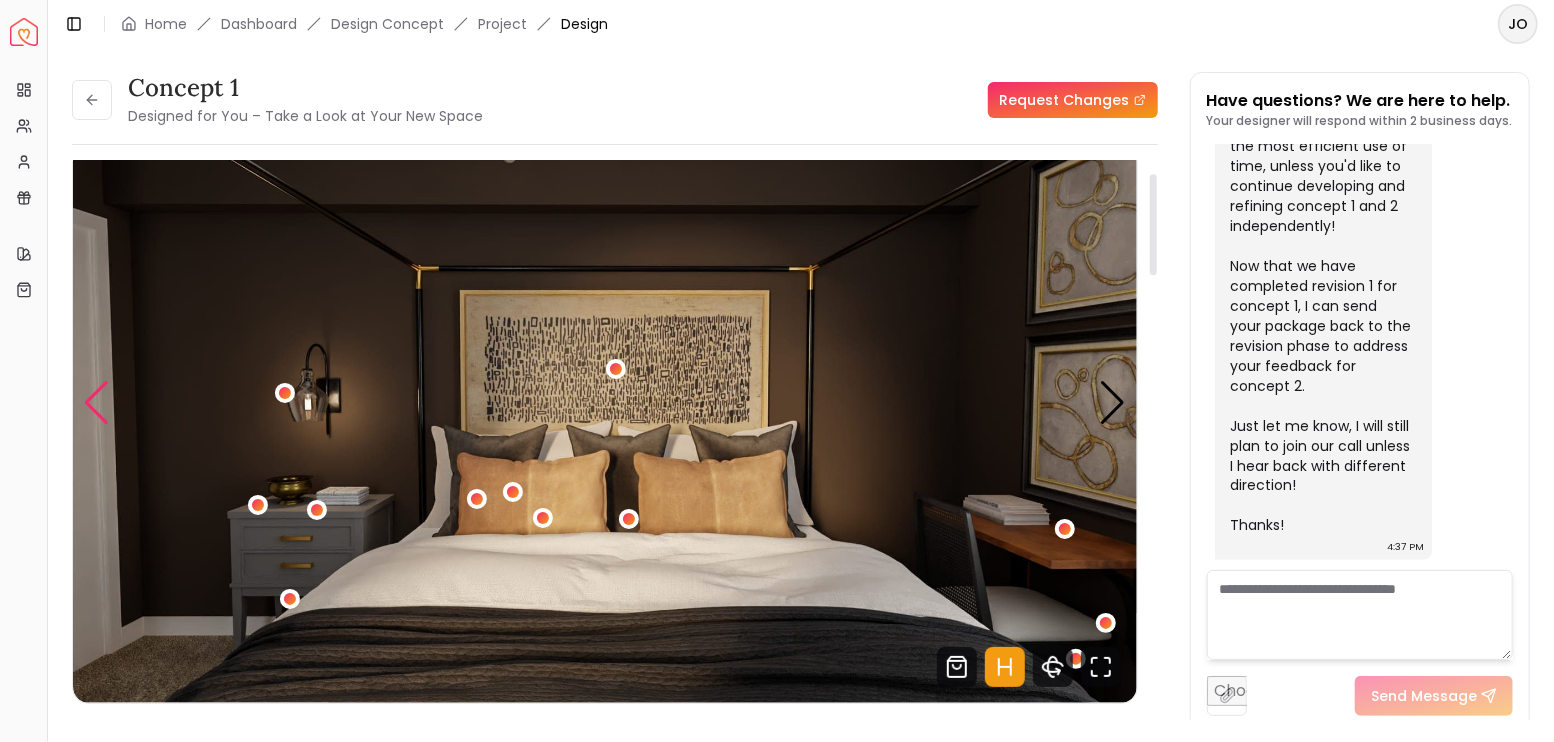 click at bounding box center [96, 403] 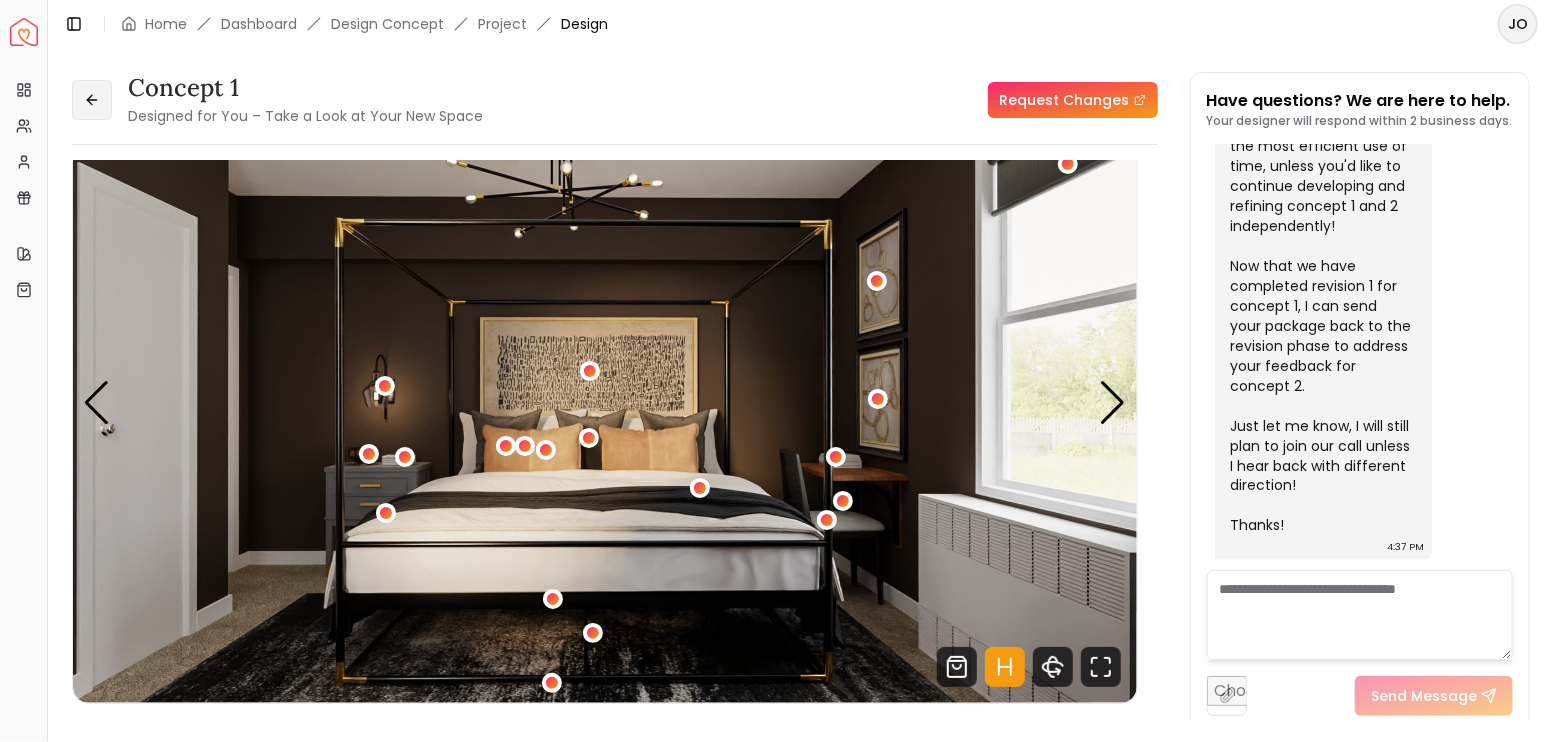 click at bounding box center [92, 100] 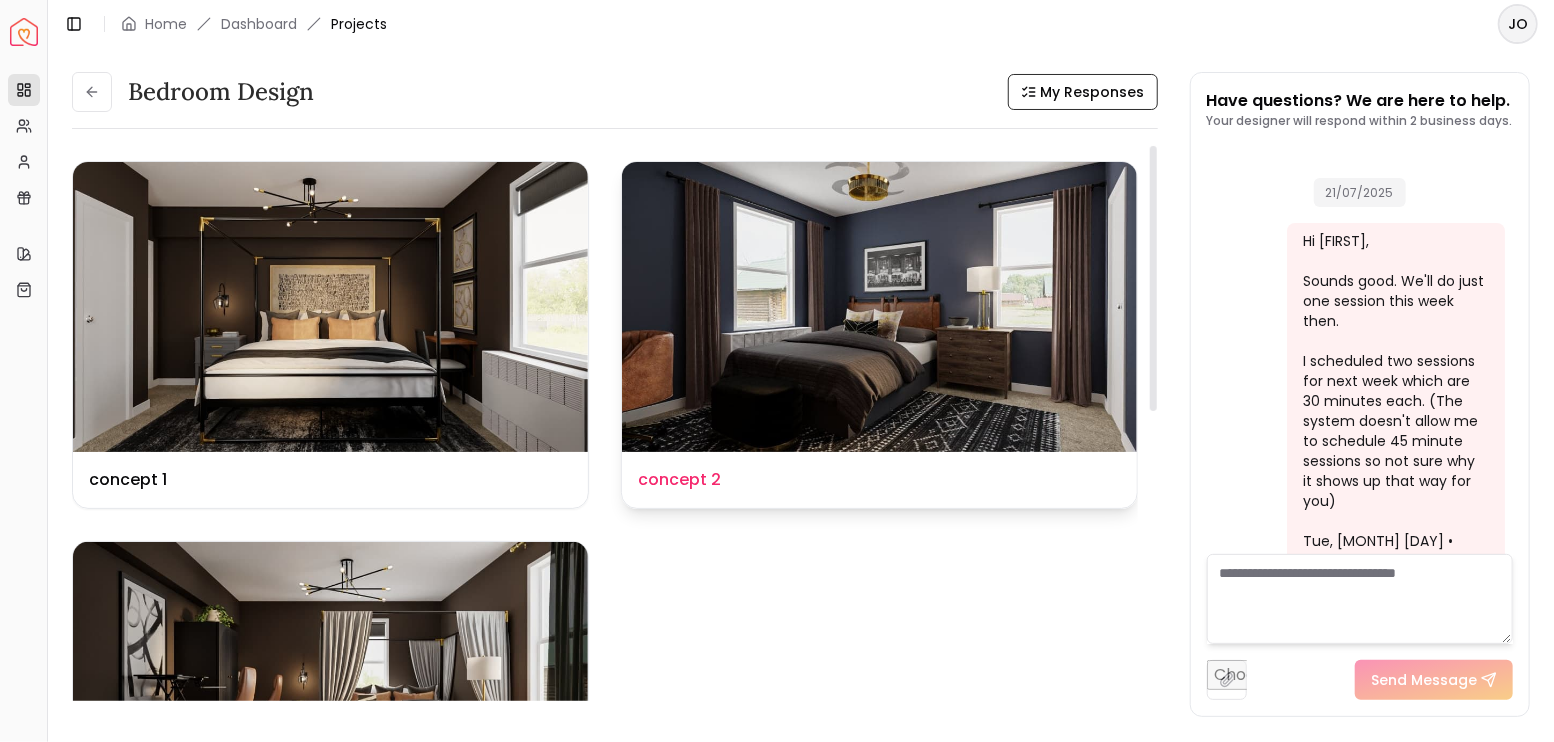 scroll, scrollTop: 6021, scrollLeft: 0, axis: vertical 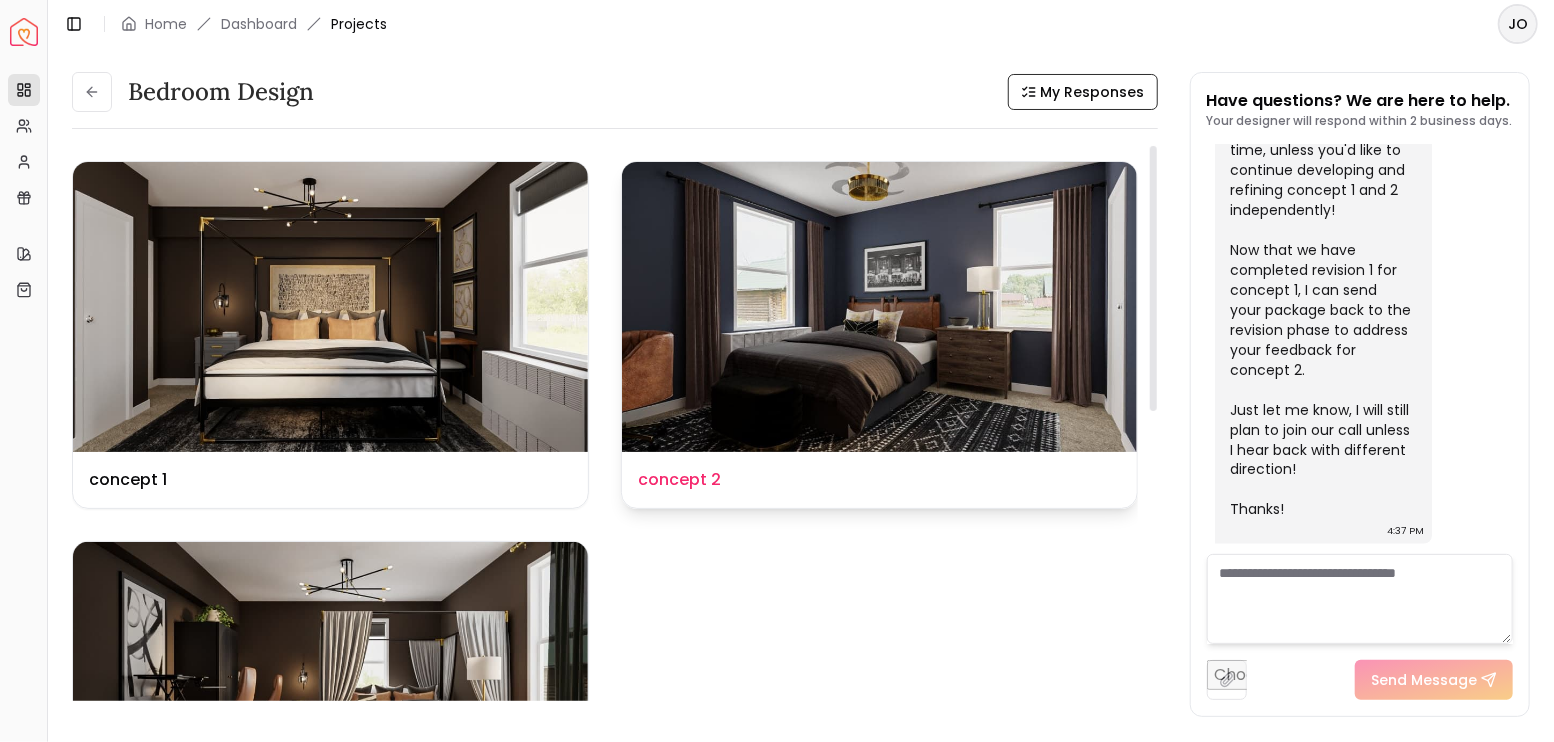 click at bounding box center (879, 307) 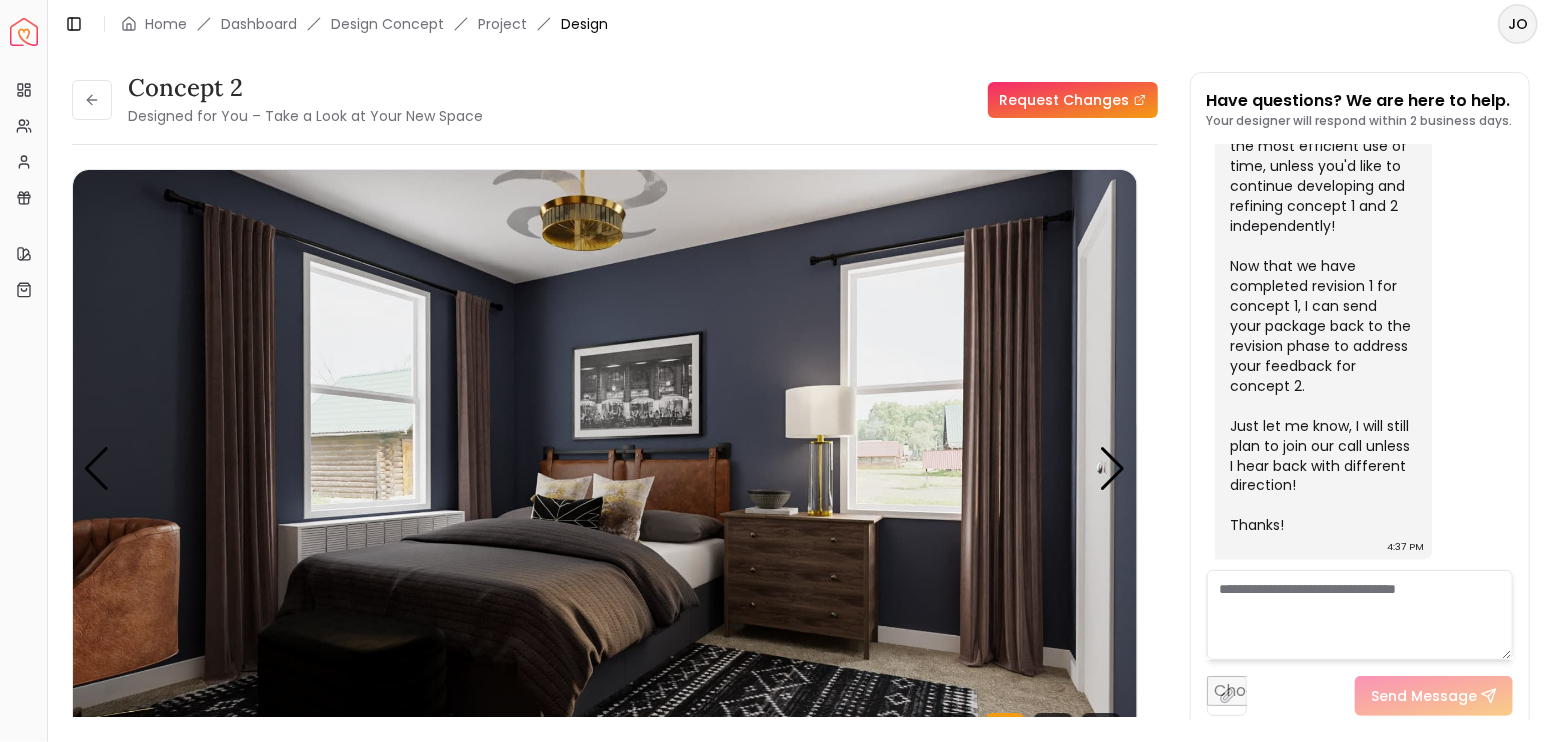scroll, scrollTop: 6004, scrollLeft: 0, axis: vertical 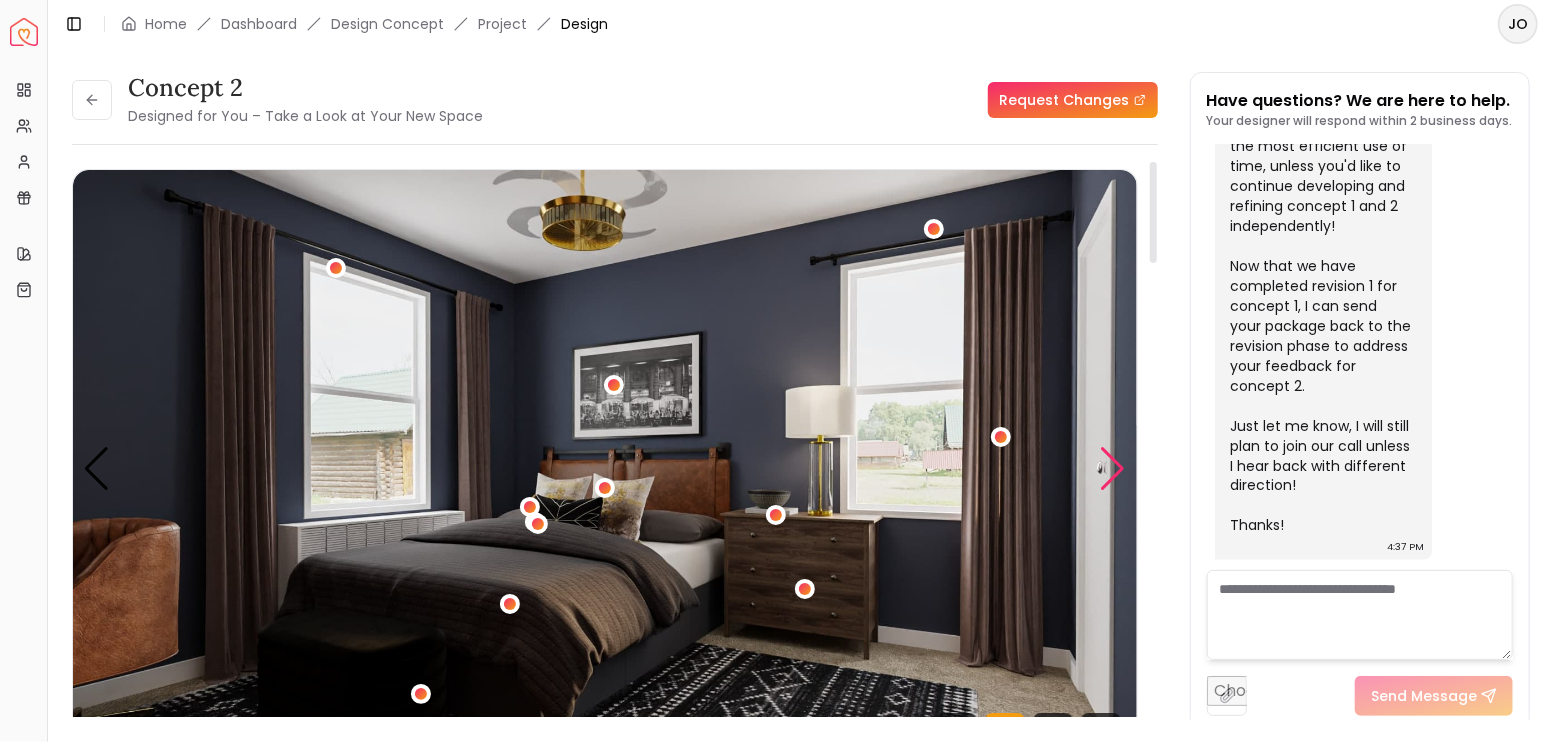 click at bounding box center [1113, 469] 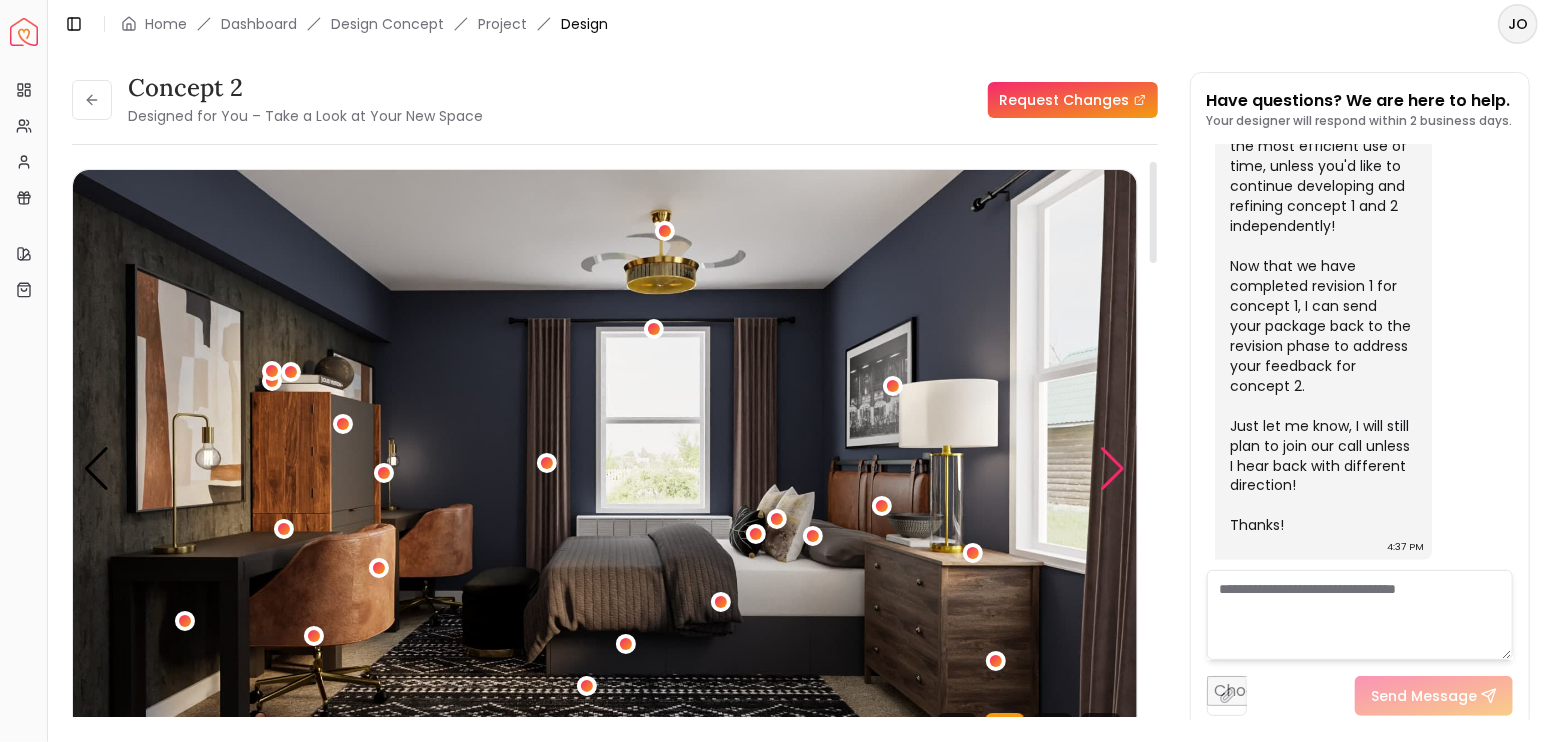 click at bounding box center [1113, 469] 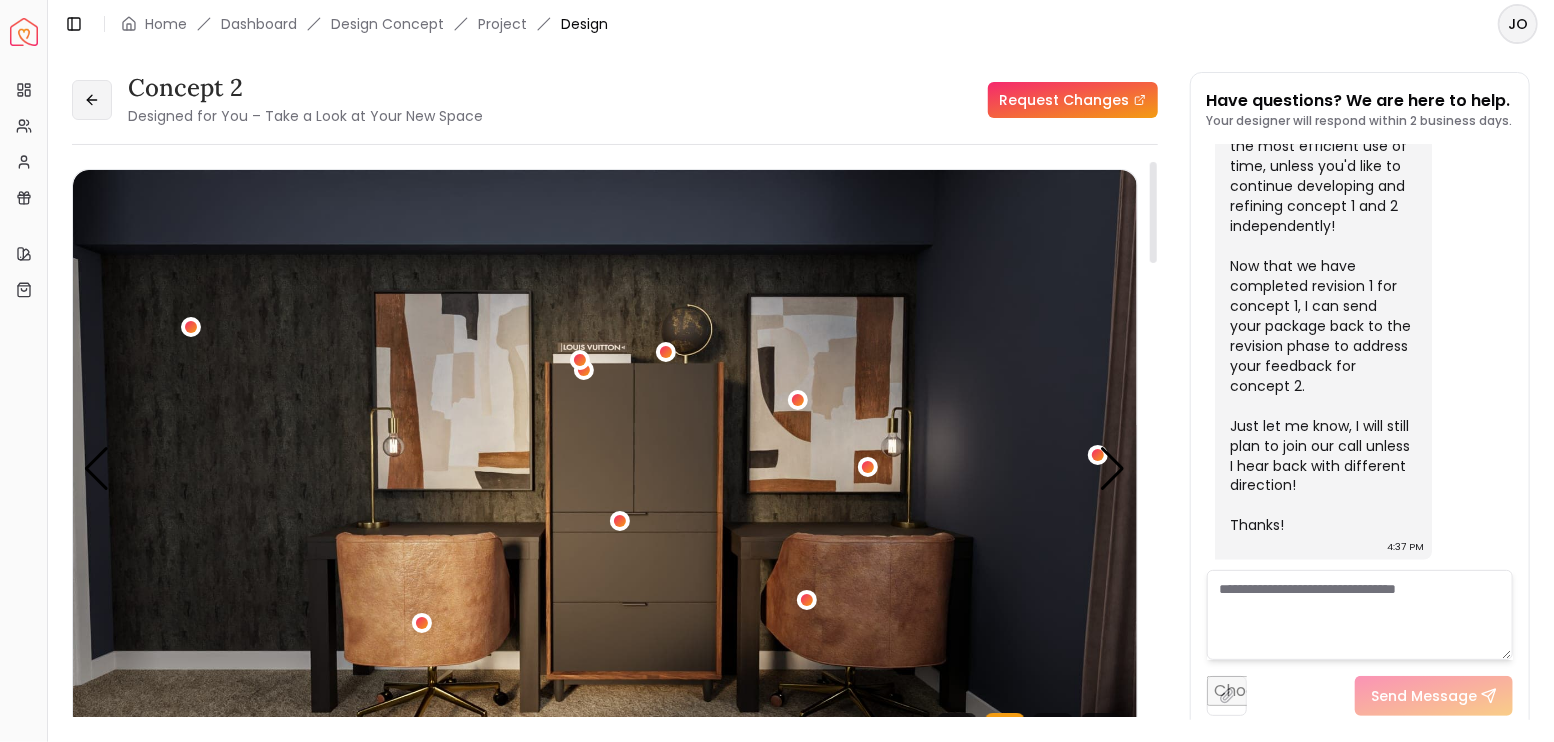 click 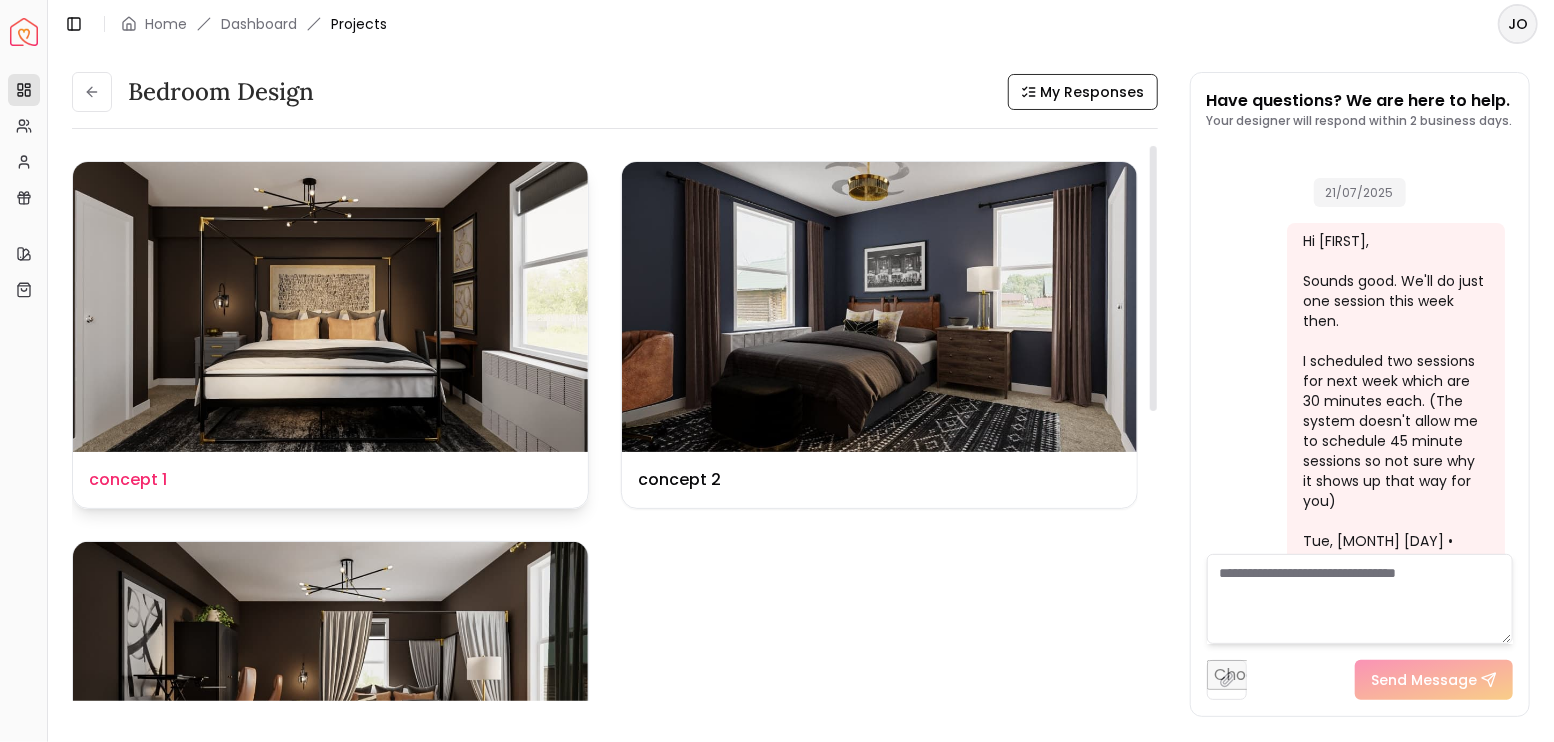 scroll, scrollTop: 6021, scrollLeft: 0, axis: vertical 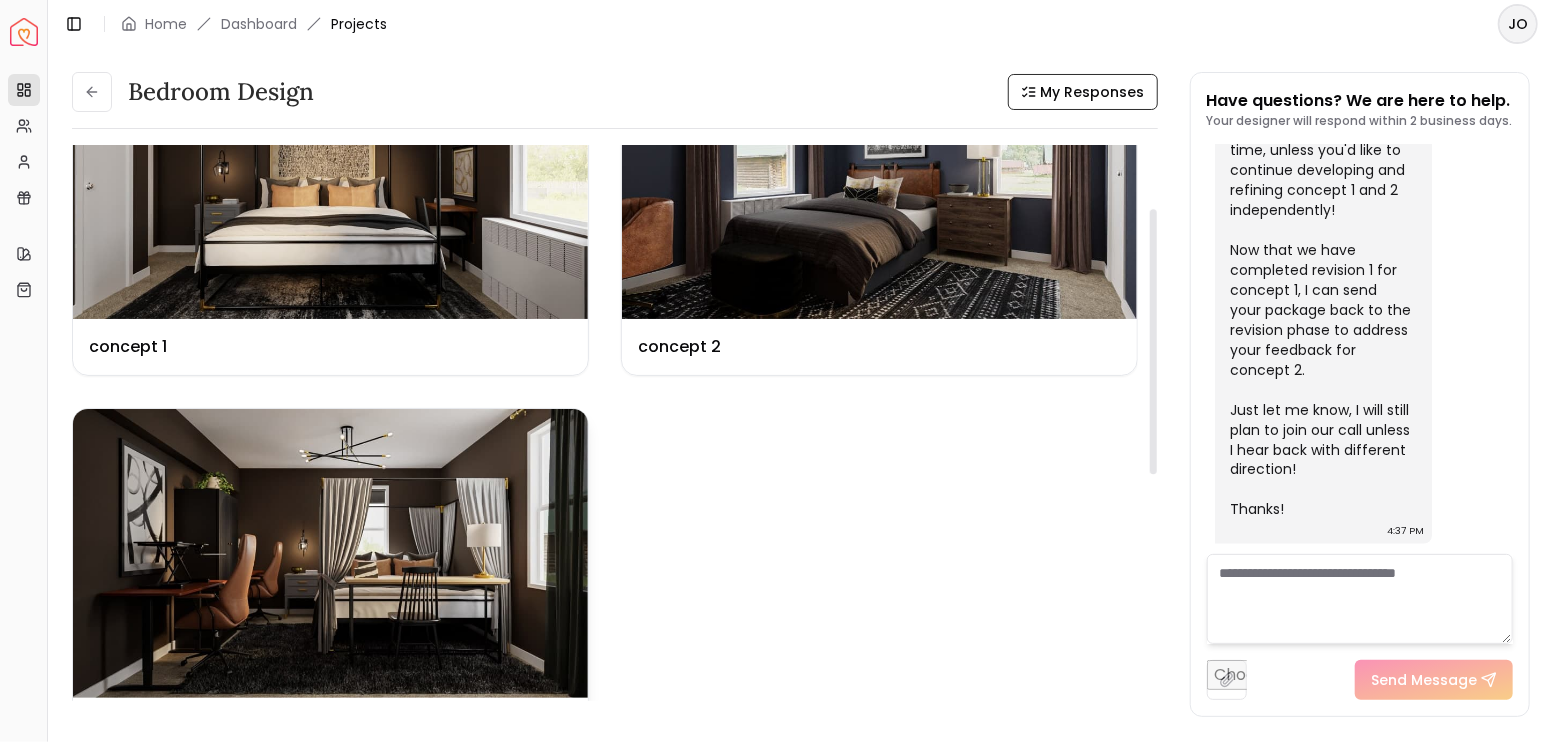 click at bounding box center [330, 554] 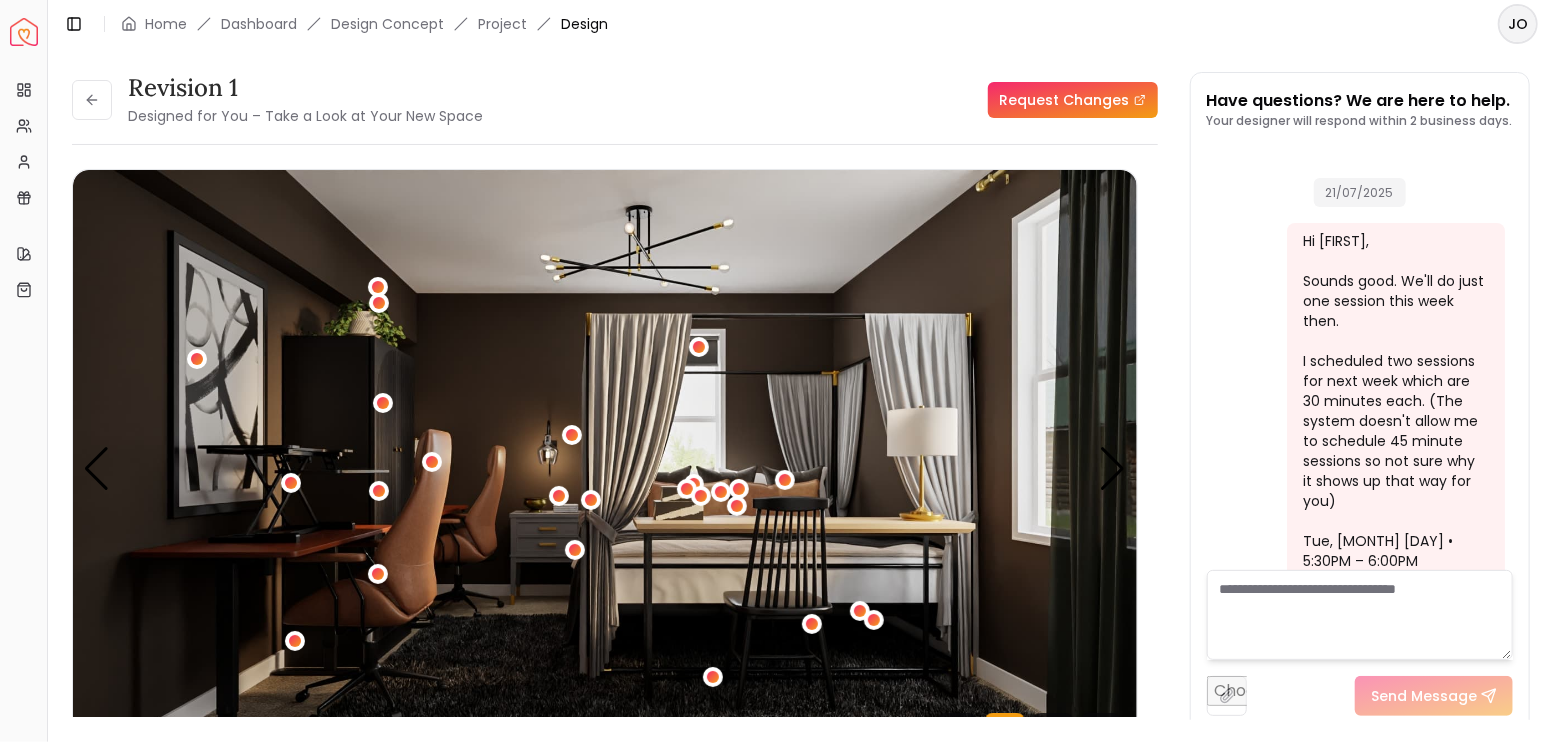 scroll, scrollTop: 6004, scrollLeft: 0, axis: vertical 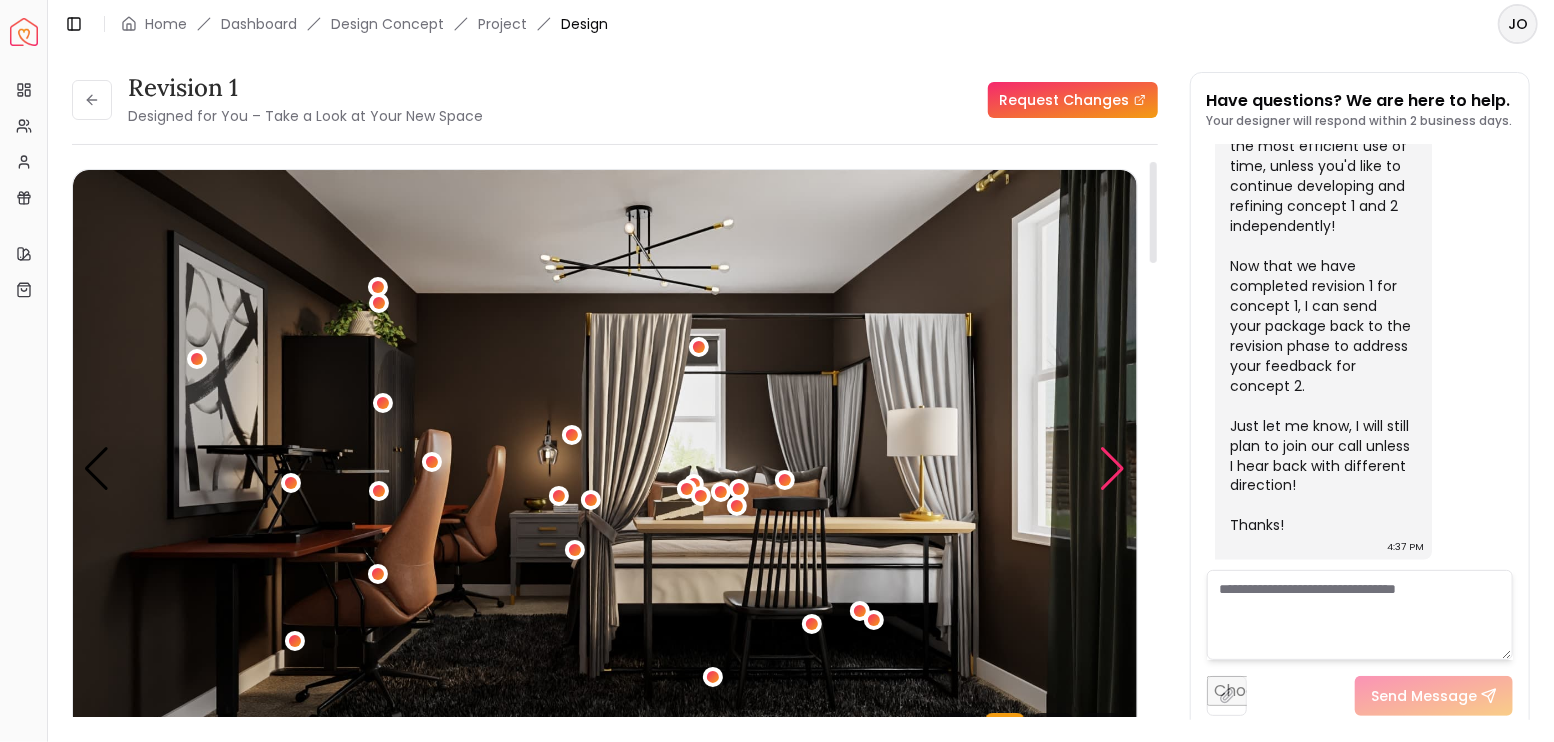 click at bounding box center [1113, 469] 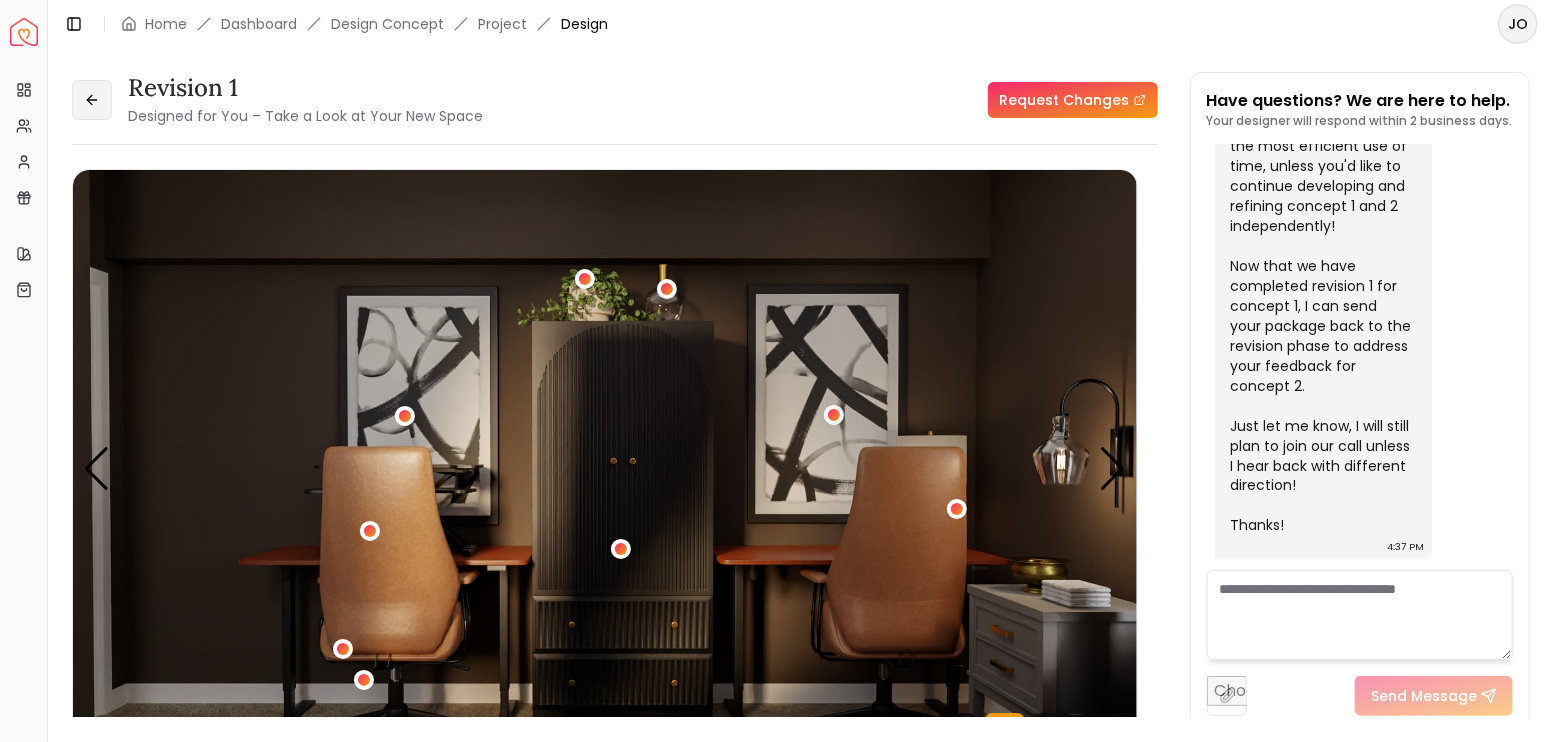 click at bounding box center (92, 100) 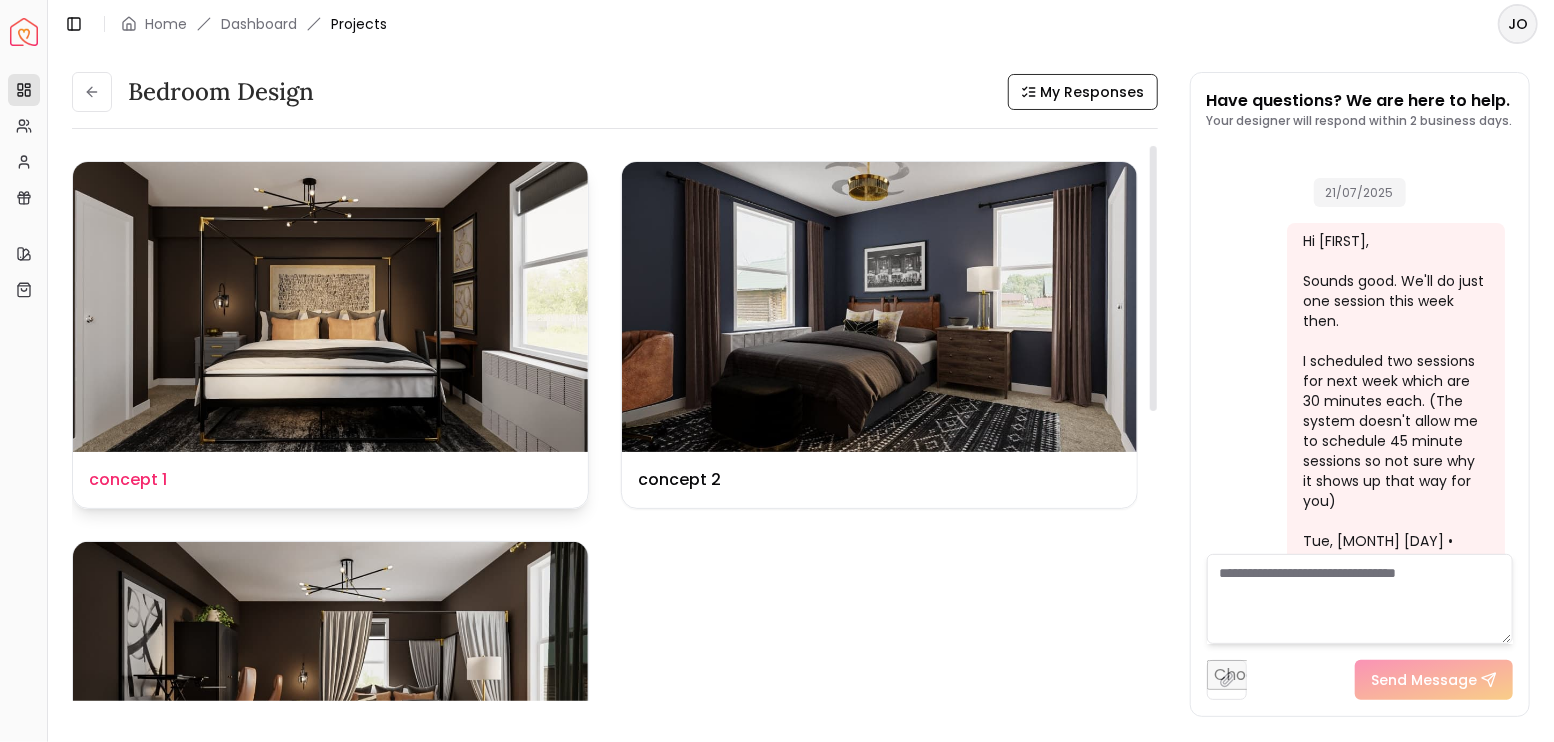 scroll, scrollTop: 6021, scrollLeft: 0, axis: vertical 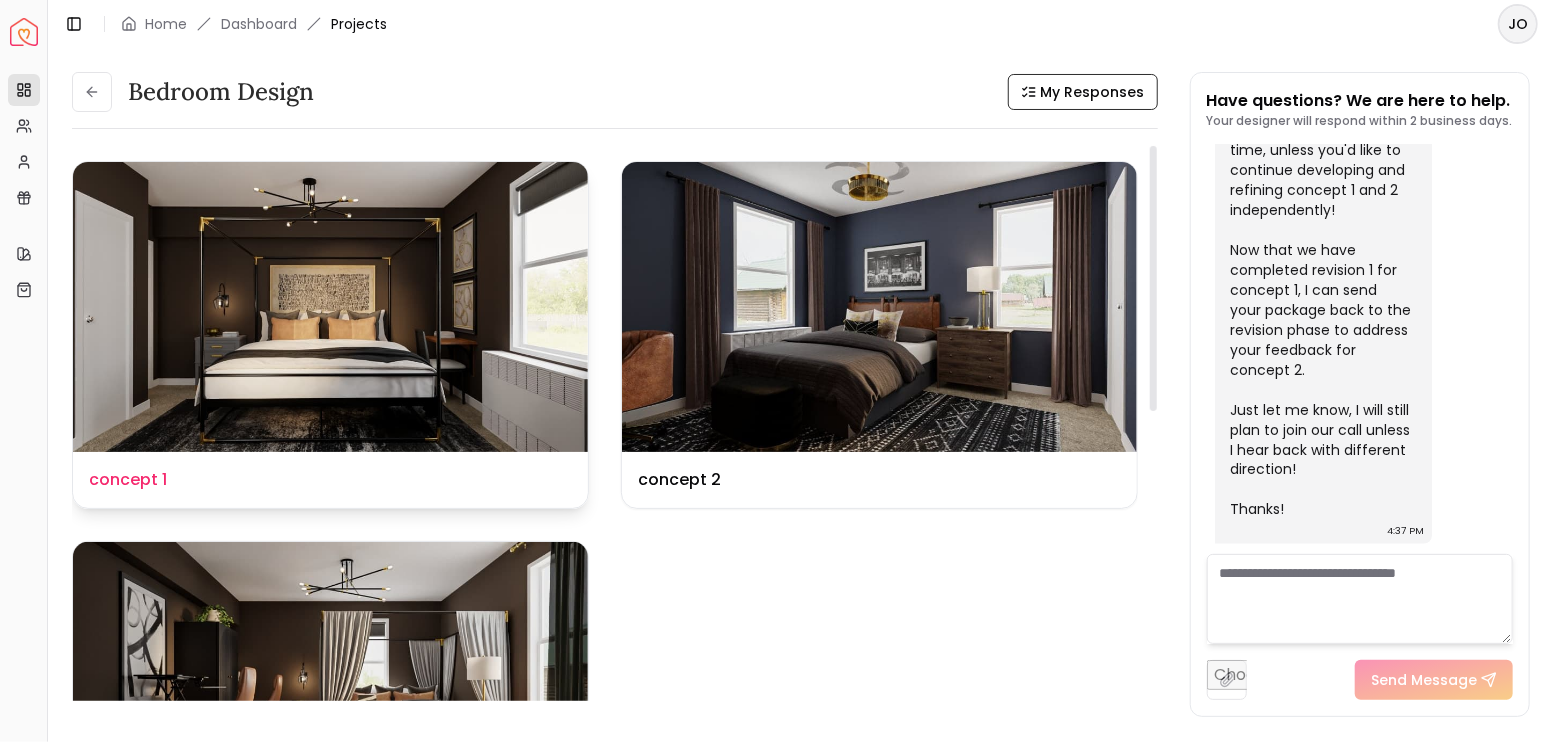 click at bounding box center (330, 307) 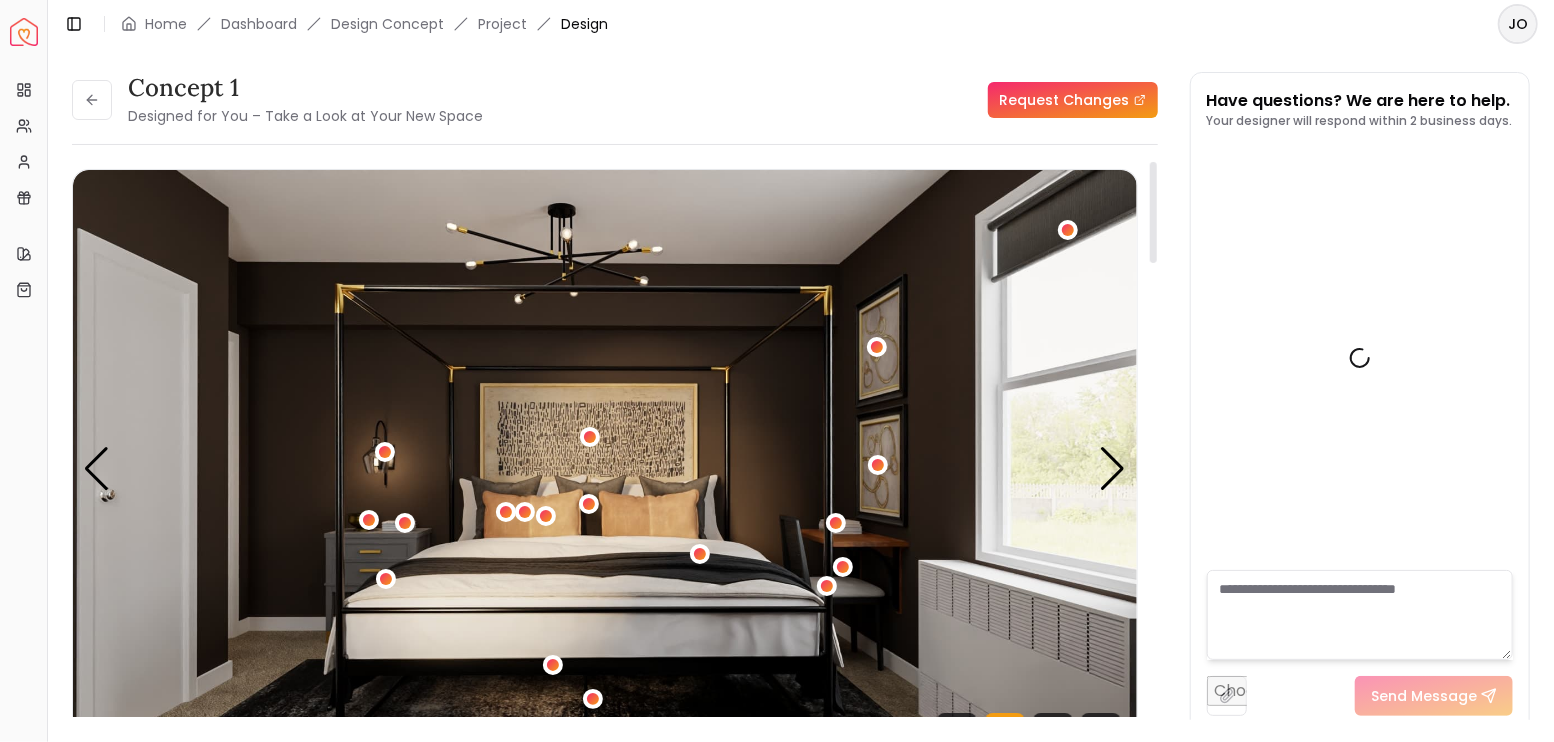 scroll, scrollTop: 6004, scrollLeft: 0, axis: vertical 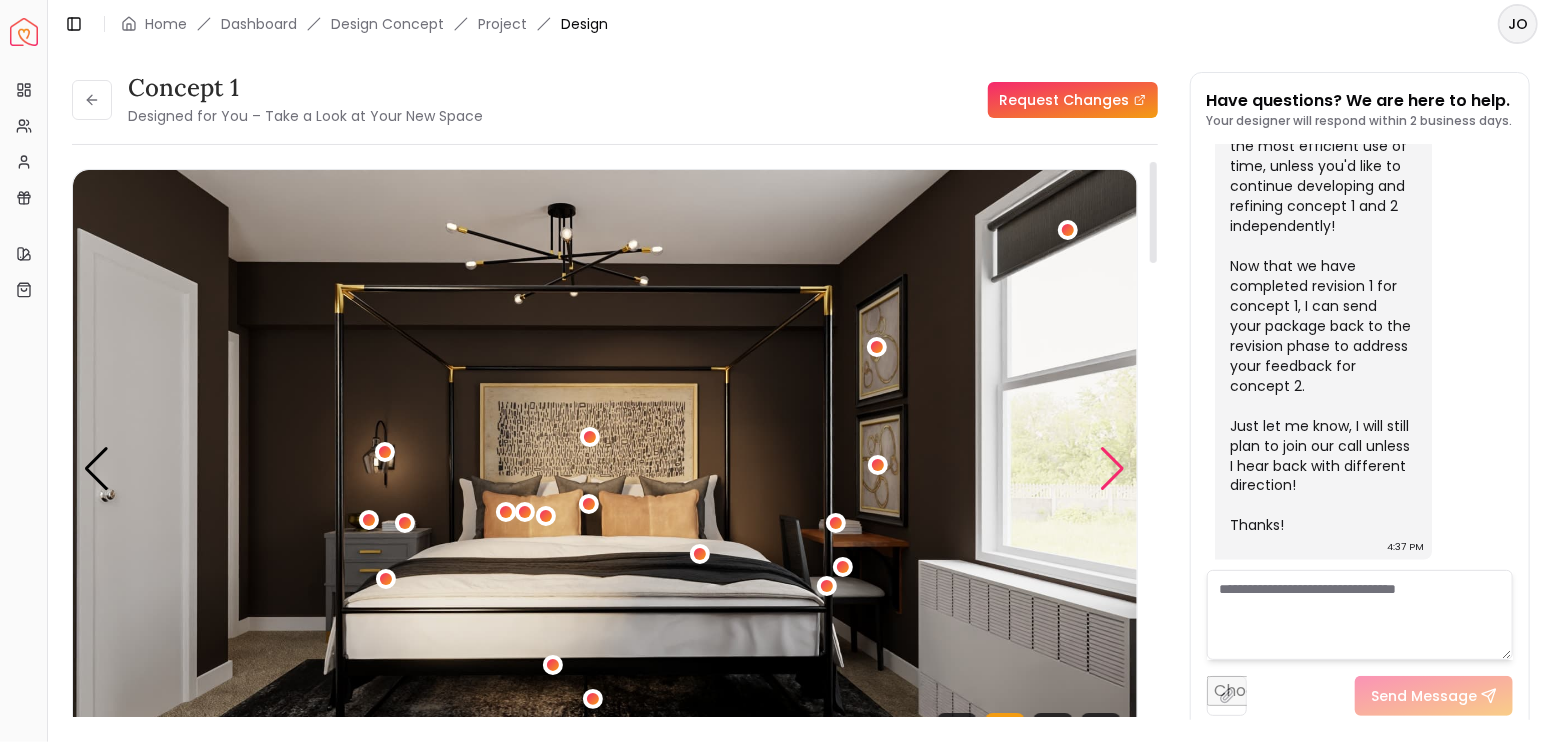 click at bounding box center [1113, 469] 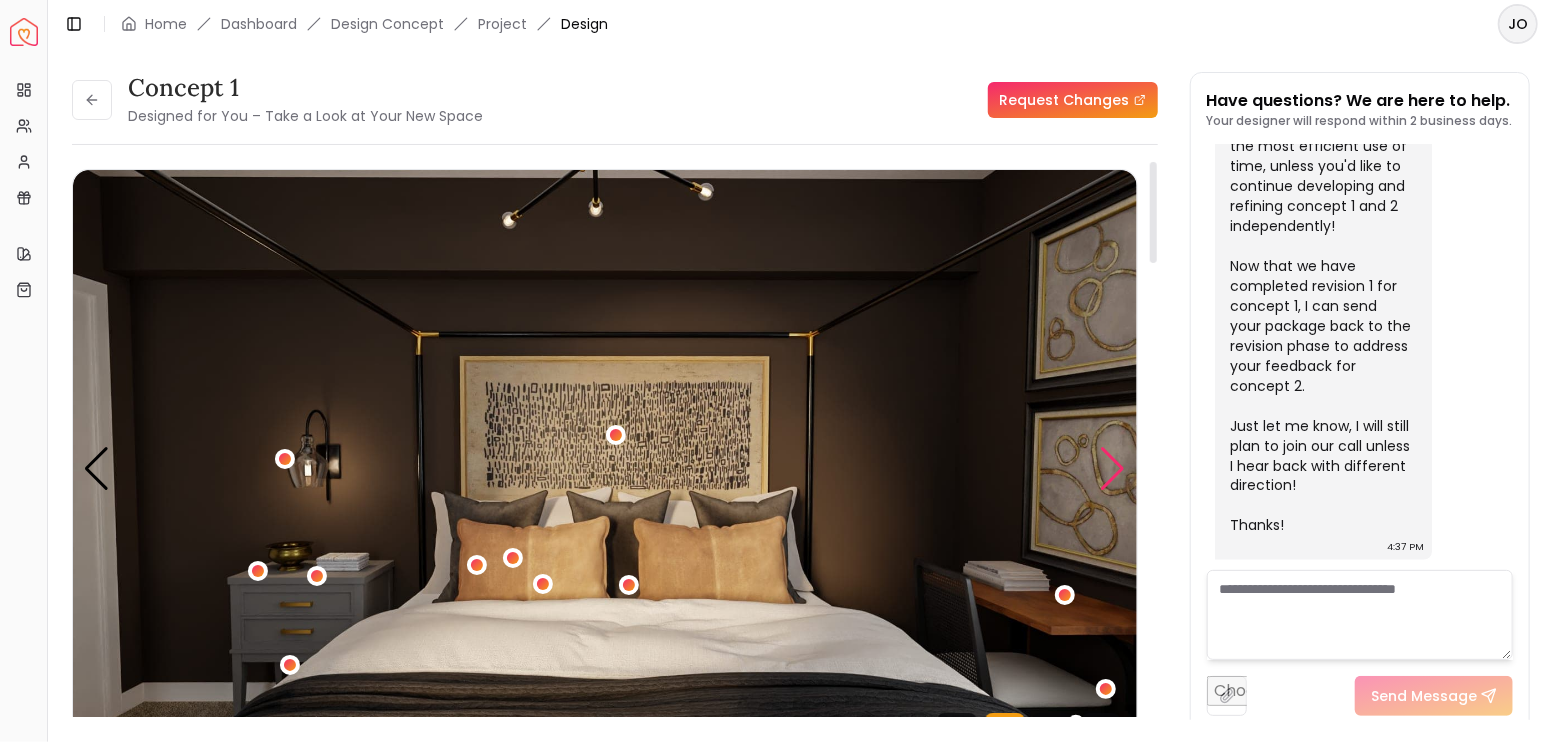 click at bounding box center (1113, 469) 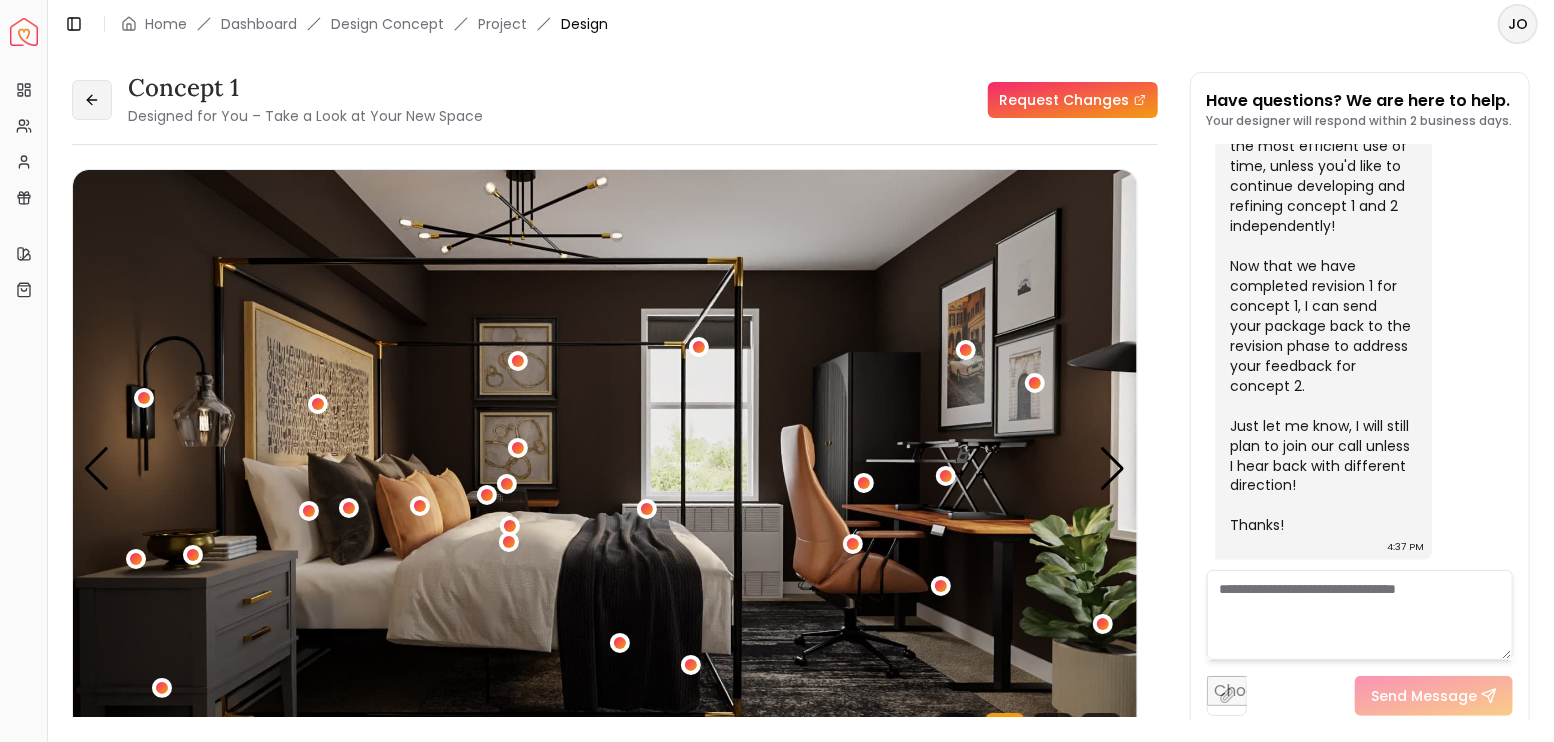 click at bounding box center (92, 100) 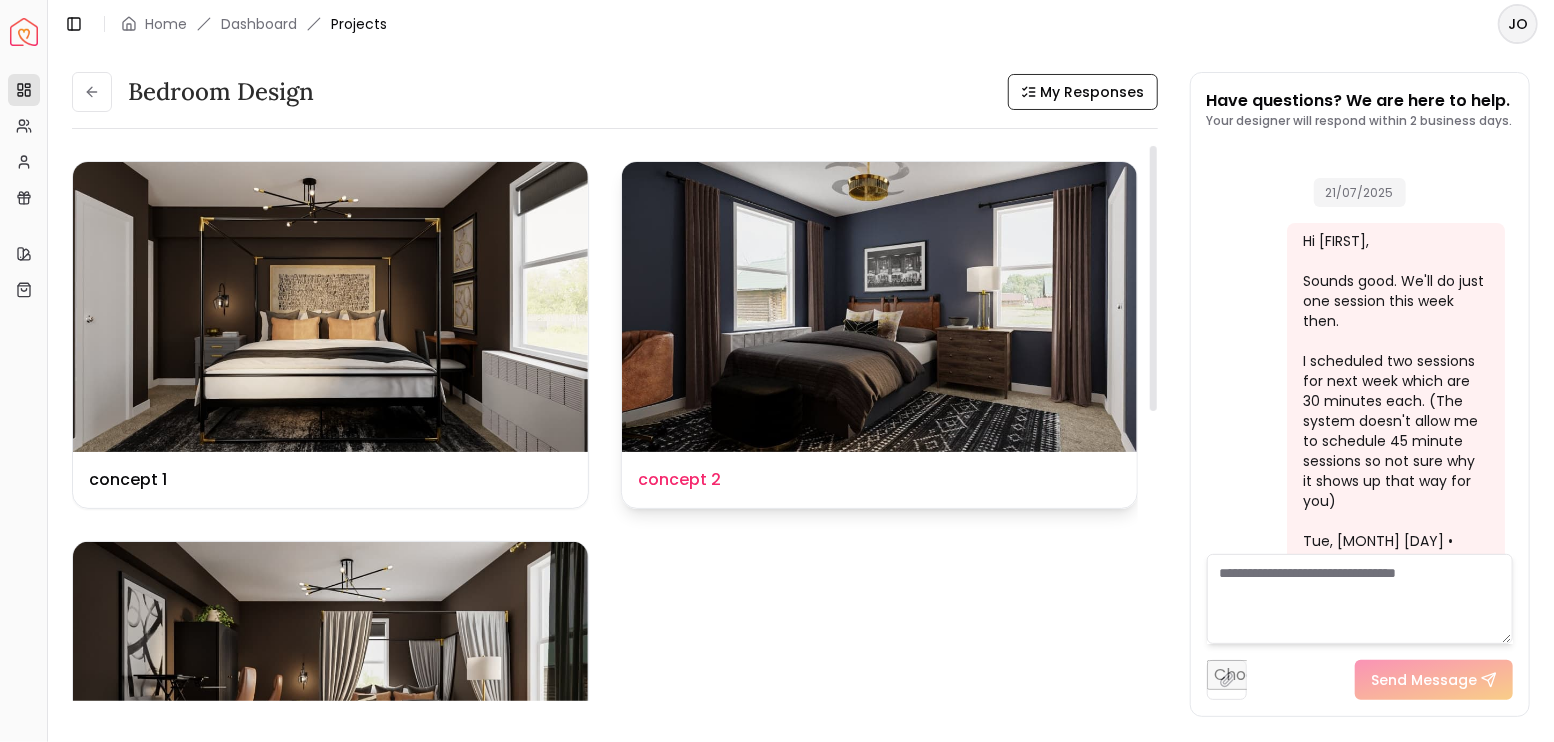 scroll, scrollTop: 6021, scrollLeft: 0, axis: vertical 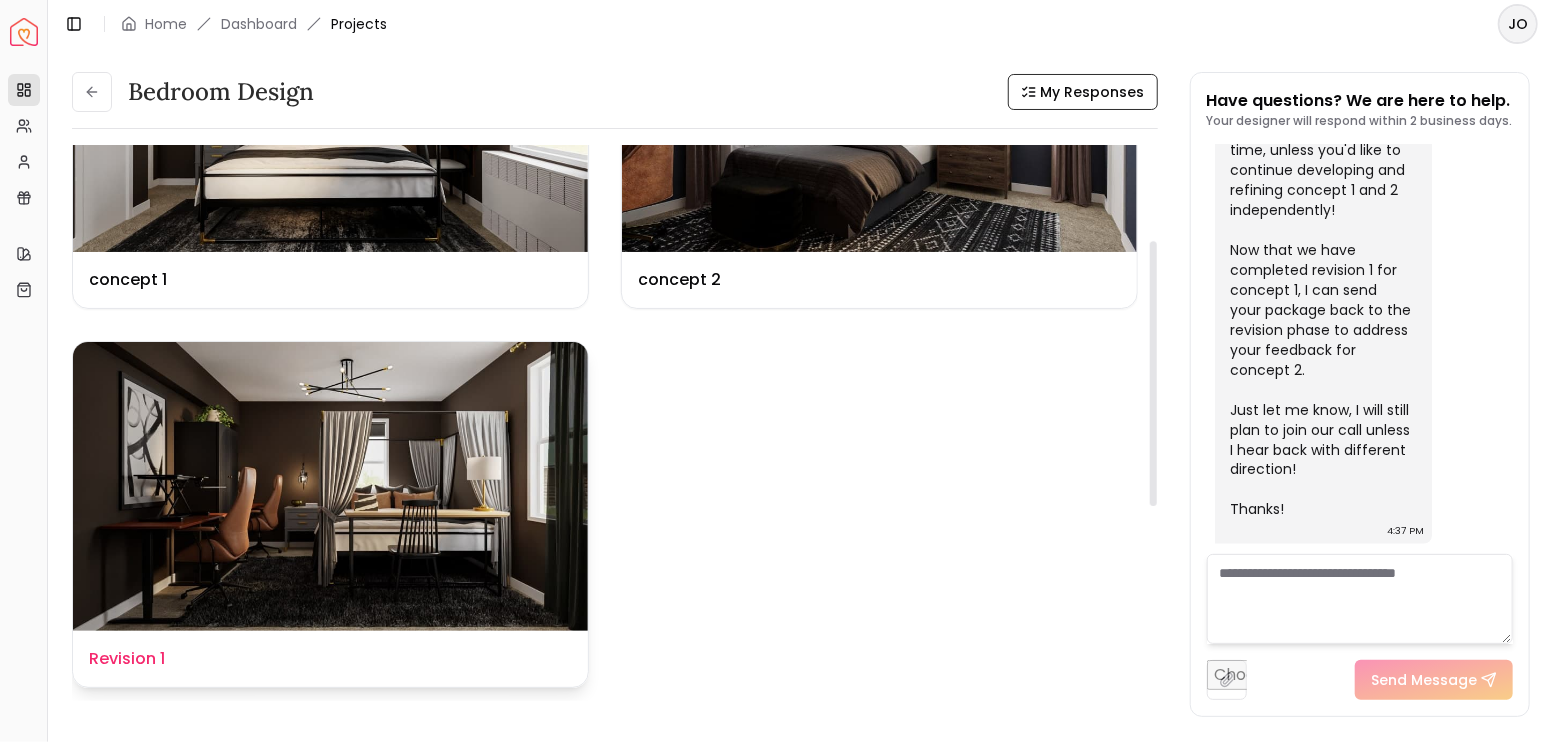 click at bounding box center (330, 487) 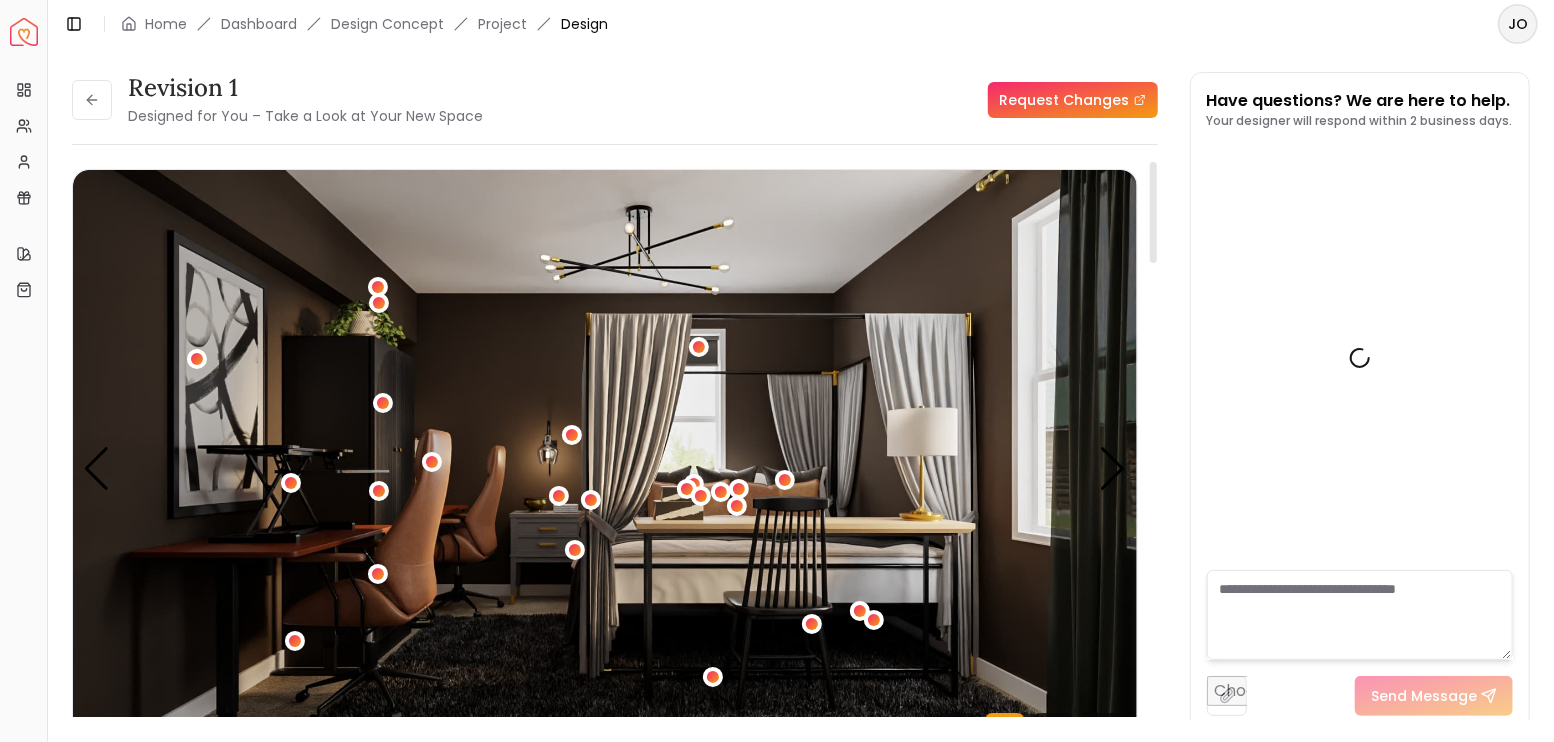 scroll, scrollTop: 6004, scrollLeft: 0, axis: vertical 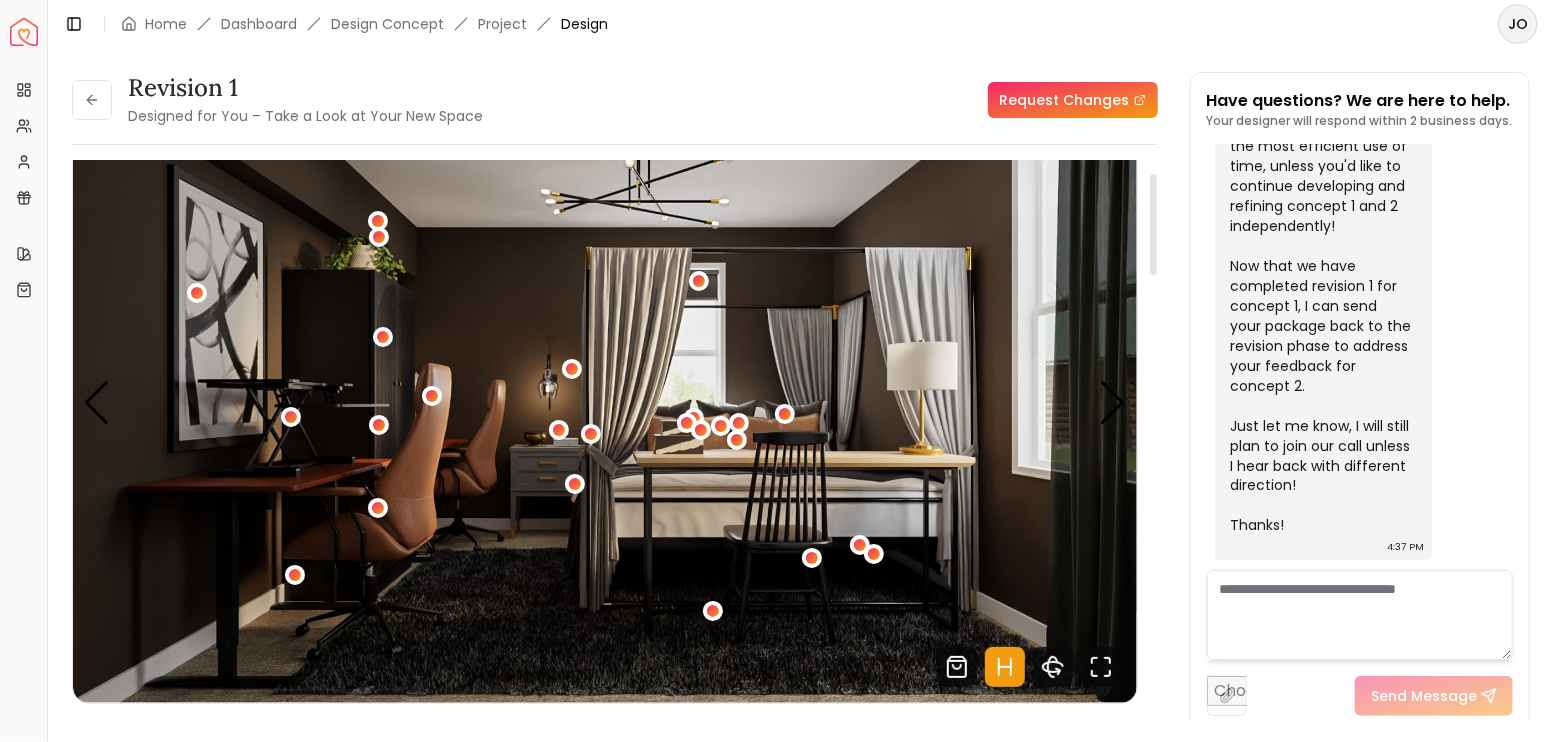 click 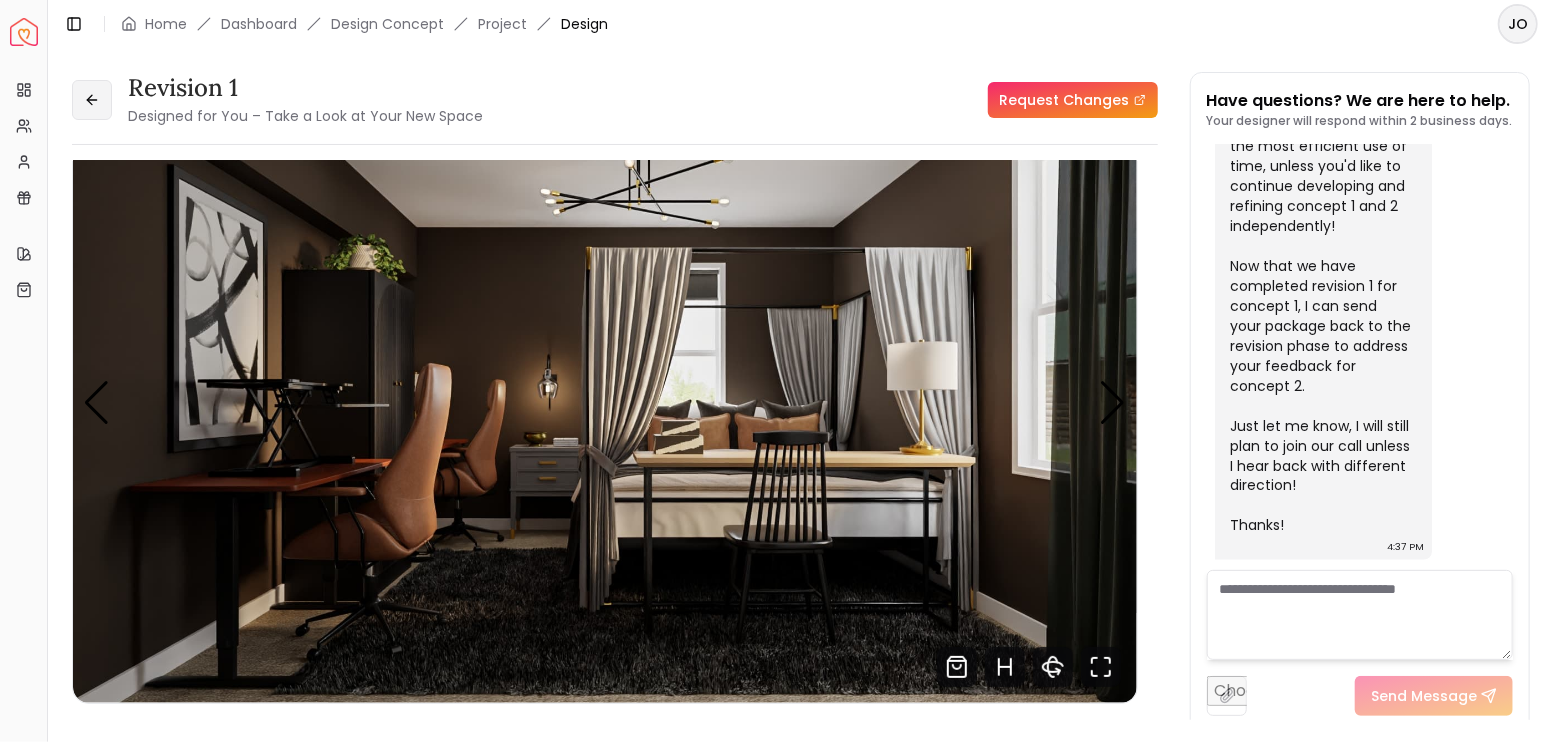 click at bounding box center (92, 100) 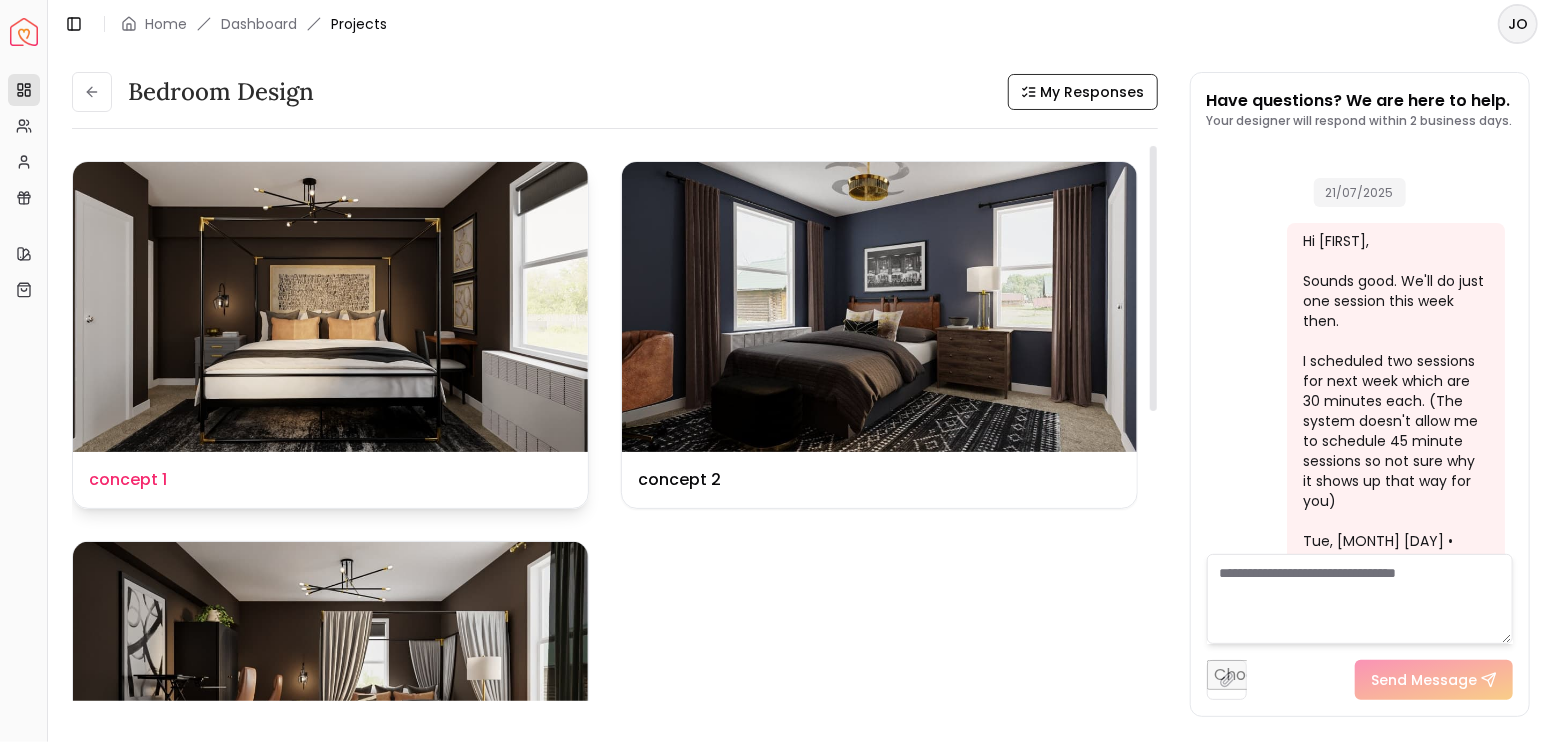 scroll, scrollTop: 6021, scrollLeft: 0, axis: vertical 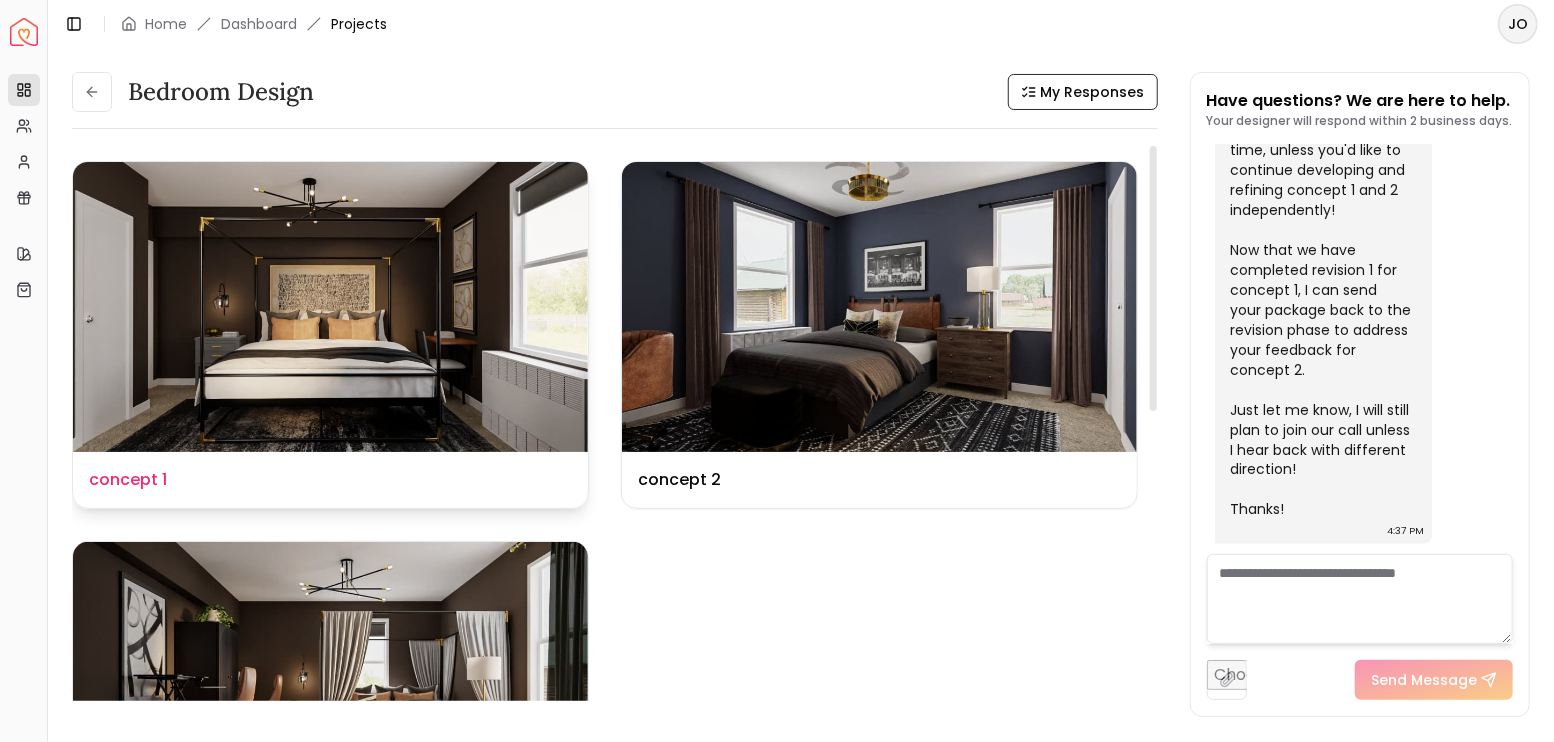 click at bounding box center [330, 307] 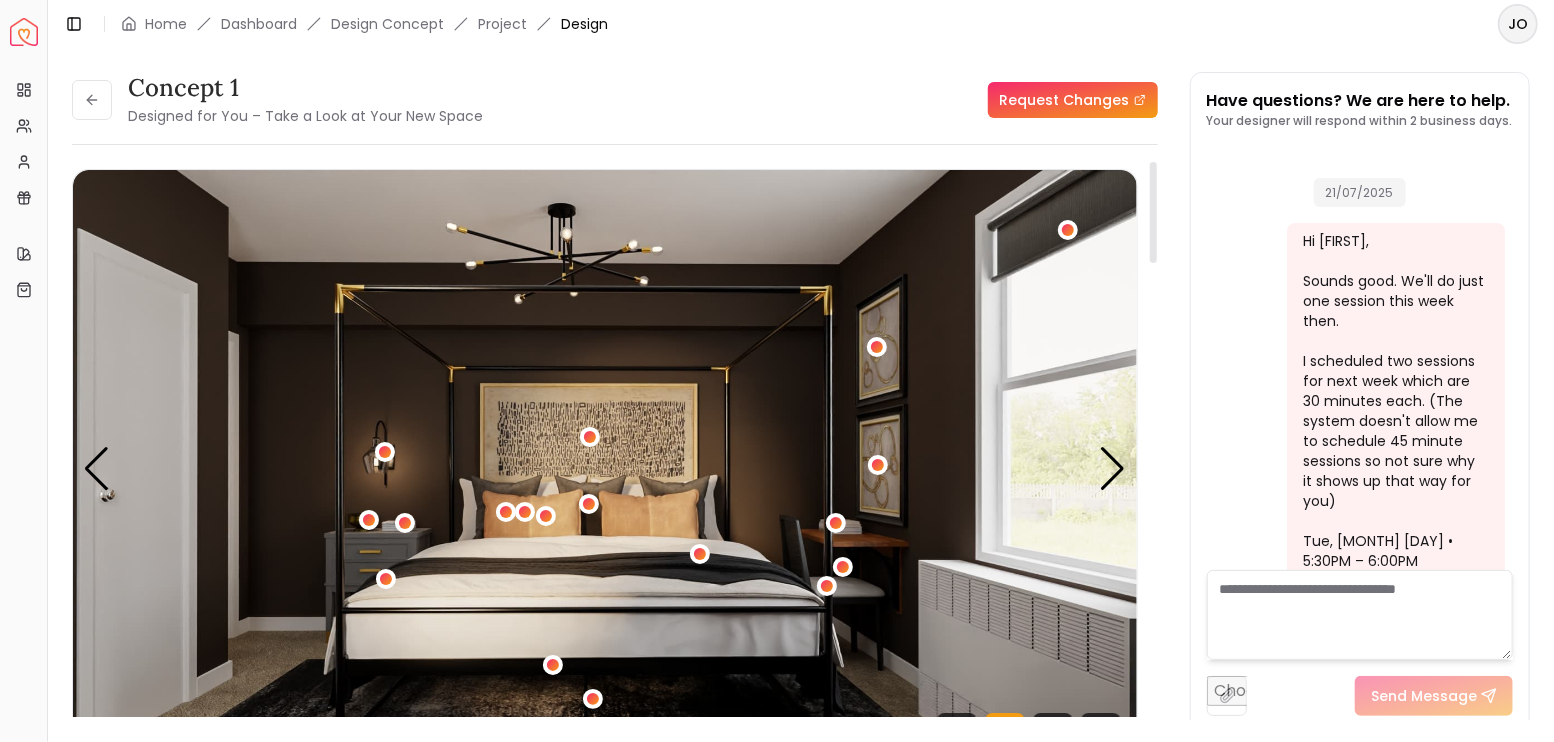 scroll, scrollTop: 6004, scrollLeft: 0, axis: vertical 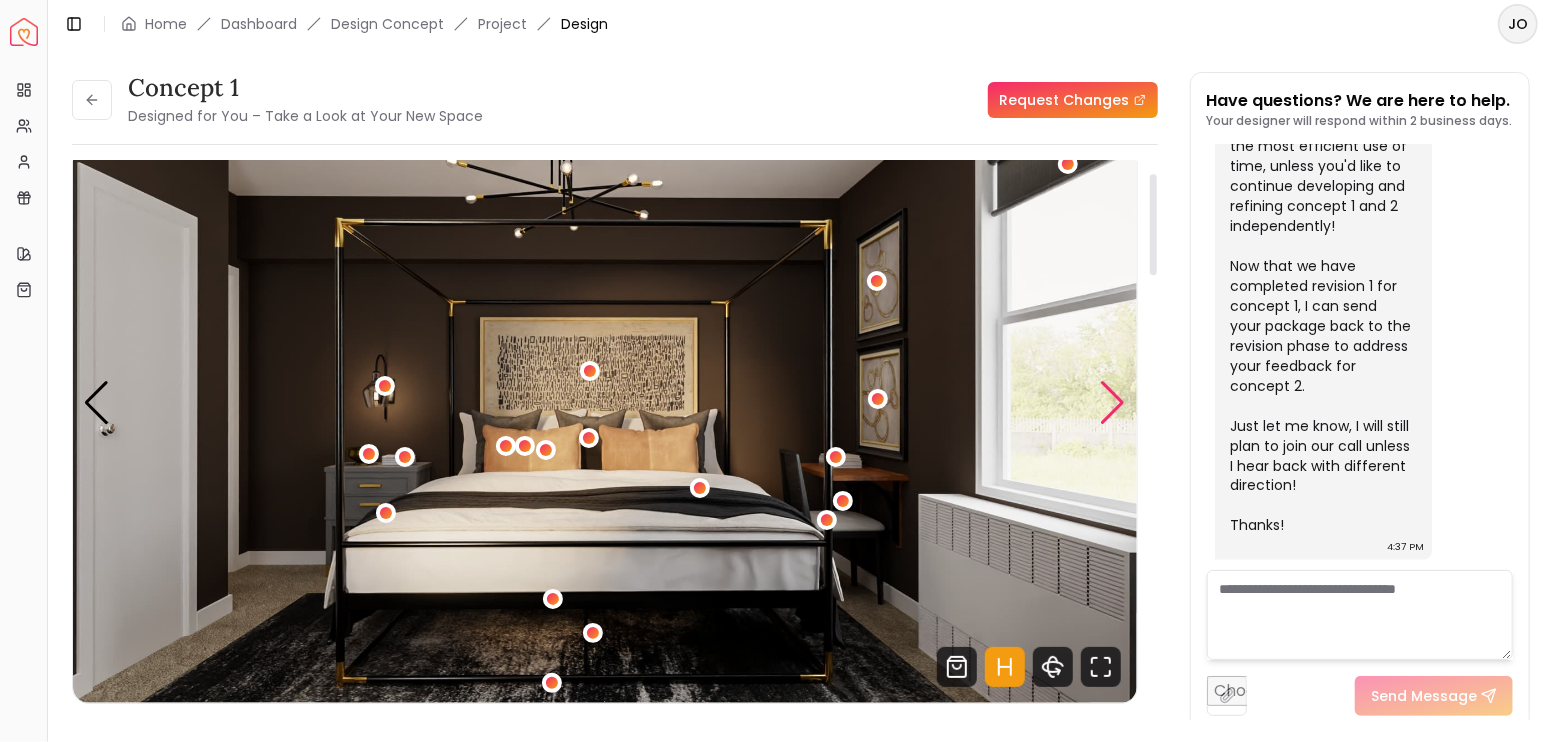 click at bounding box center [1113, 403] 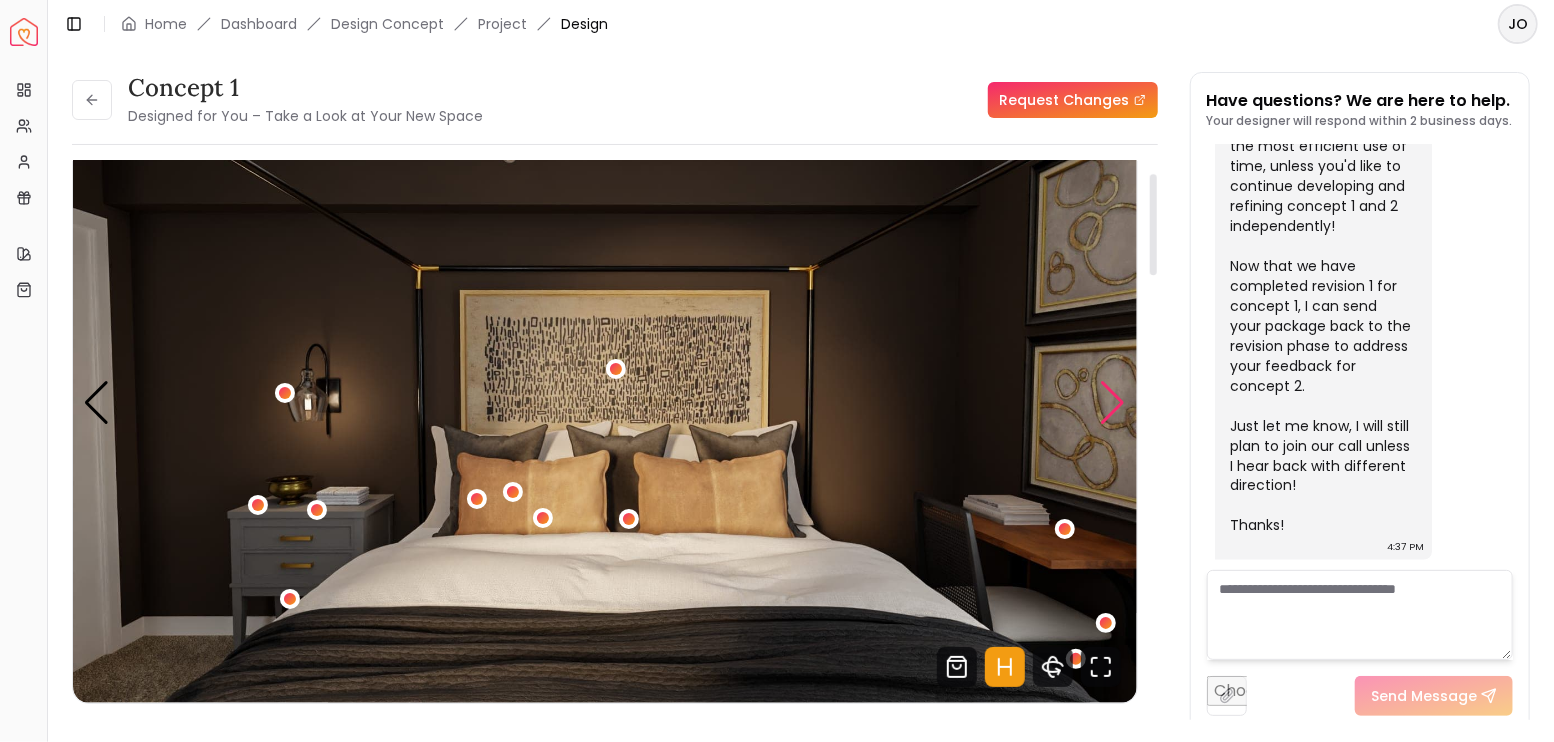 click at bounding box center [1113, 403] 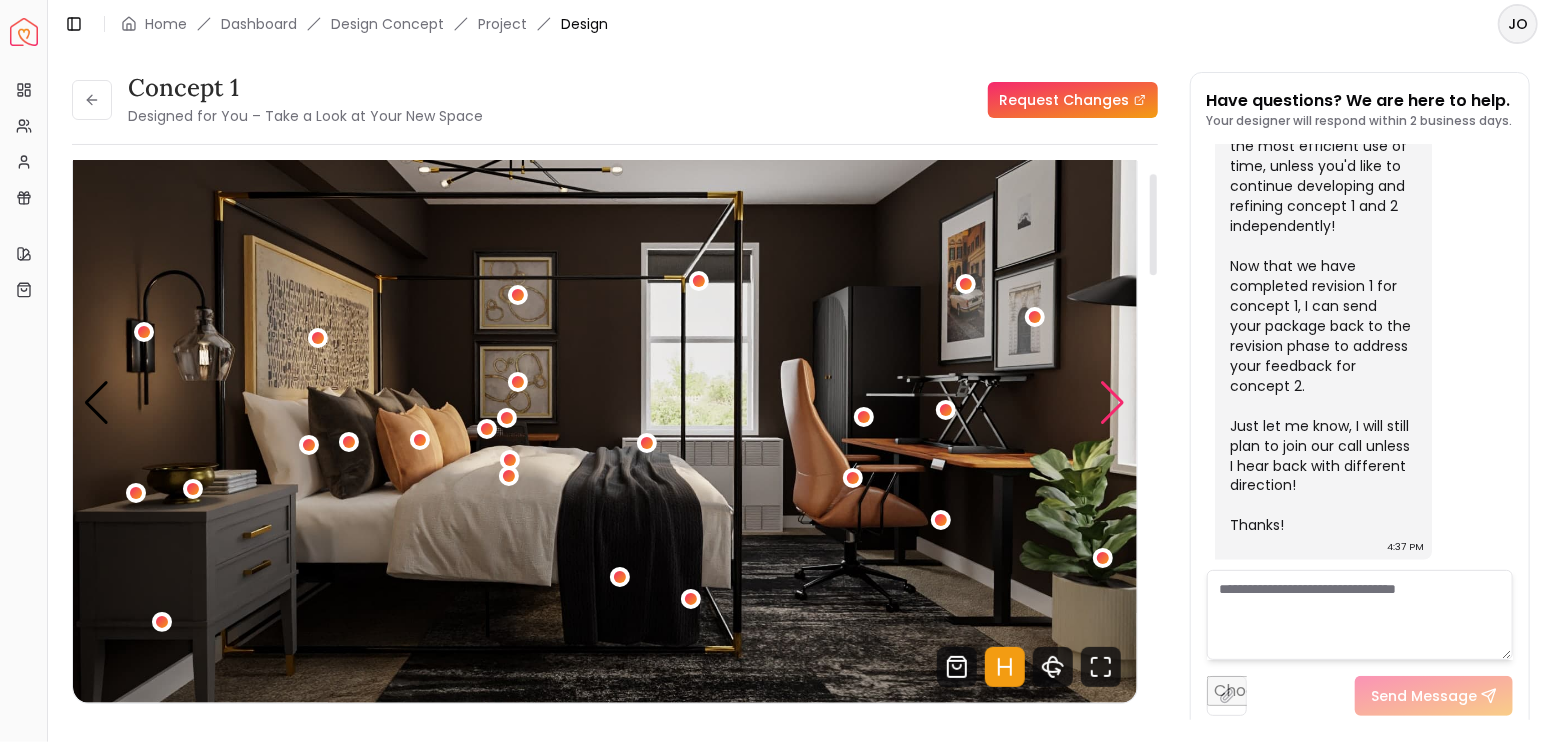 click at bounding box center (1113, 403) 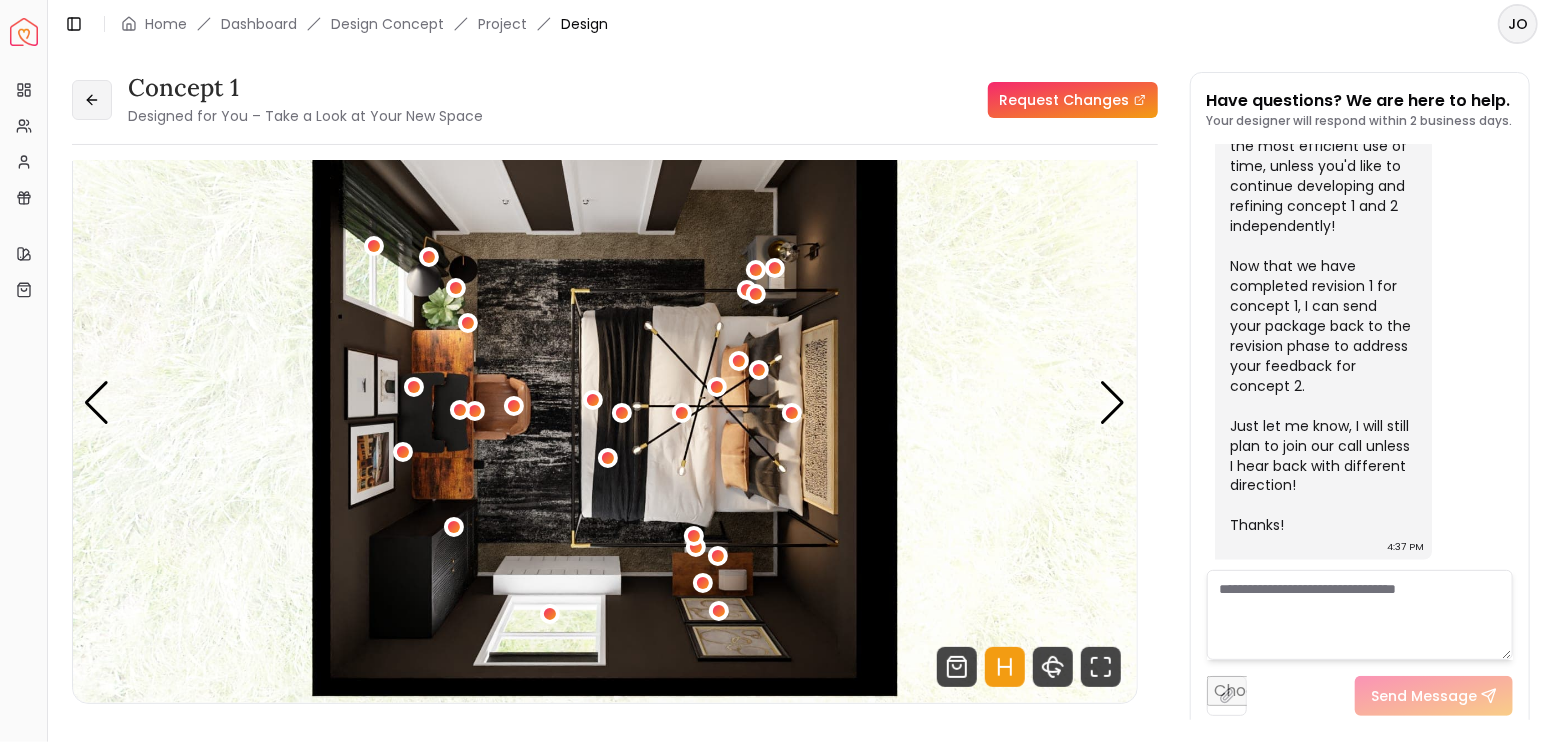click 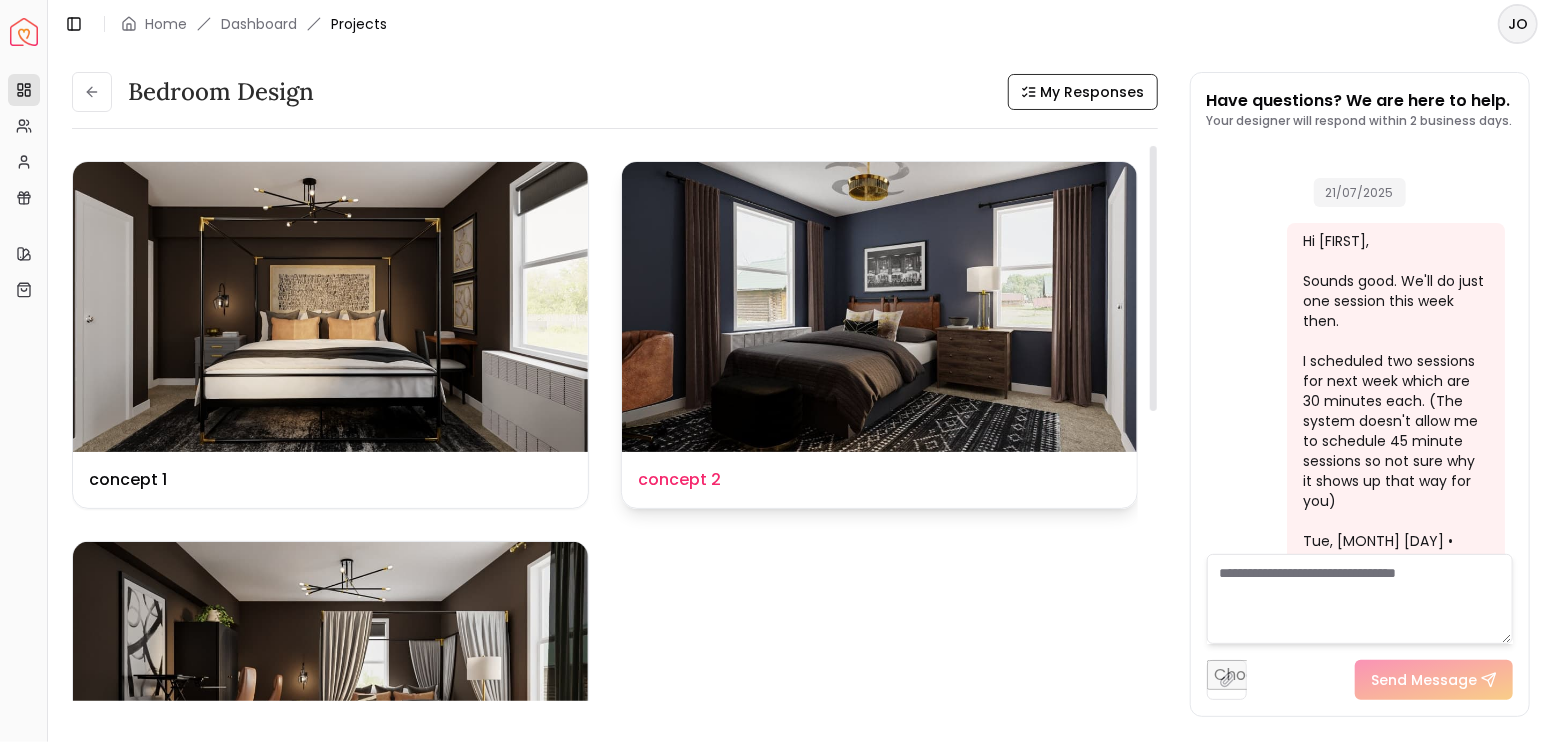 scroll, scrollTop: 6021, scrollLeft: 0, axis: vertical 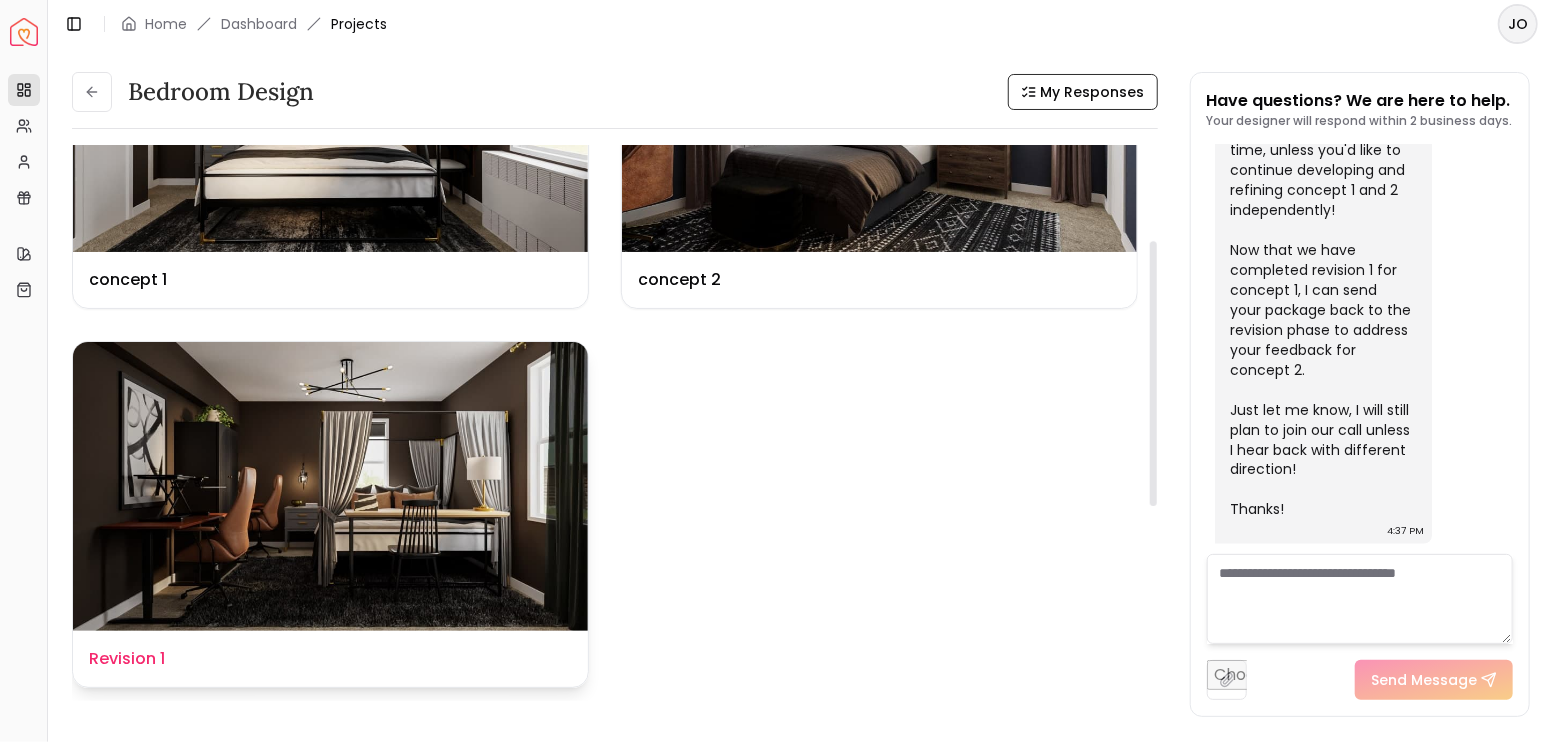click at bounding box center (330, 487) 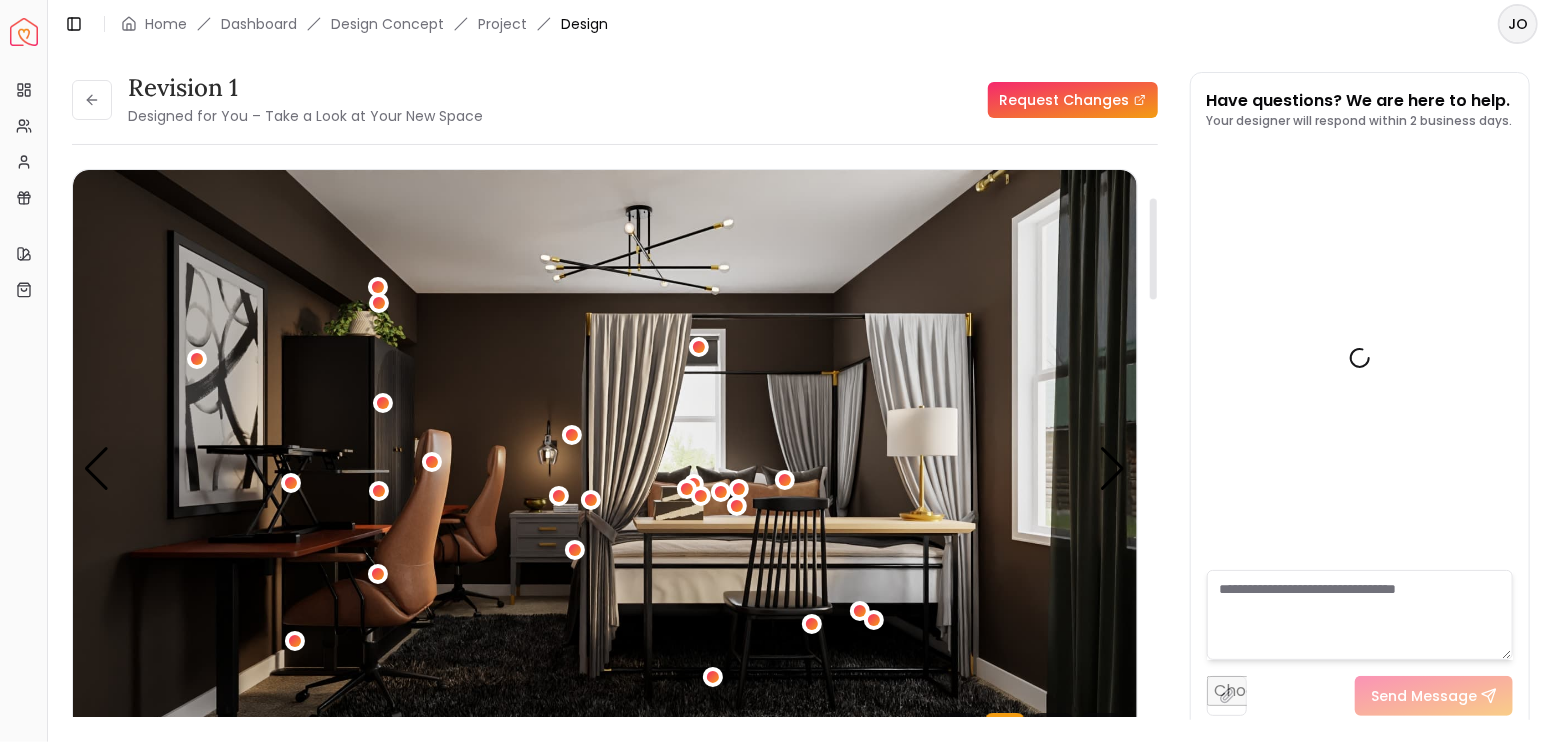 scroll, scrollTop: 200, scrollLeft: 0, axis: vertical 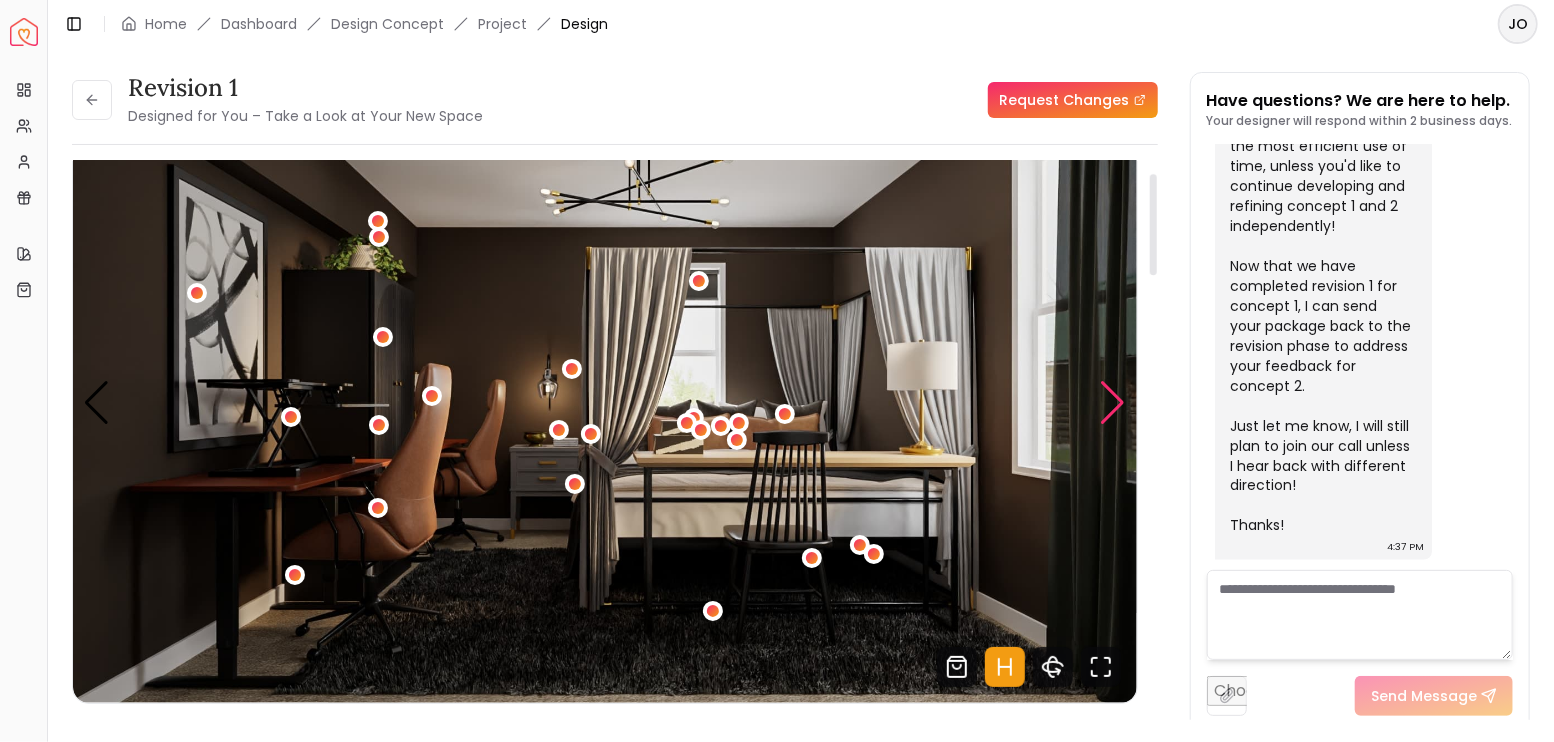 click at bounding box center (1113, 403) 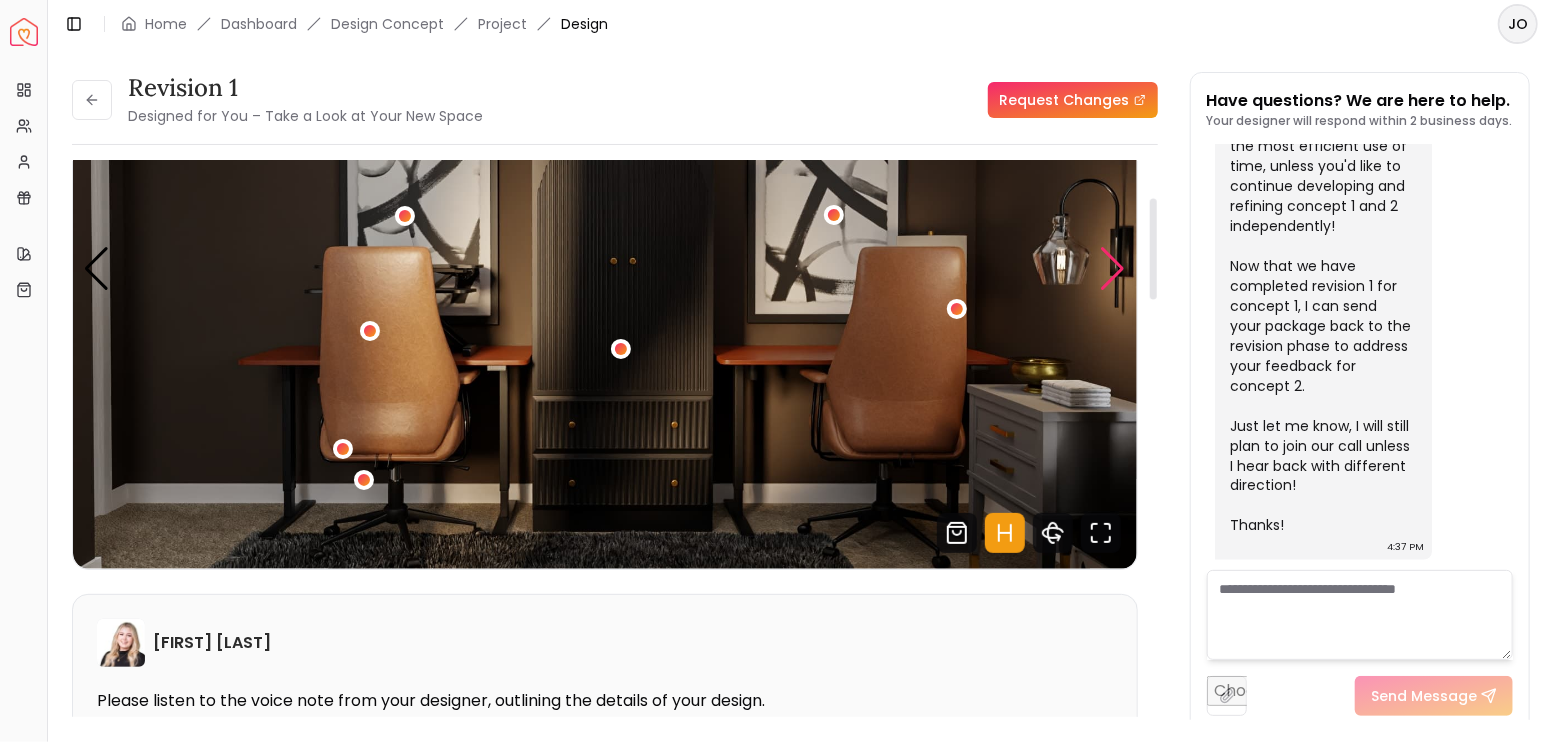 scroll, scrollTop: 133, scrollLeft: 0, axis: vertical 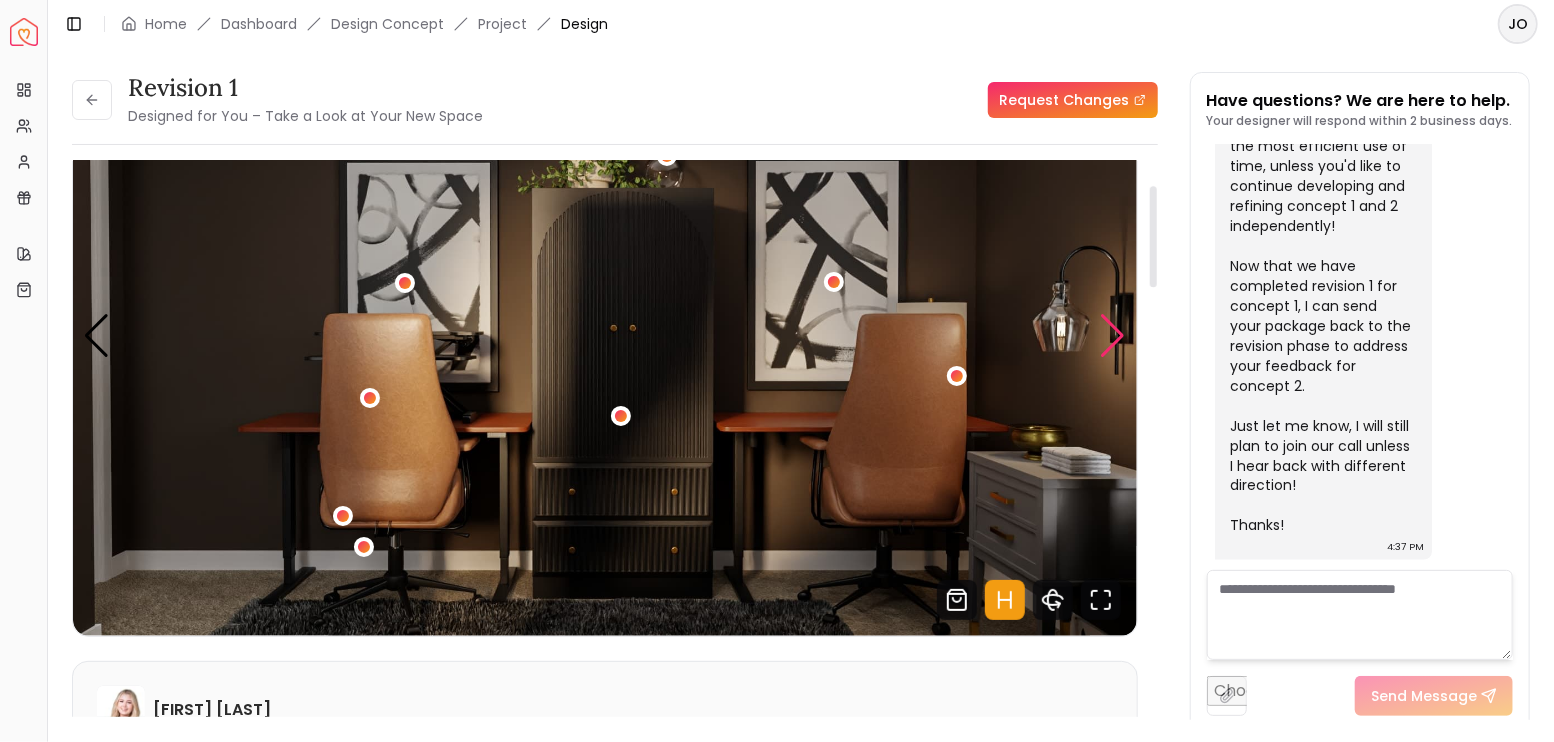 click at bounding box center (1113, 336) 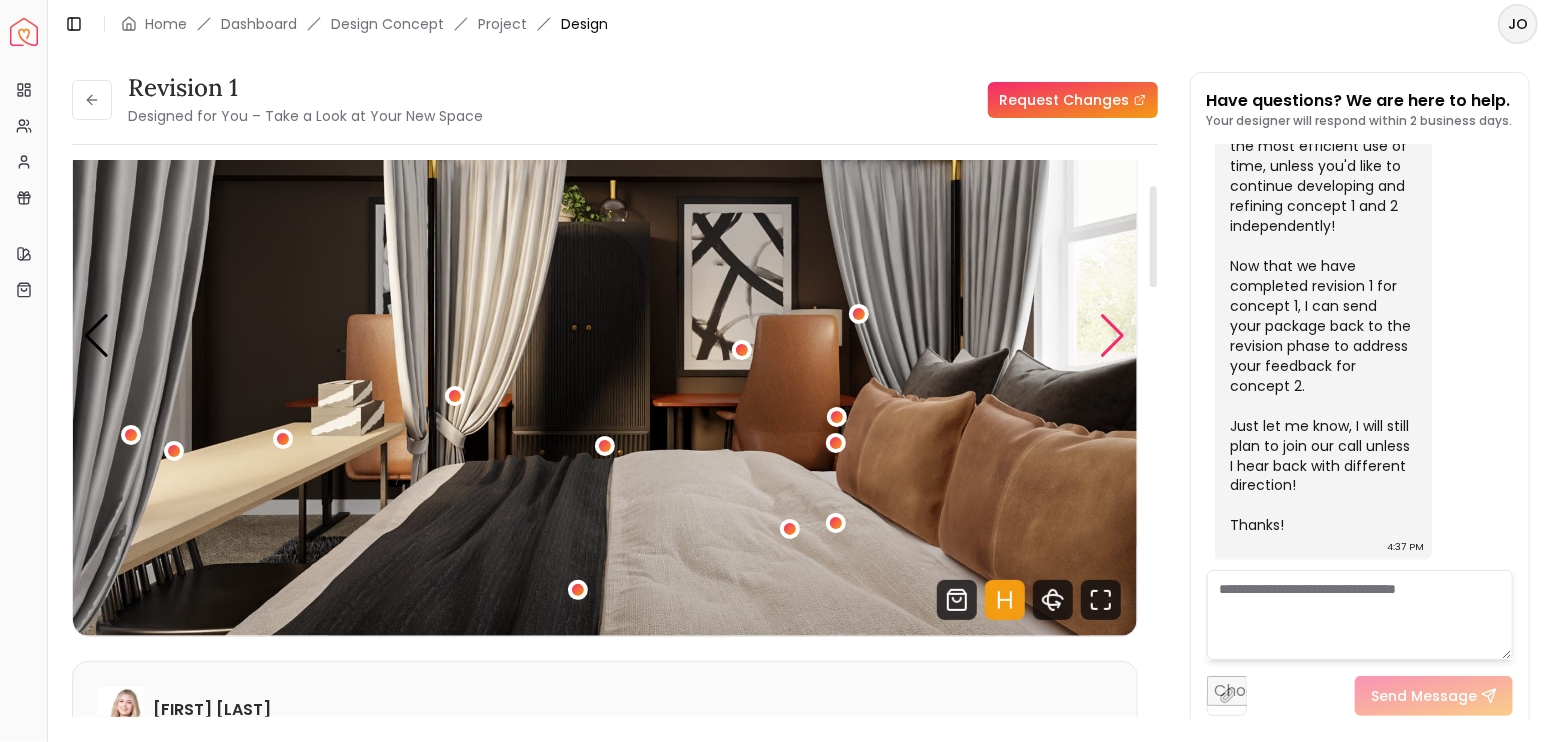click at bounding box center [1113, 336] 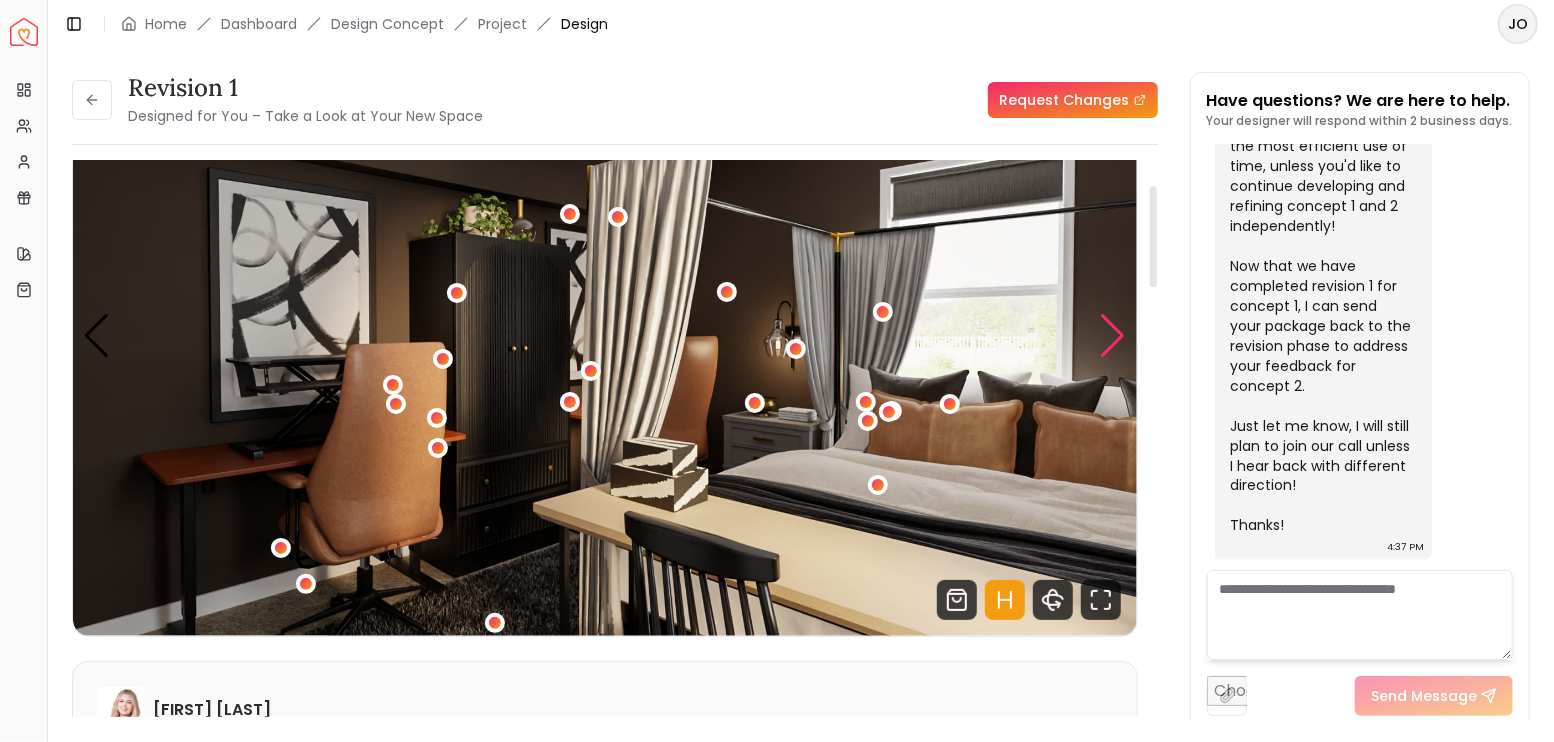 click at bounding box center [1113, 336] 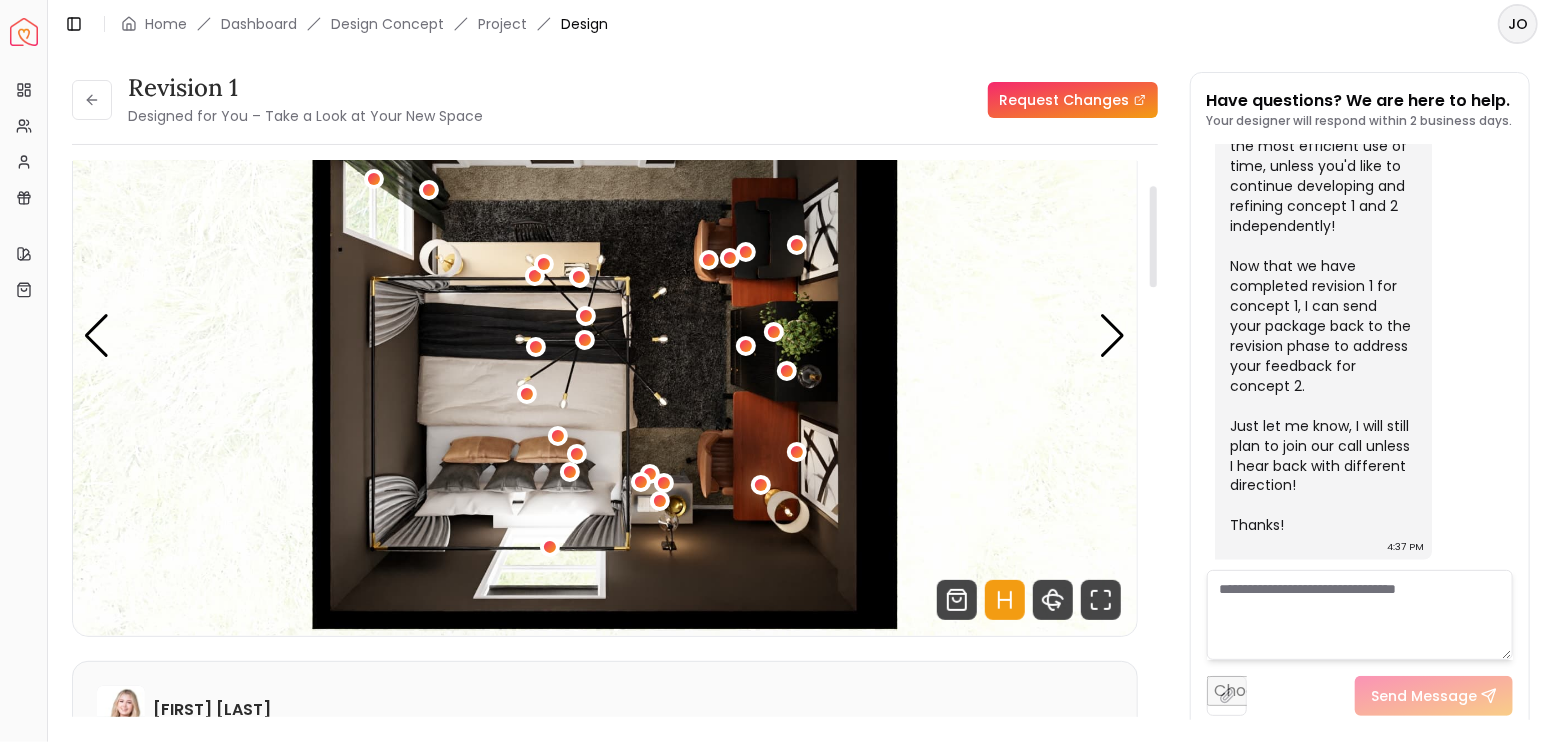 scroll, scrollTop: 66, scrollLeft: 0, axis: vertical 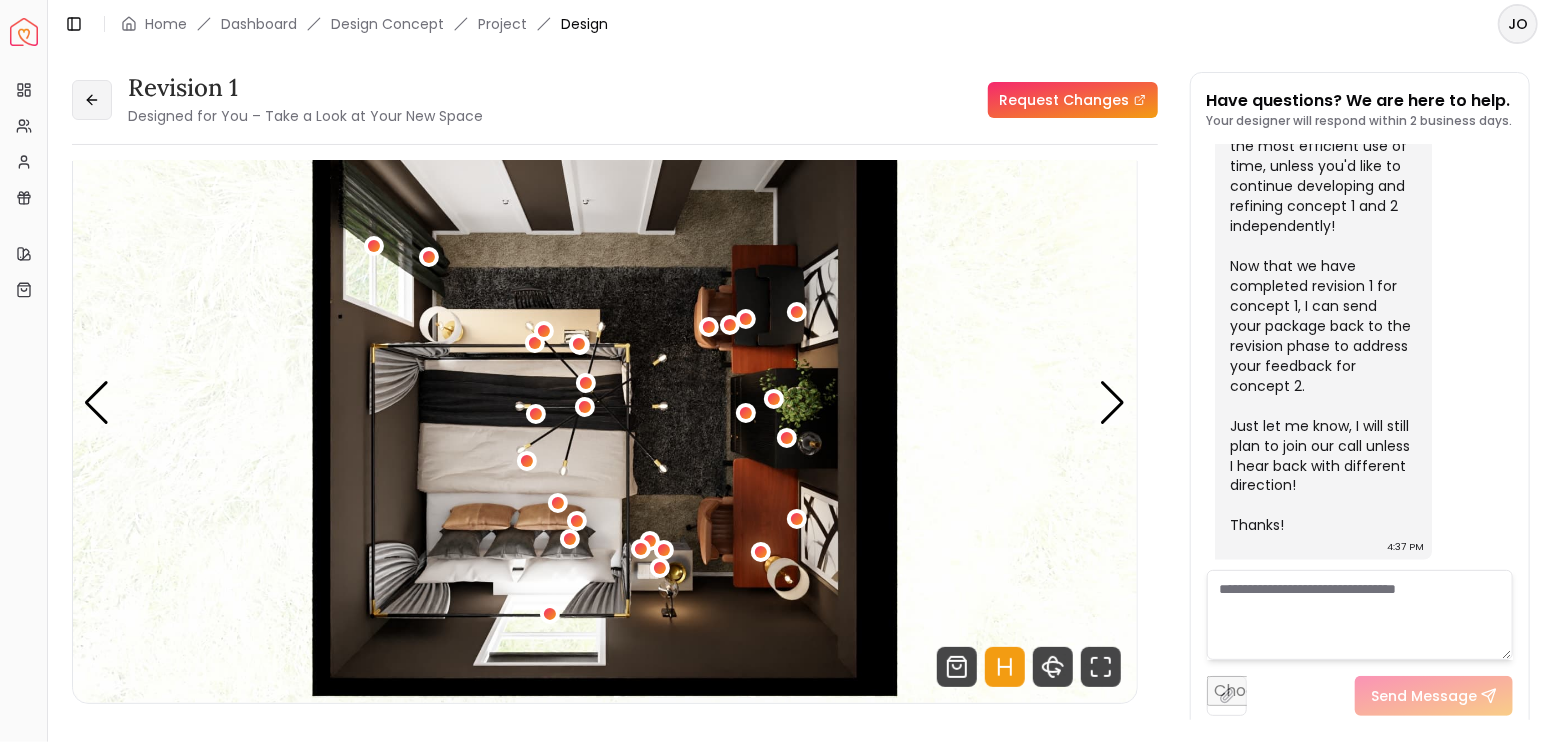 click 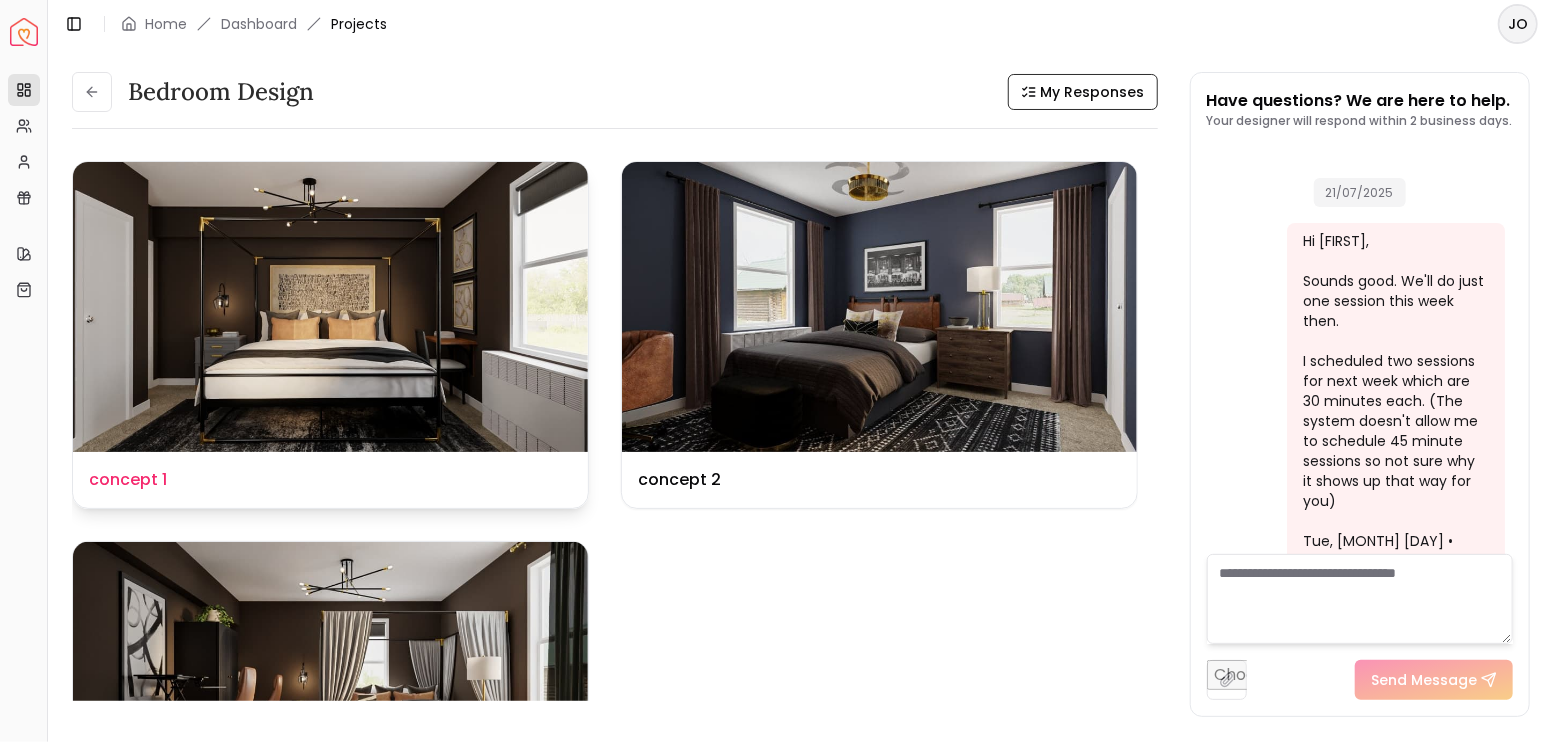 scroll, scrollTop: 6021, scrollLeft: 0, axis: vertical 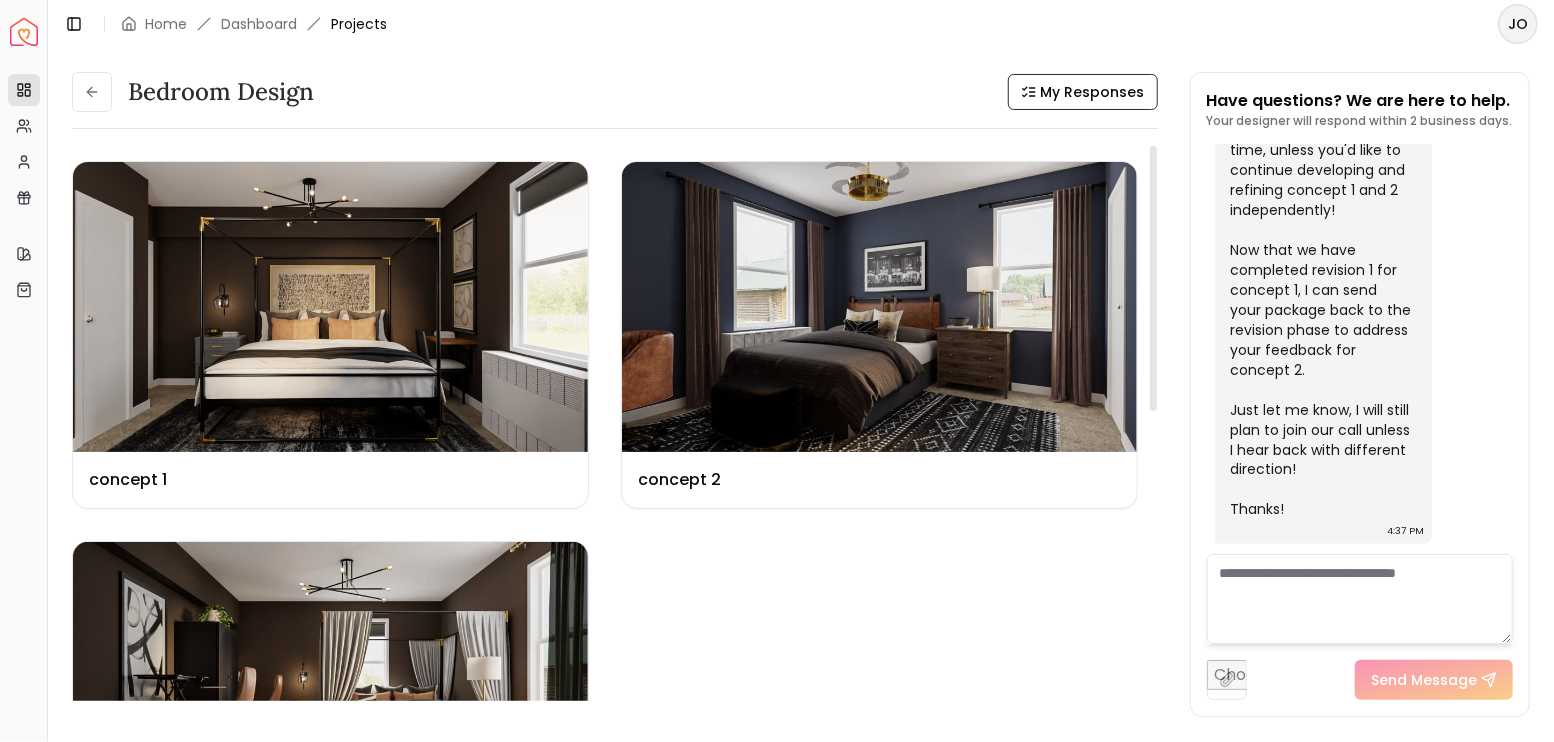 click at bounding box center [330, 307] 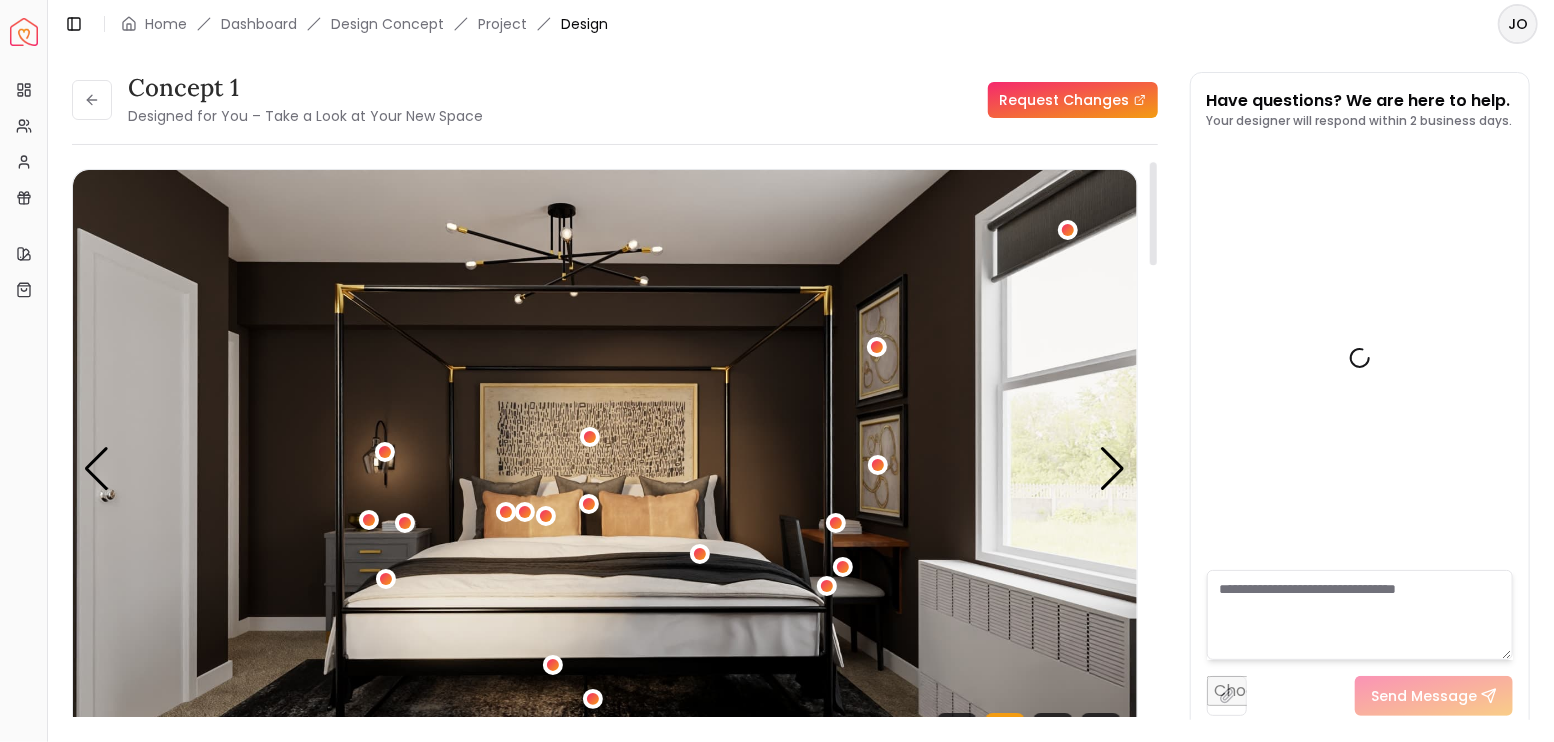 scroll, scrollTop: 133, scrollLeft: 0, axis: vertical 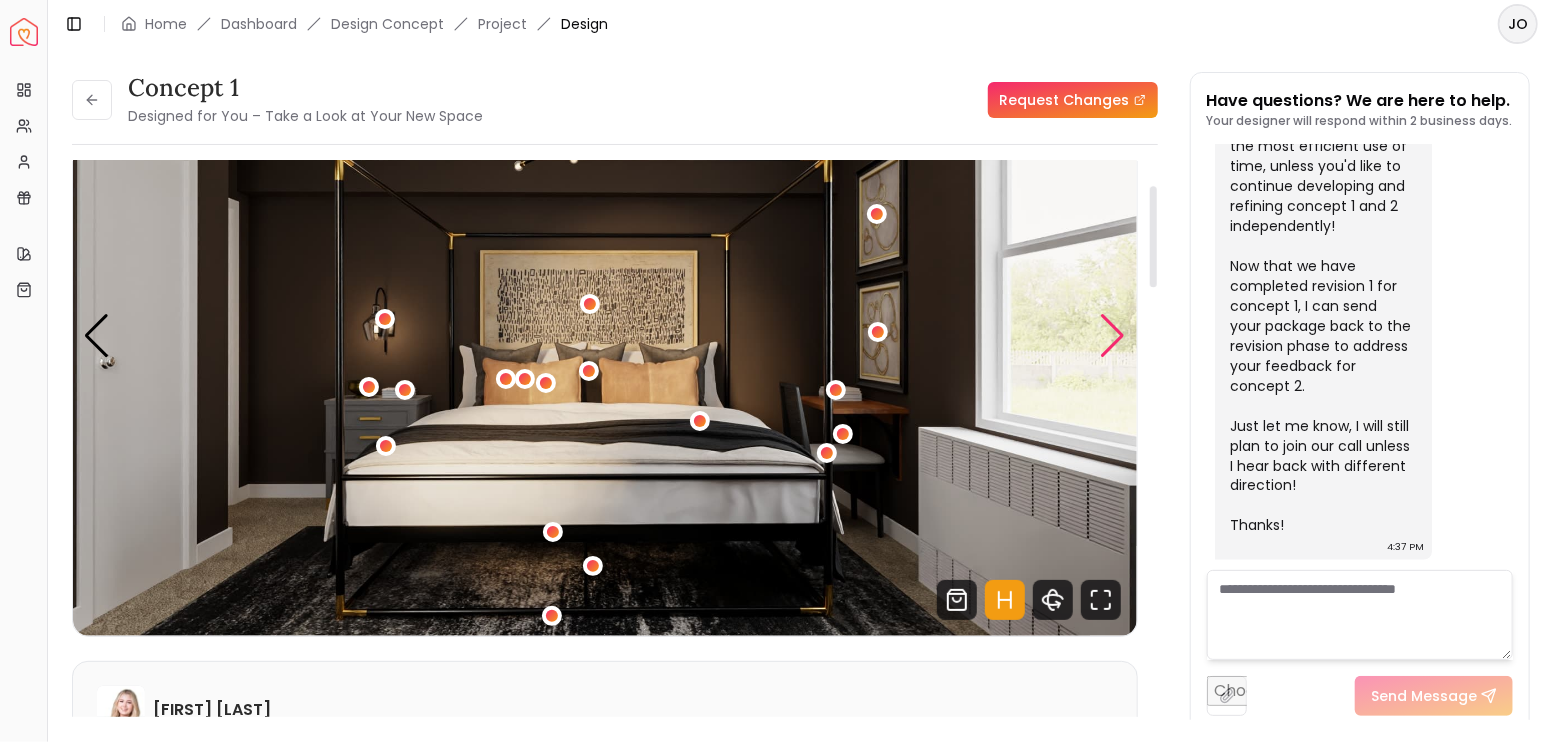 click at bounding box center [1113, 336] 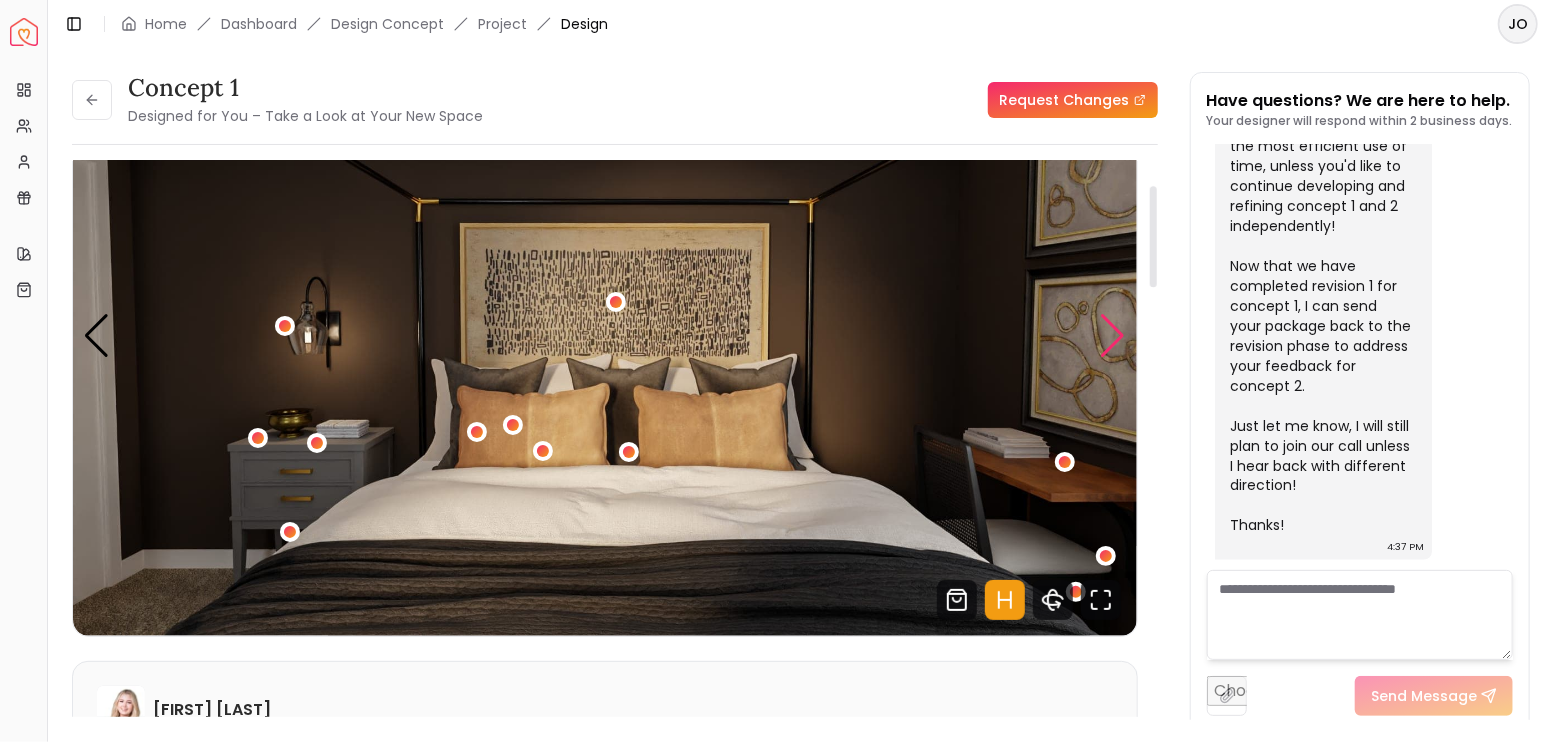 click at bounding box center [1113, 336] 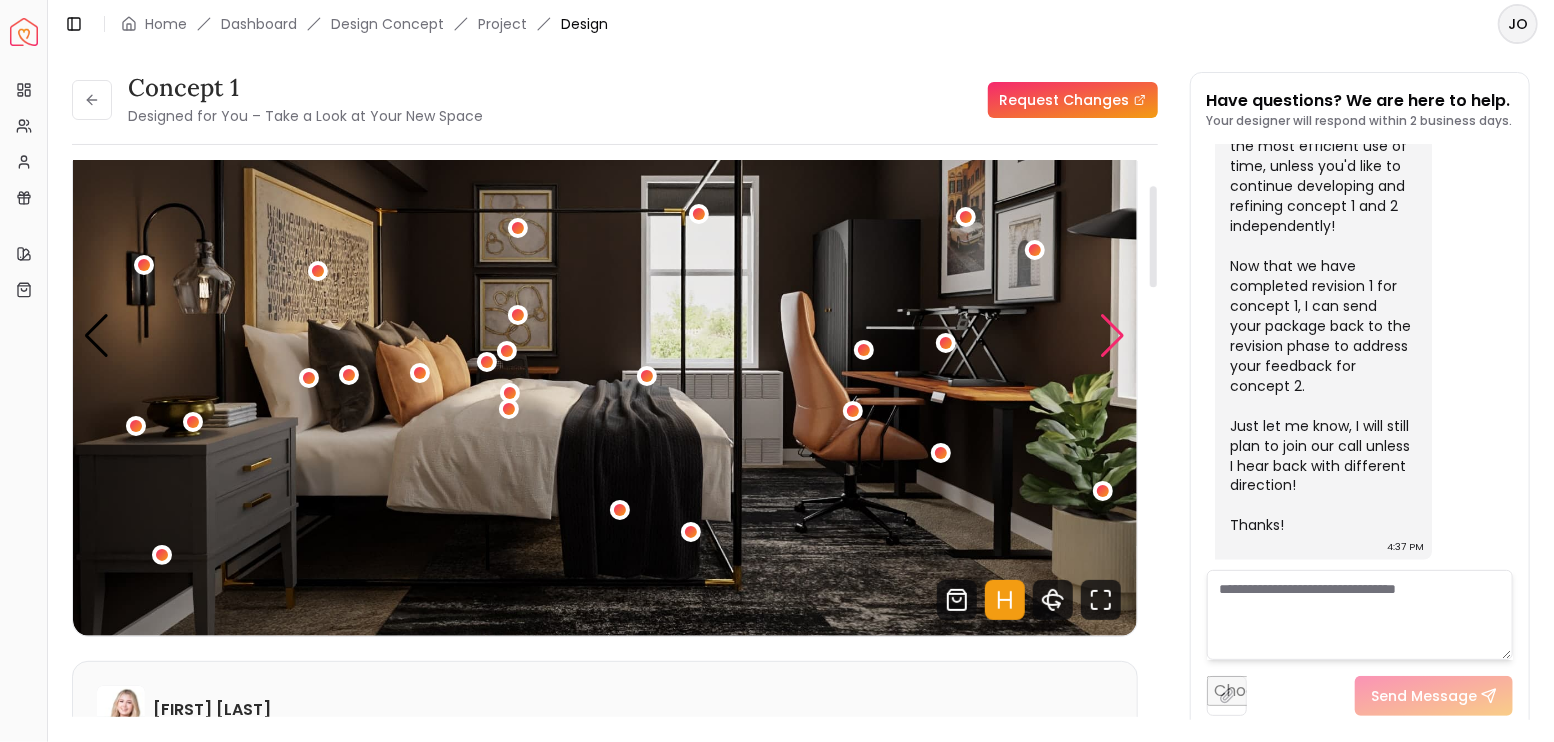click at bounding box center [1113, 336] 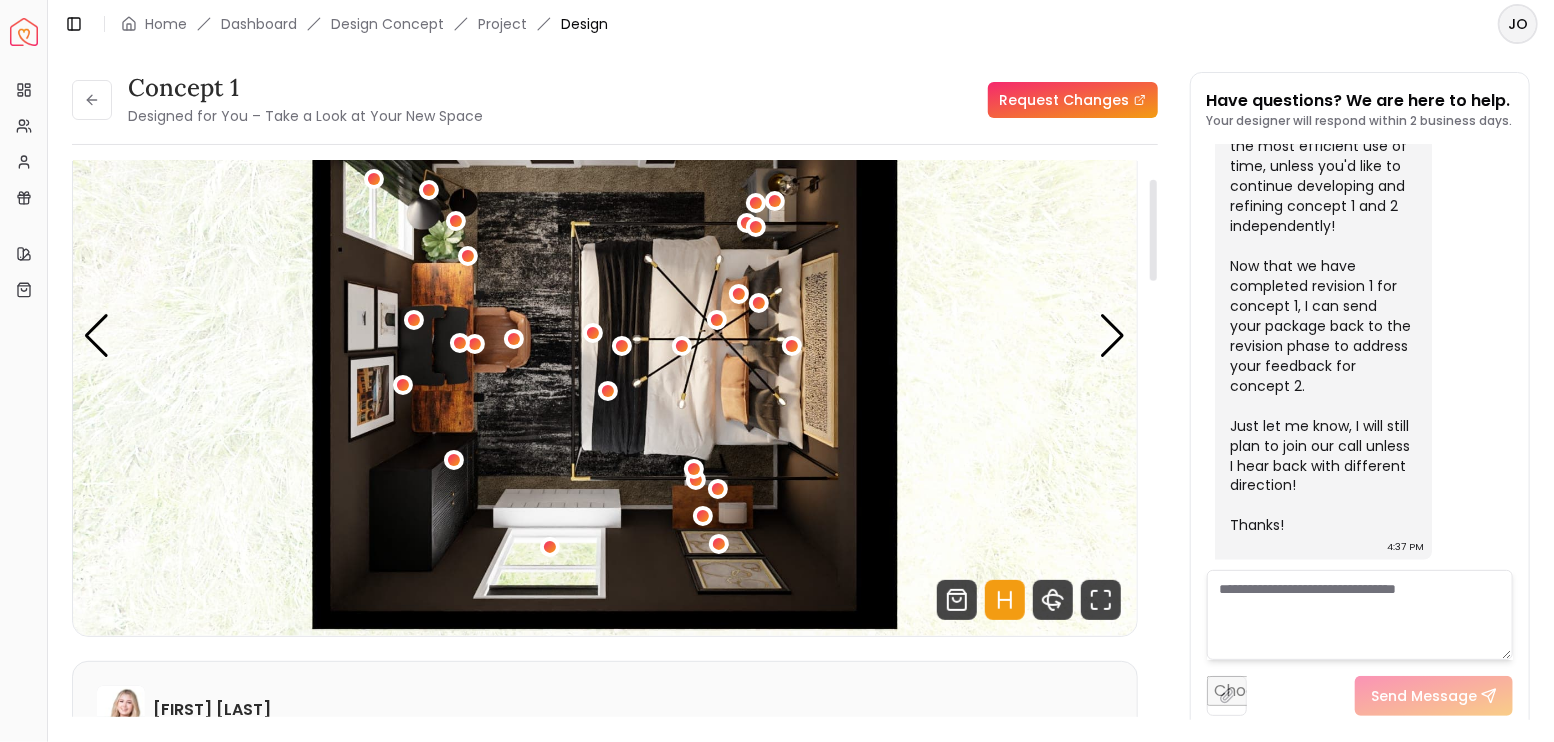 scroll, scrollTop: 66, scrollLeft: 0, axis: vertical 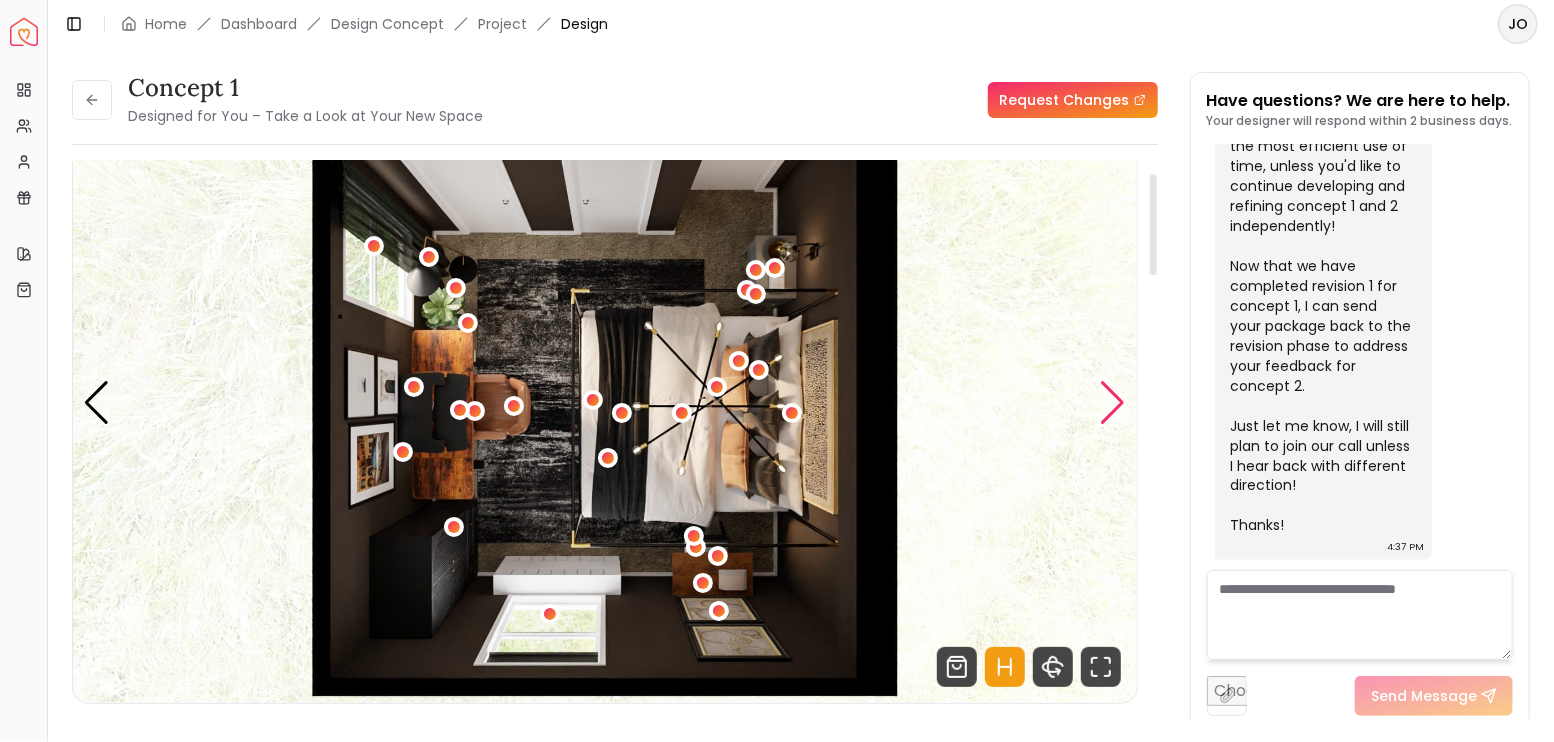 click at bounding box center (1113, 403) 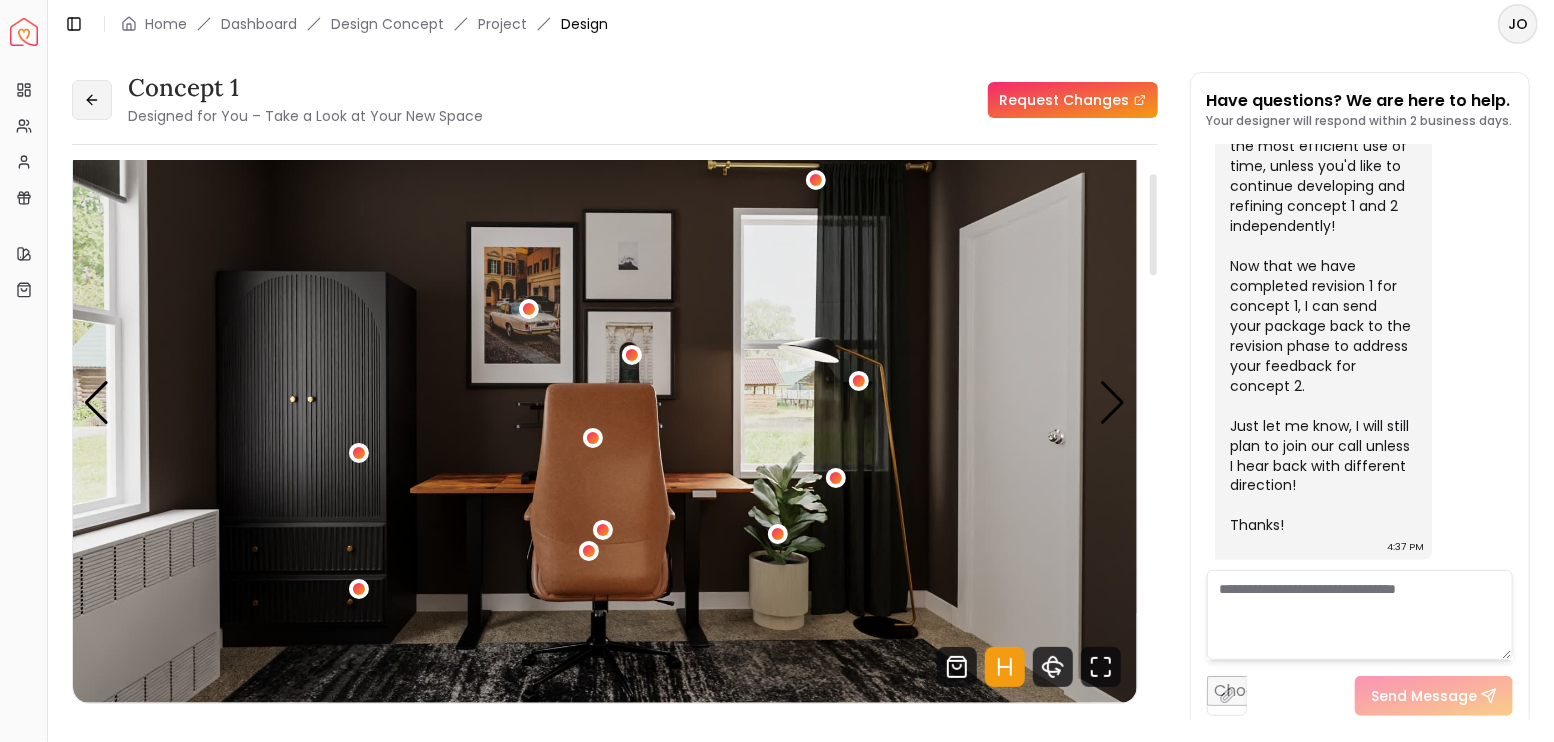 click at bounding box center (92, 100) 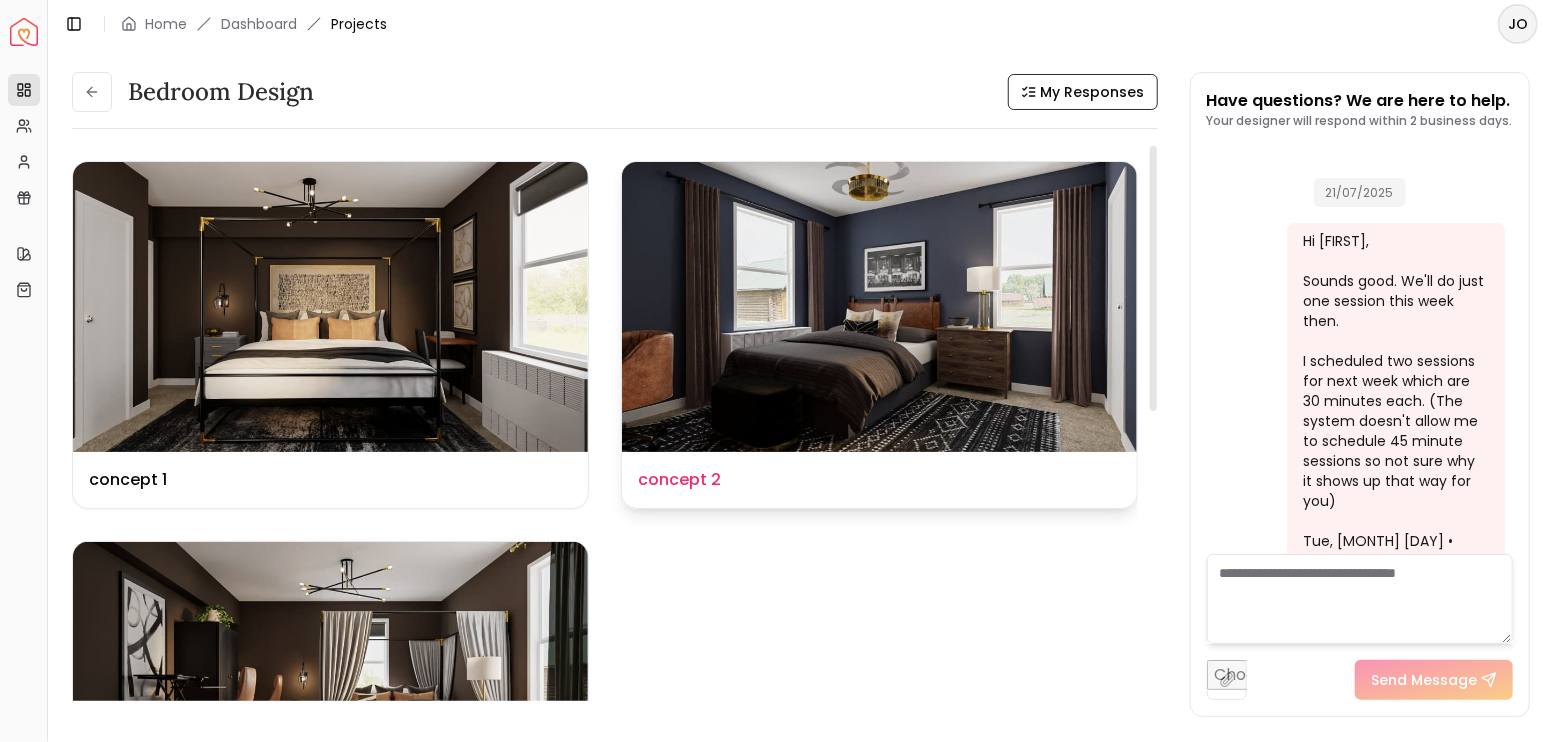 click at bounding box center (879, 307) 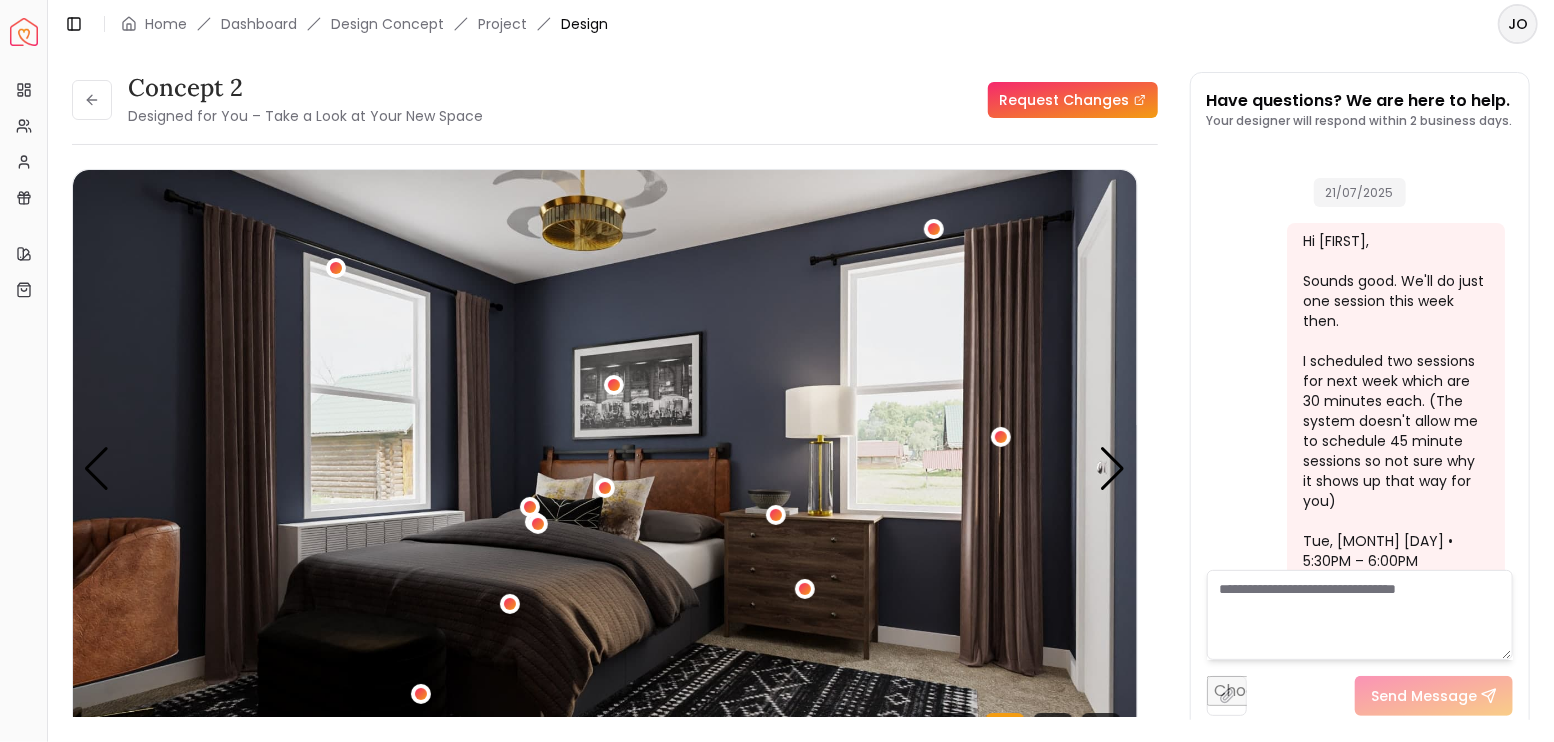 scroll, scrollTop: 6004, scrollLeft: 0, axis: vertical 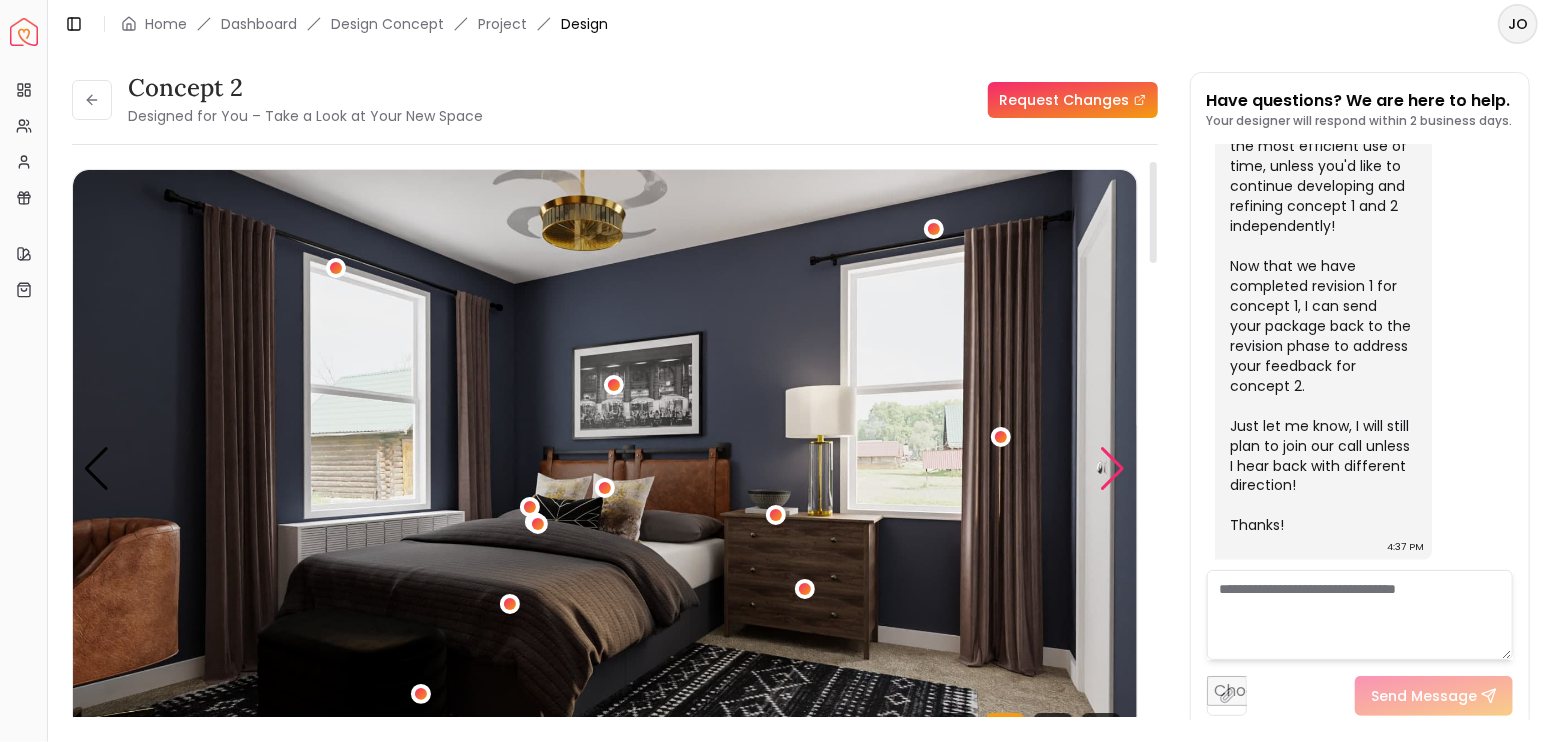 click at bounding box center (1113, 469) 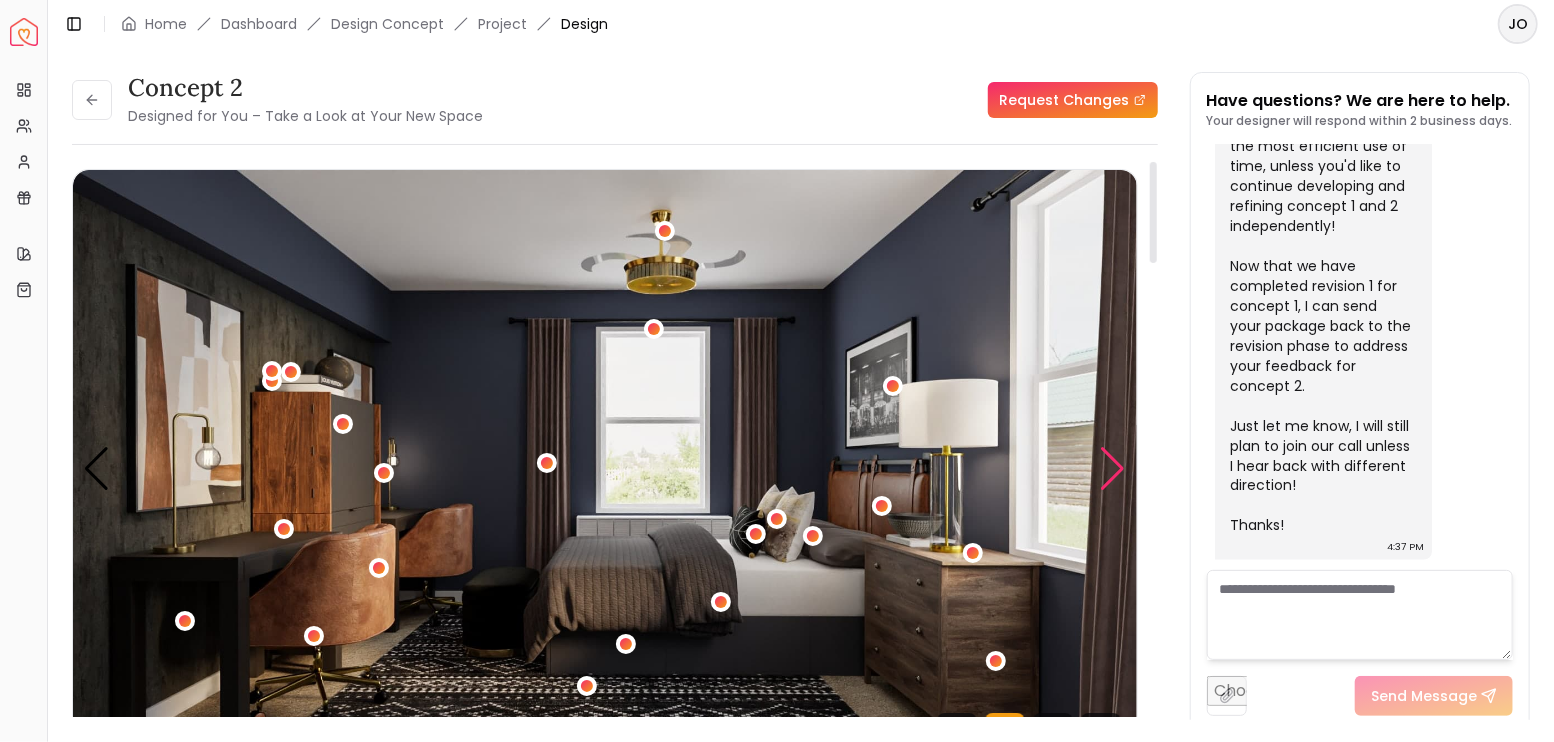 click at bounding box center (1113, 469) 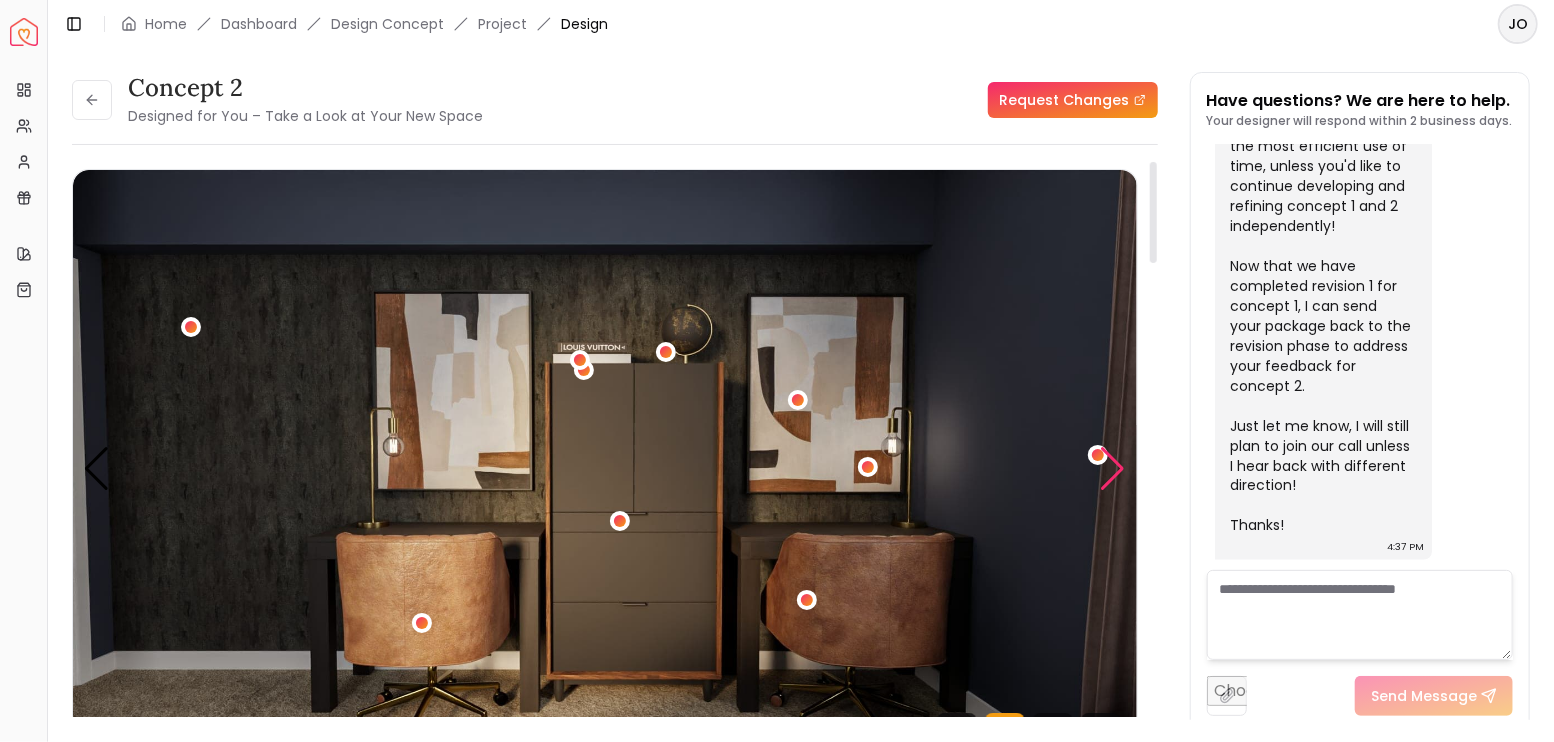 click at bounding box center [1113, 469] 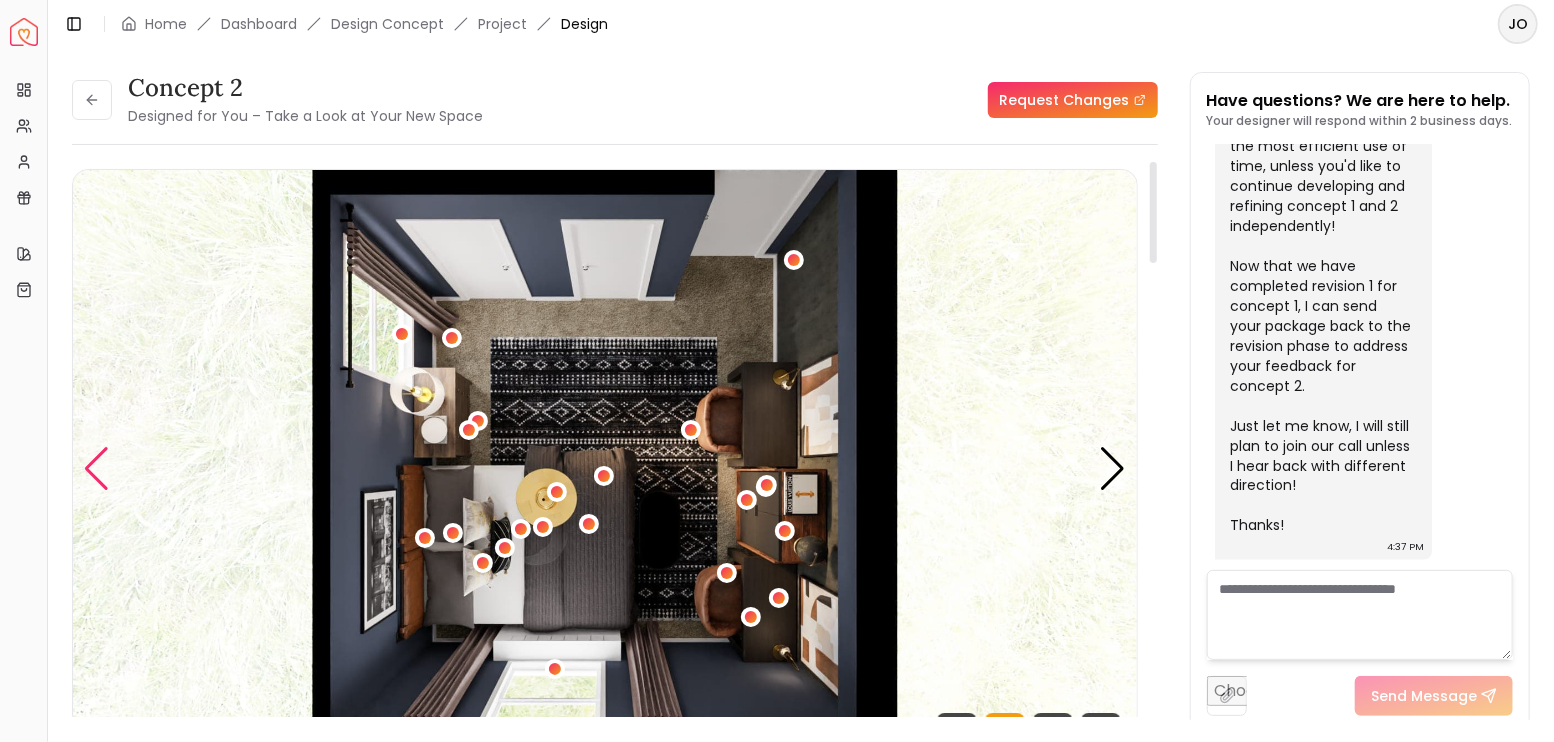 click at bounding box center [96, 469] 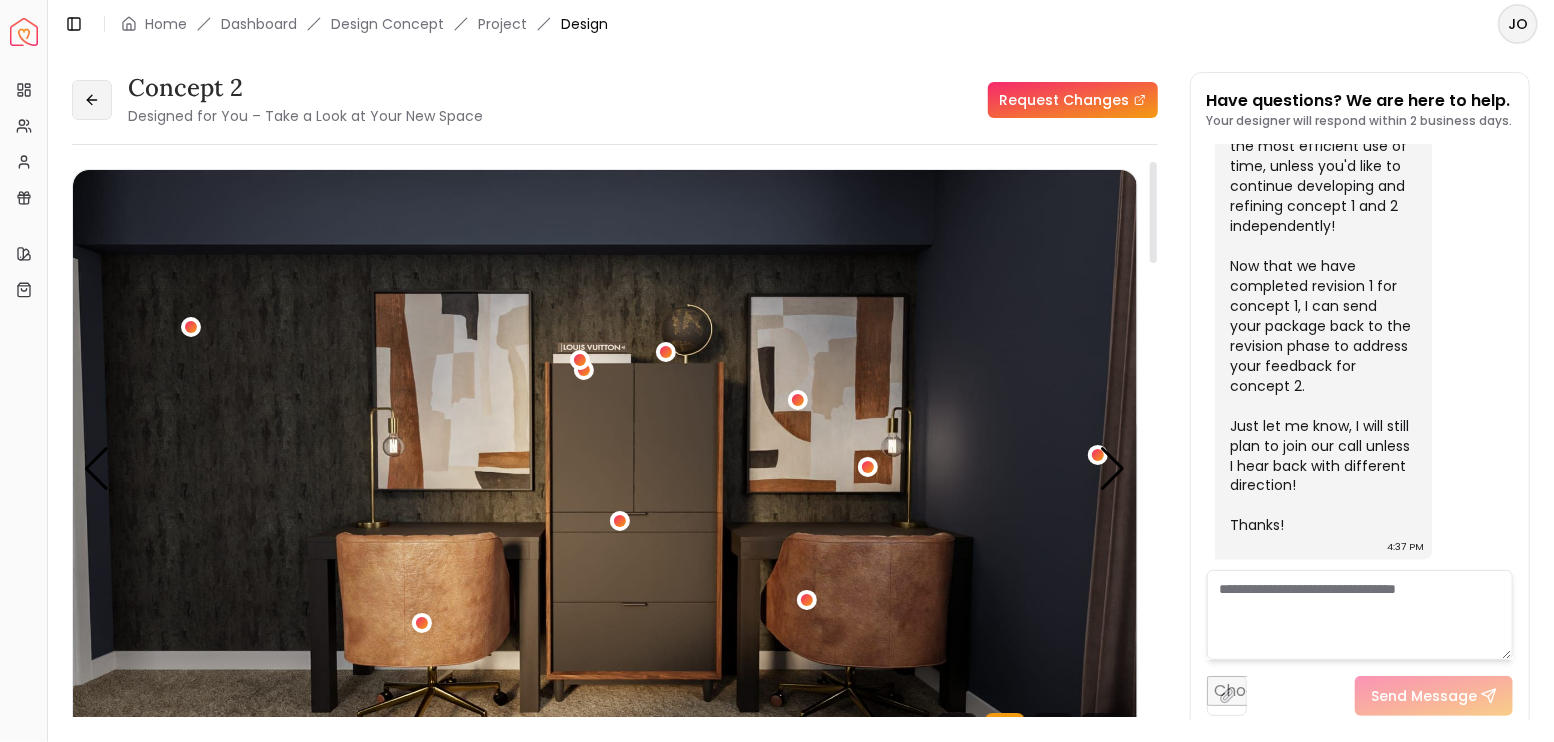 click at bounding box center [92, 100] 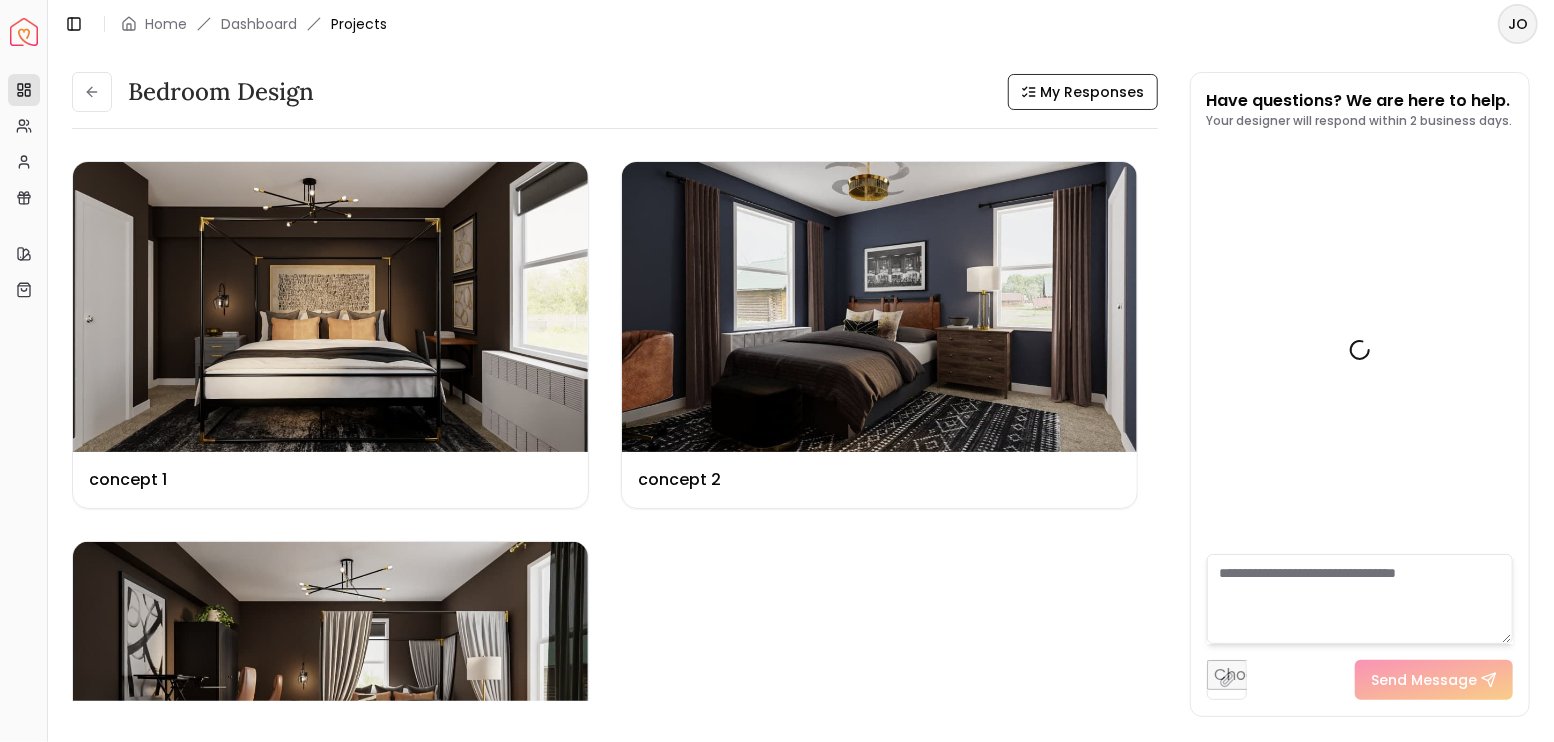scroll, scrollTop: 6021, scrollLeft: 0, axis: vertical 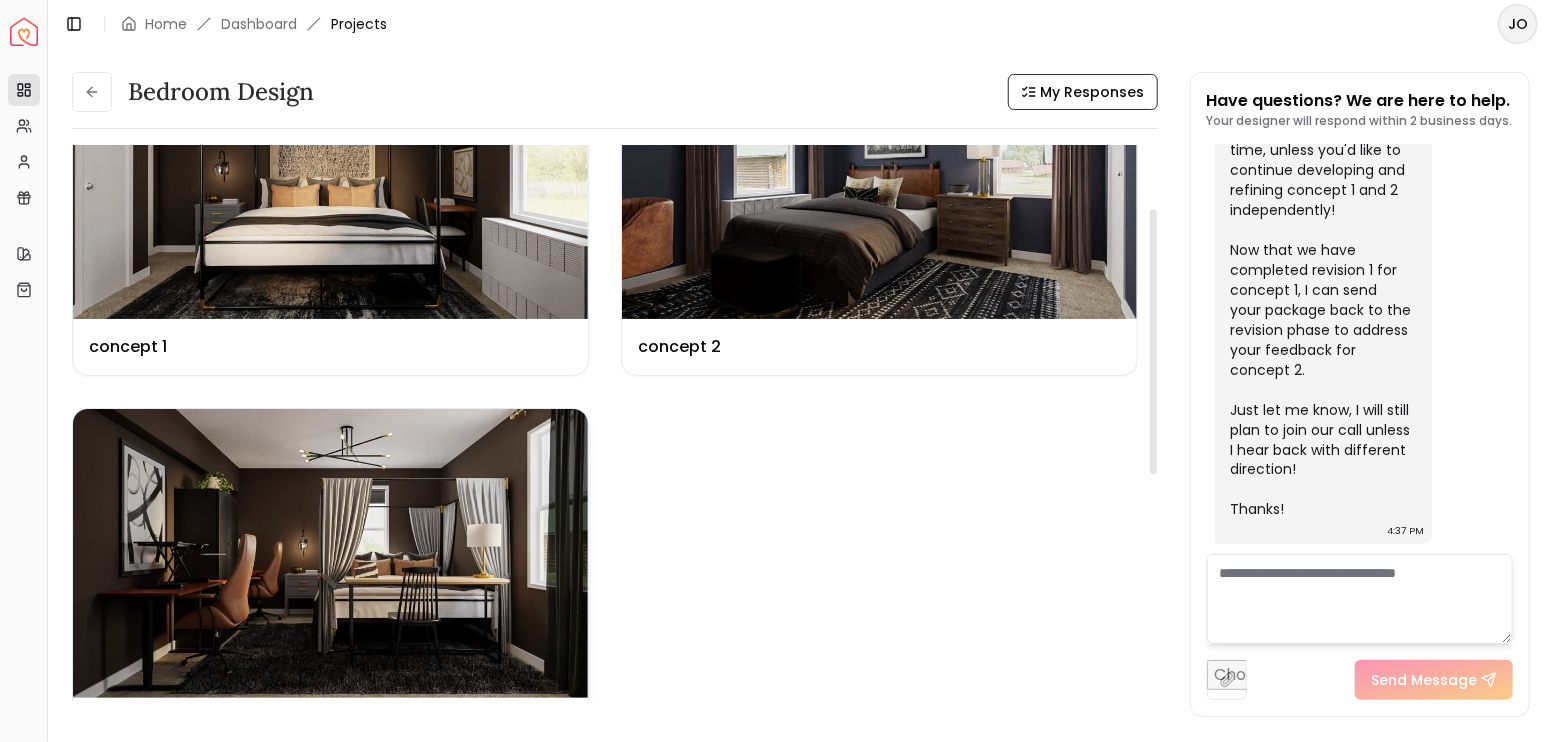 click at bounding box center (330, 554) 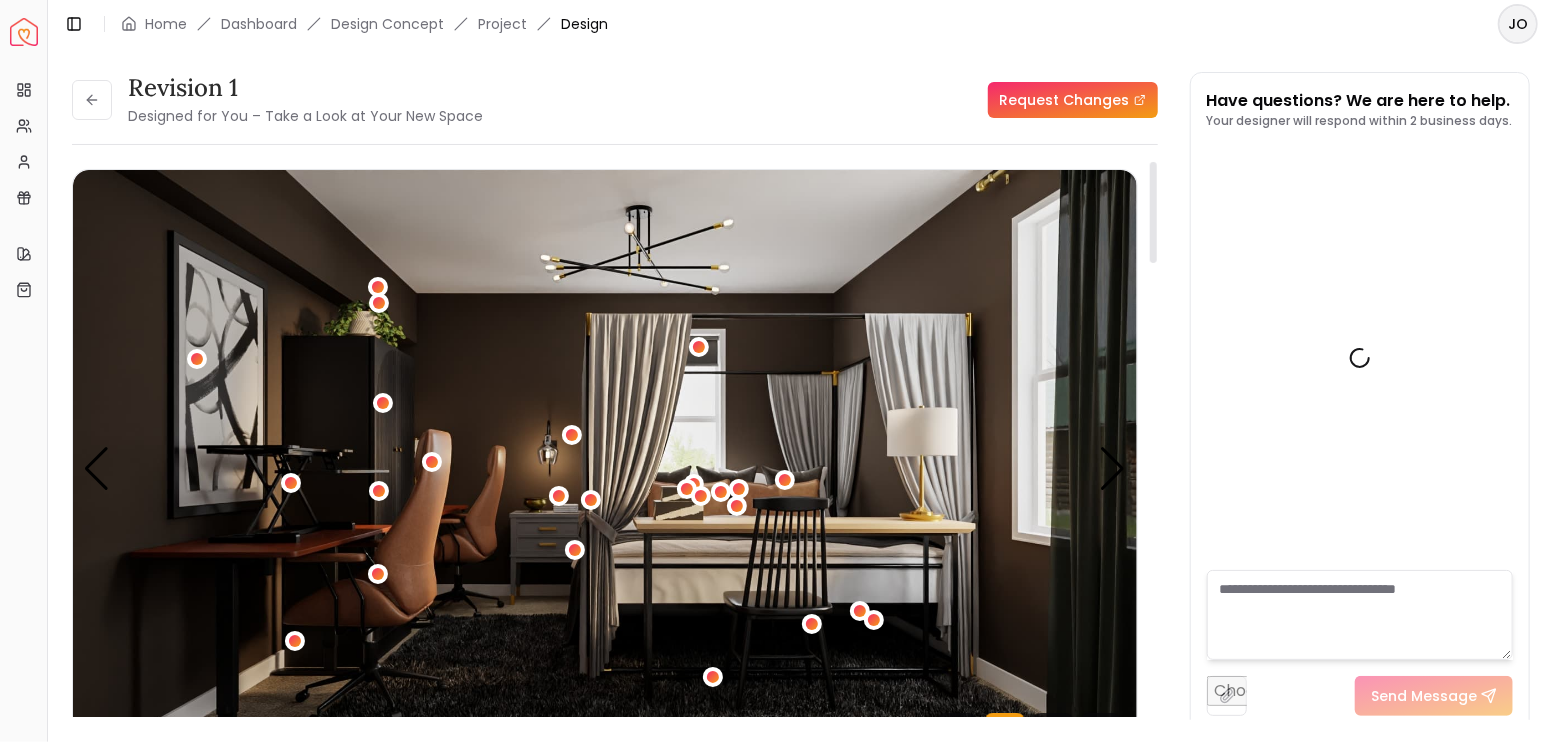 scroll, scrollTop: 6004, scrollLeft: 0, axis: vertical 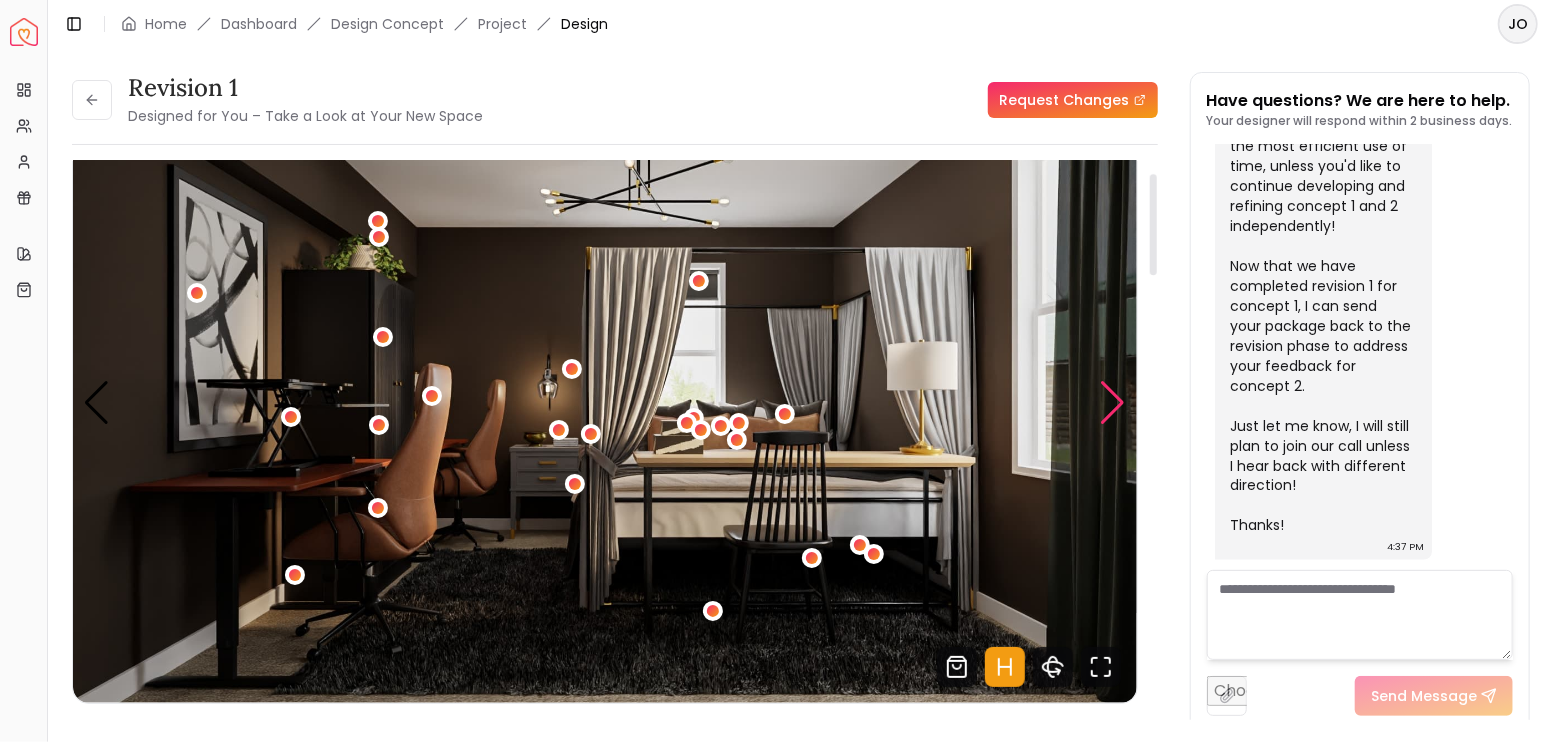 click at bounding box center [1113, 403] 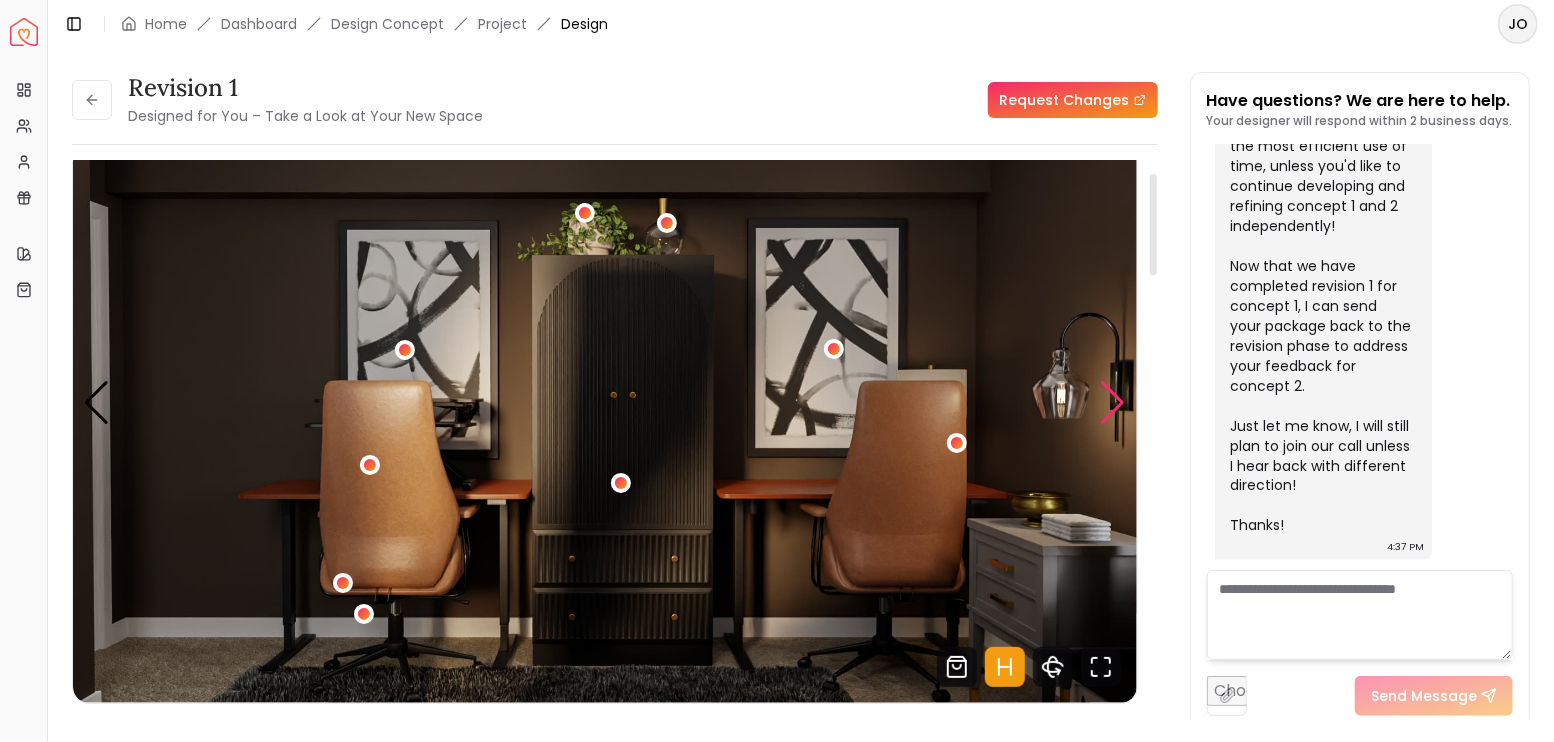 click at bounding box center [1113, 403] 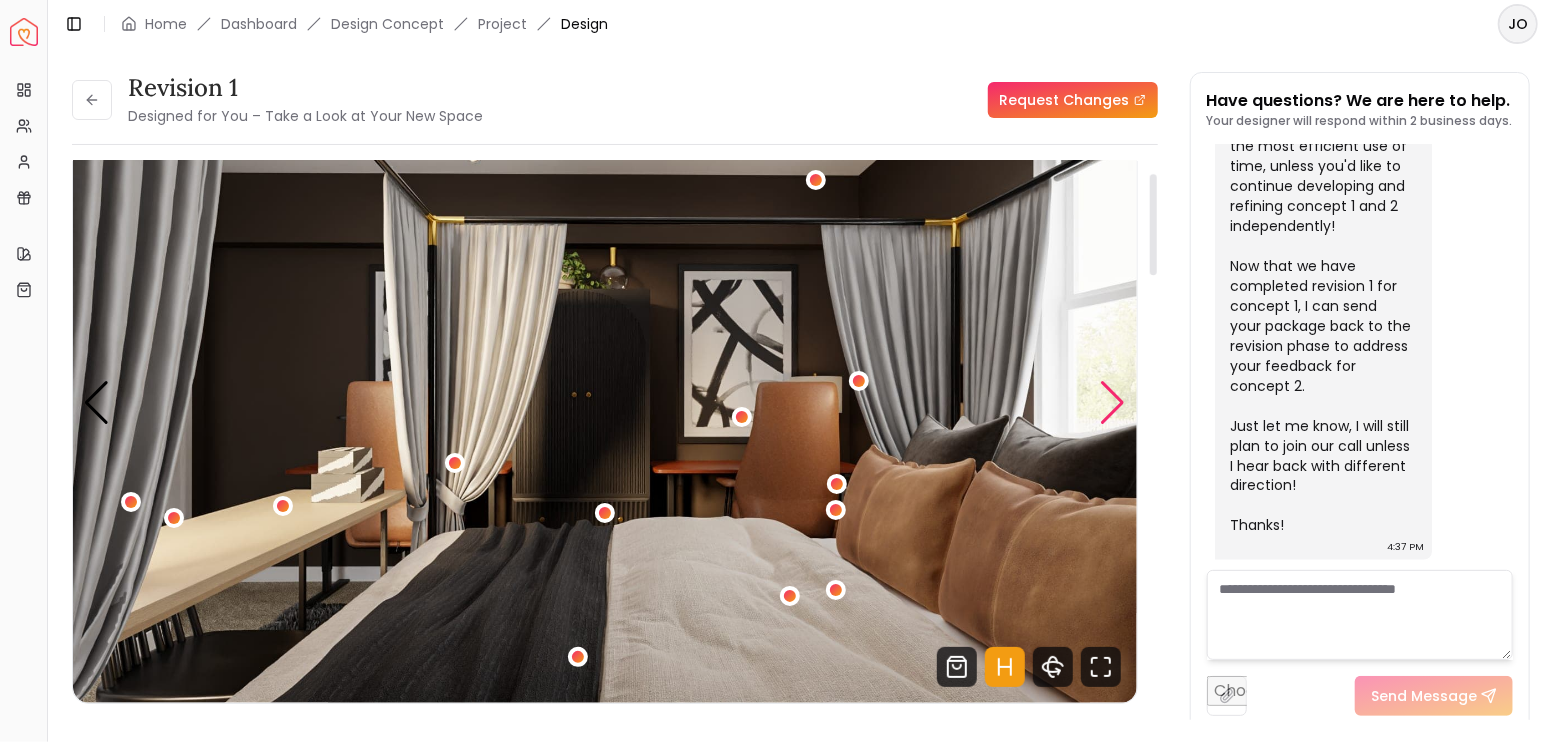 click at bounding box center [1113, 403] 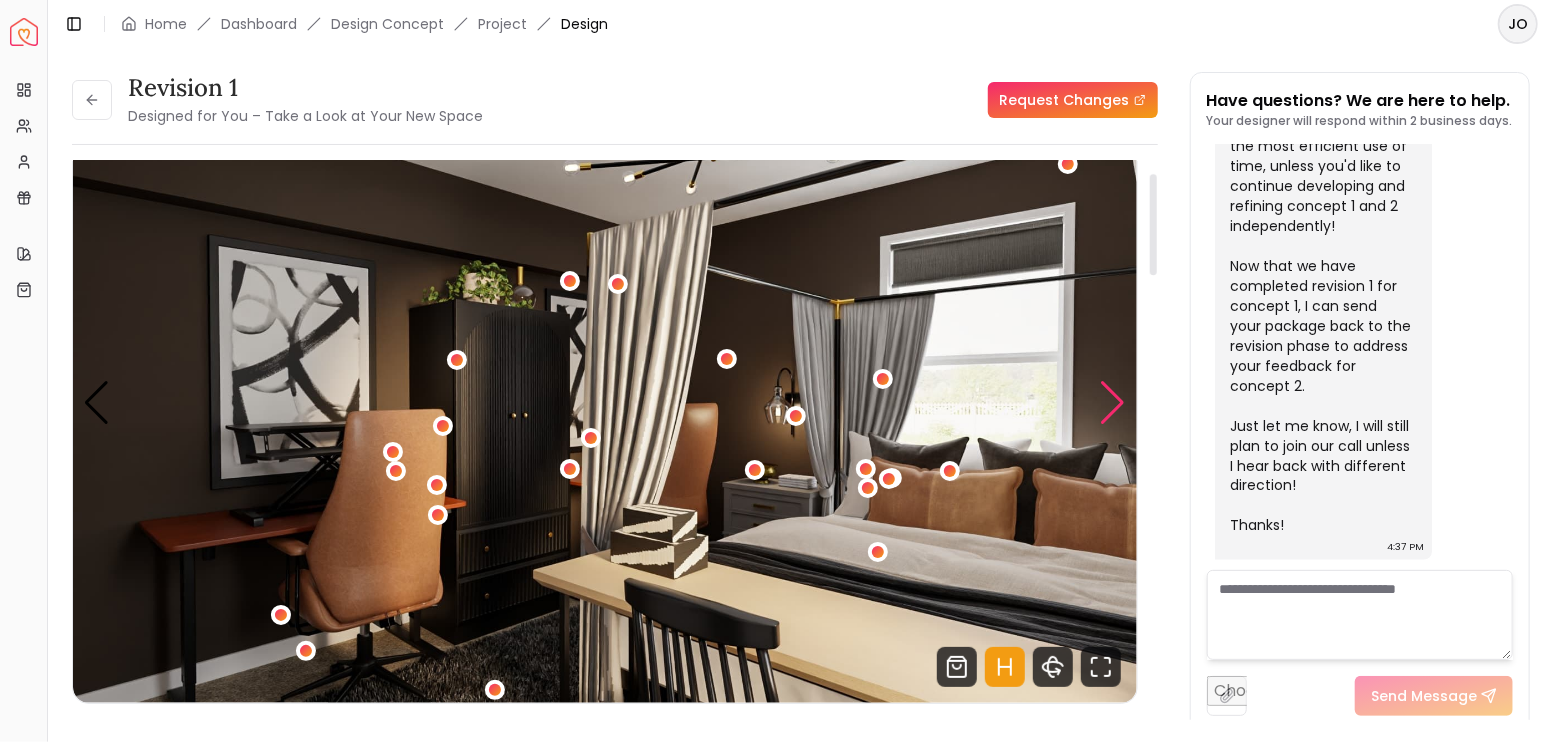 click at bounding box center [1113, 403] 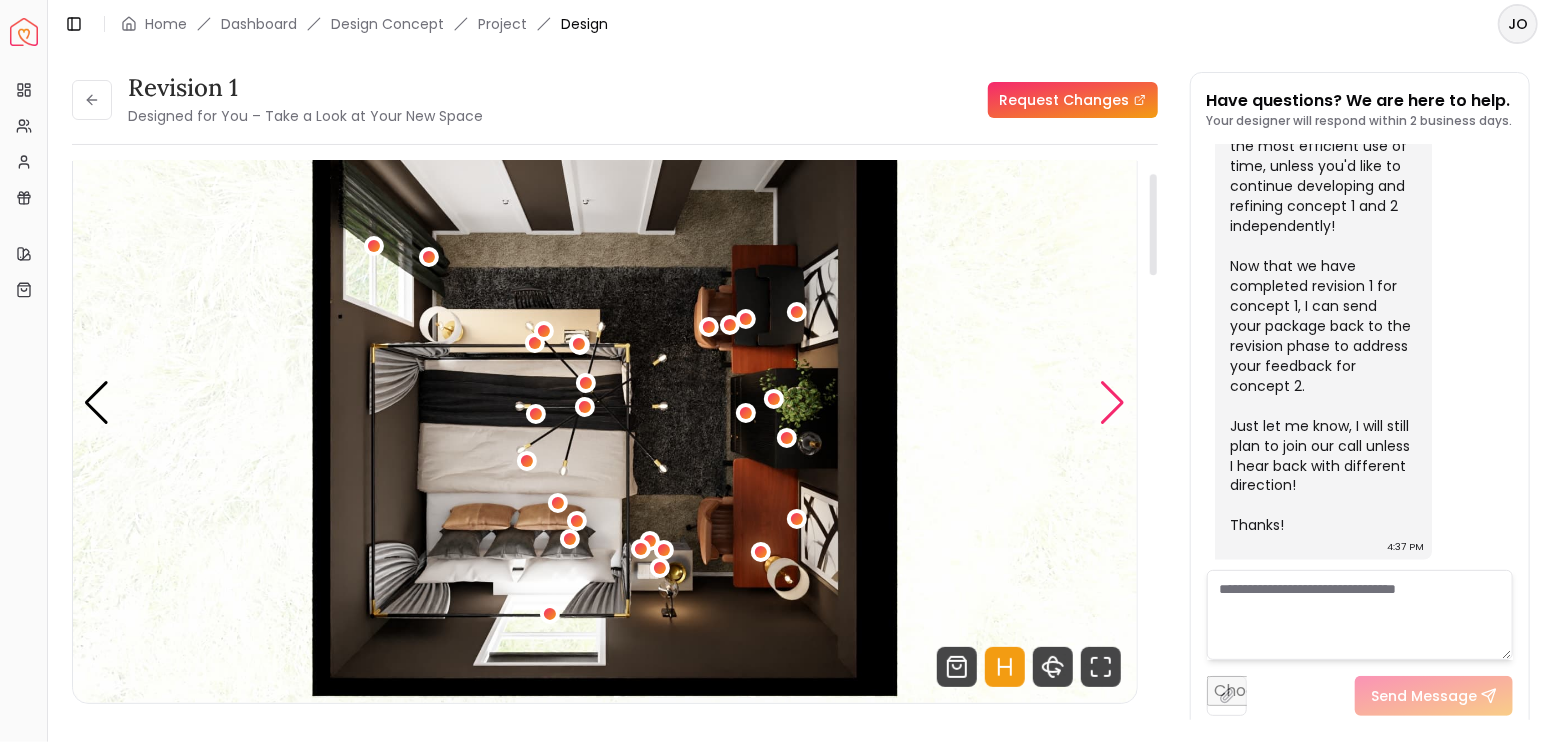 click at bounding box center [1113, 403] 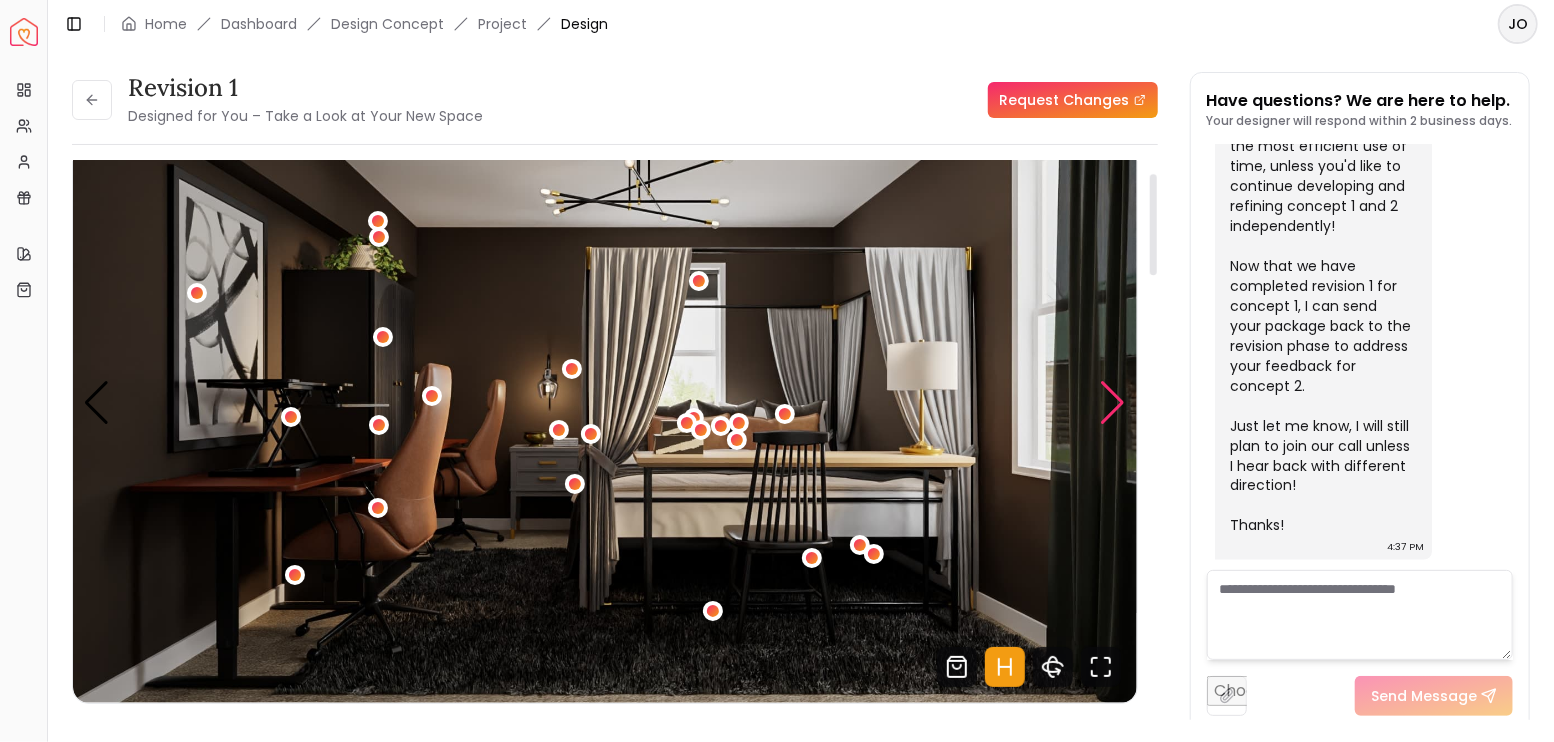 click at bounding box center (1113, 403) 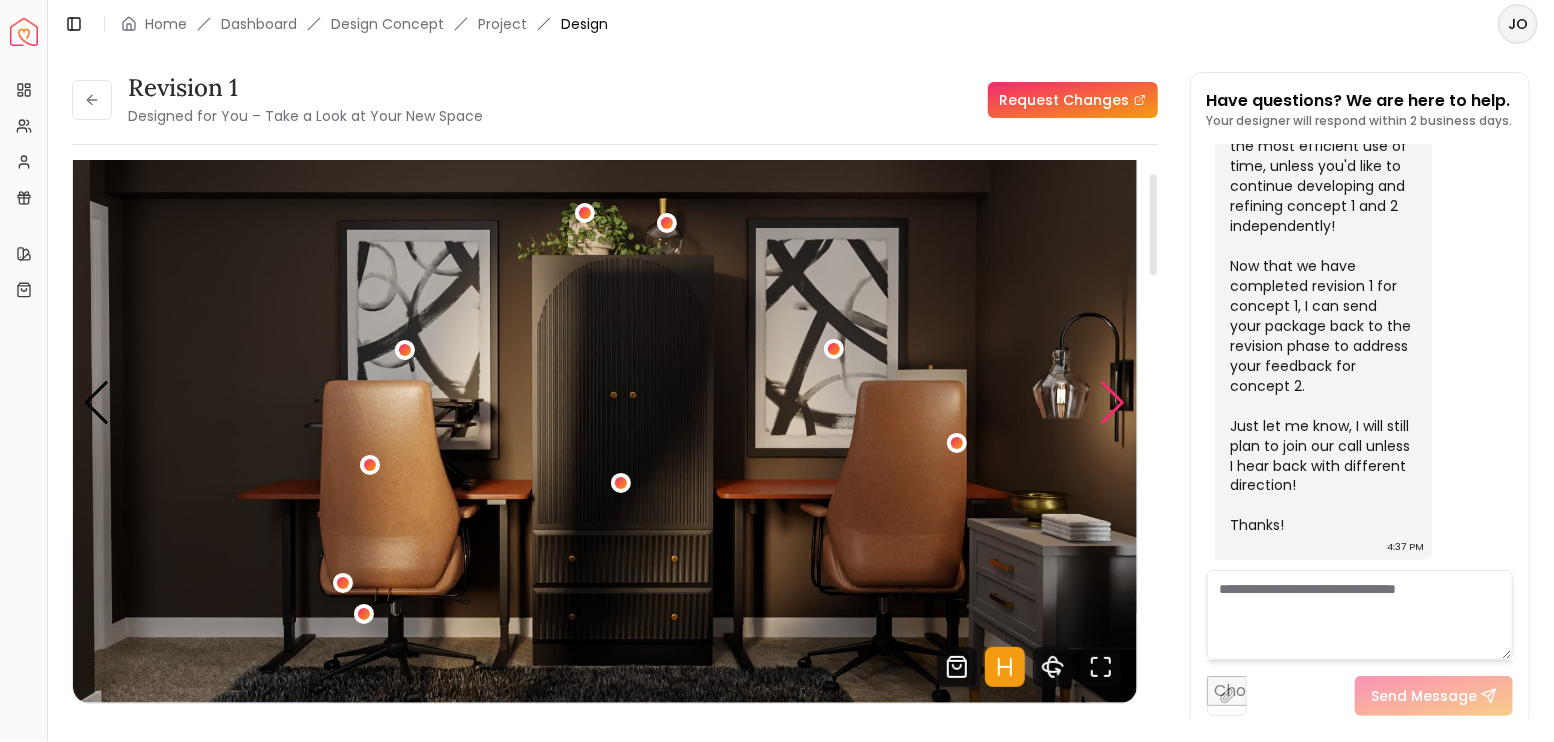 click at bounding box center [1113, 403] 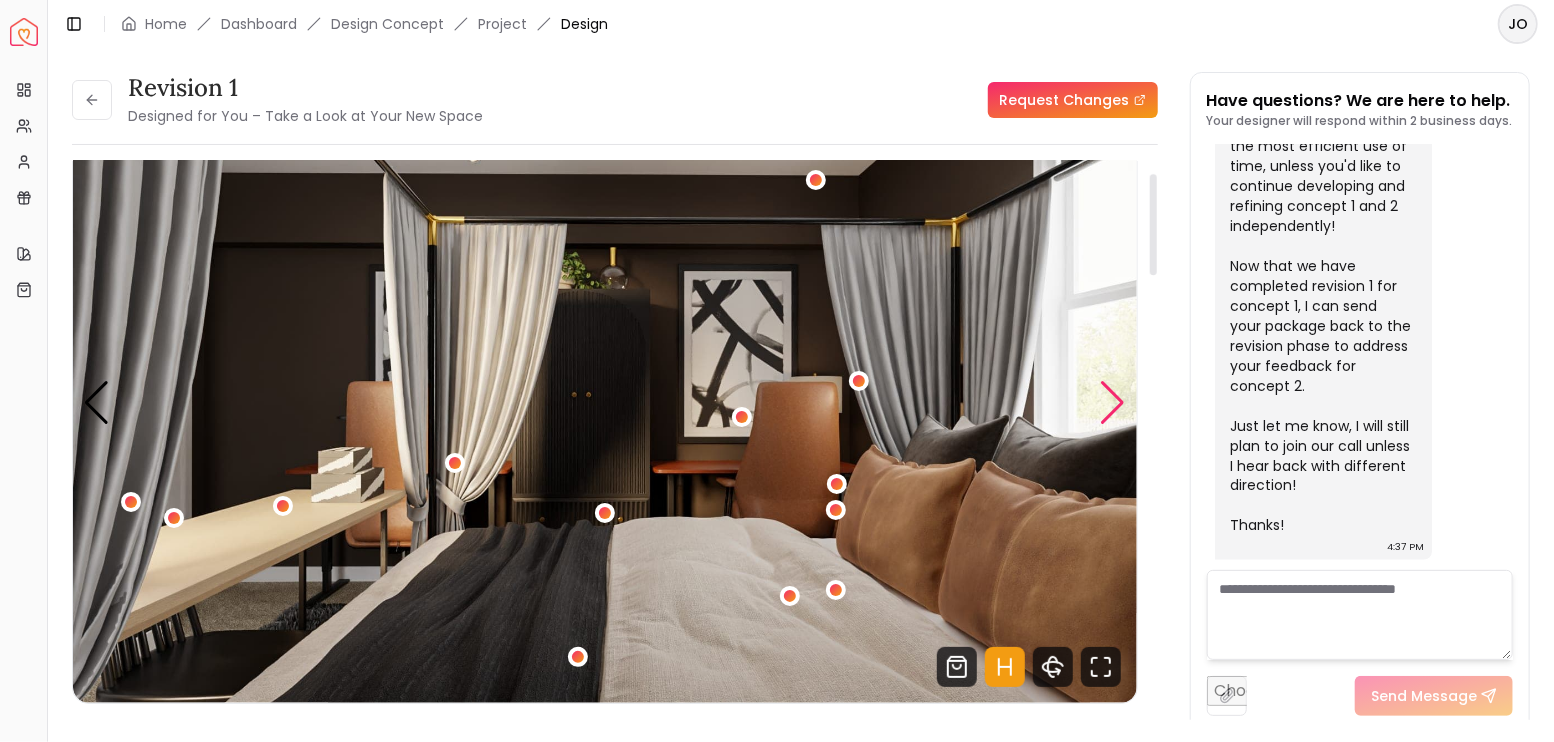 click at bounding box center [1113, 403] 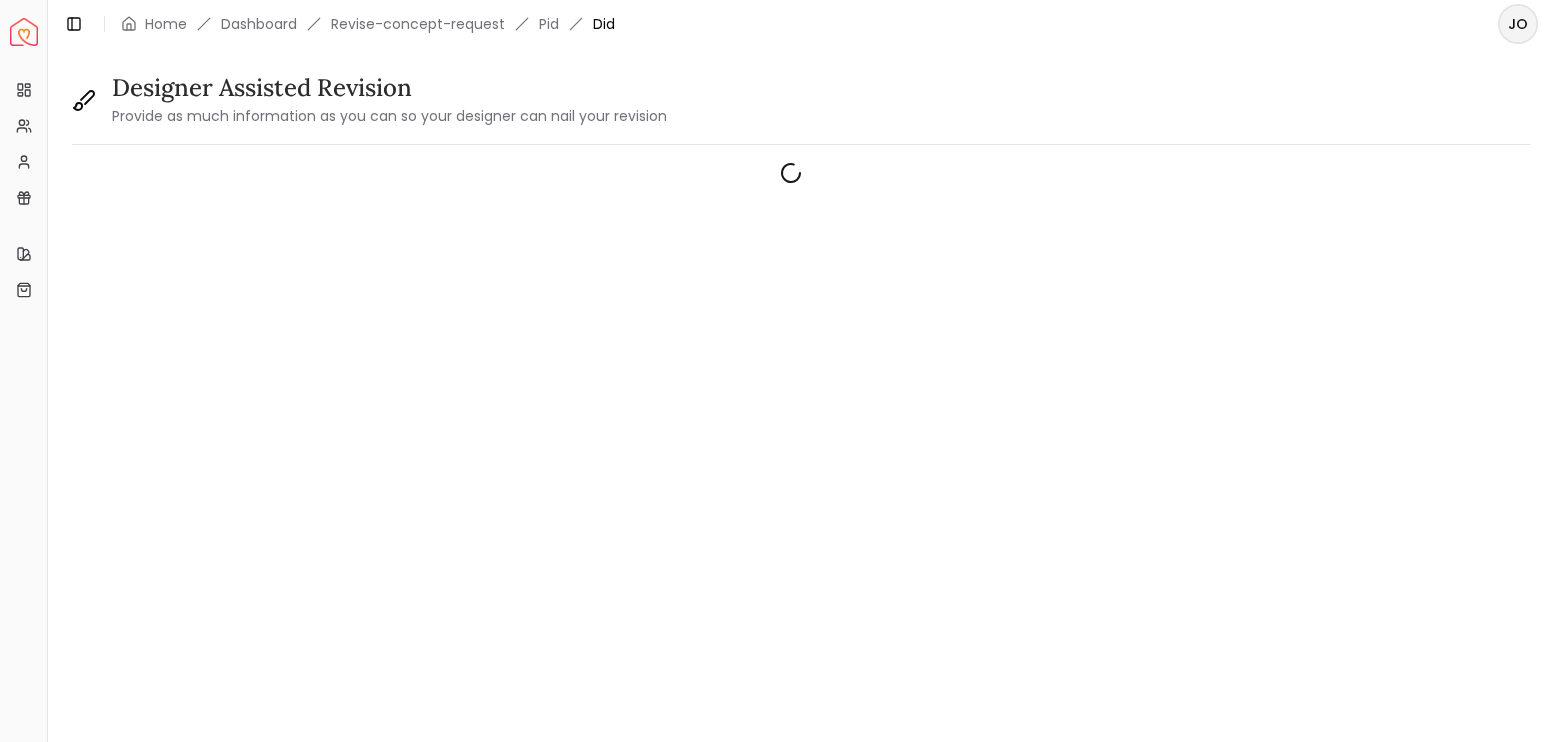 scroll, scrollTop: 0, scrollLeft: 0, axis: both 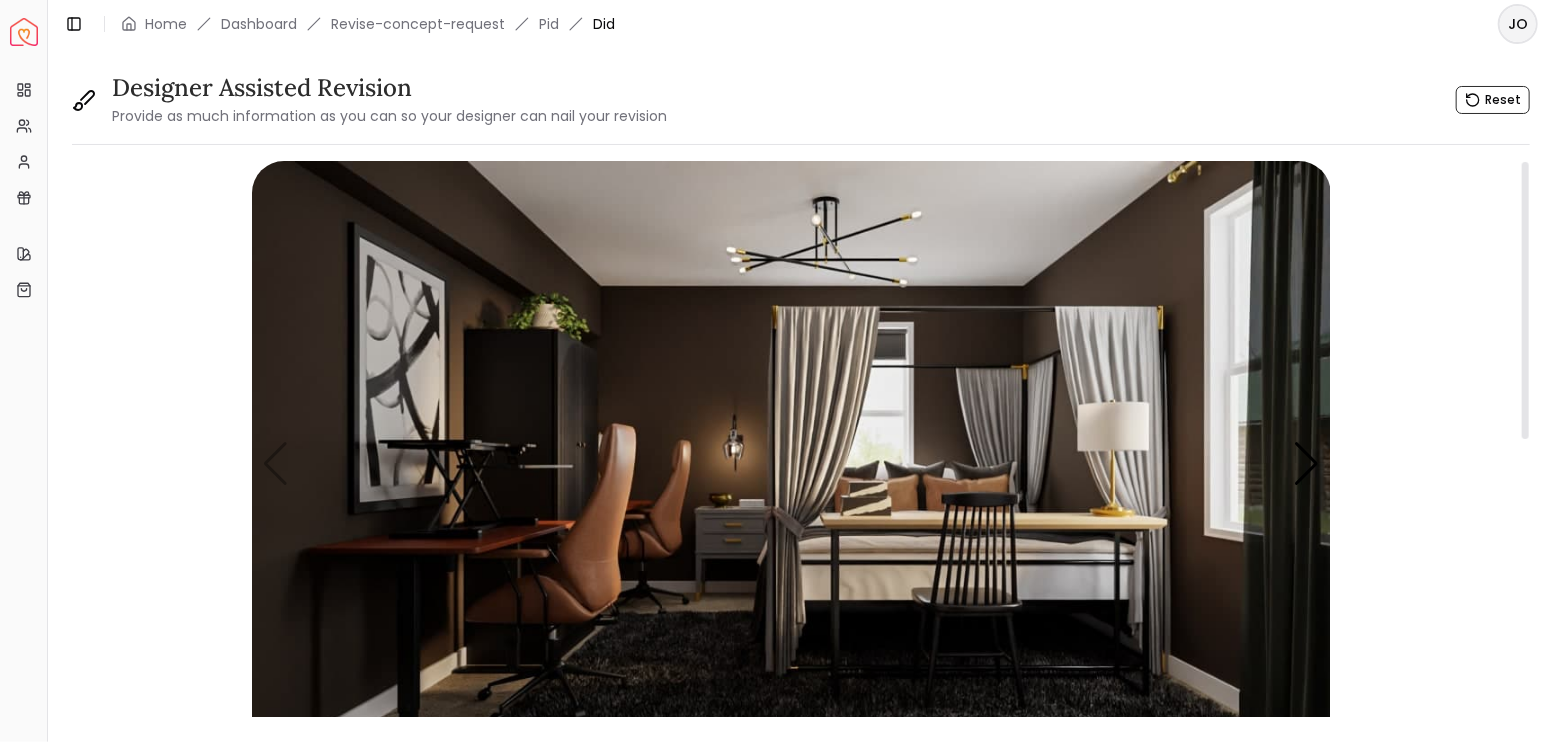 click at bounding box center [791, 464] 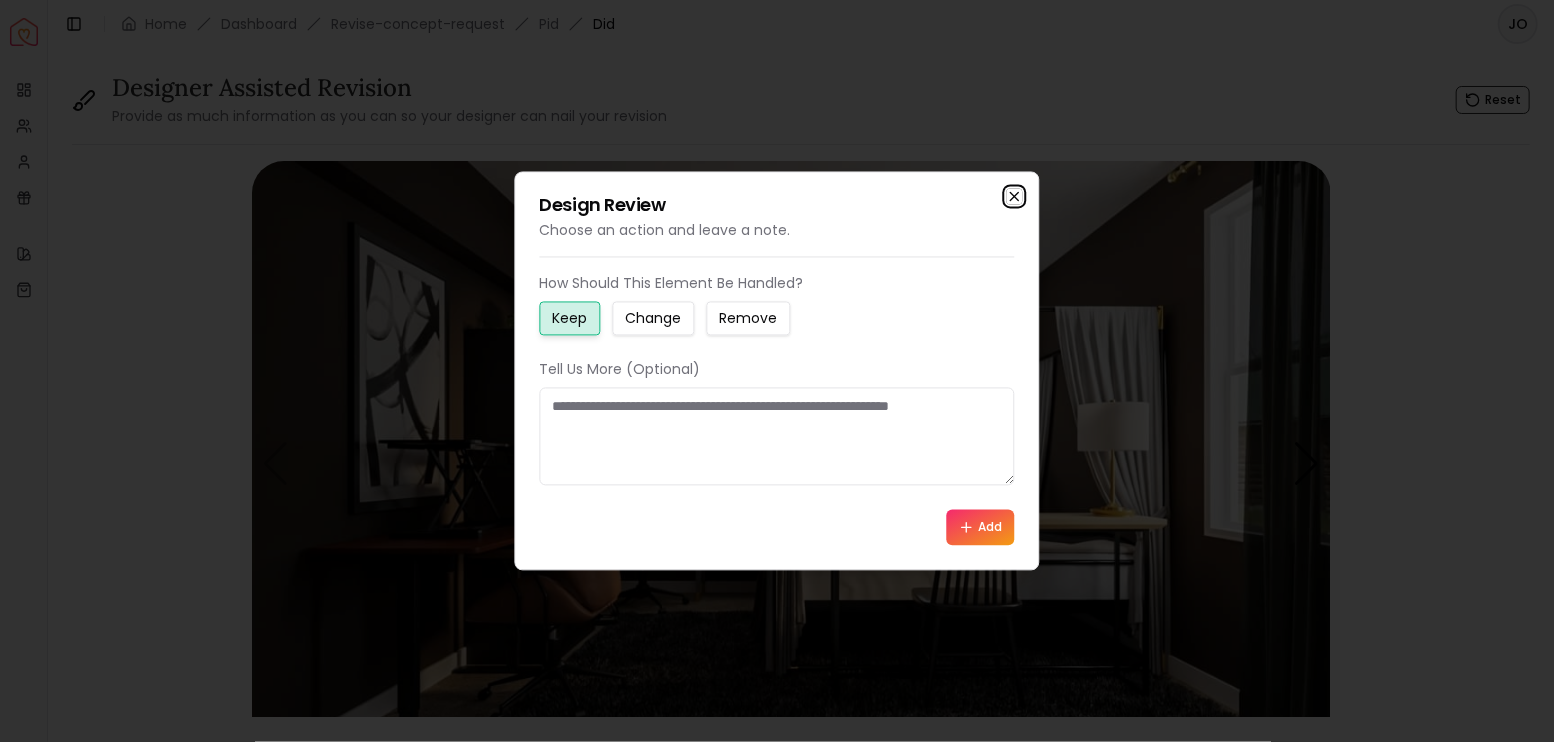 click 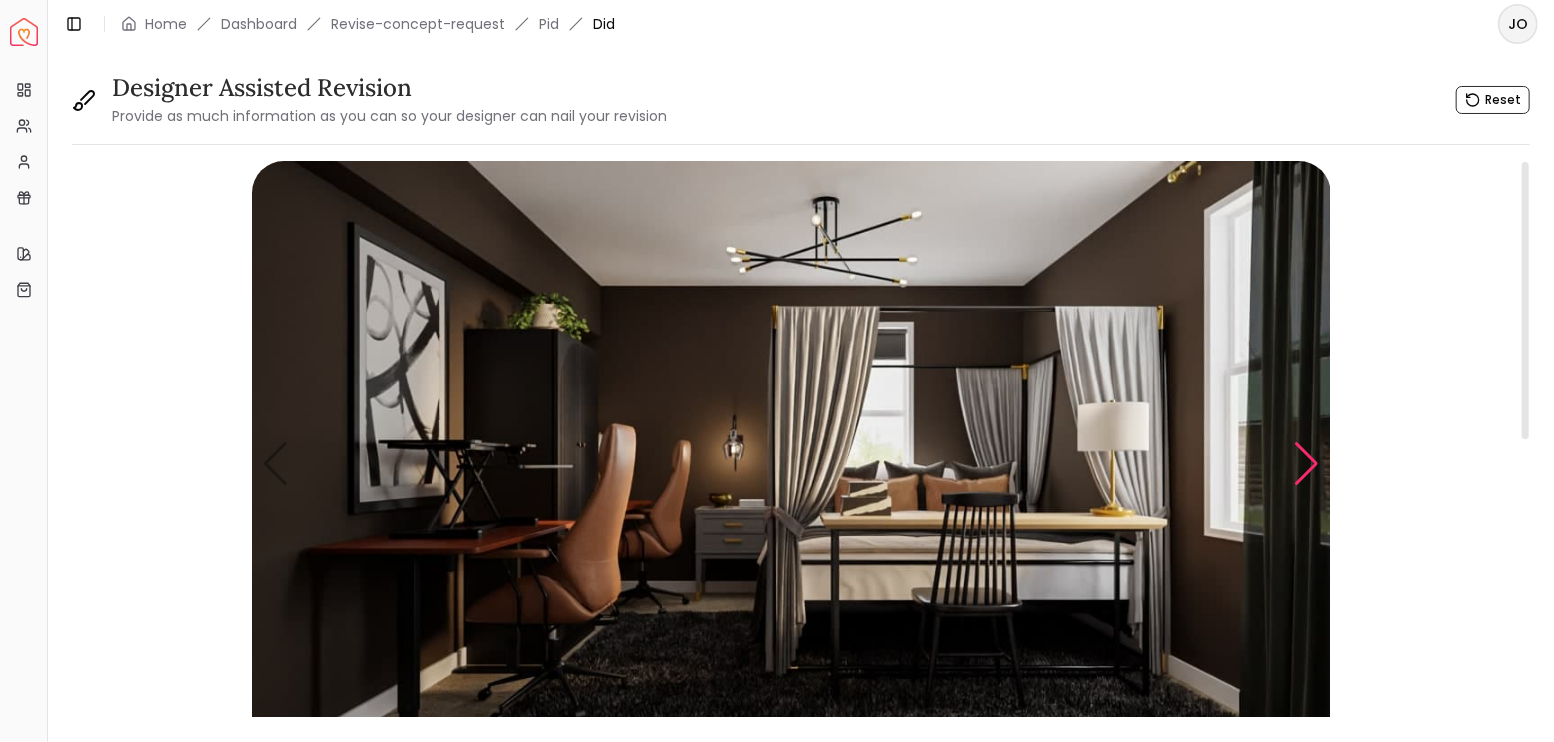 click at bounding box center (1306, 464) 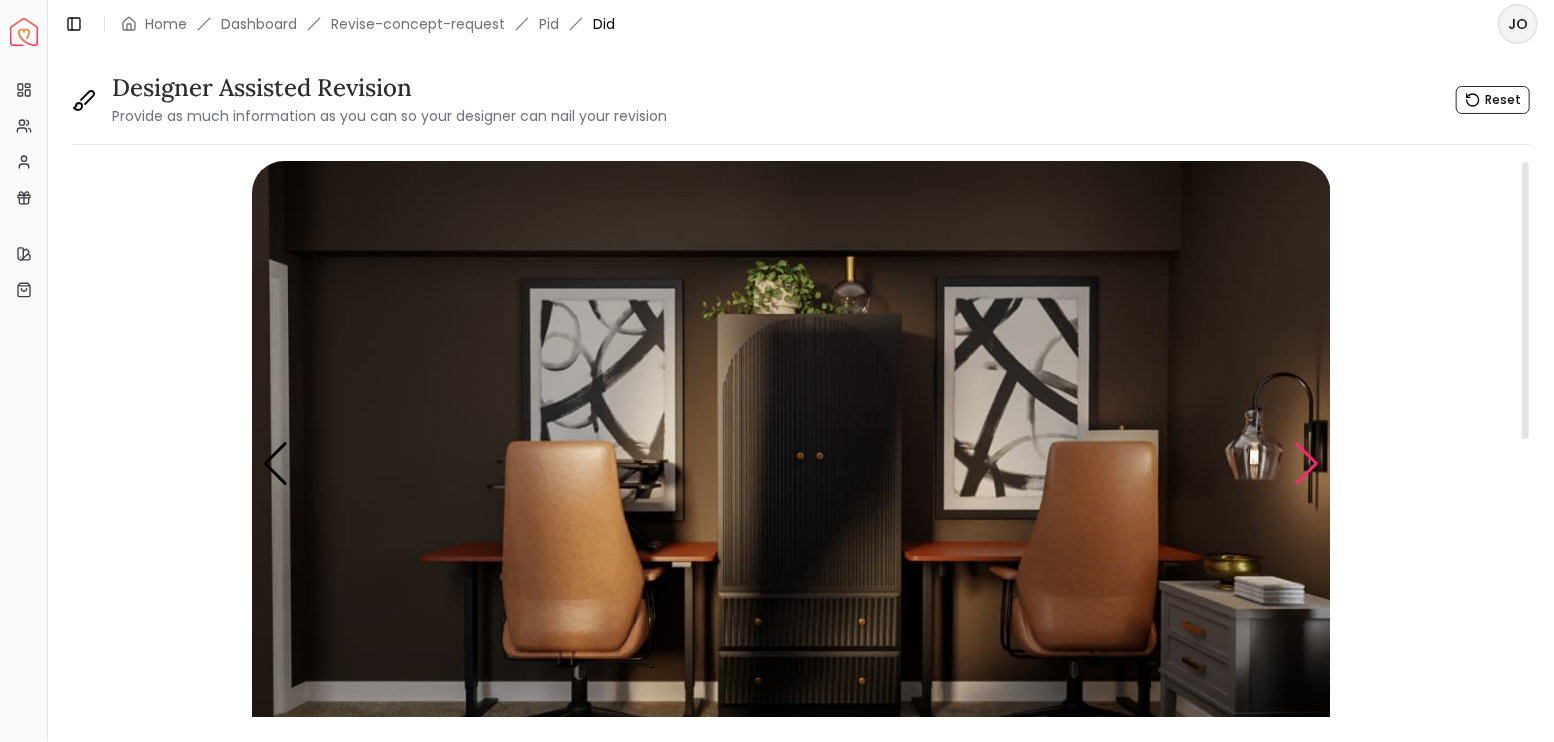 click at bounding box center (1306, 464) 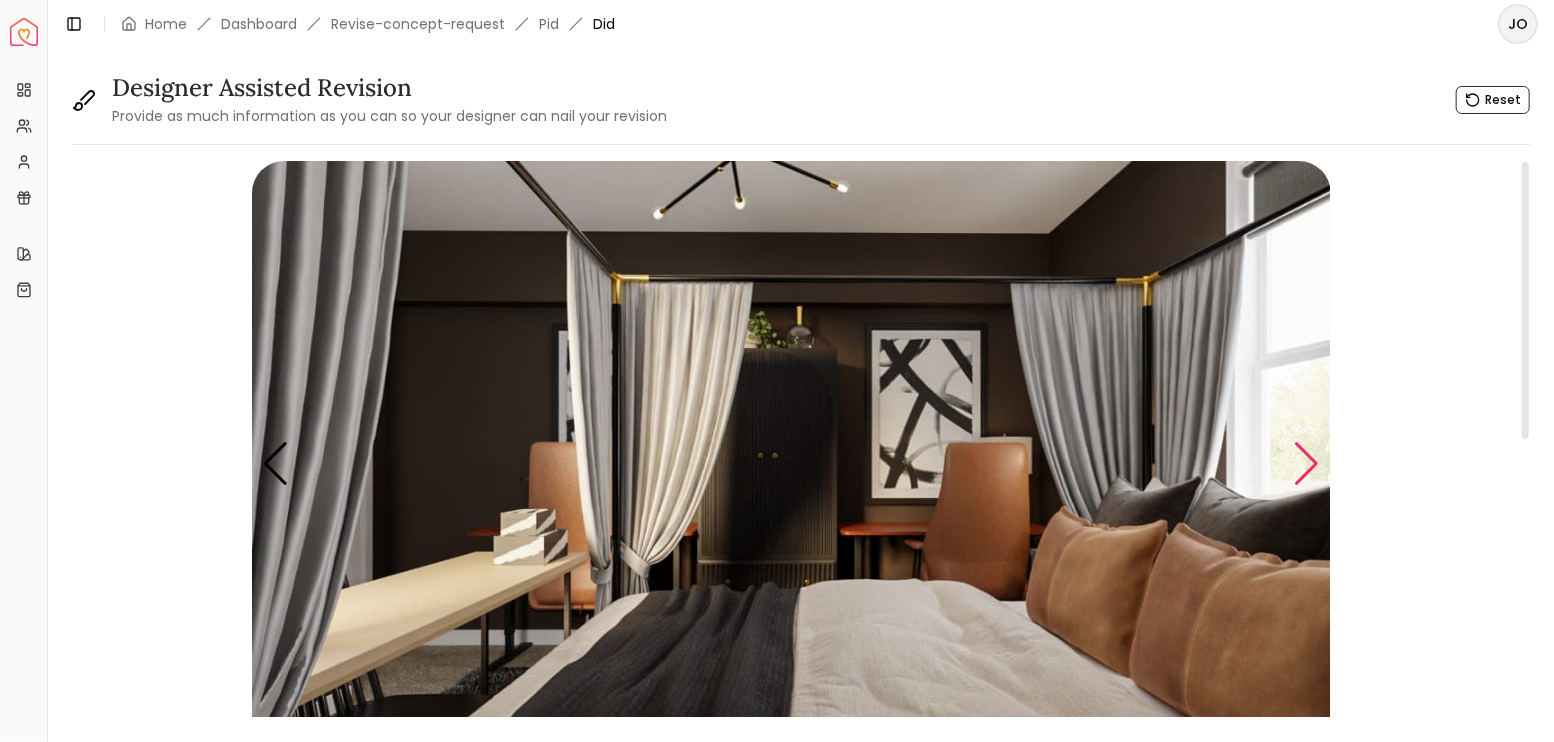 click at bounding box center [1306, 464] 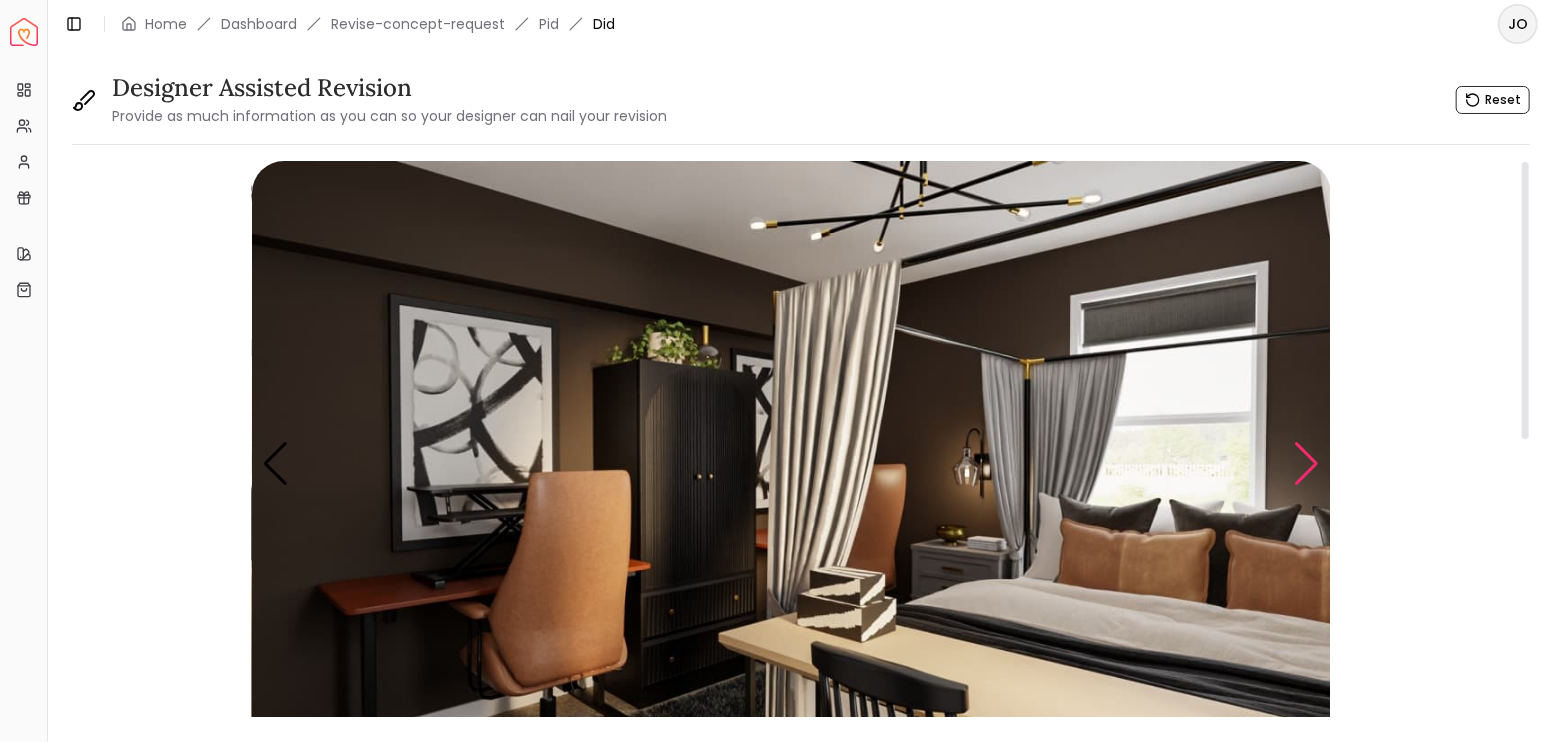 click at bounding box center [1306, 464] 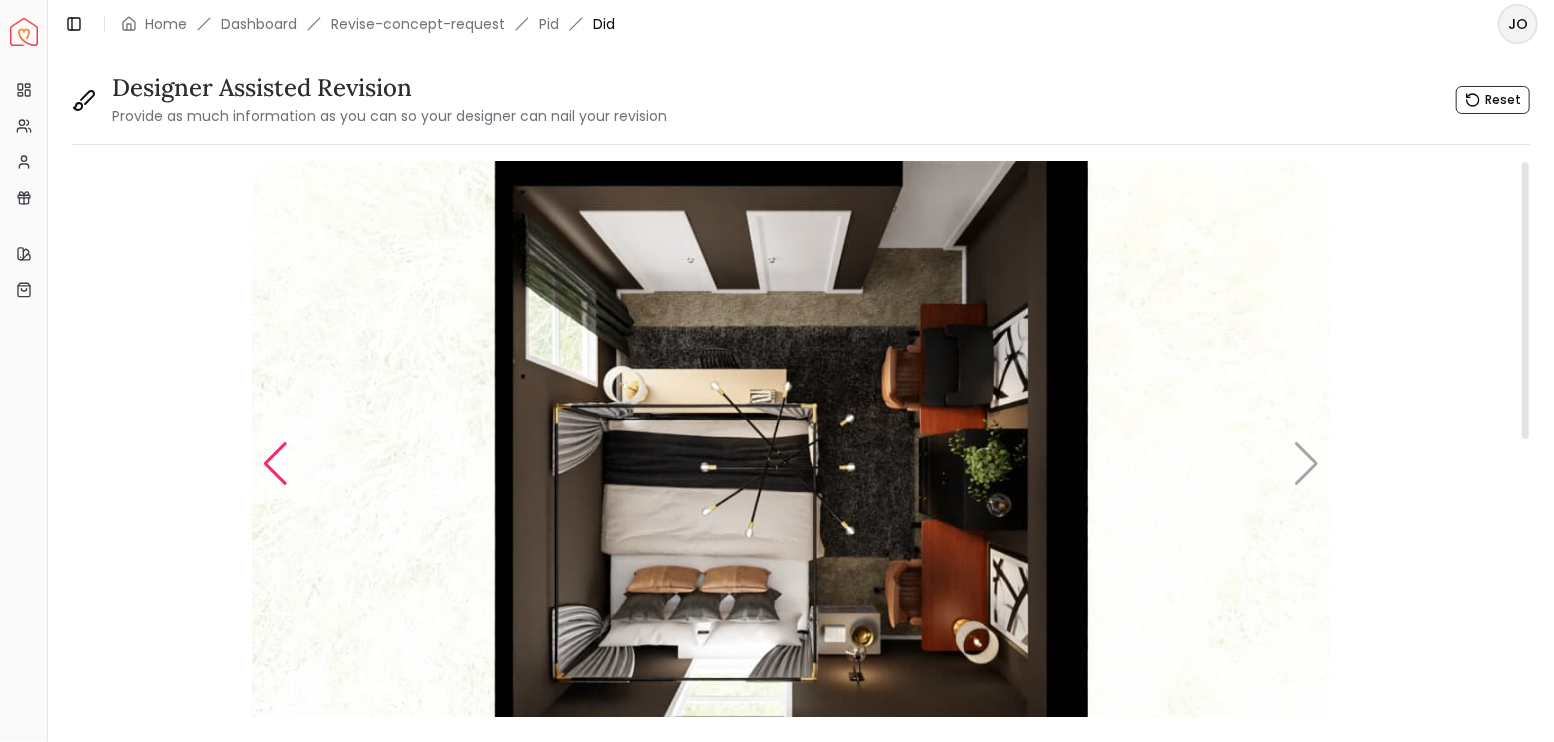 click at bounding box center (275, 464) 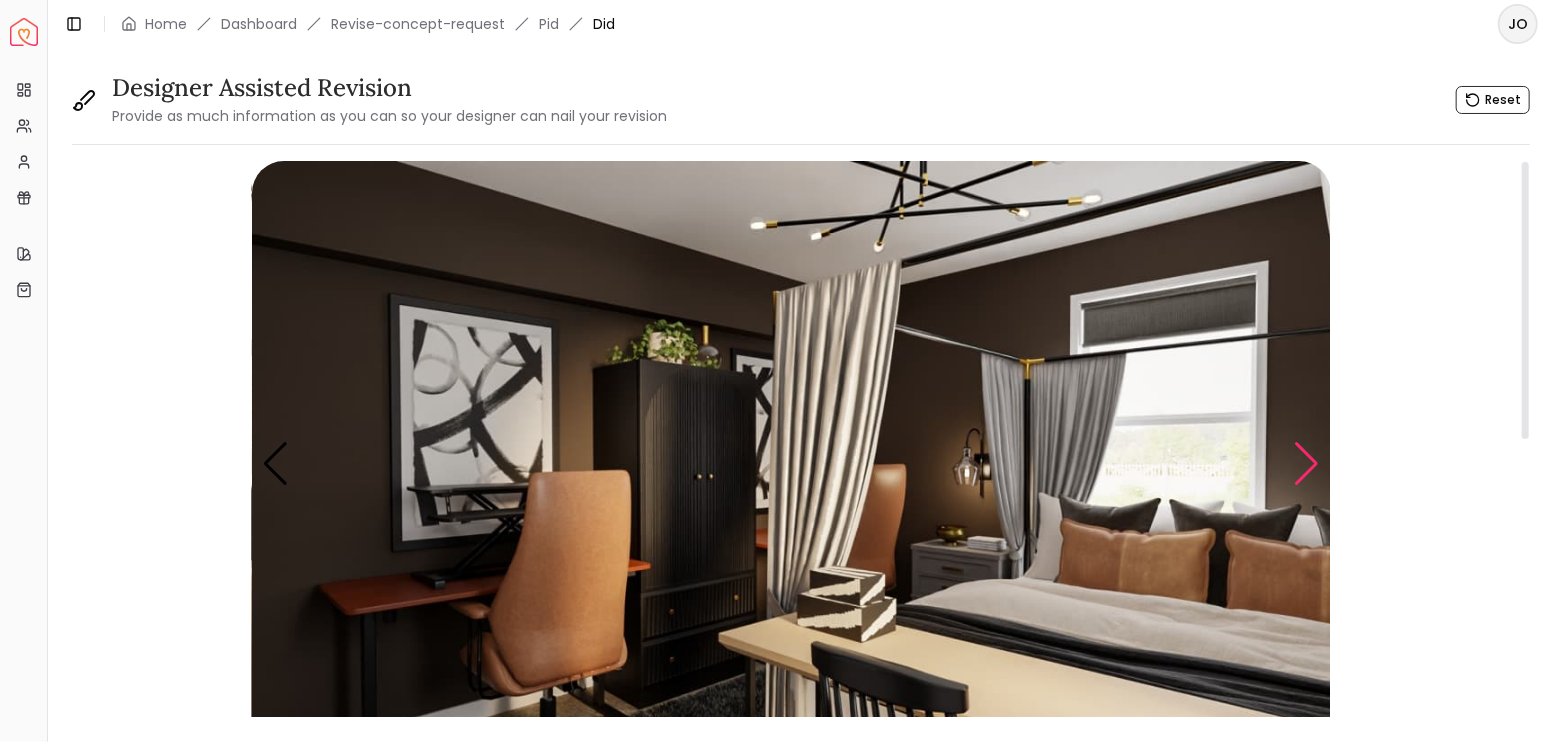 click at bounding box center [1306, 464] 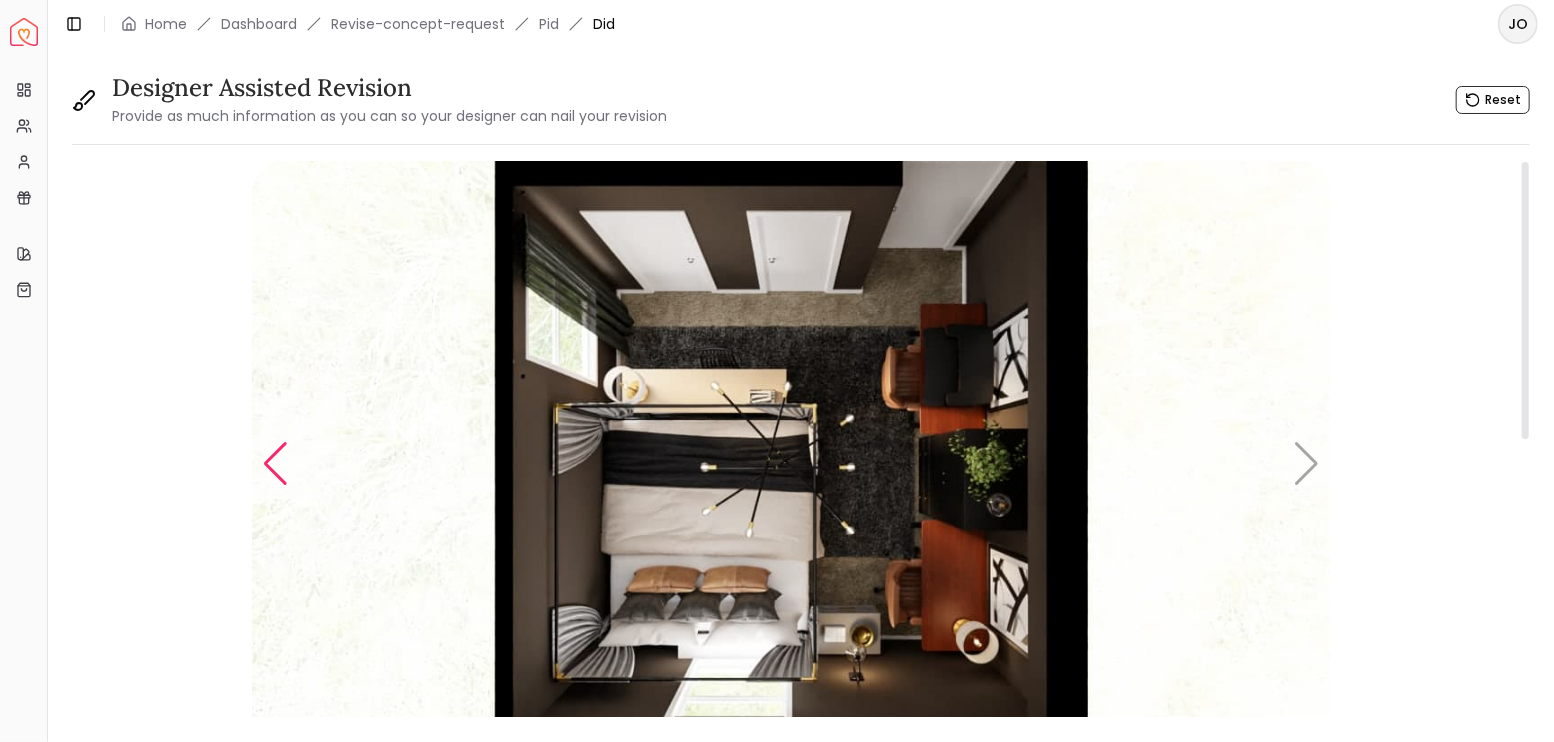 click at bounding box center [275, 464] 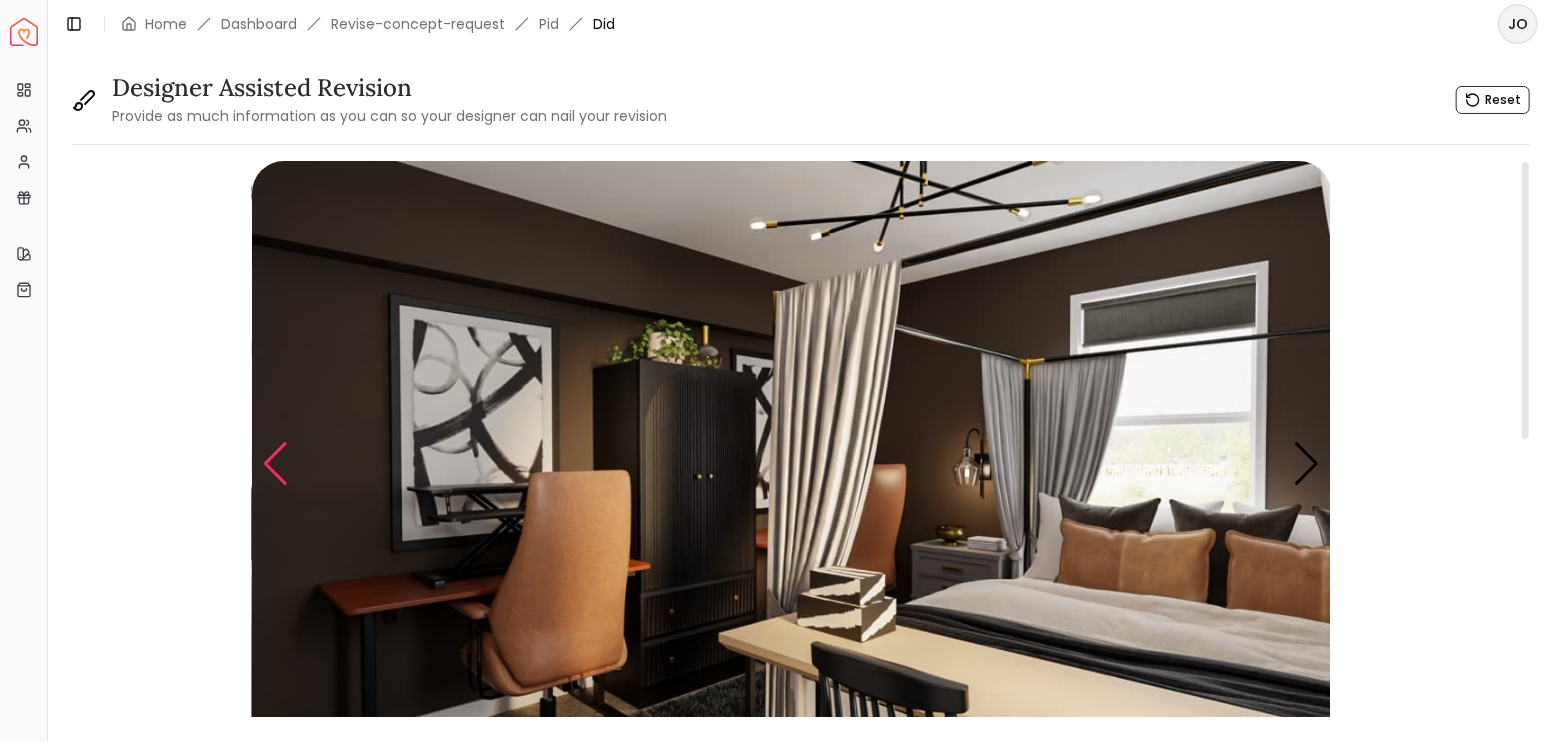 click at bounding box center [275, 464] 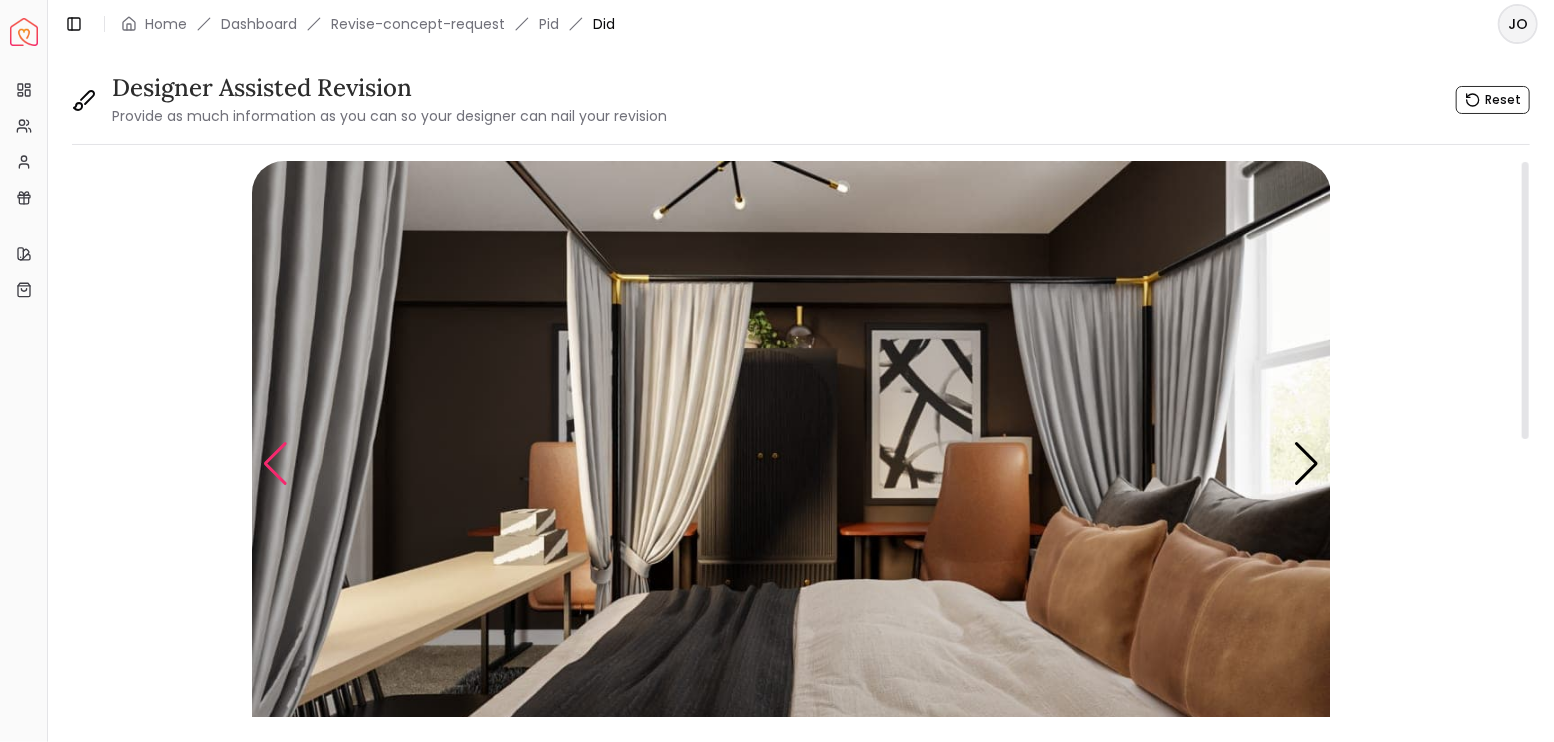 click at bounding box center [275, 464] 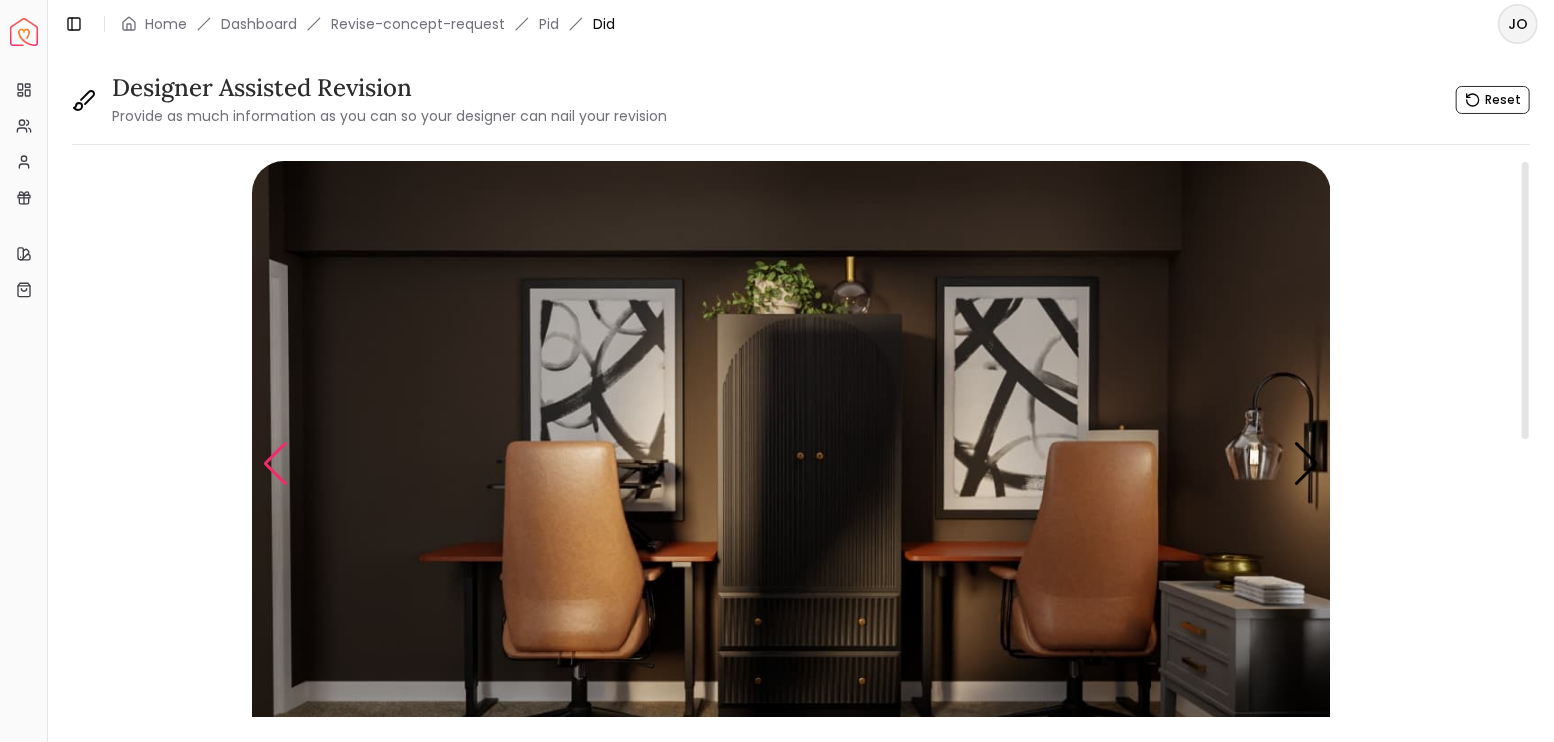 click at bounding box center (275, 464) 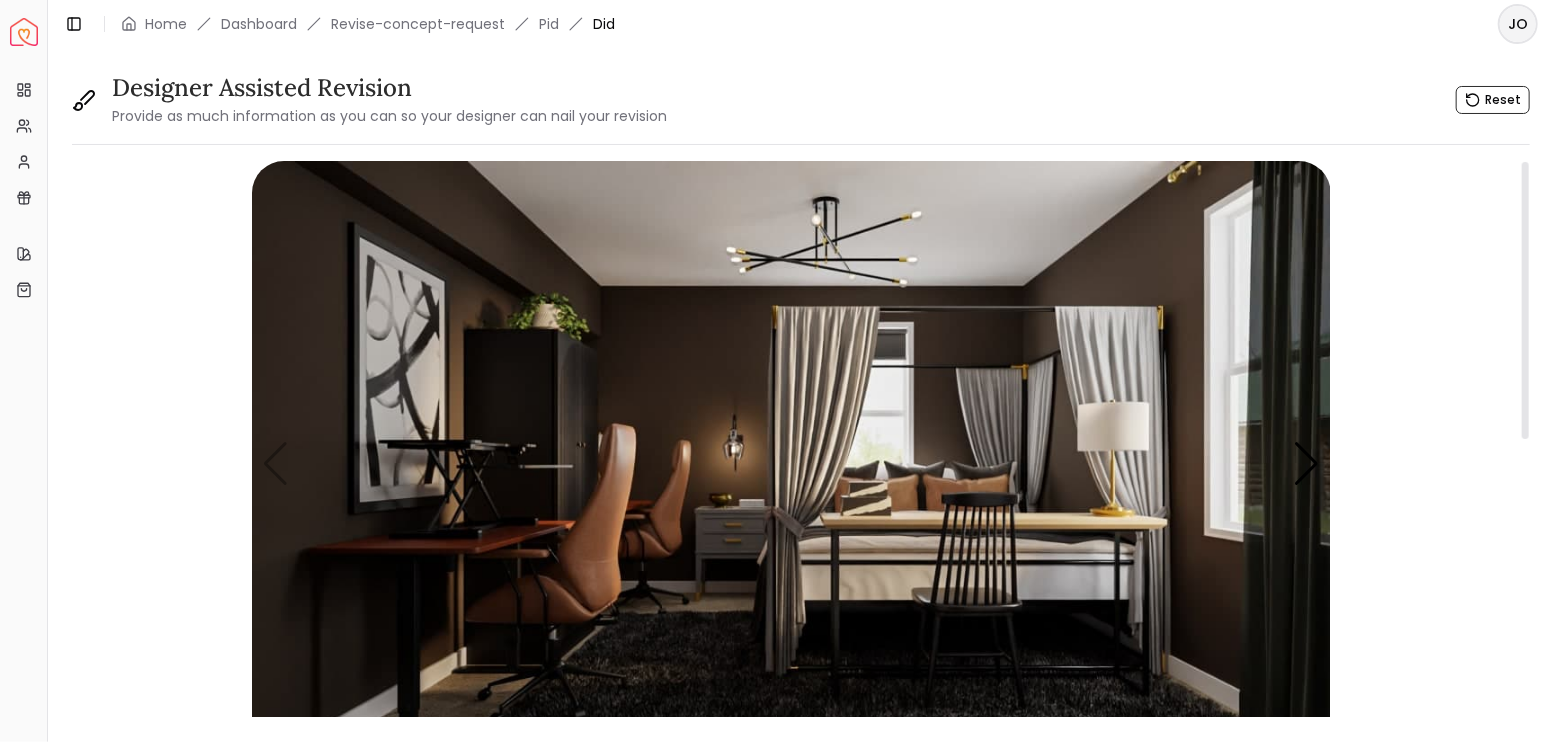 click at bounding box center [791, 464] 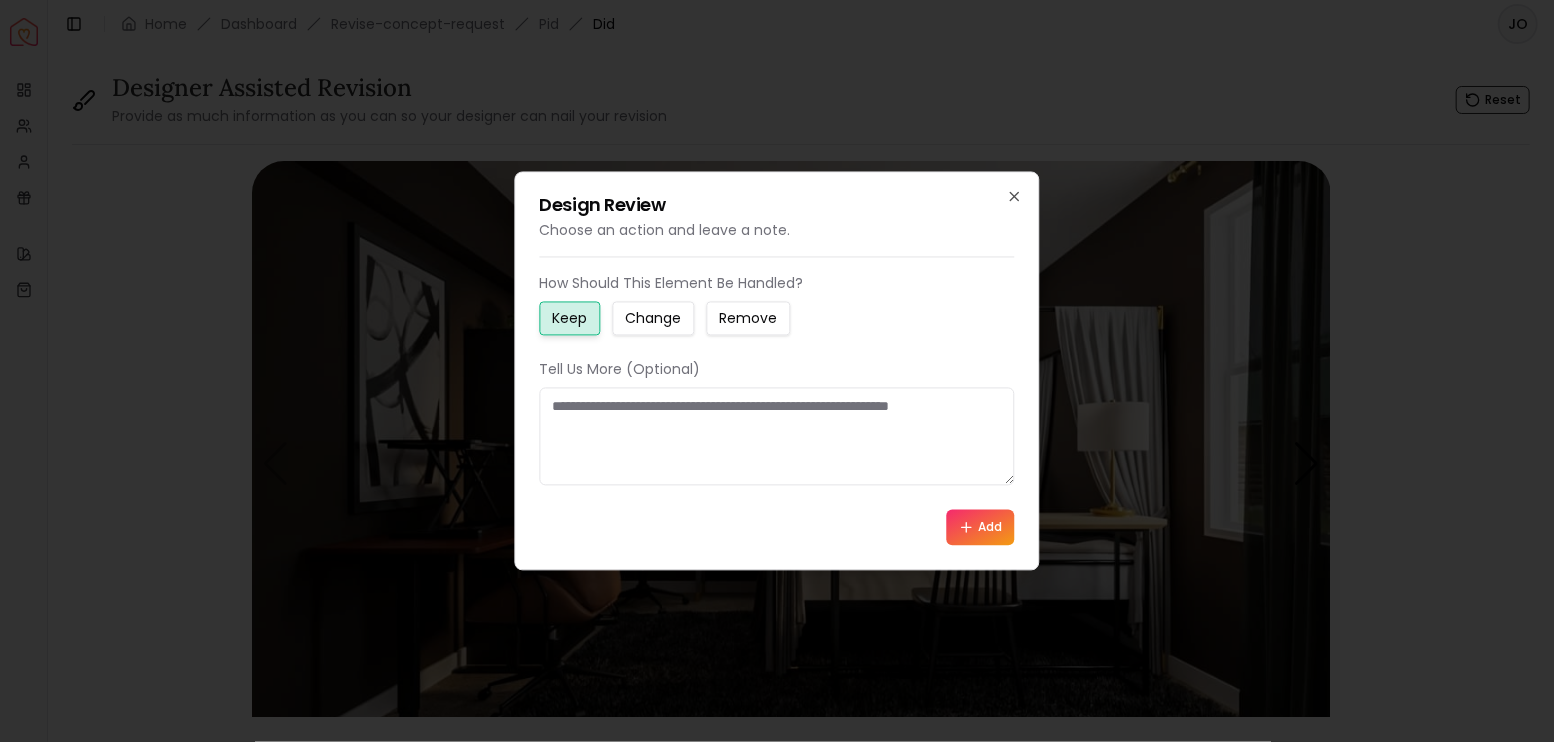 click on "Change" at bounding box center (654, 319) 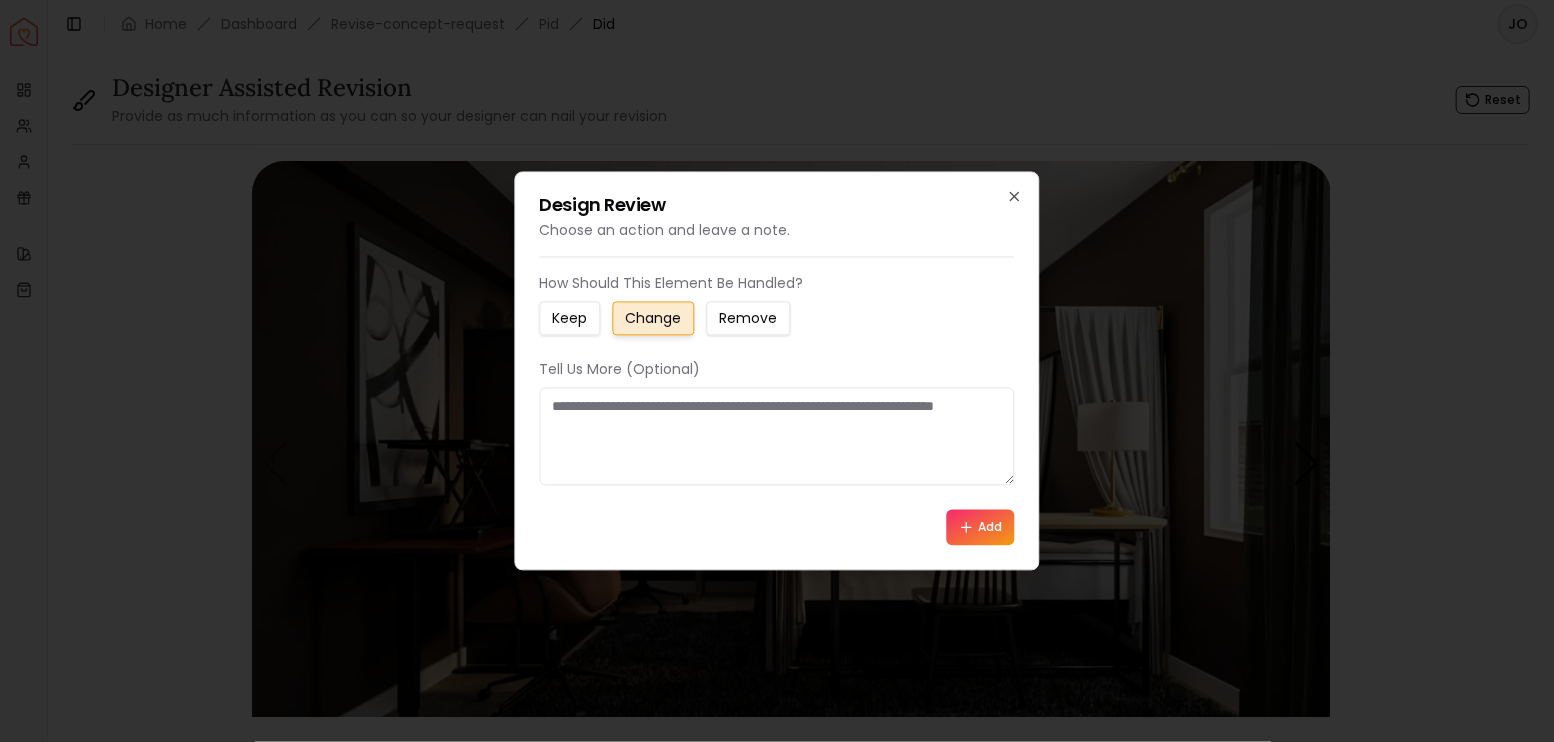 click at bounding box center [777, 437] 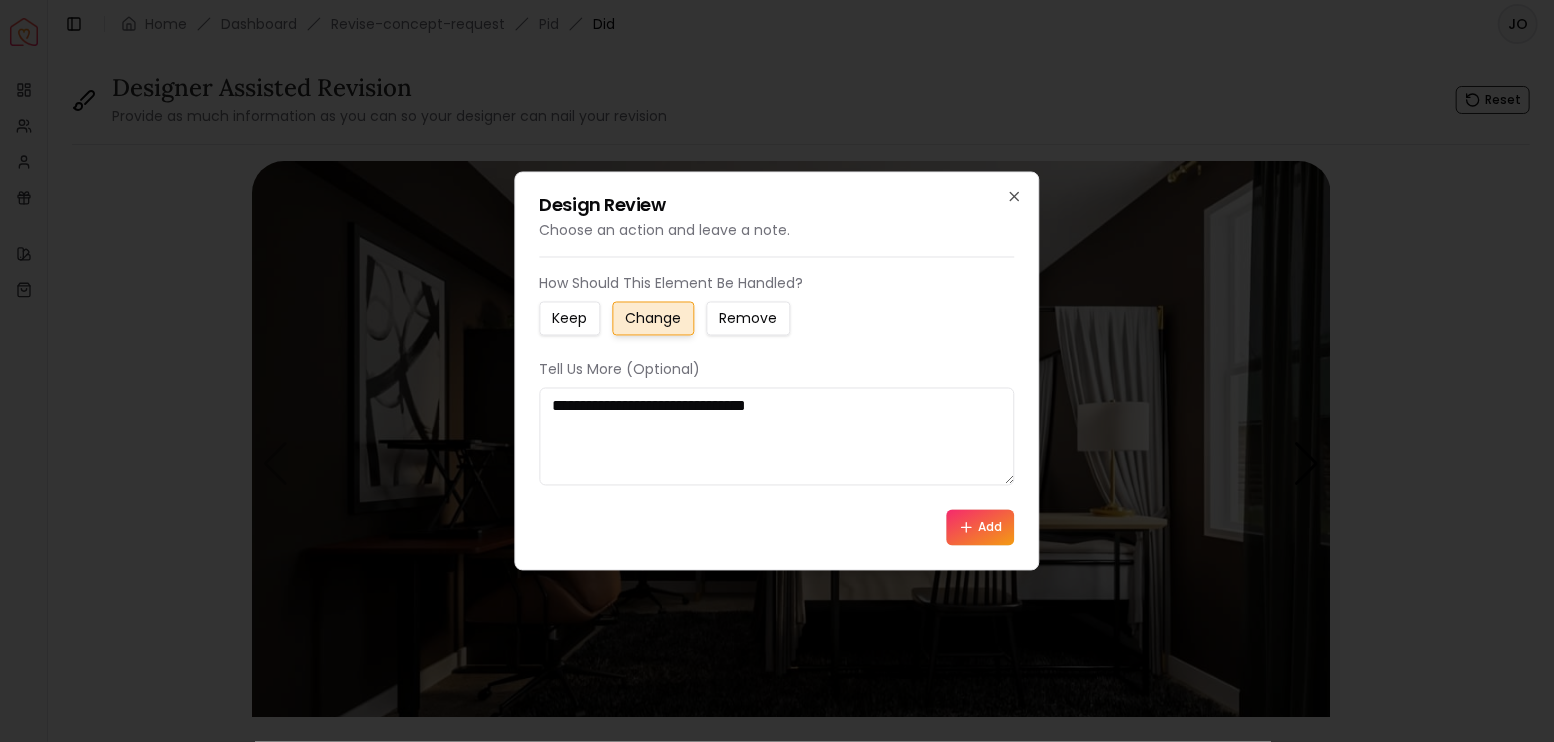 type on "**********" 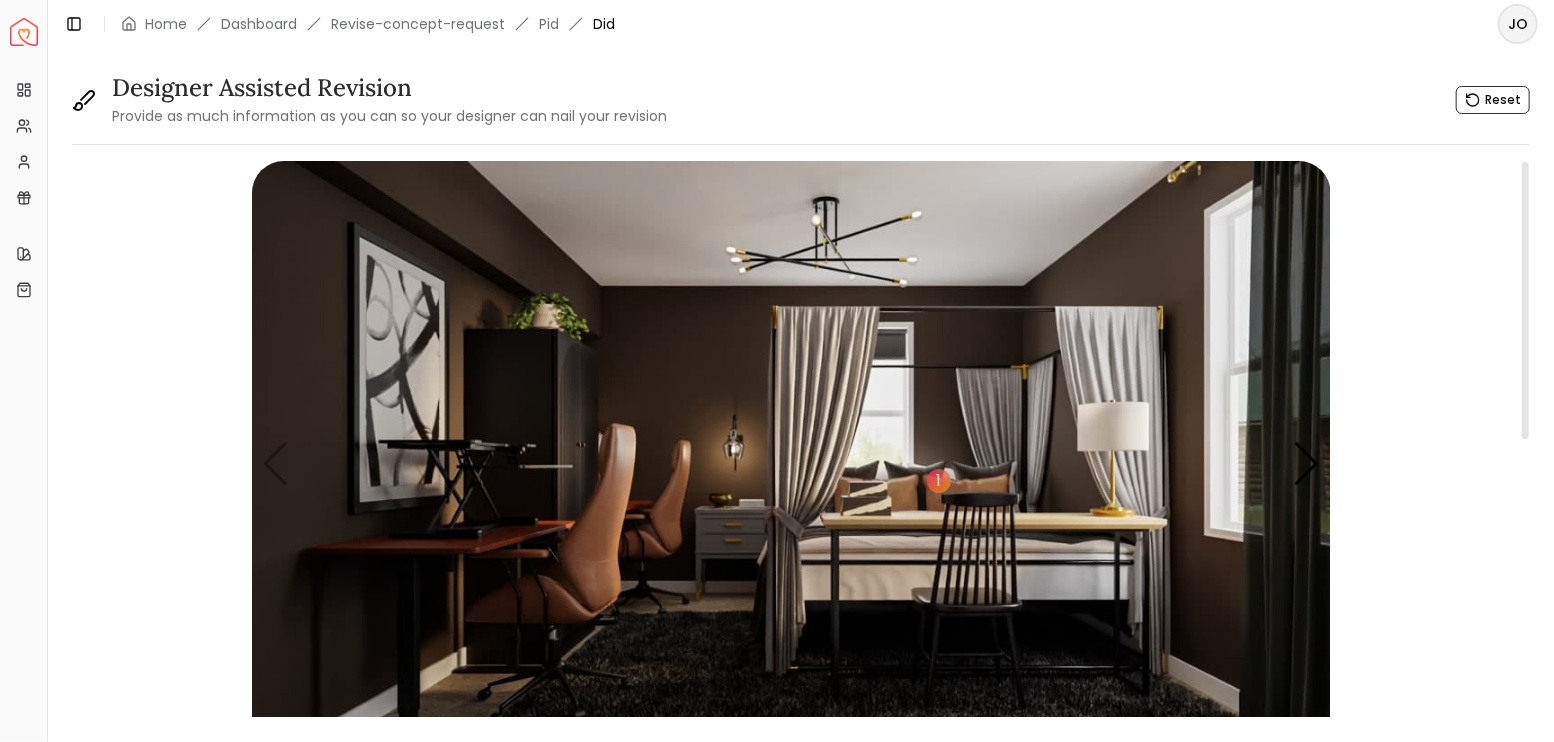 click at bounding box center (791, 464) 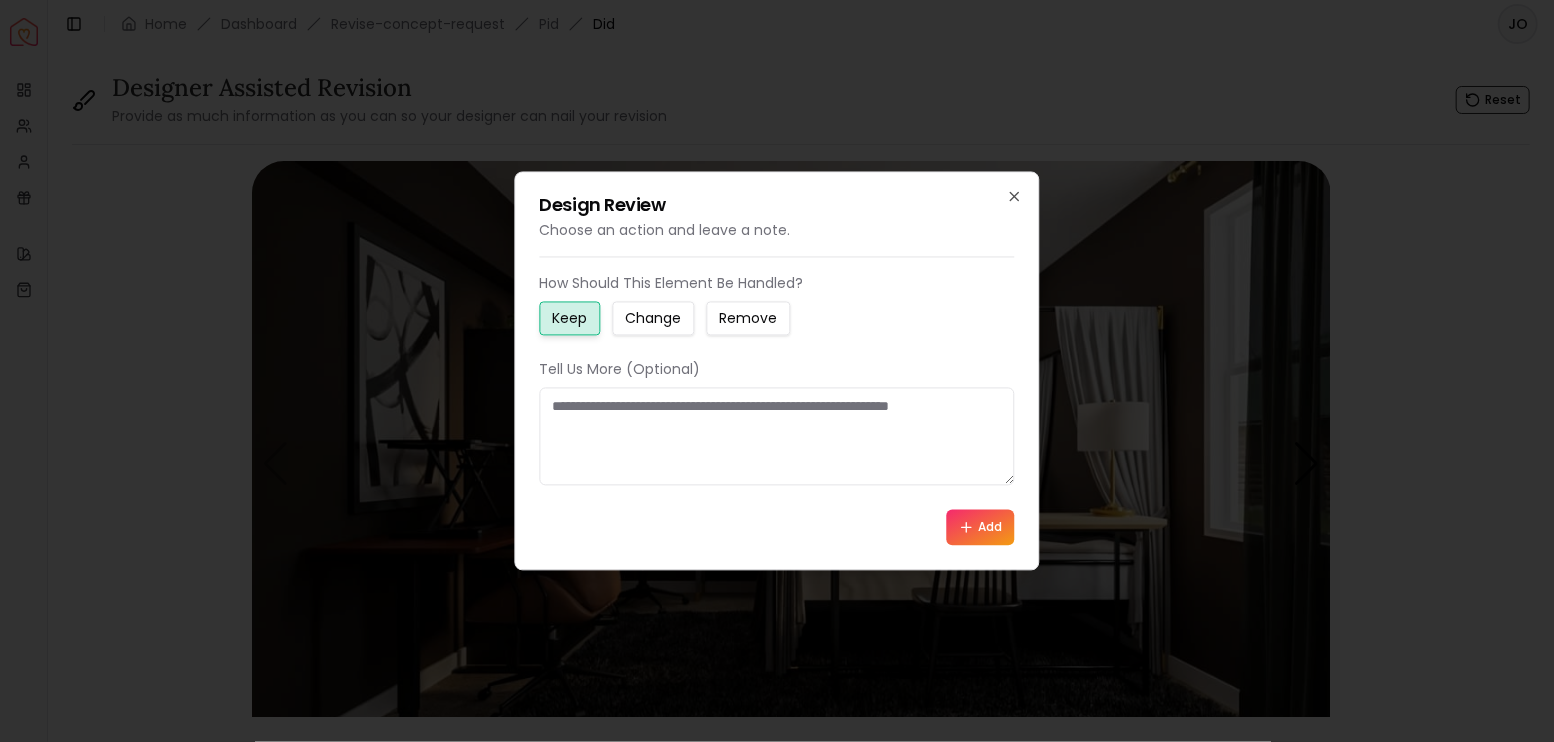 click at bounding box center (777, 437) 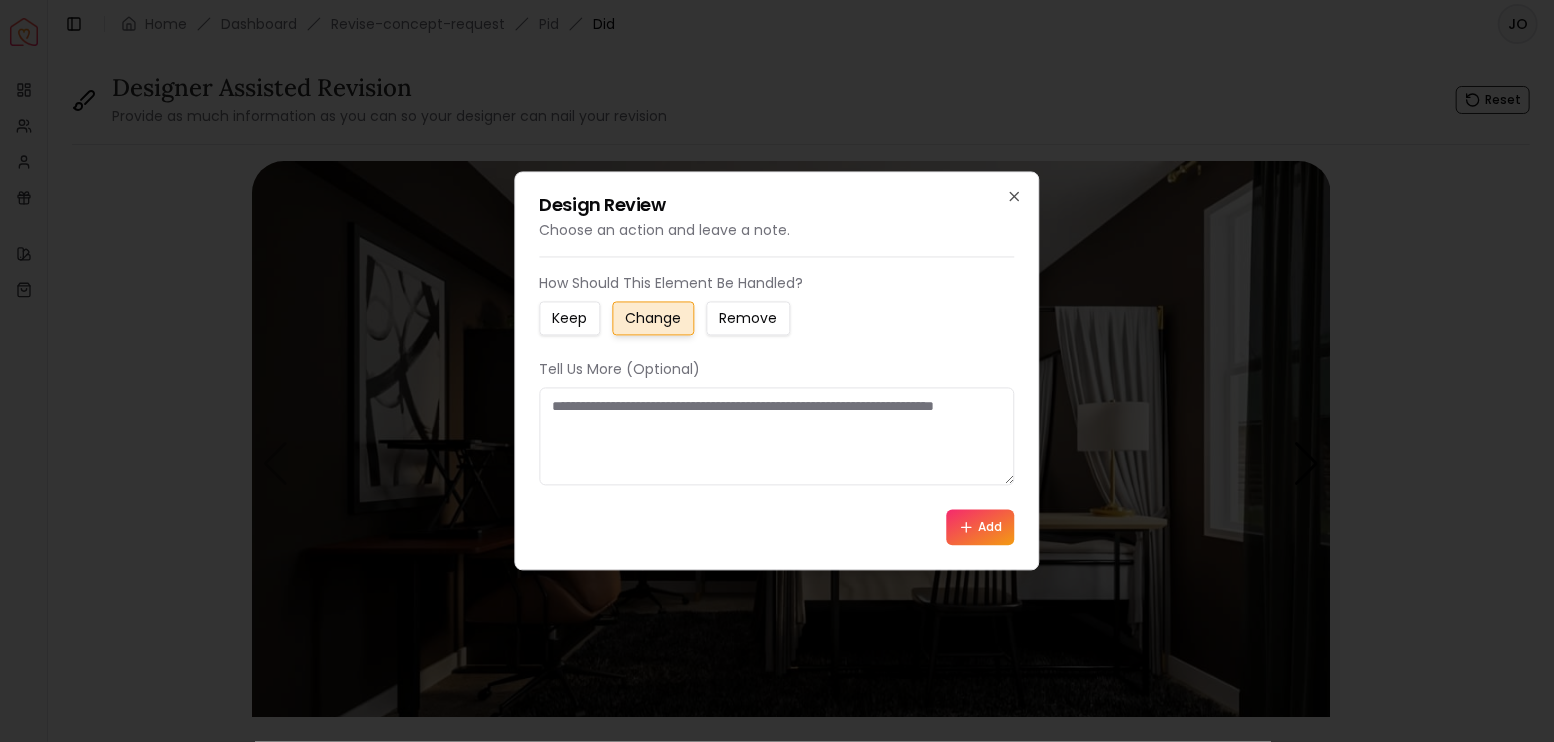 click at bounding box center [777, 437] 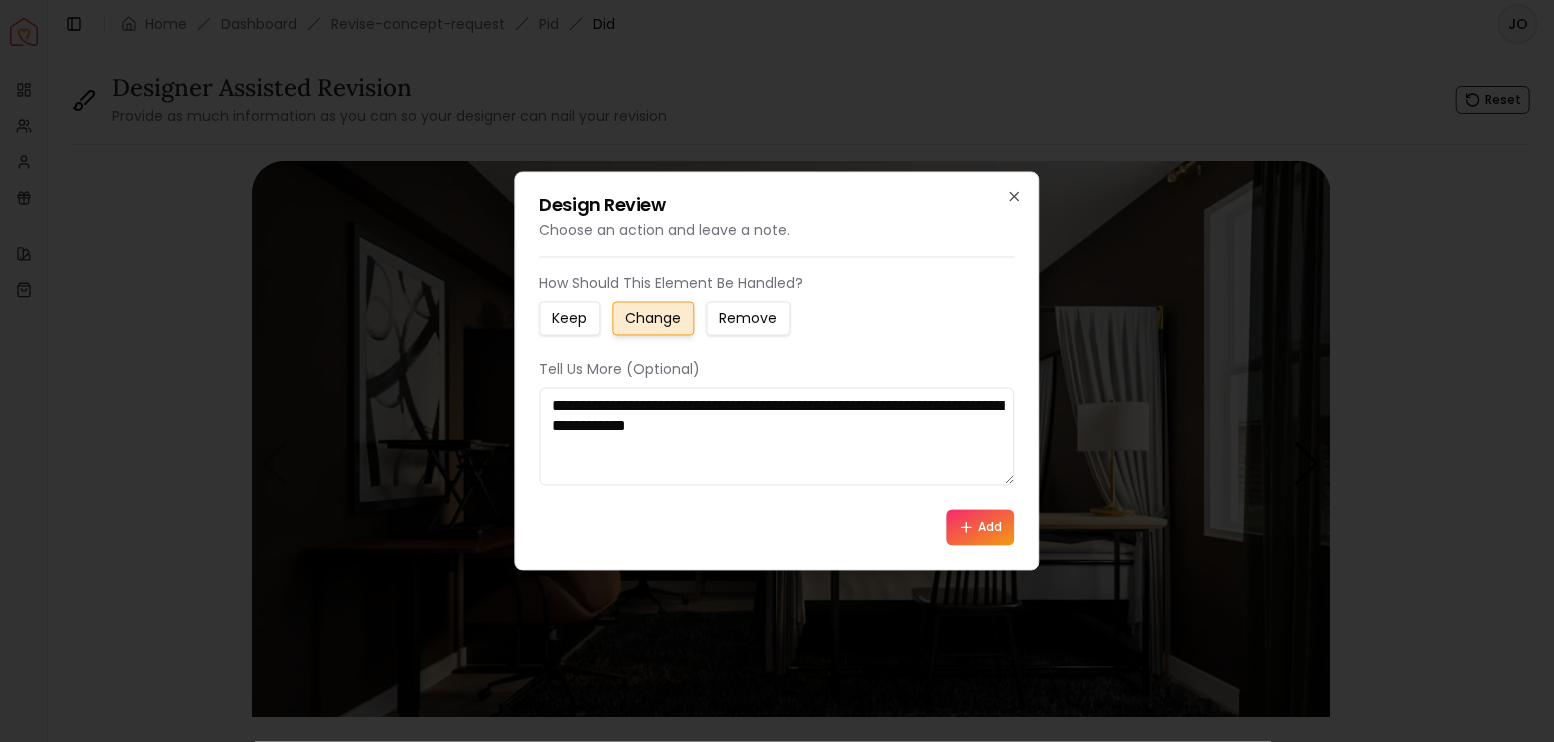 type on "**********" 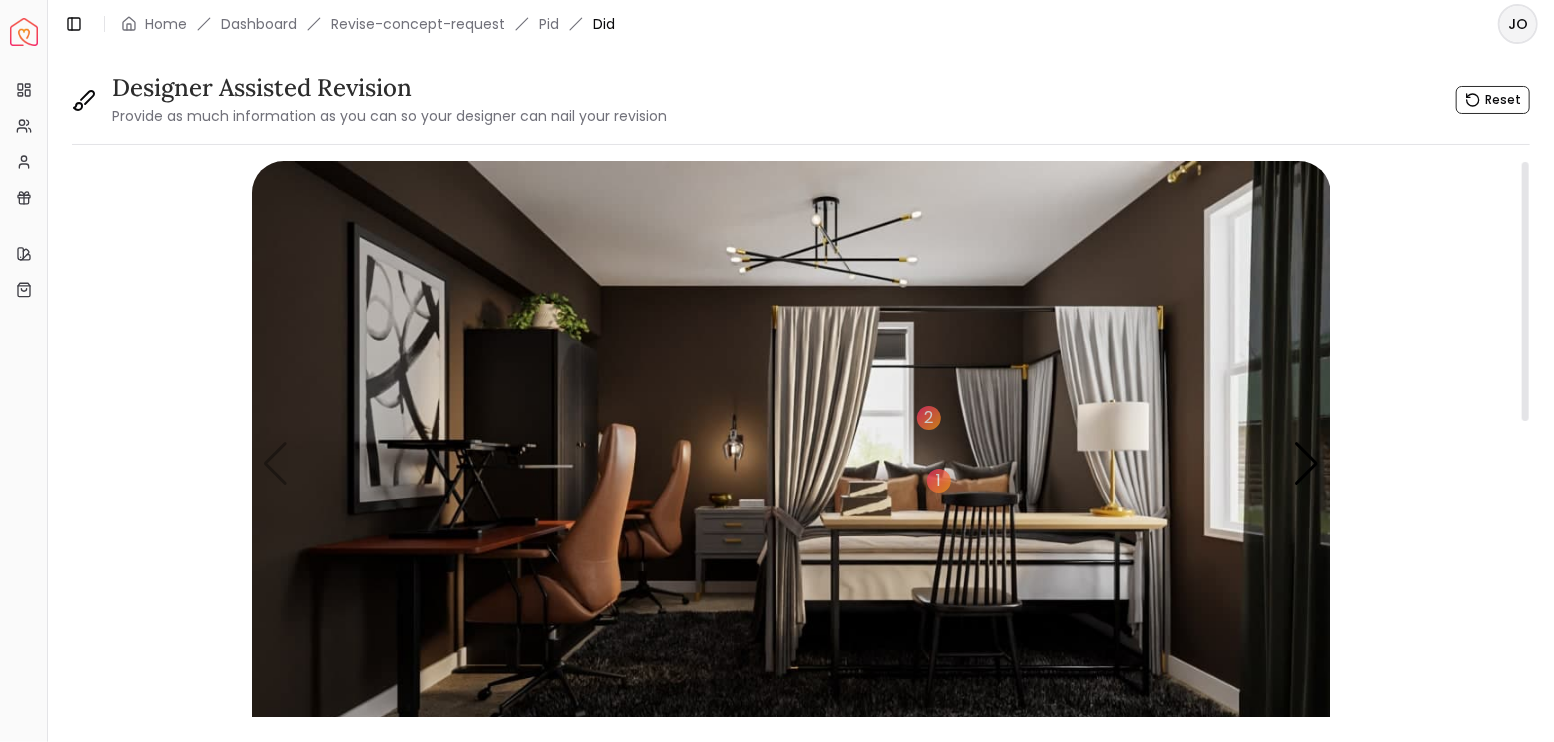 click at bounding box center [791, 464] 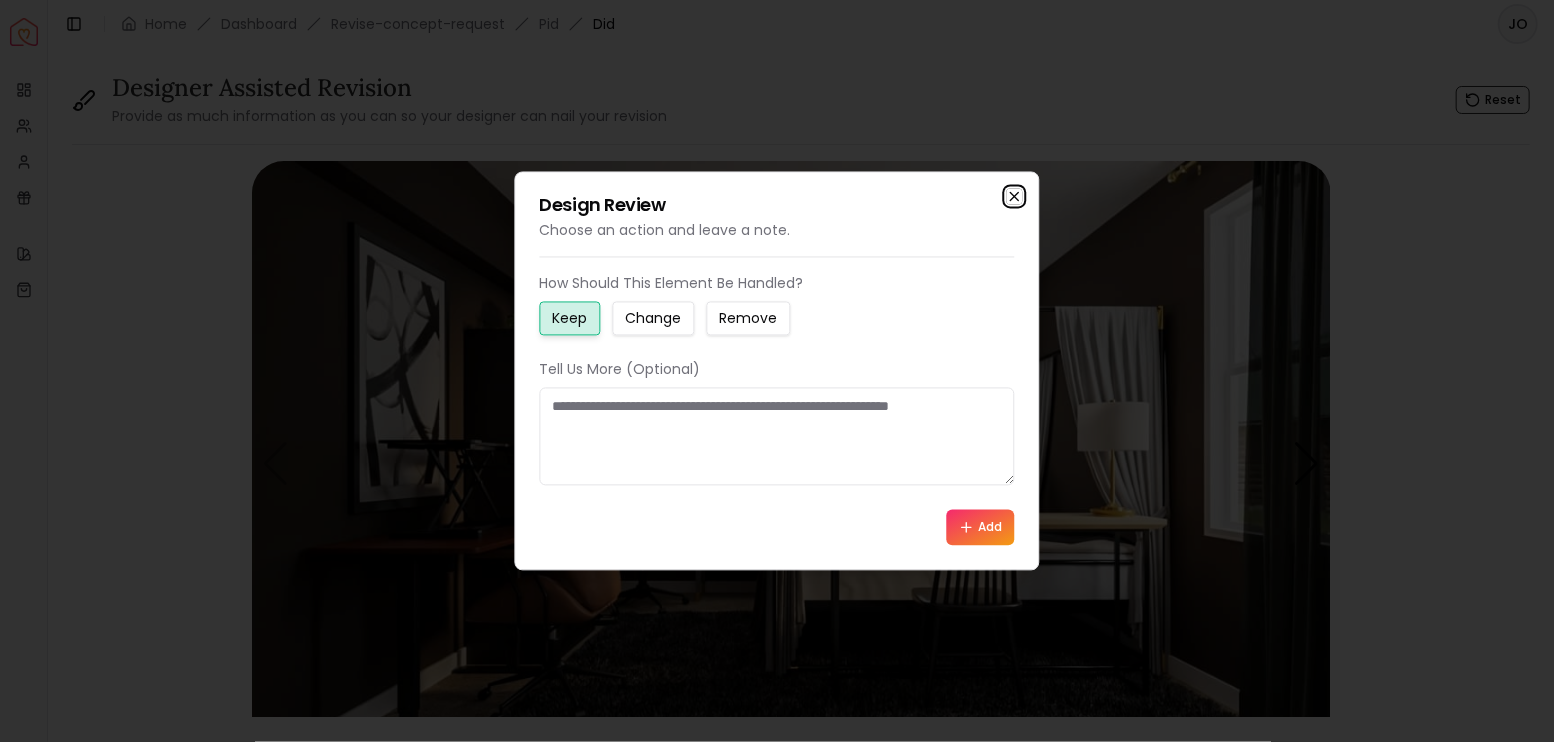 click 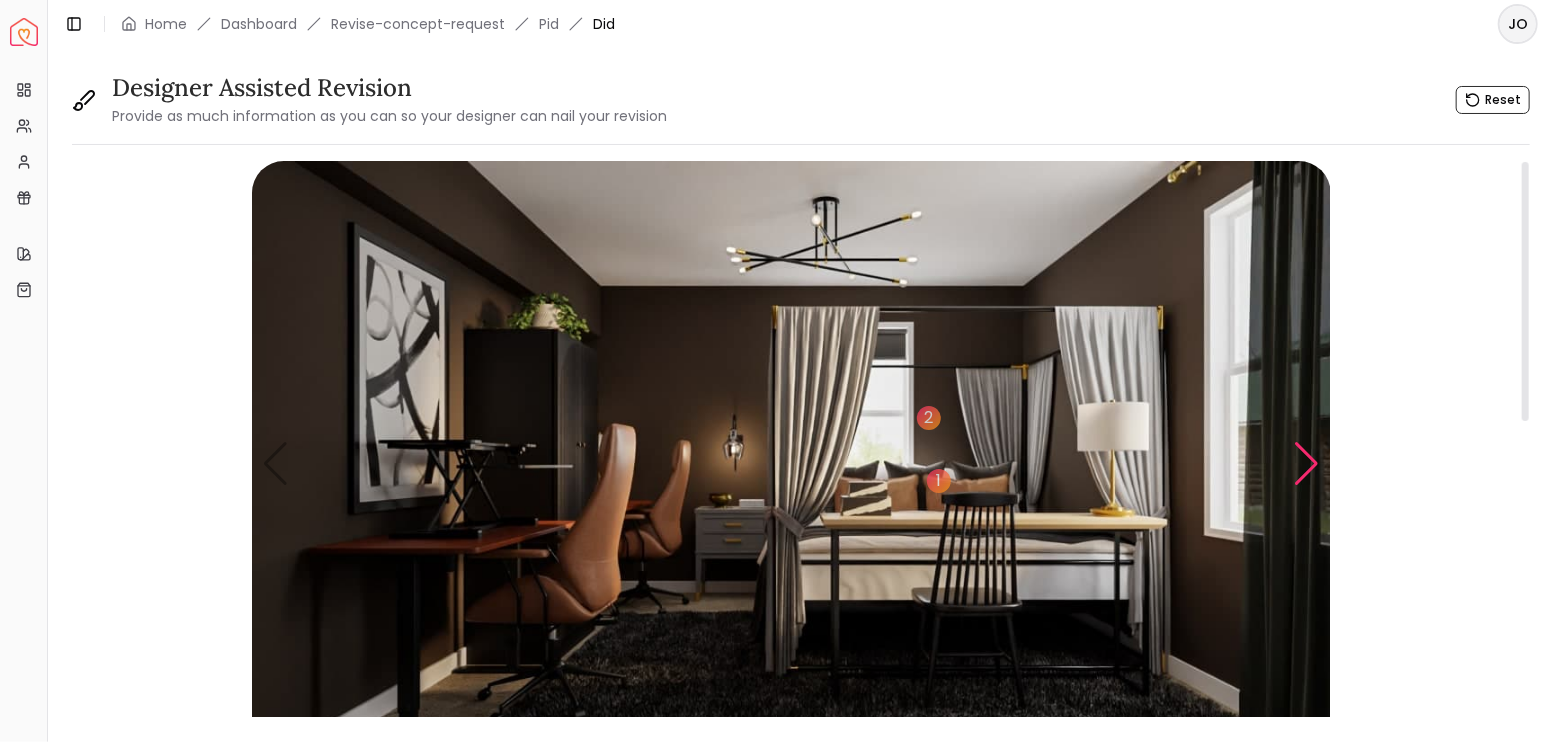 click at bounding box center (1306, 464) 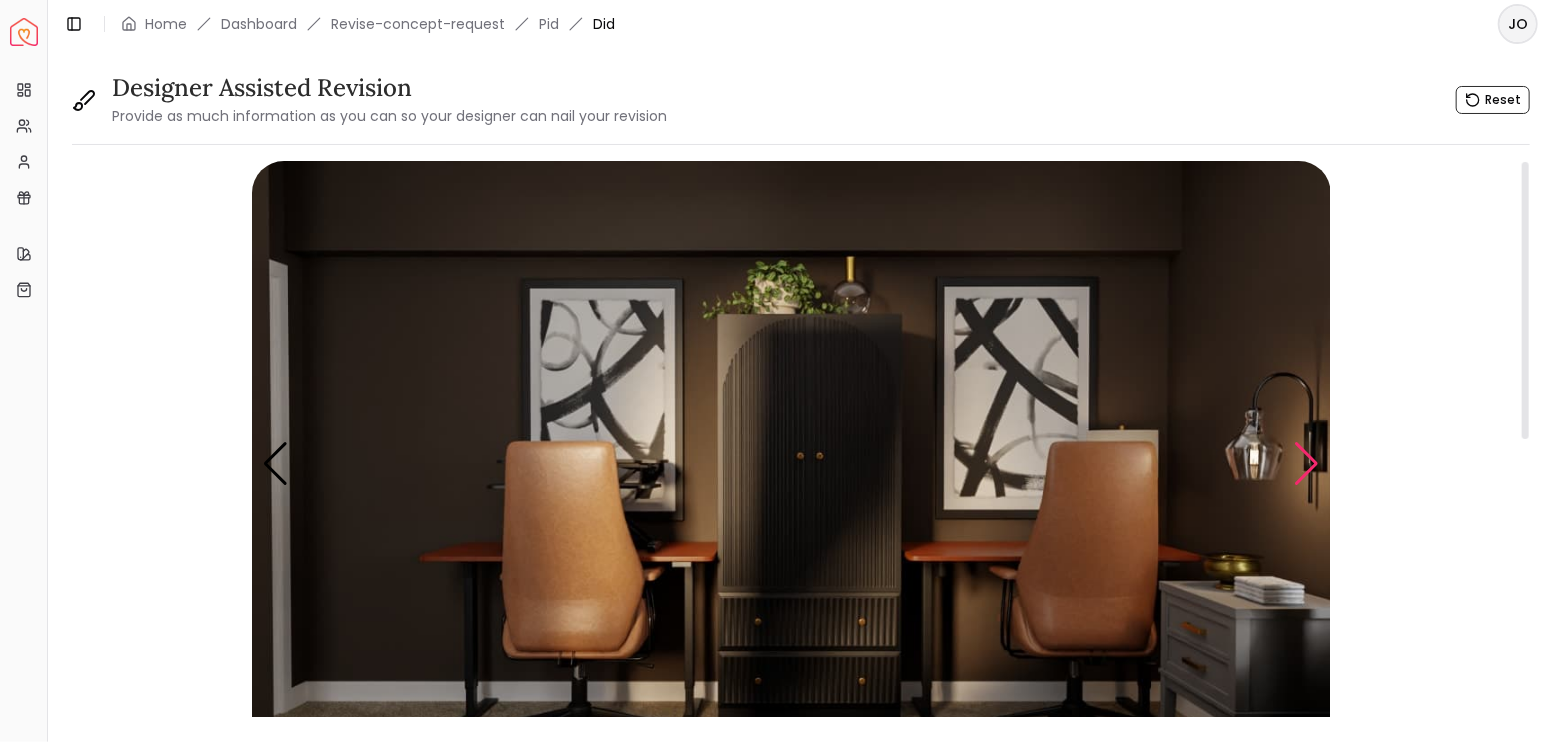 click at bounding box center [1306, 464] 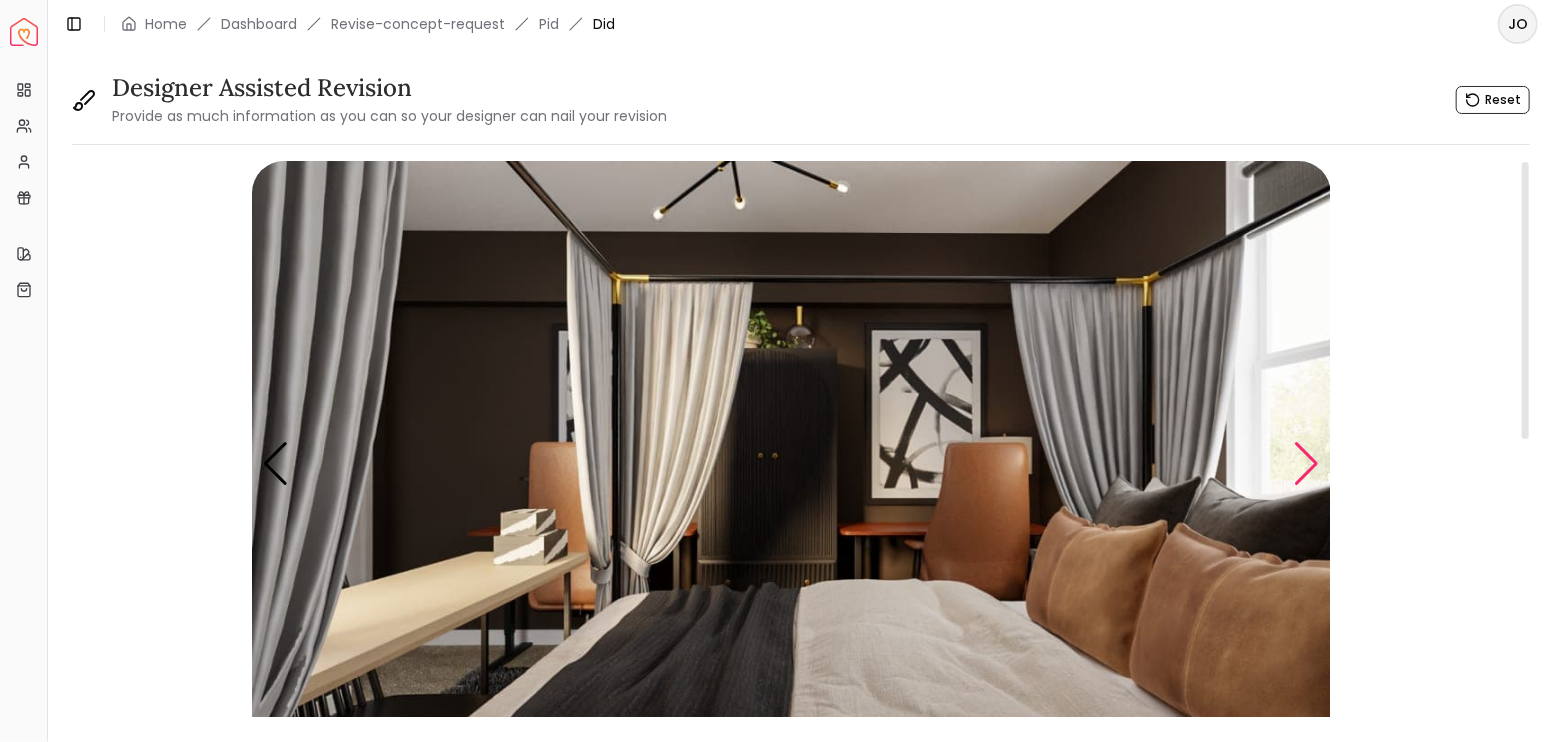 click at bounding box center [1306, 464] 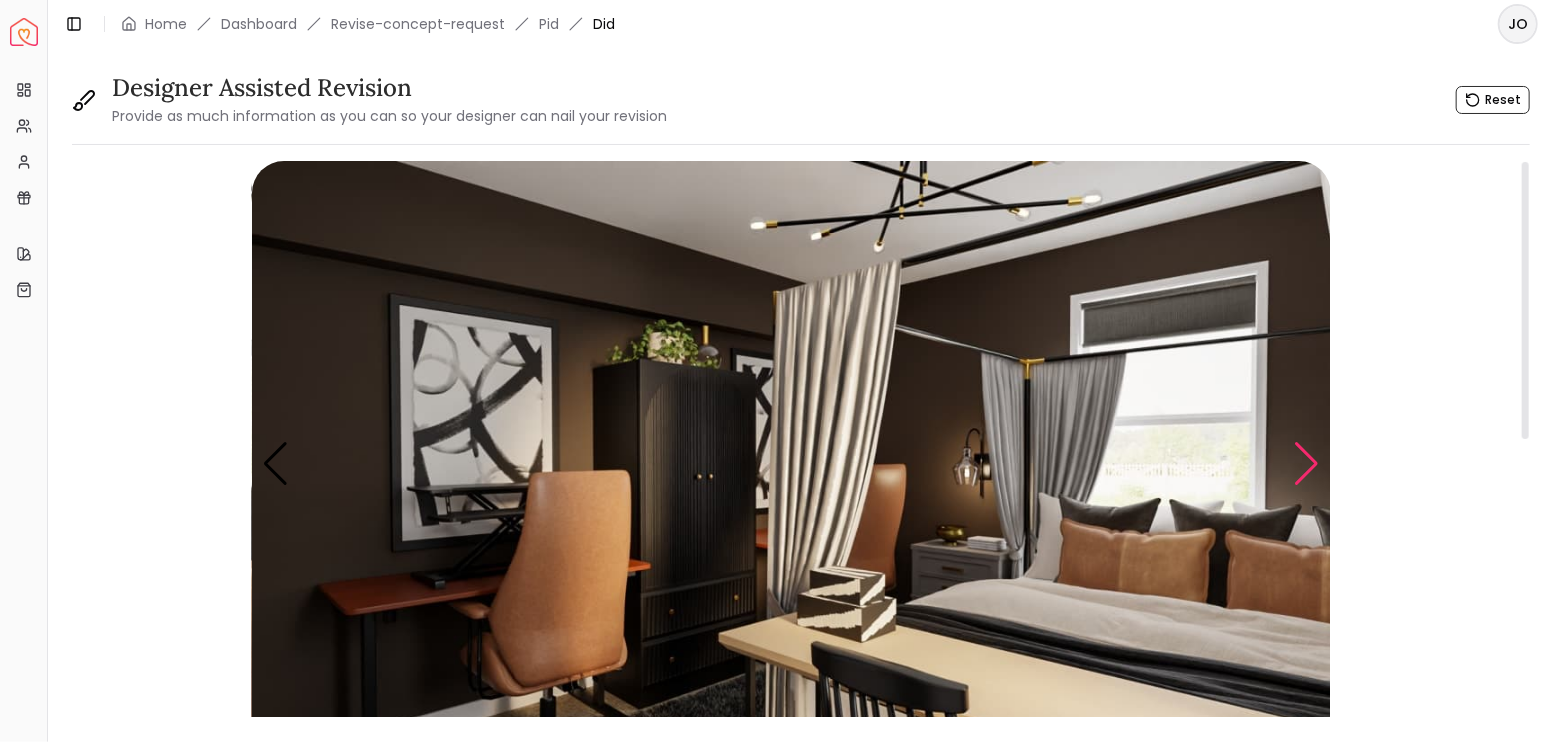 click at bounding box center [1306, 464] 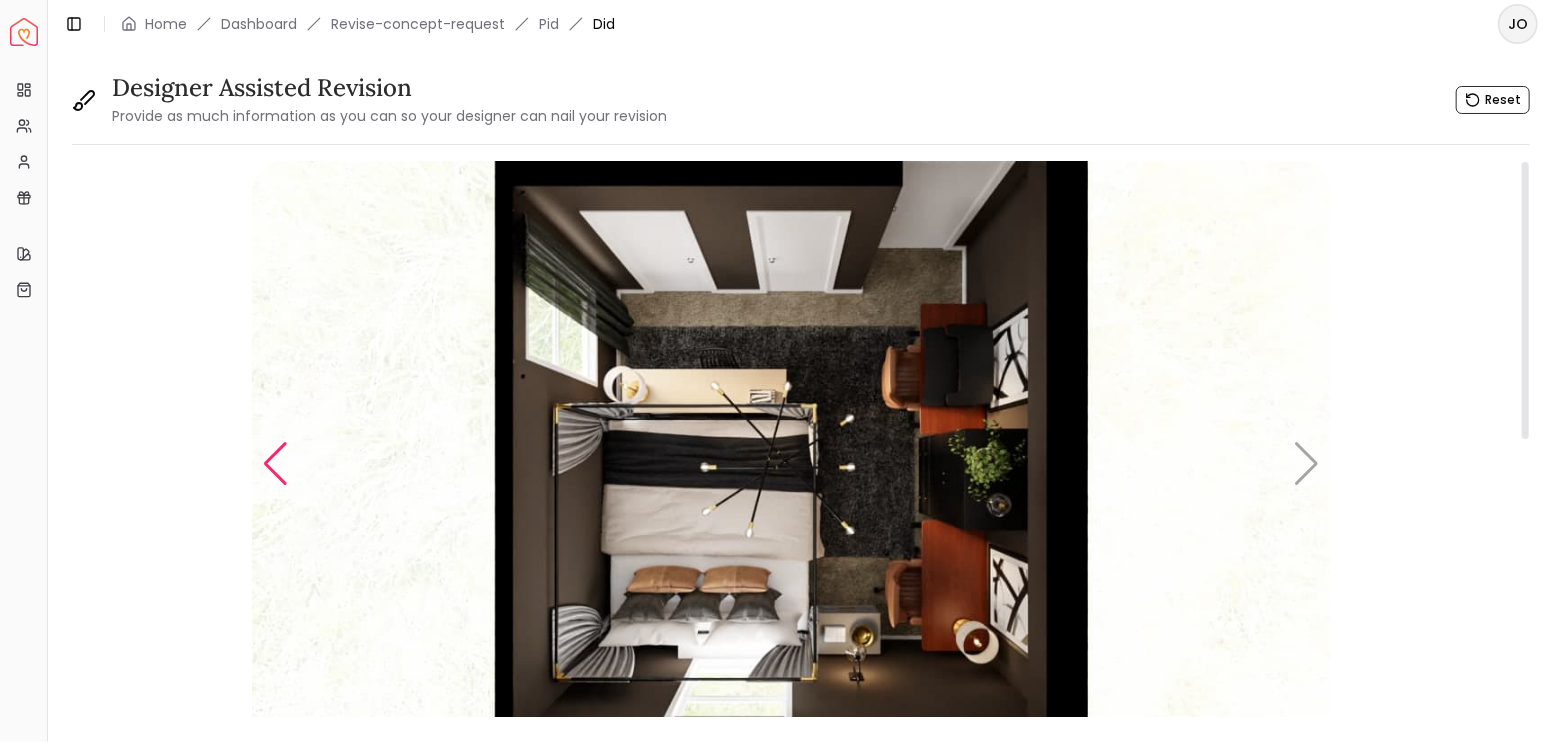 click at bounding box center [275, 464] 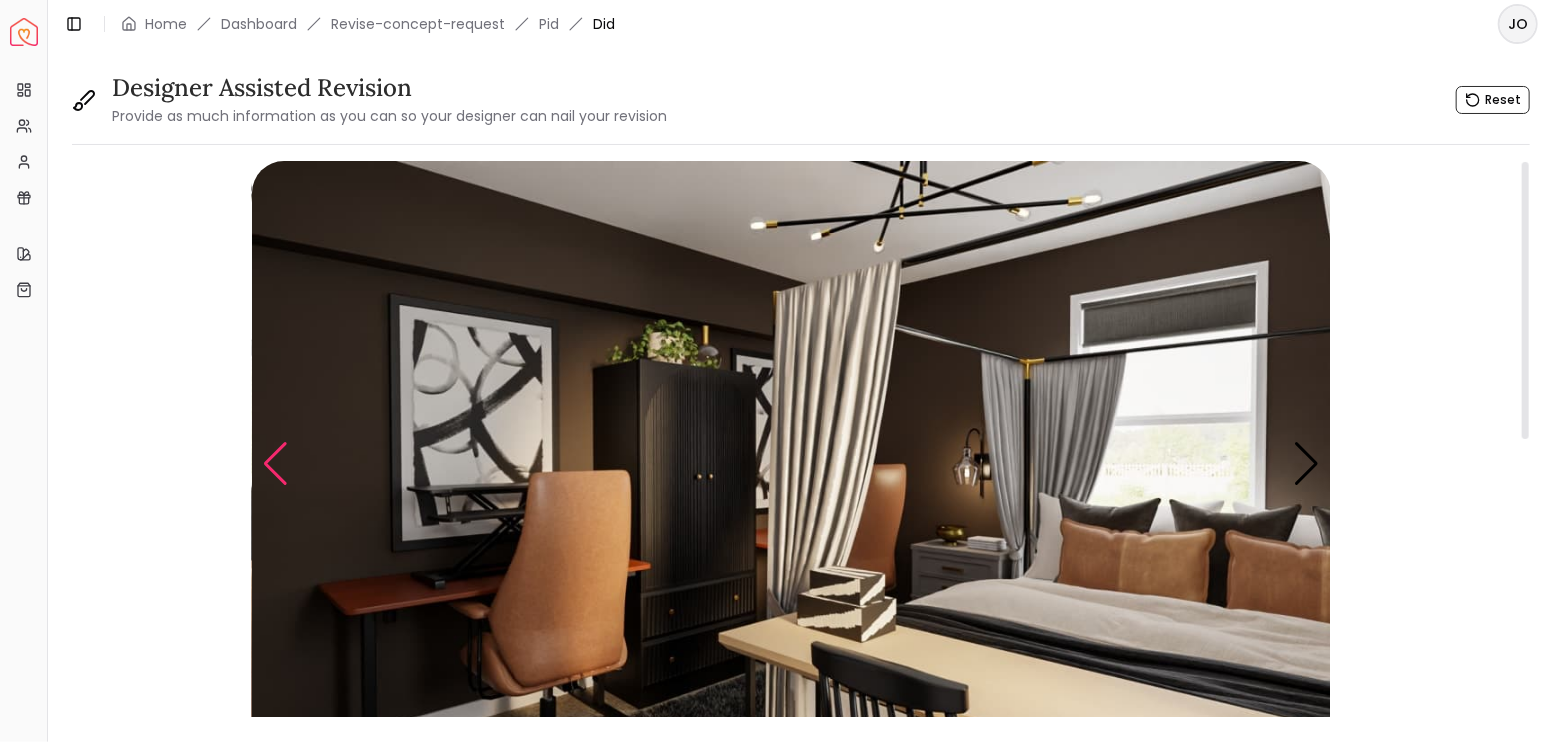 click at bounding box center [275, 464] 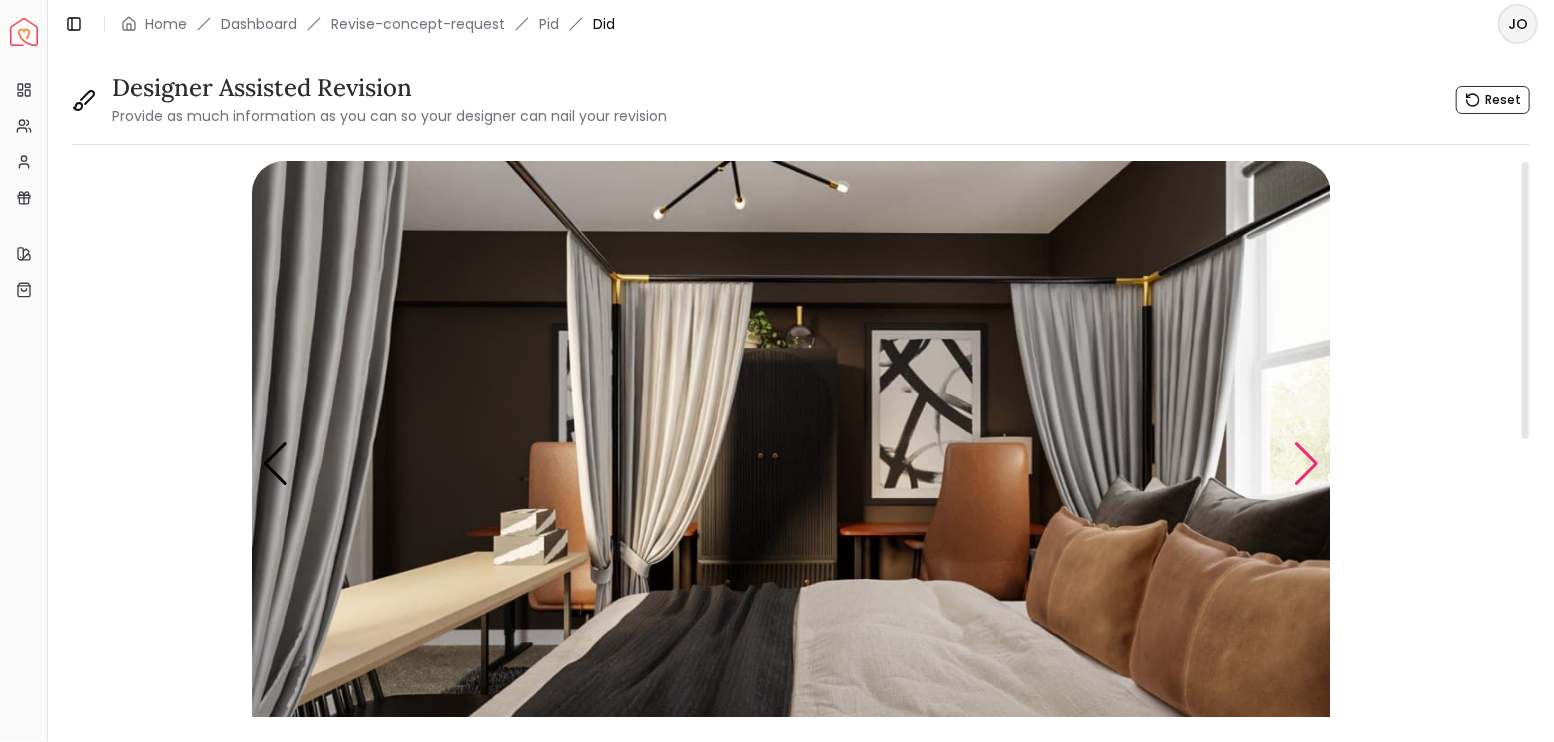 click at bounding box center [1306, 464] 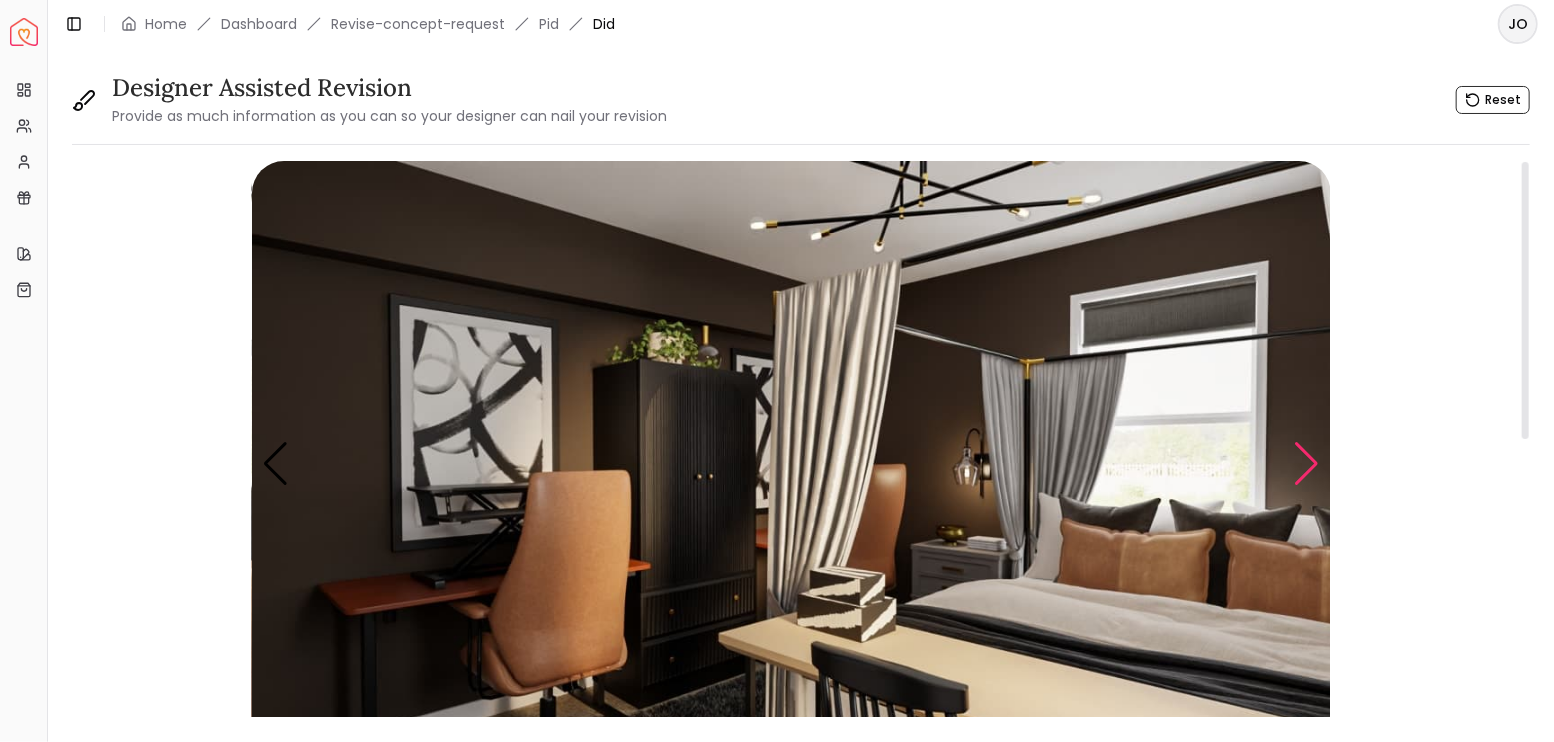 click at bounding box center (1306, 464) 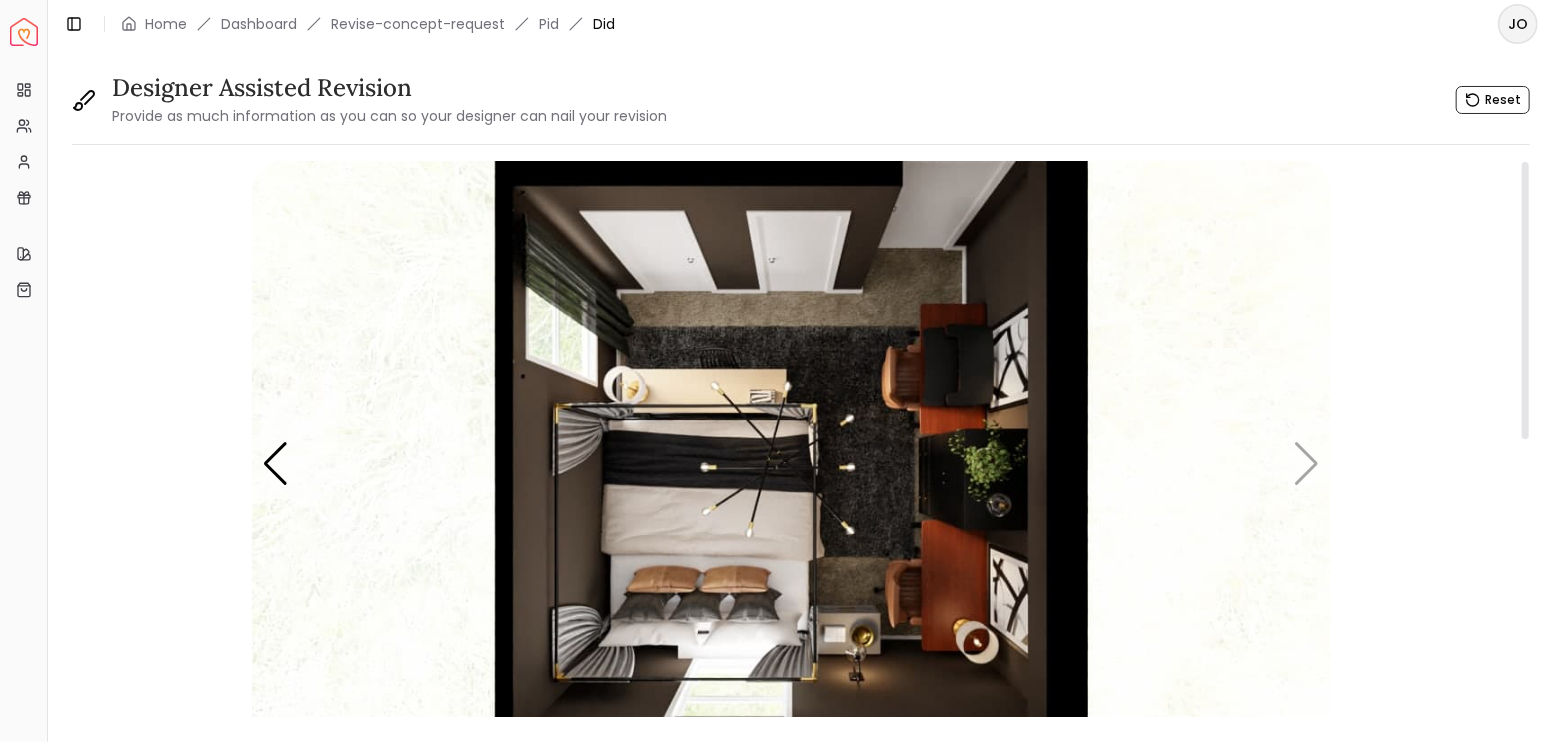 click at bounding box center [791, 464] 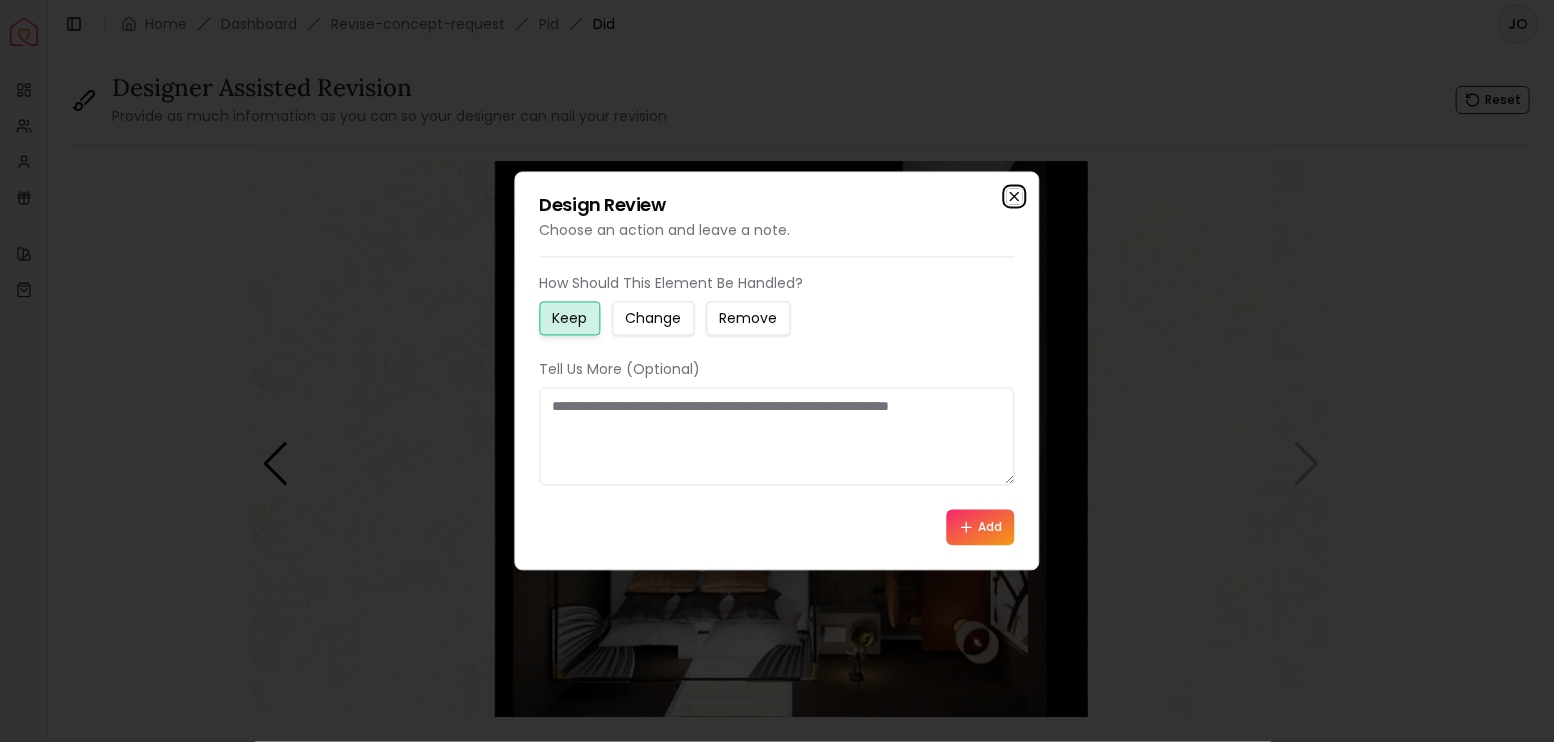 click 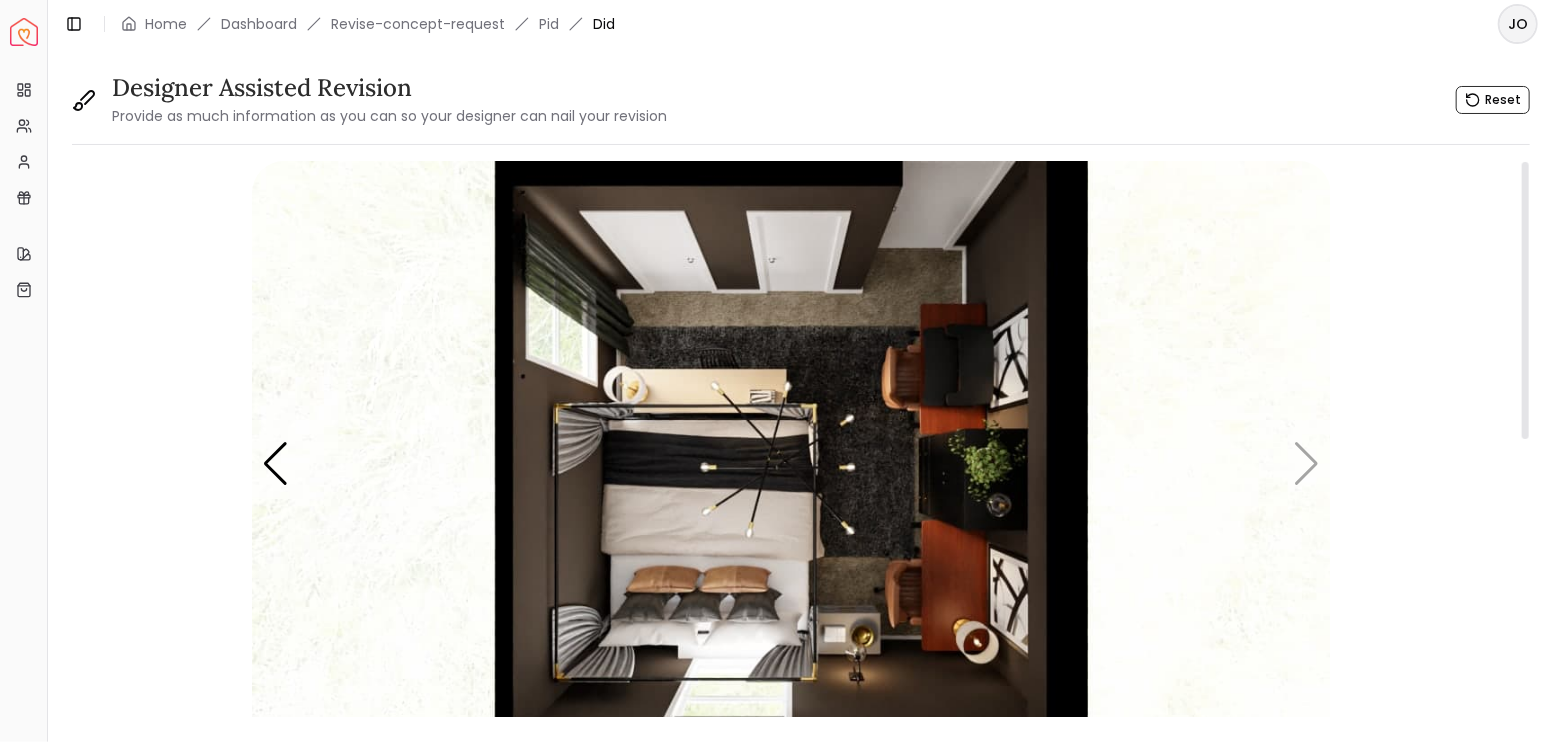 click at bounding box center (791, 464) 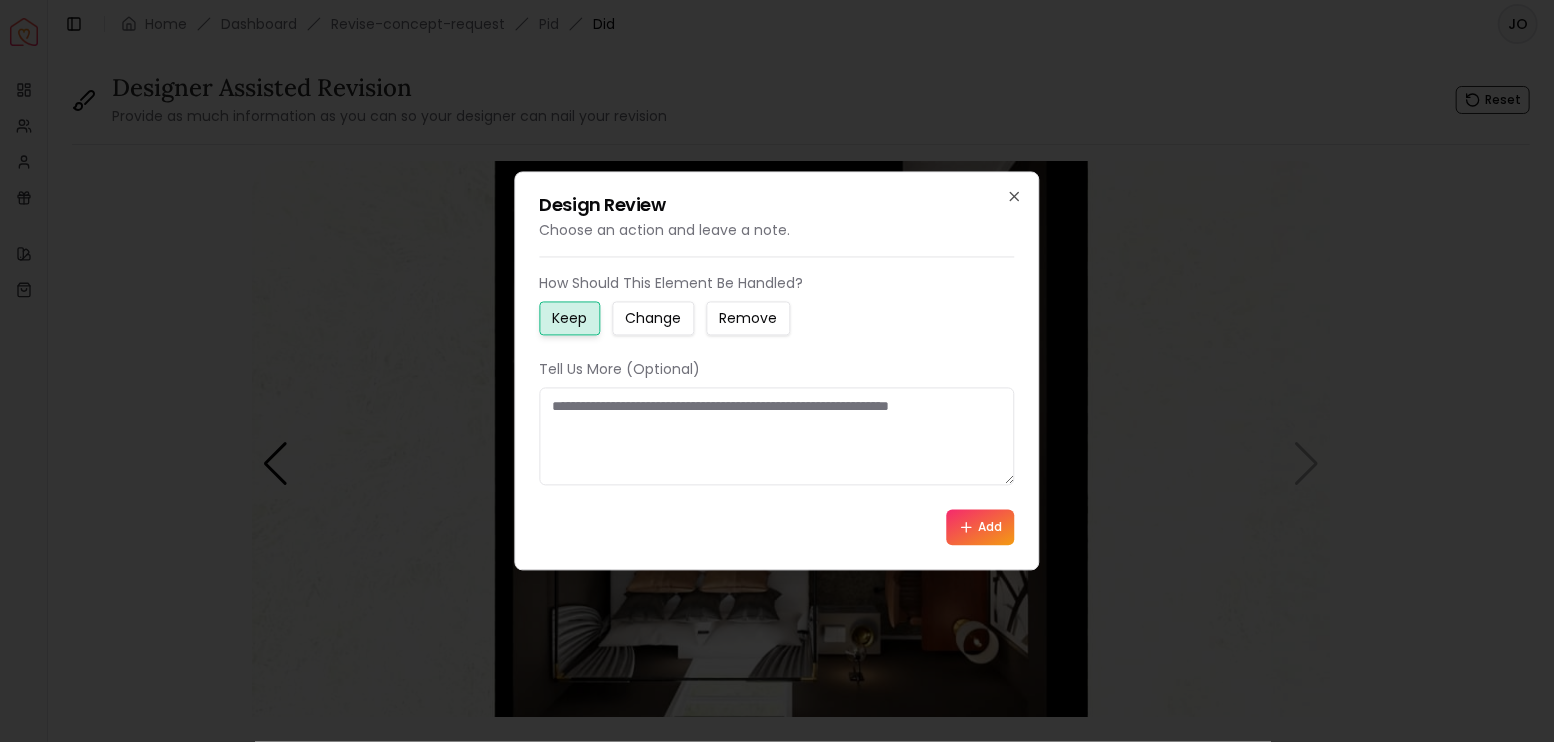 click on "Change" at bounding box center [654, 319] 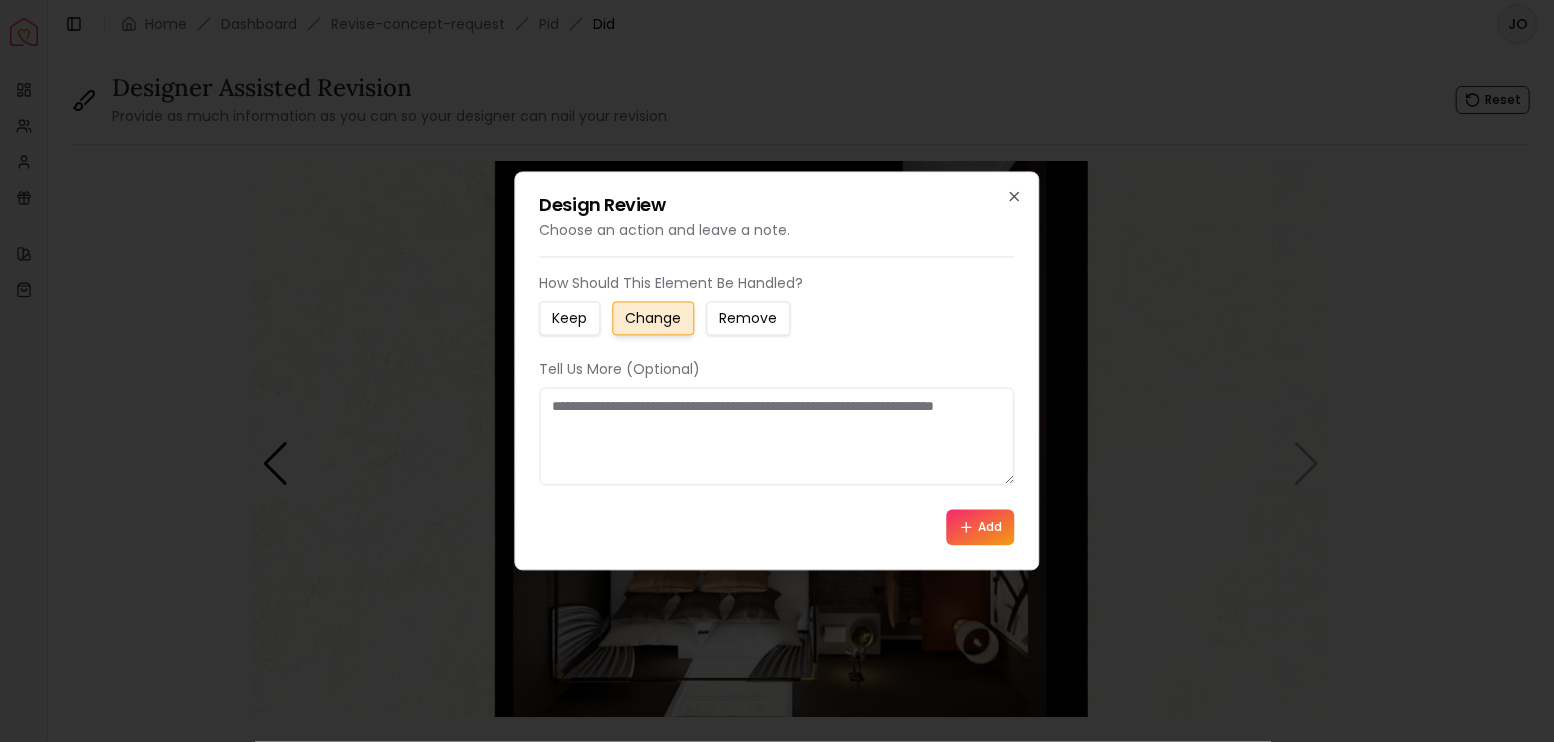 drag, startPoint x: 652, startPoint y: 400, endPoint x: 670, endPoint y: 397, distance: 18.248287 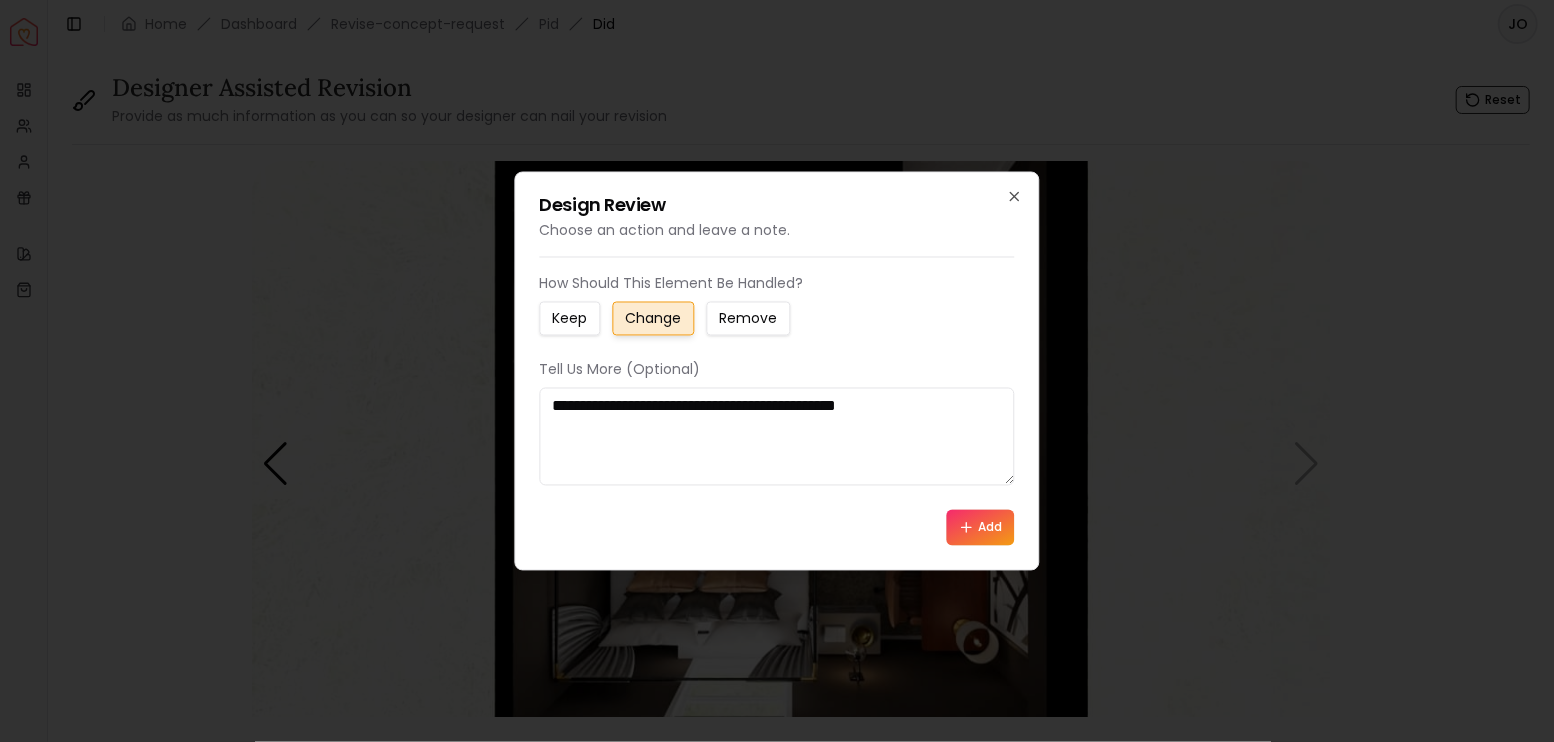 type on "**********" 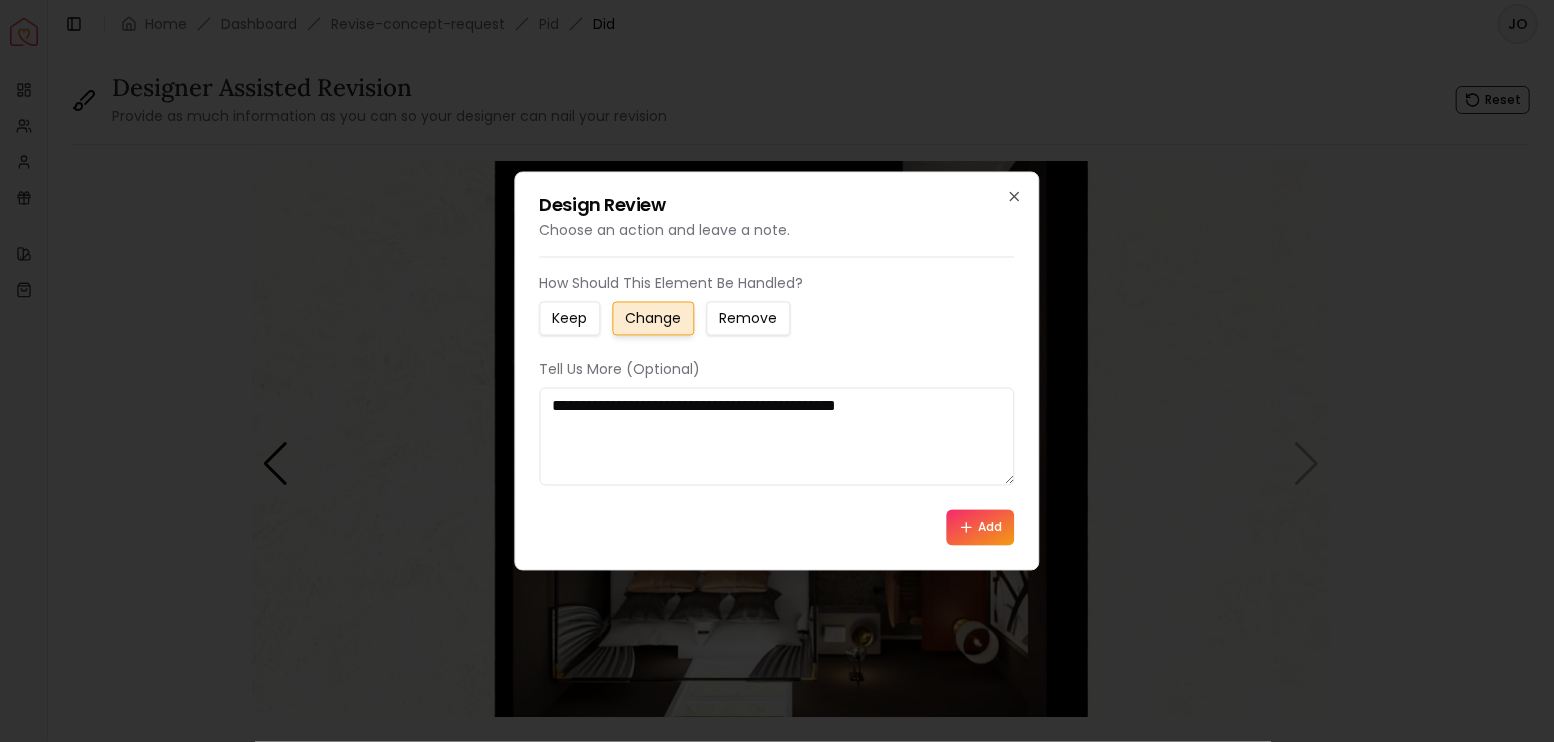 click on "Add" at bounding box center (981, 527) 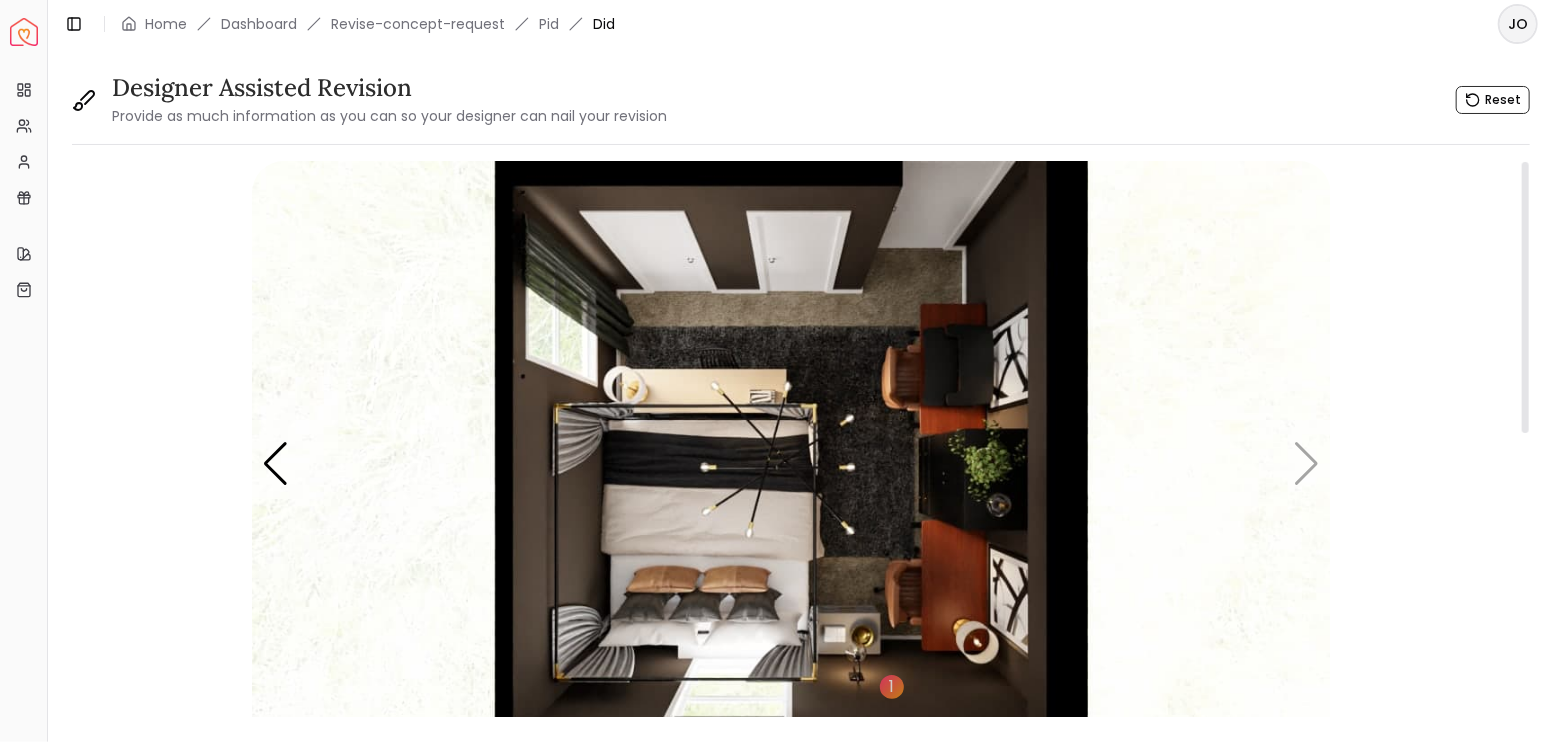 click at bounding box center (791, 464) 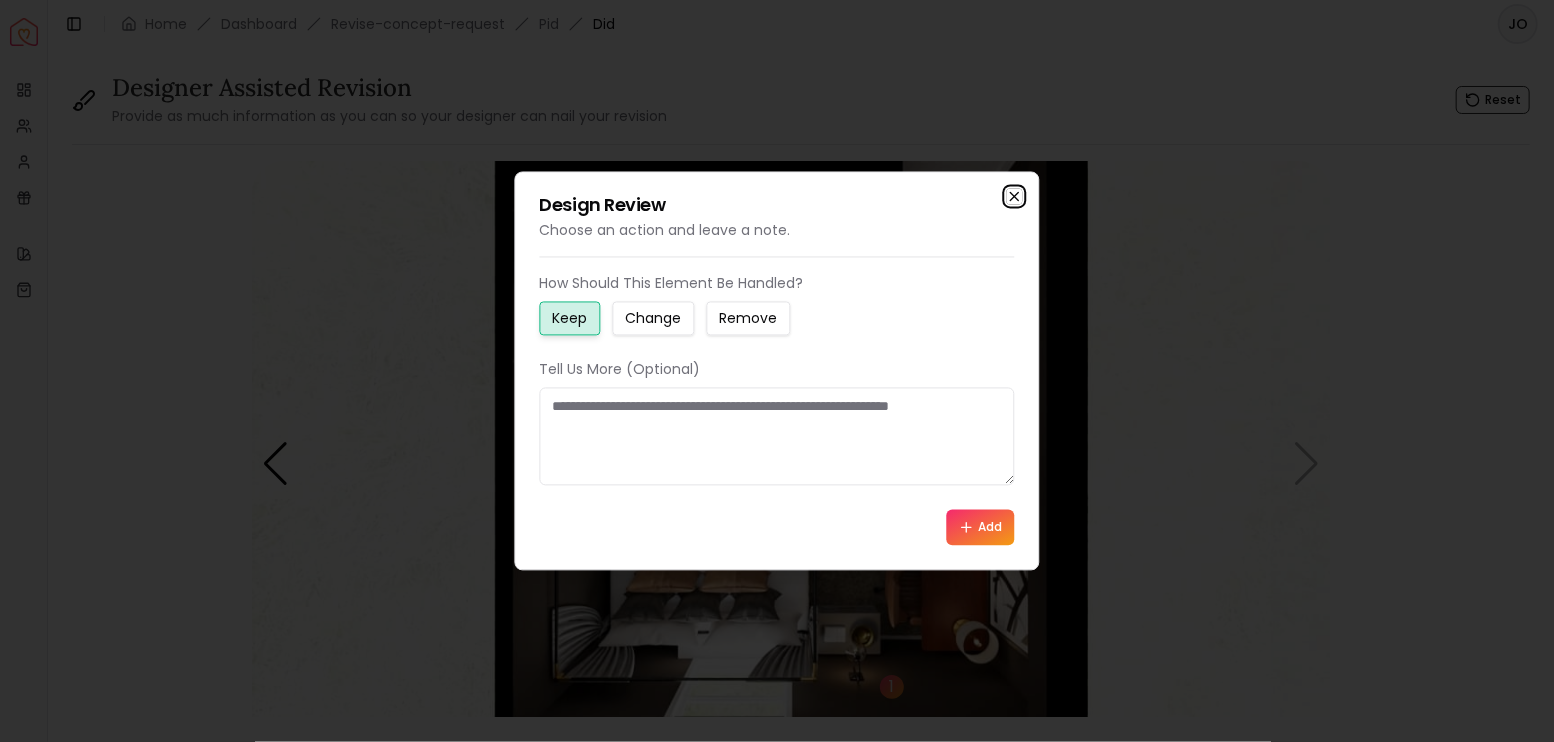 click 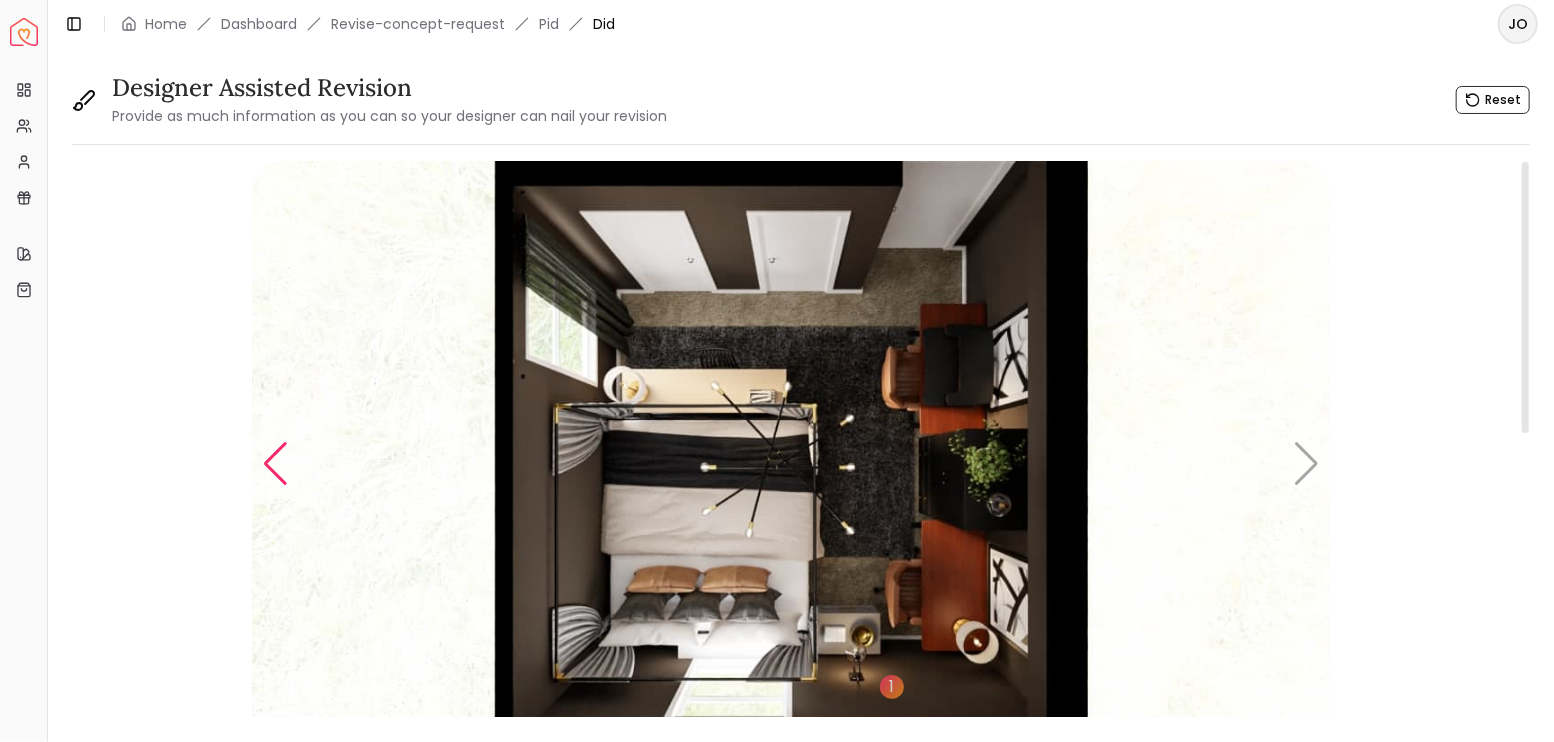 click at bounding box center (275, 464) 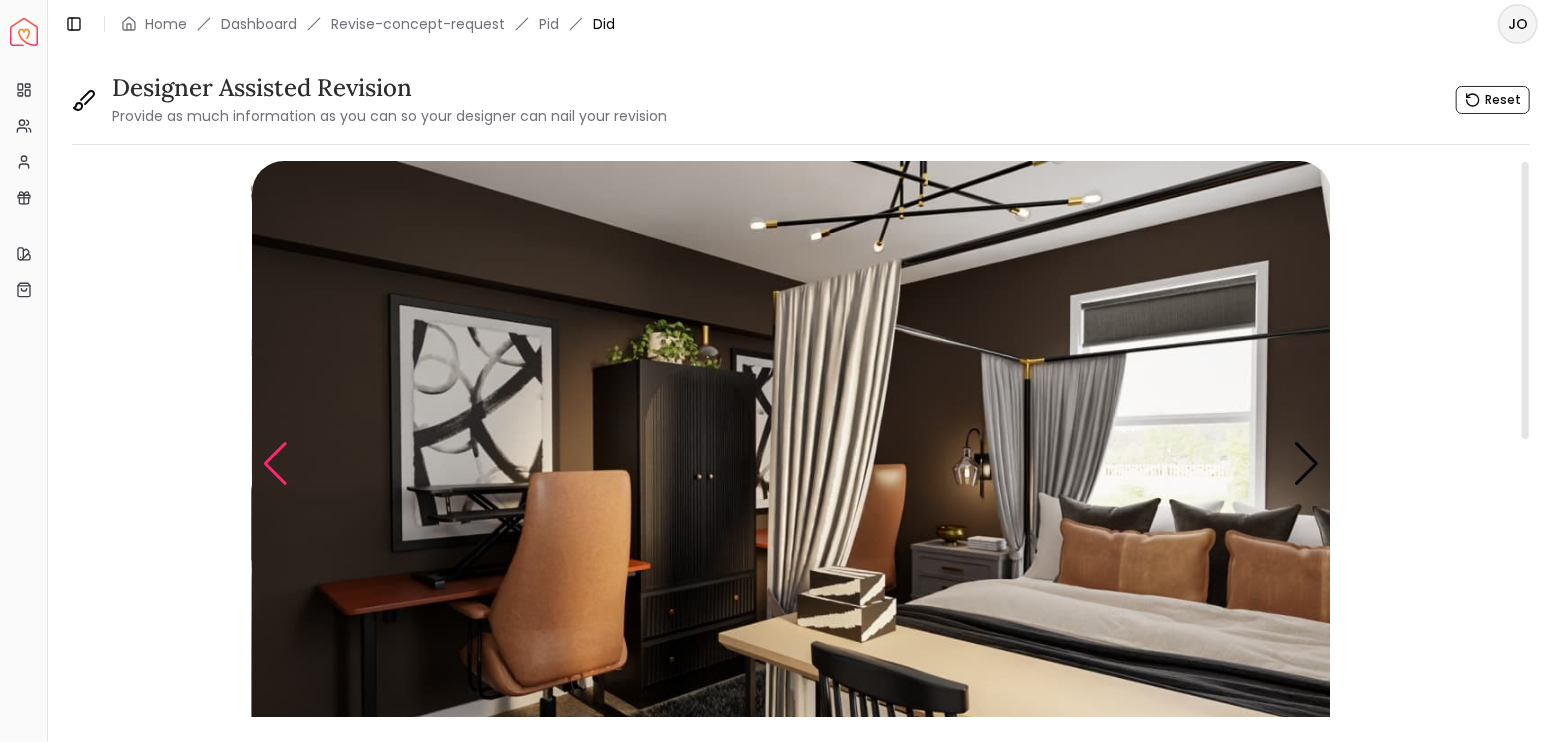 click at bounding box center (275, 464) 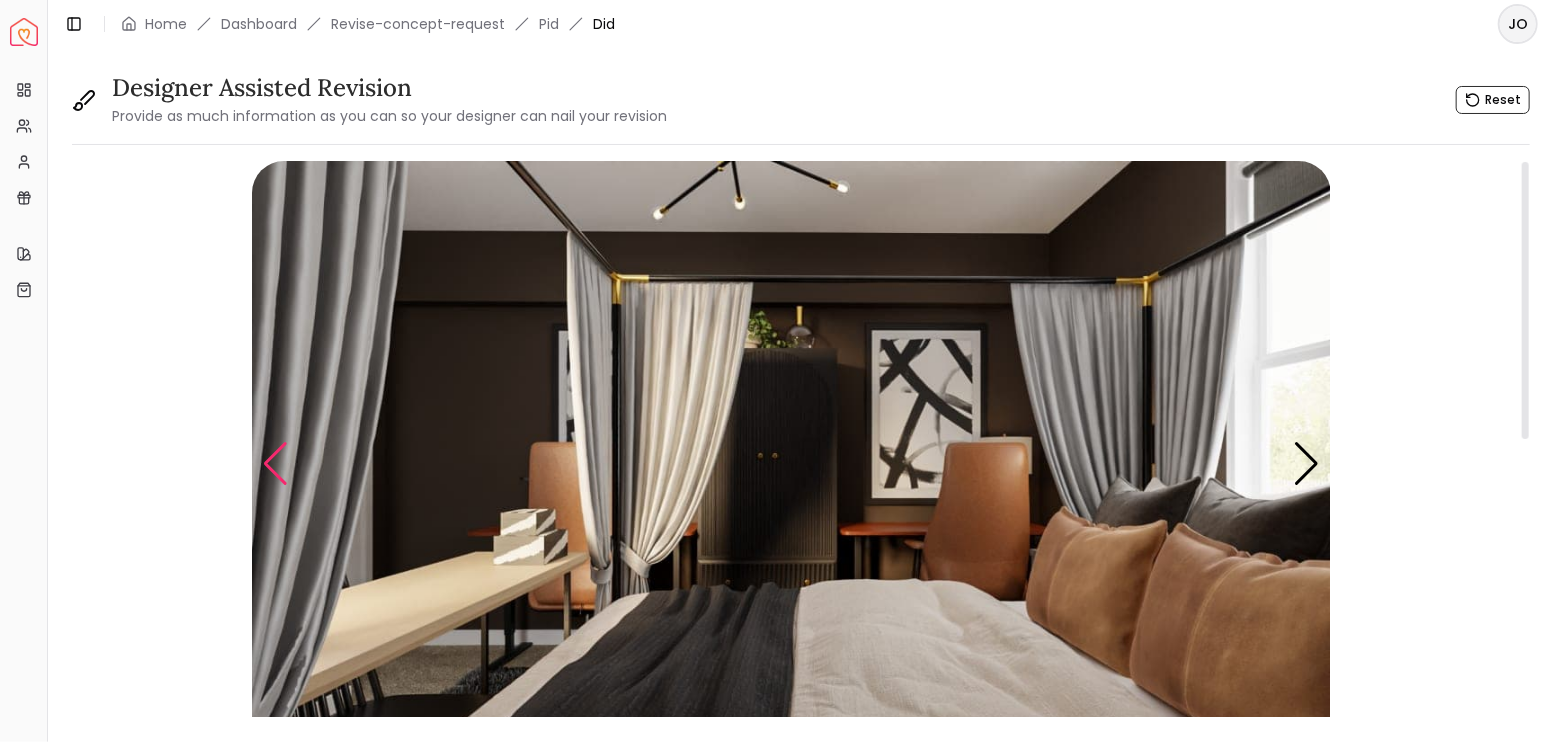 click at bounding box center [275, 464] 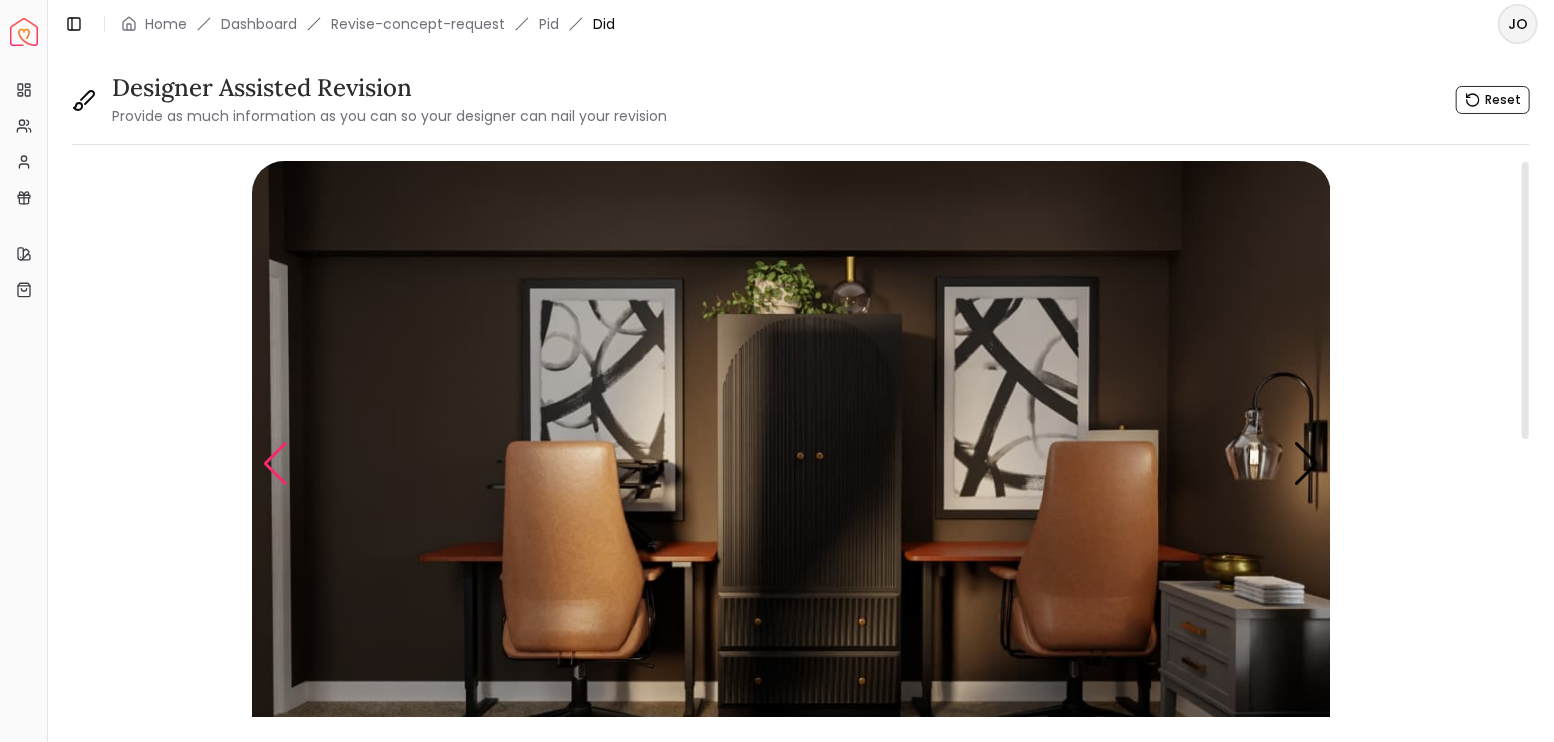 click at bounding box center (275, 464) 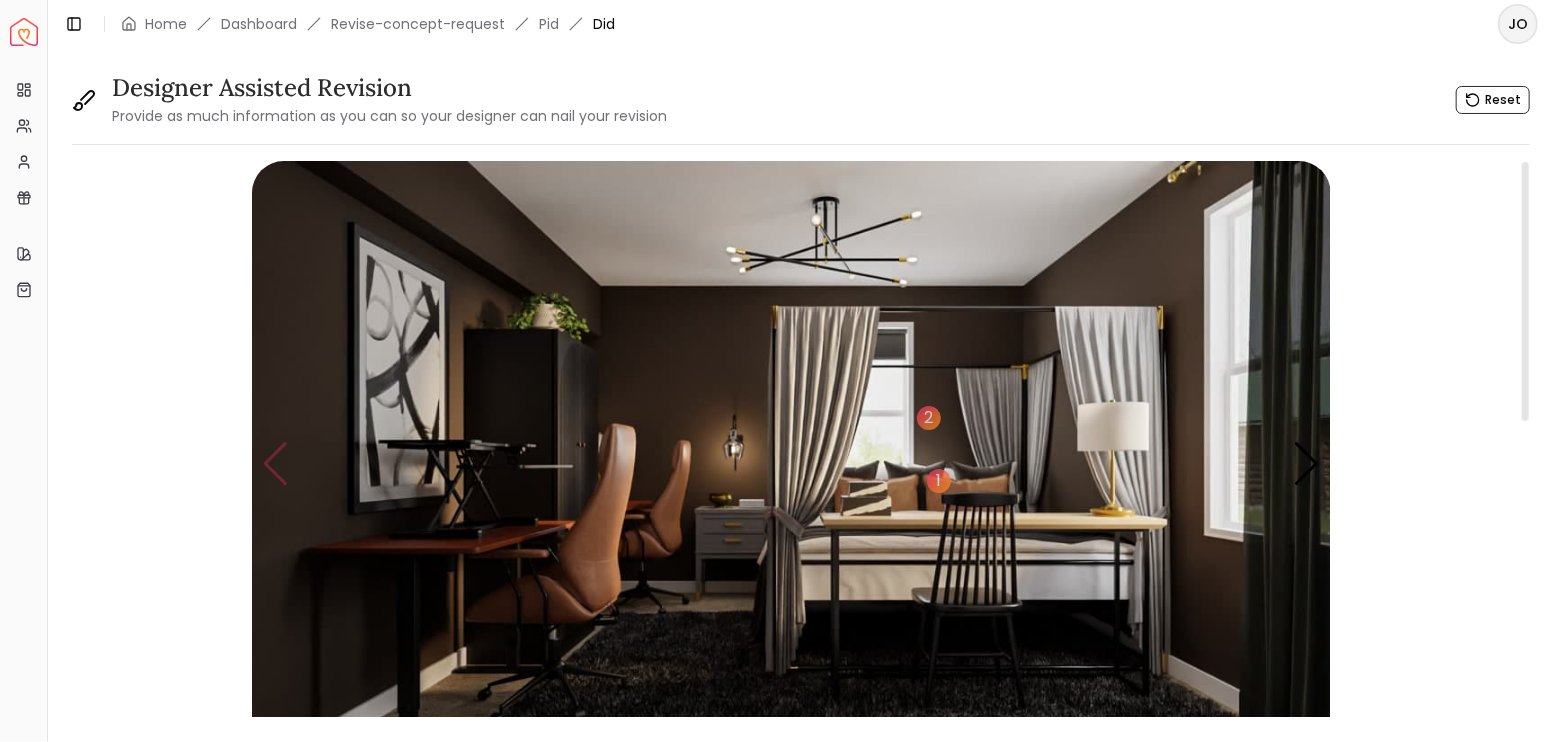 click at bounding box center [791, 464] 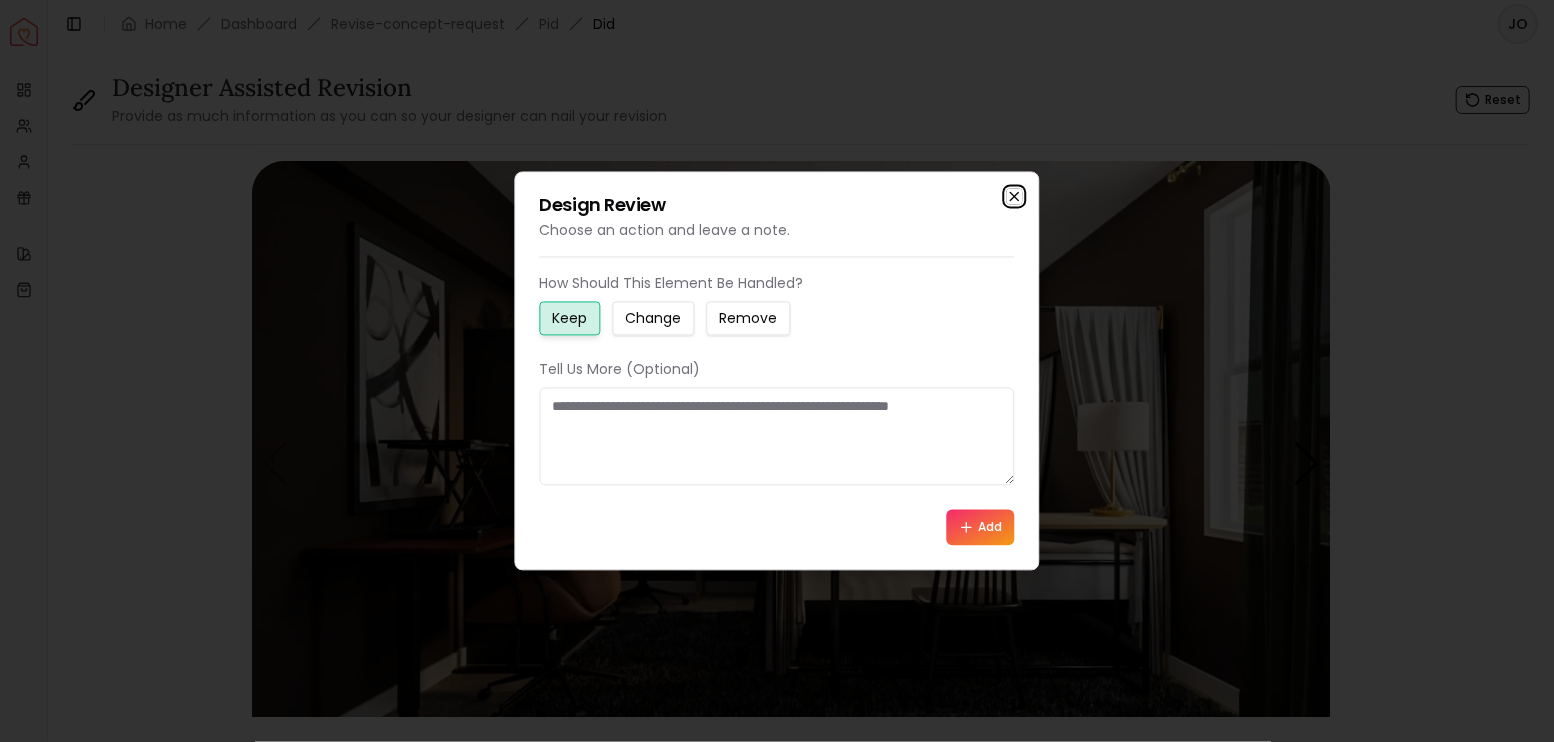 click 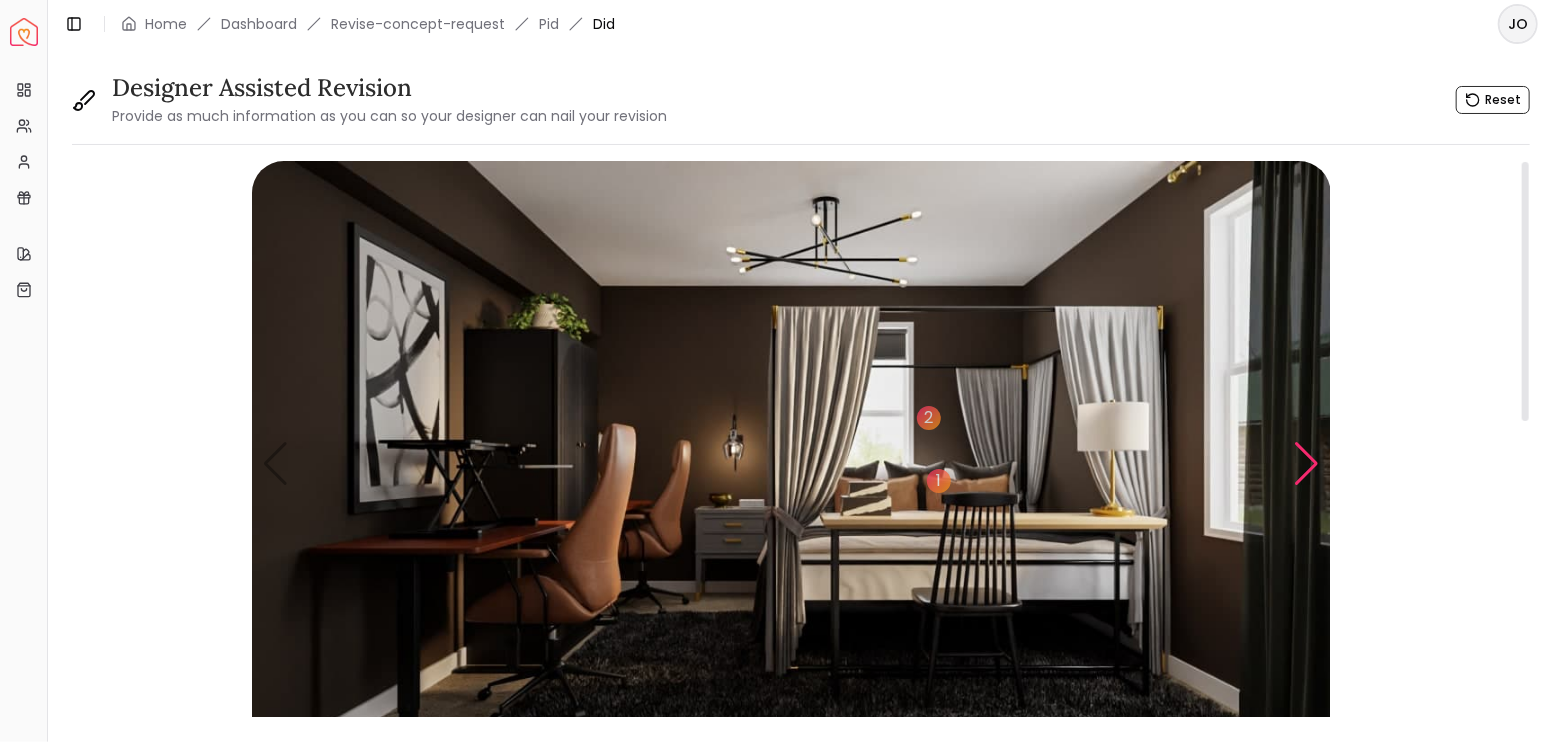 click at bounding box center [1306, 464] 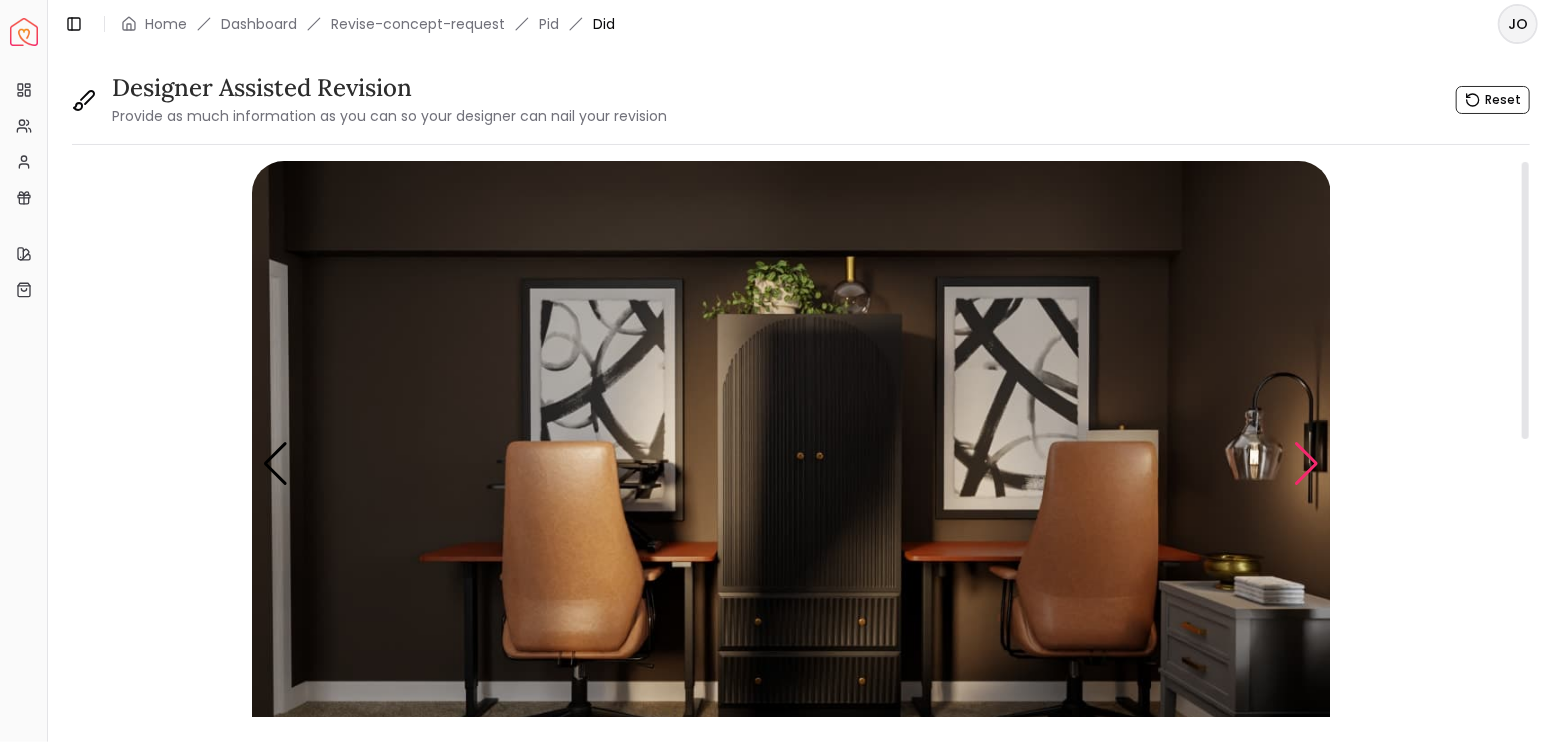 click at bounding box center [1306, 464] 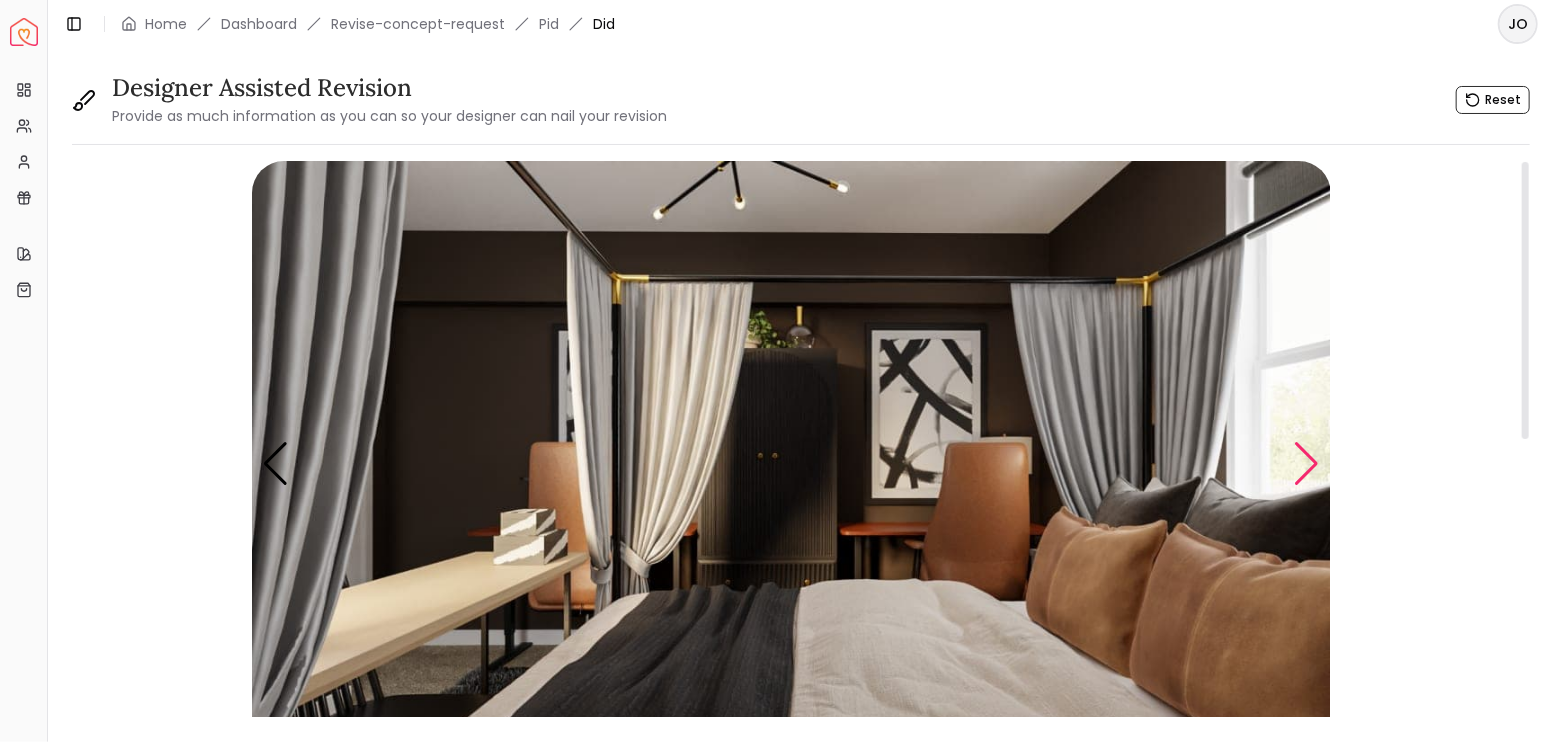 click at bounding box center (1306, 464) 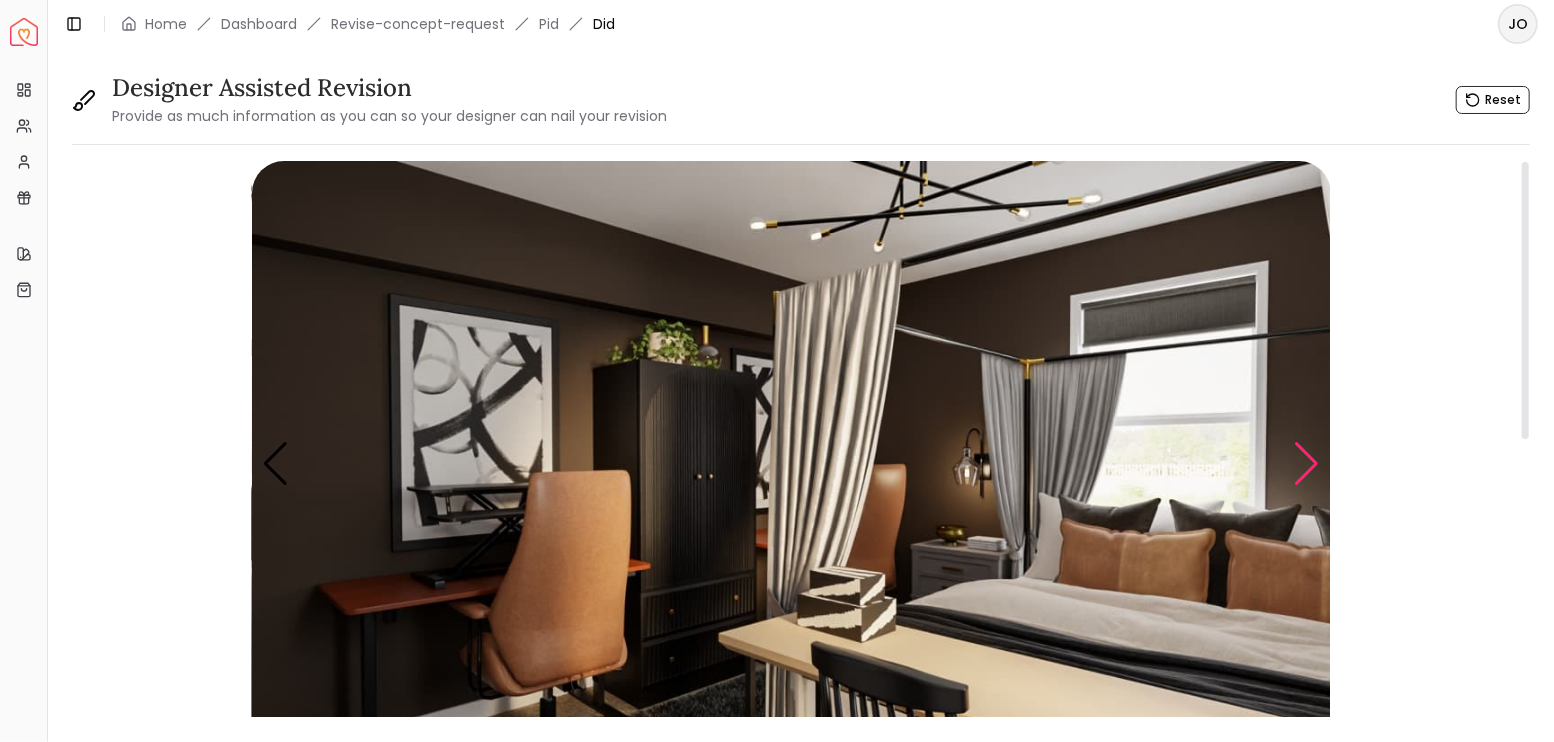 click at bounding box center (1306, 464) 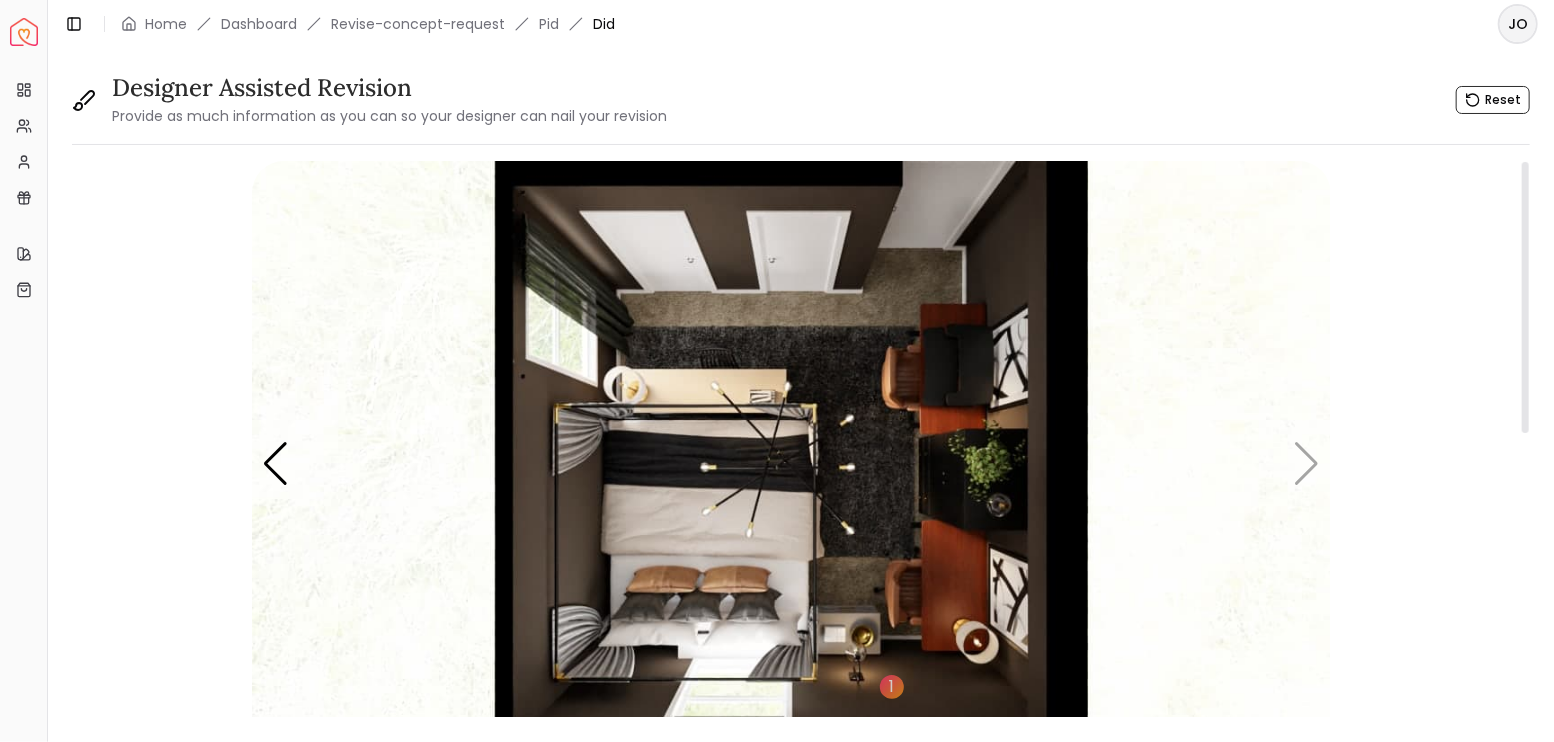 click at bounding box center (791, 464) 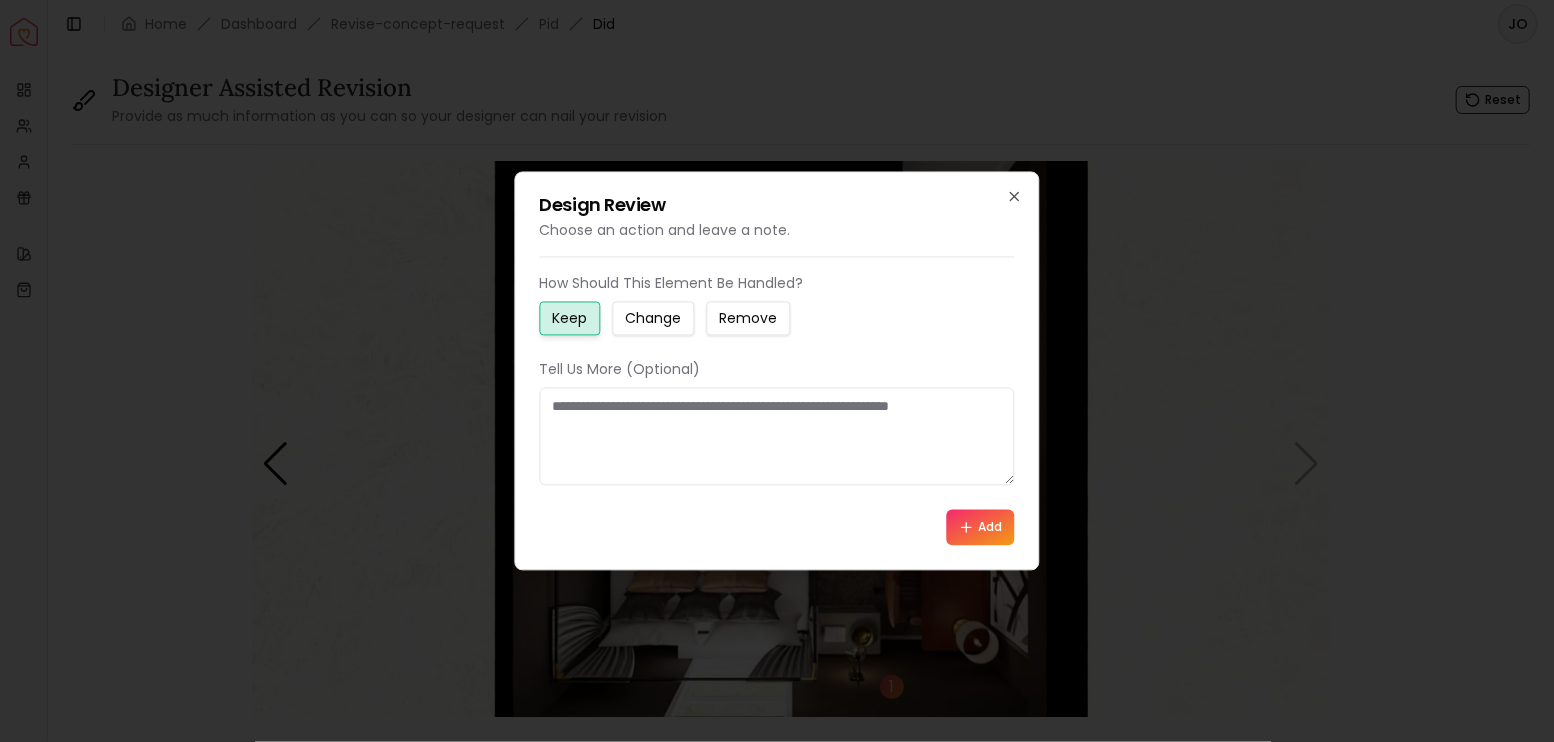 click on "Change" at bounding box center (654, 319) 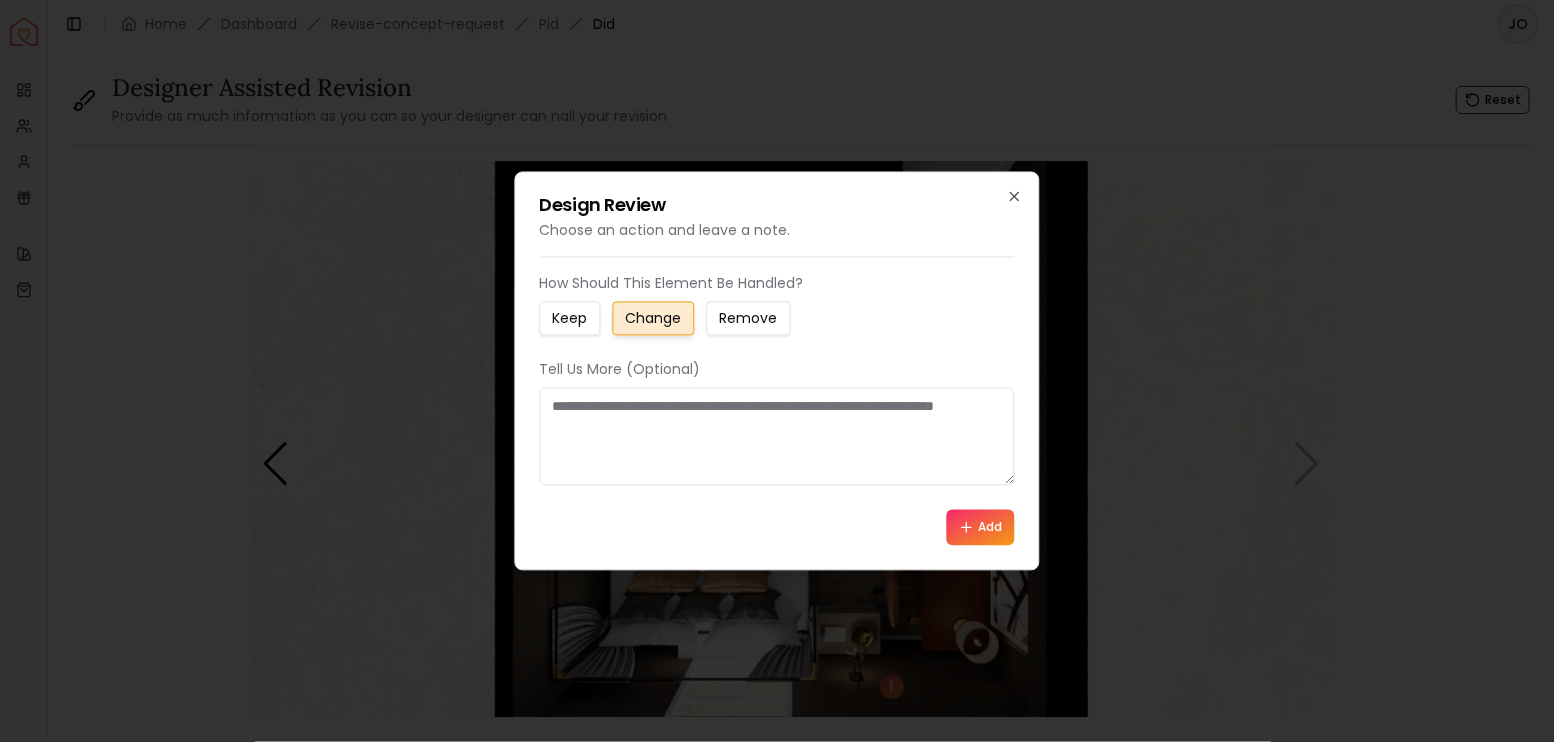 click at bounding box center (777, 437) 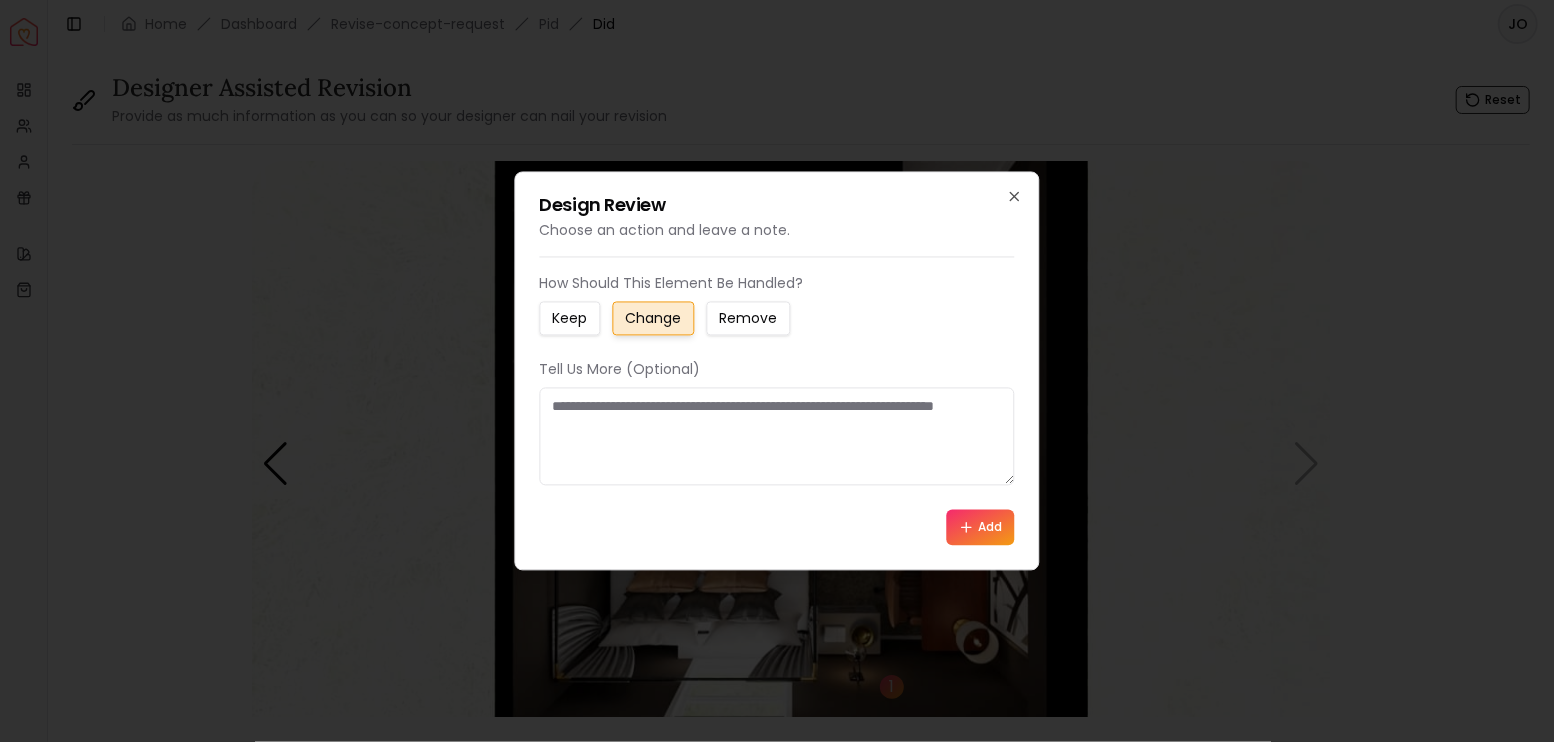 click at bounding box center [777, 437] 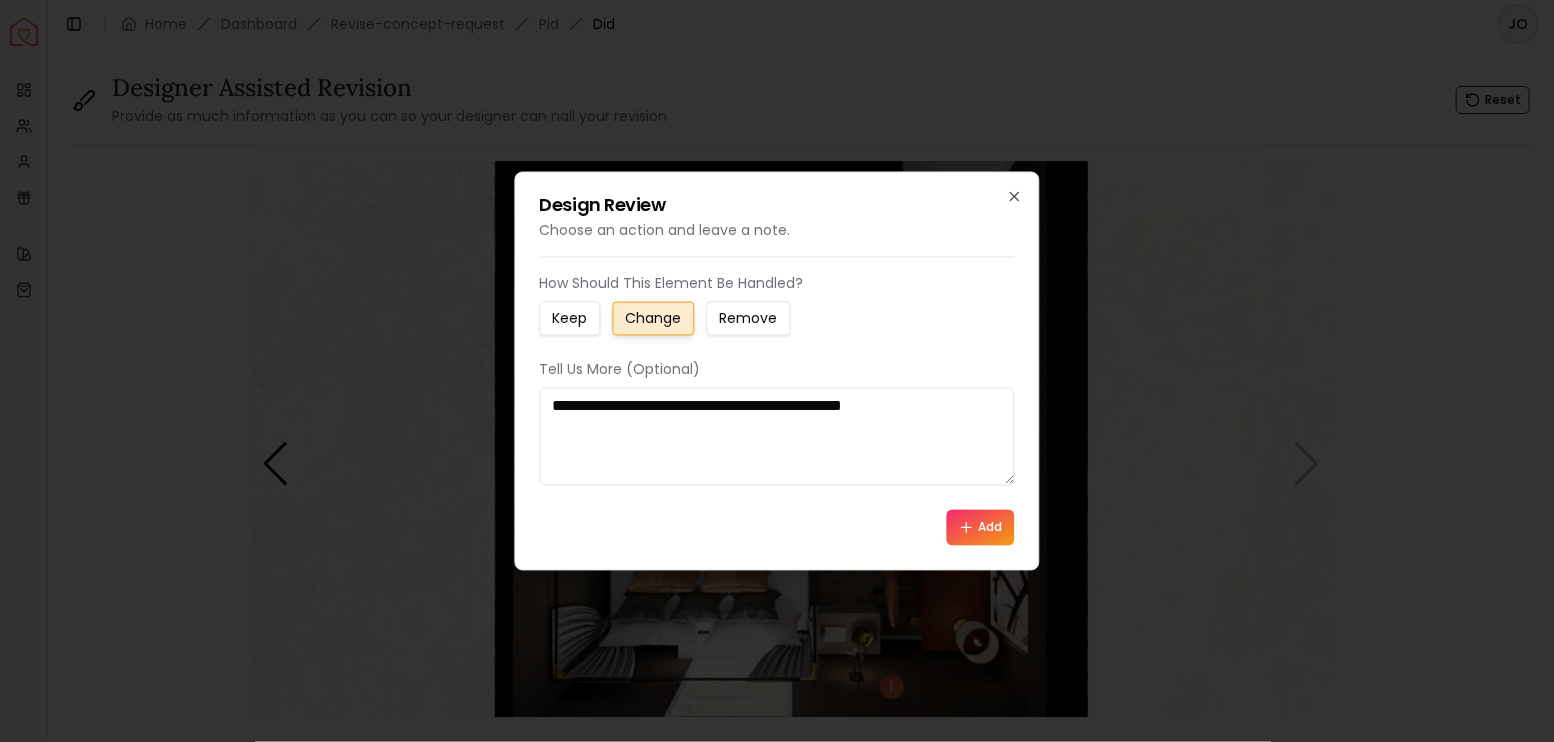 type on "**********" 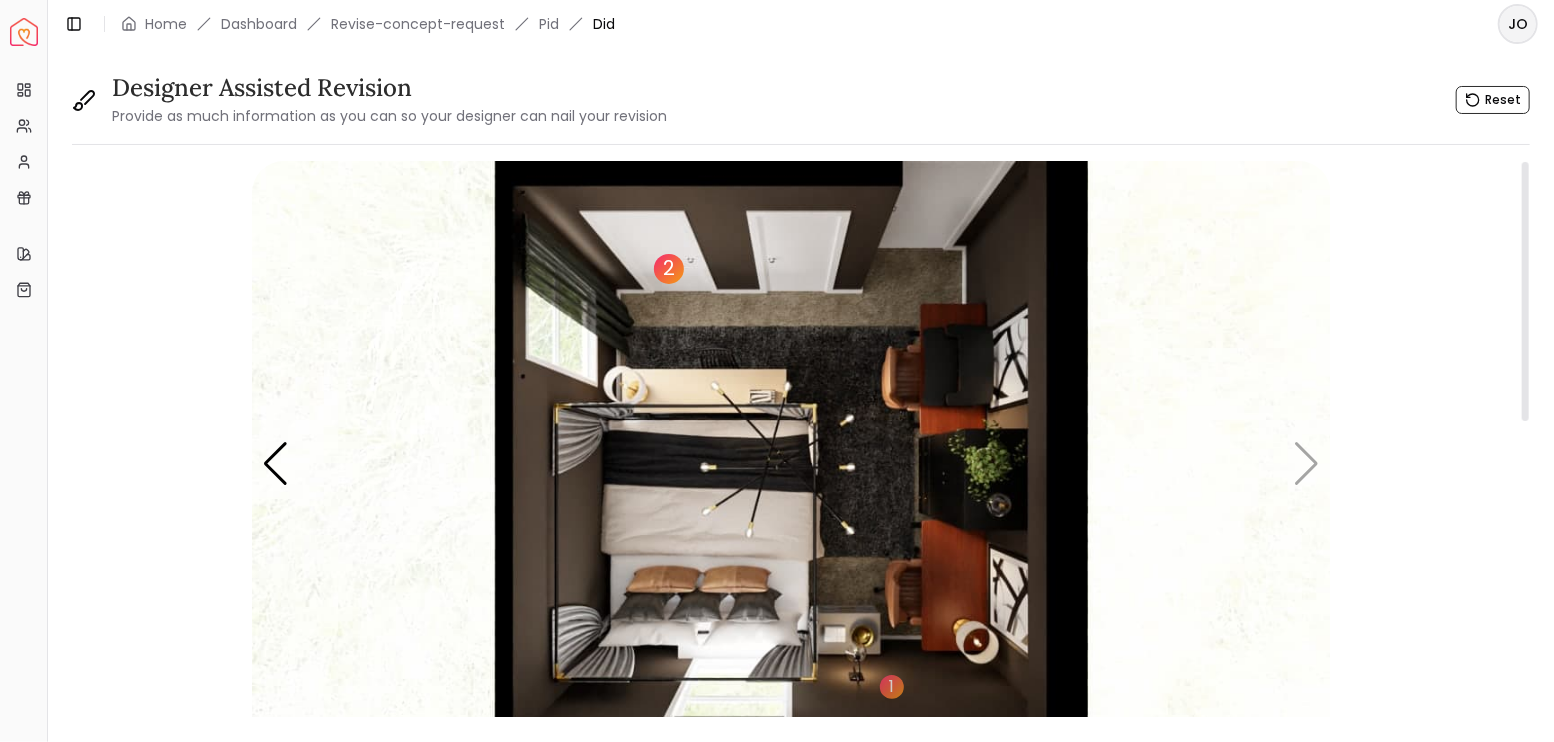 click on "2" at bounding box center [669, 269] 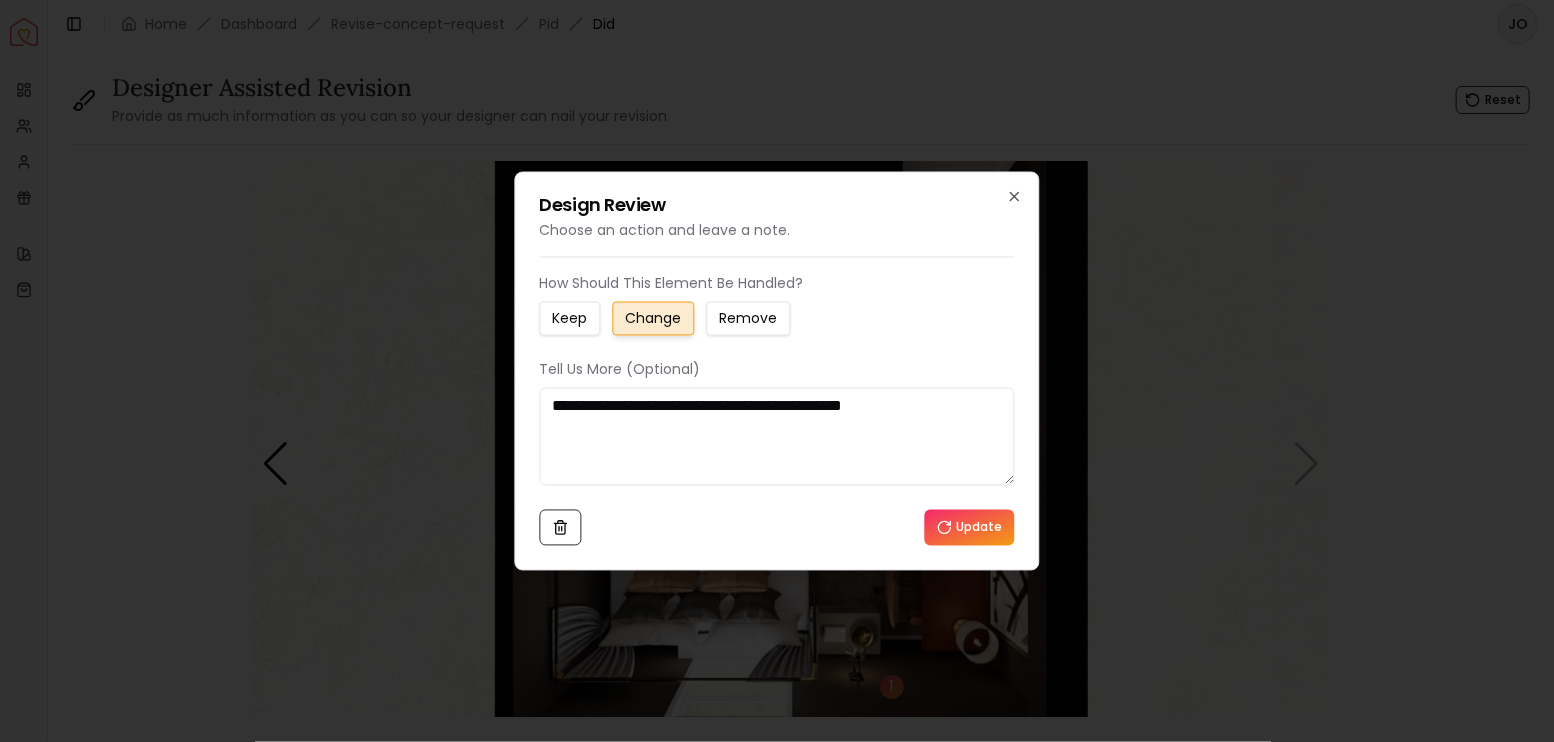 drag, startPoint x: 945, startPoint y: 413, endPoint x: 926, endPoint y: 349, distance: 66.760765 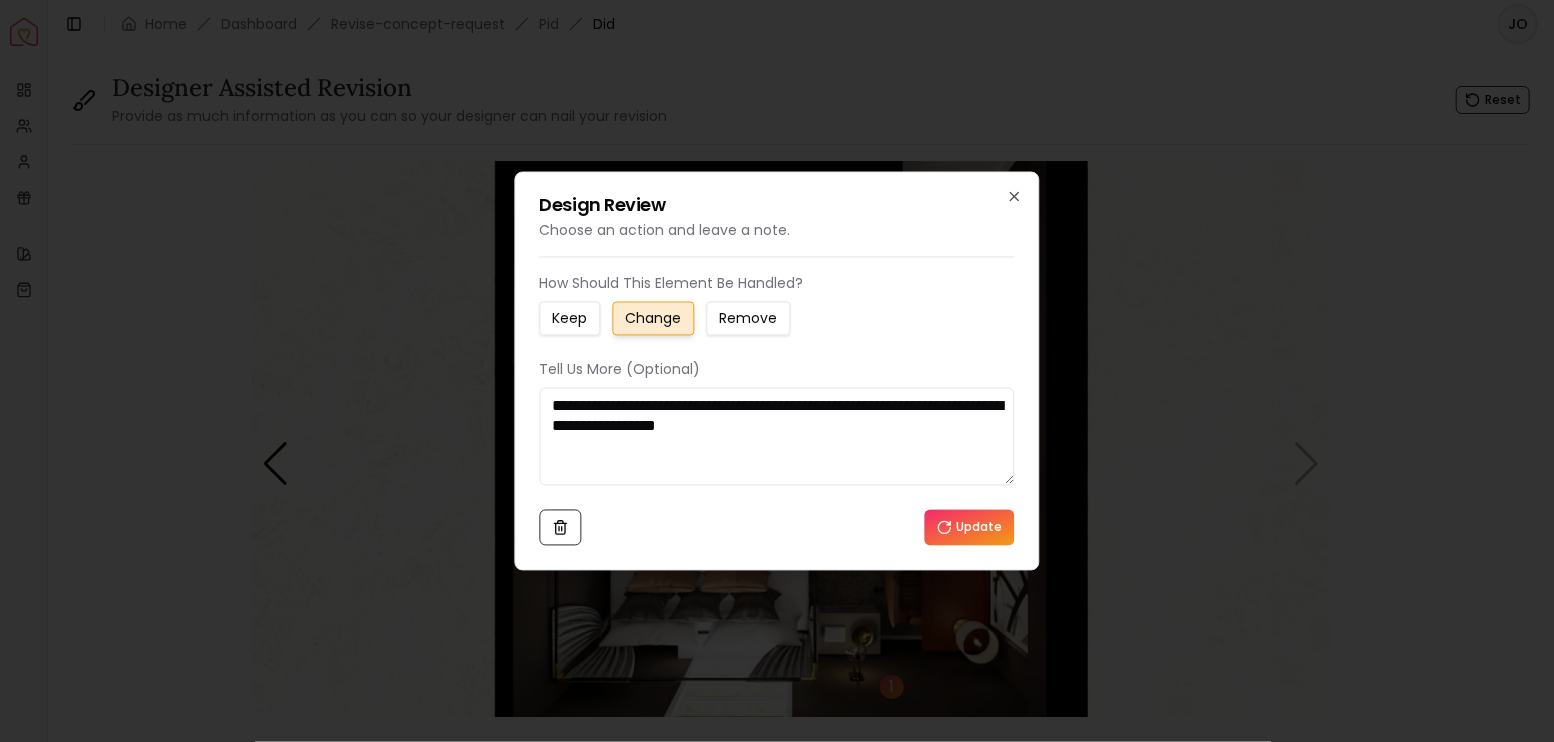 type on "**********" 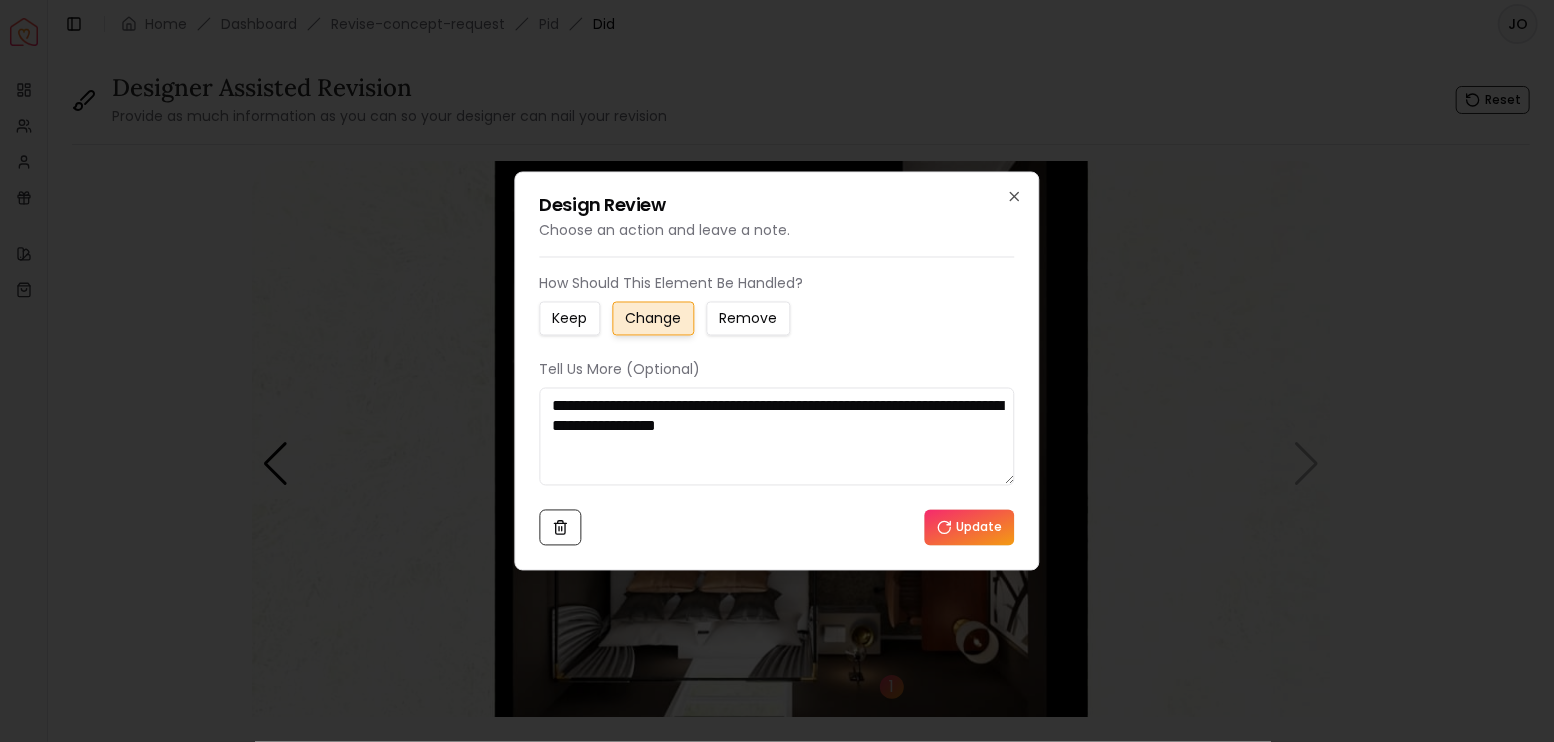 click on "Update" at bounding box center [970, 527] 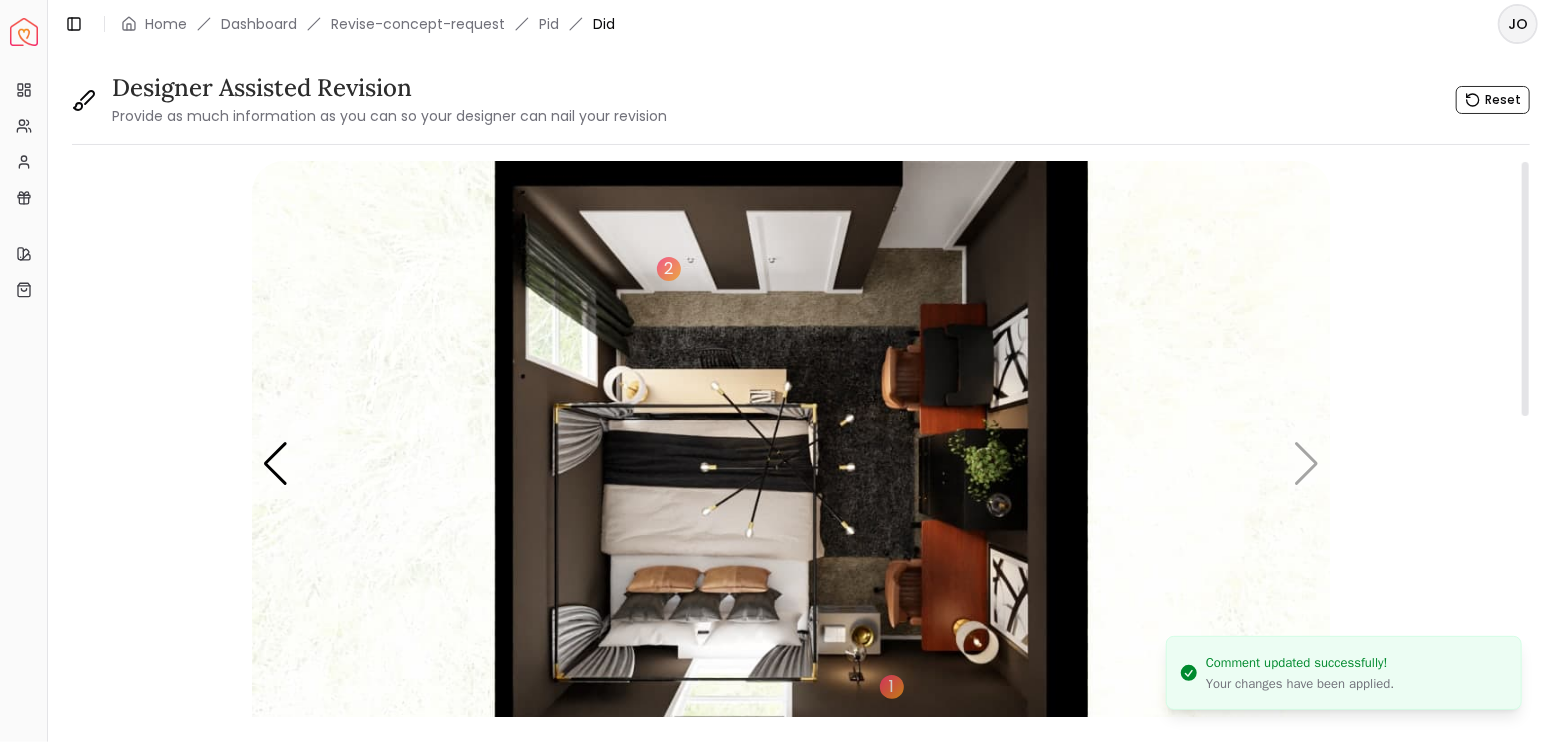 click at bounding box center [791, 464] 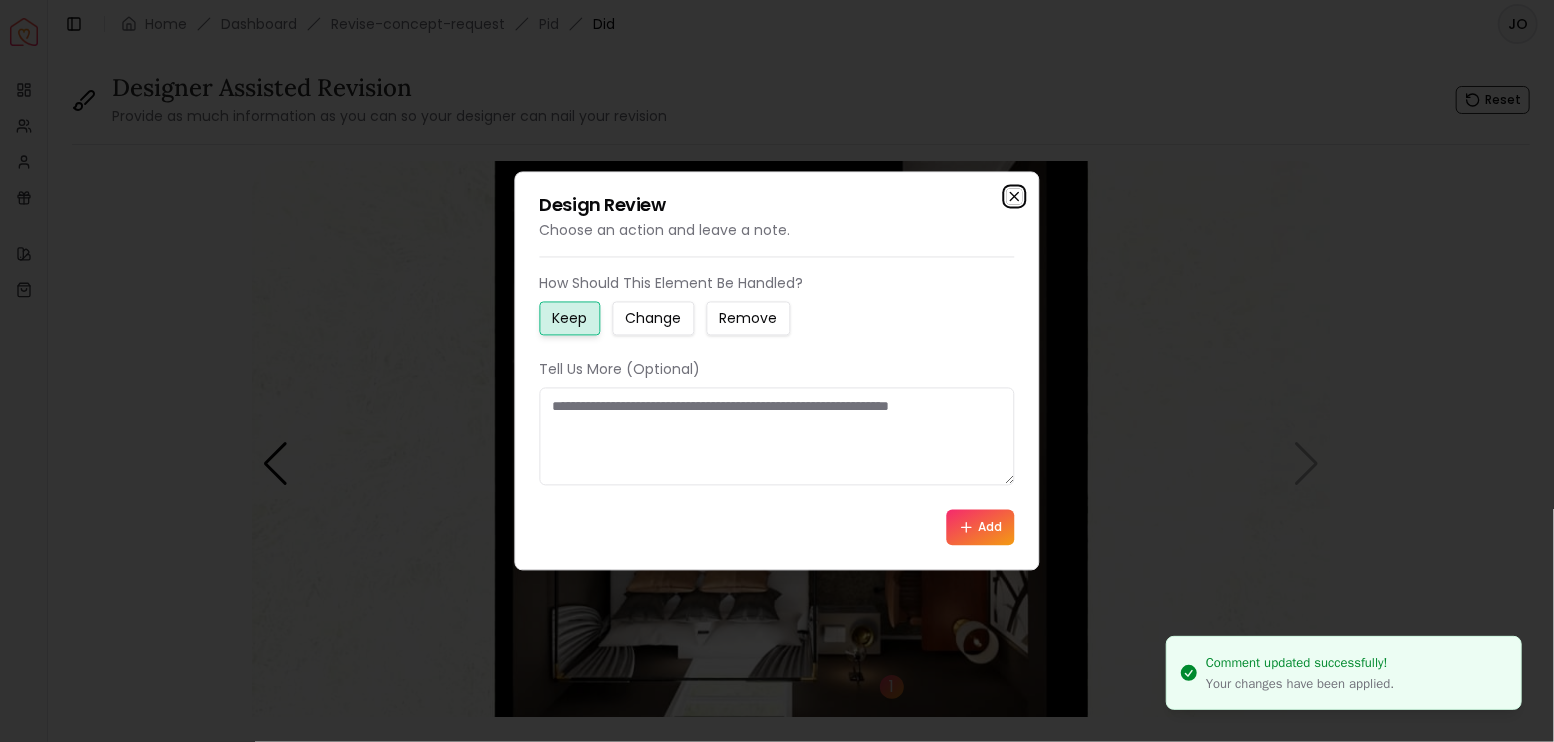 click 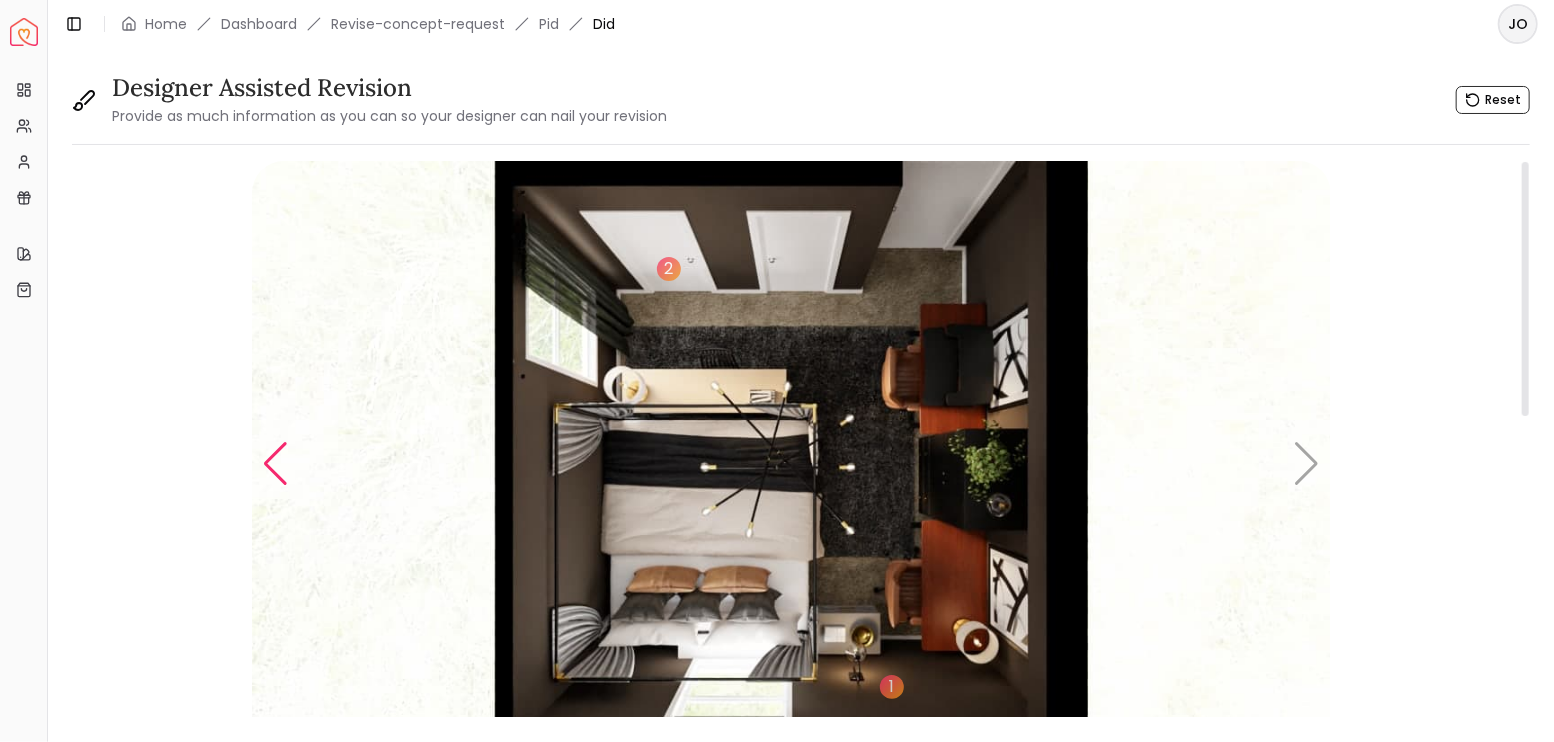 click at bounding box center (275, 464) 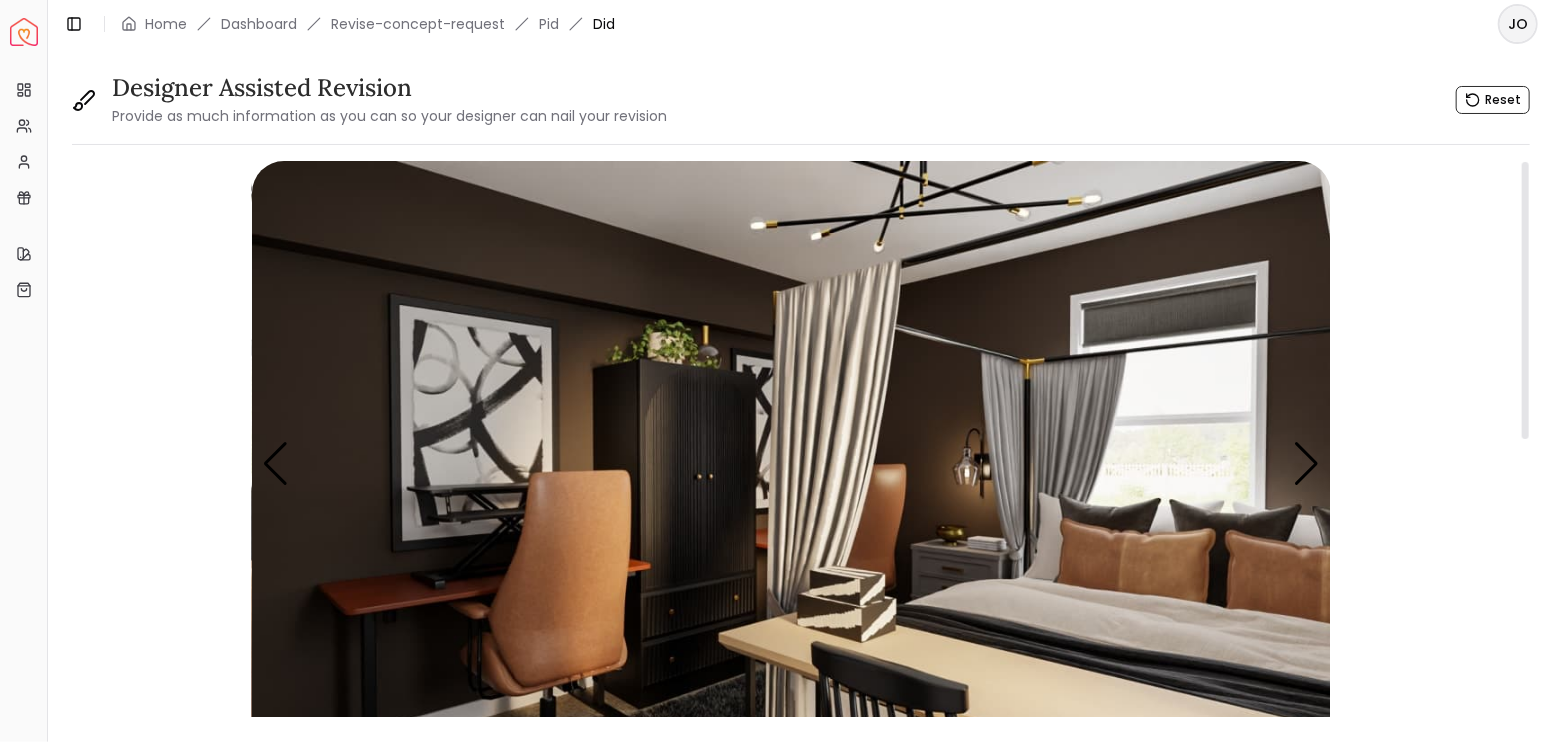 click at bounding box center [791, 464] 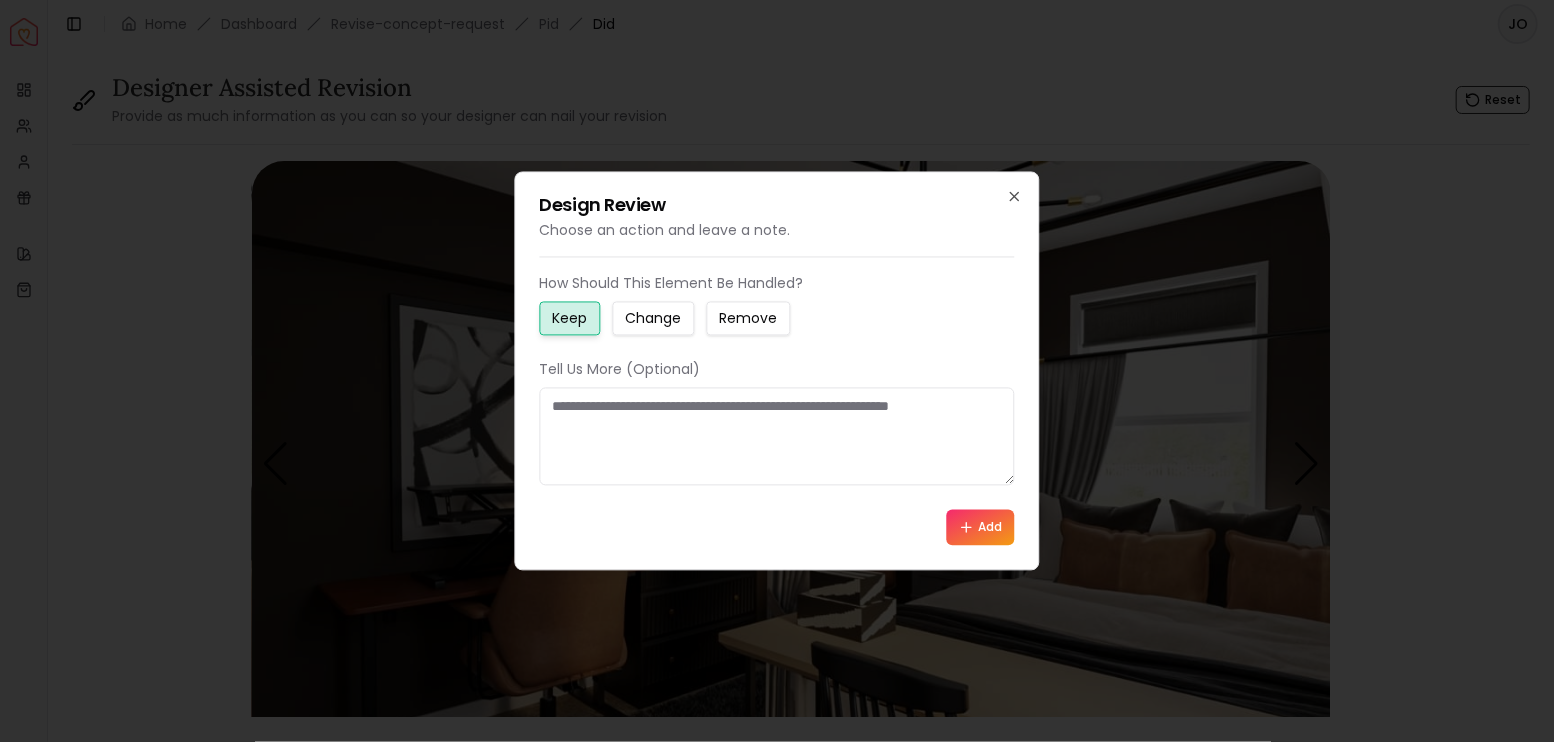click on "Remove" at bounding box center [749, 319] 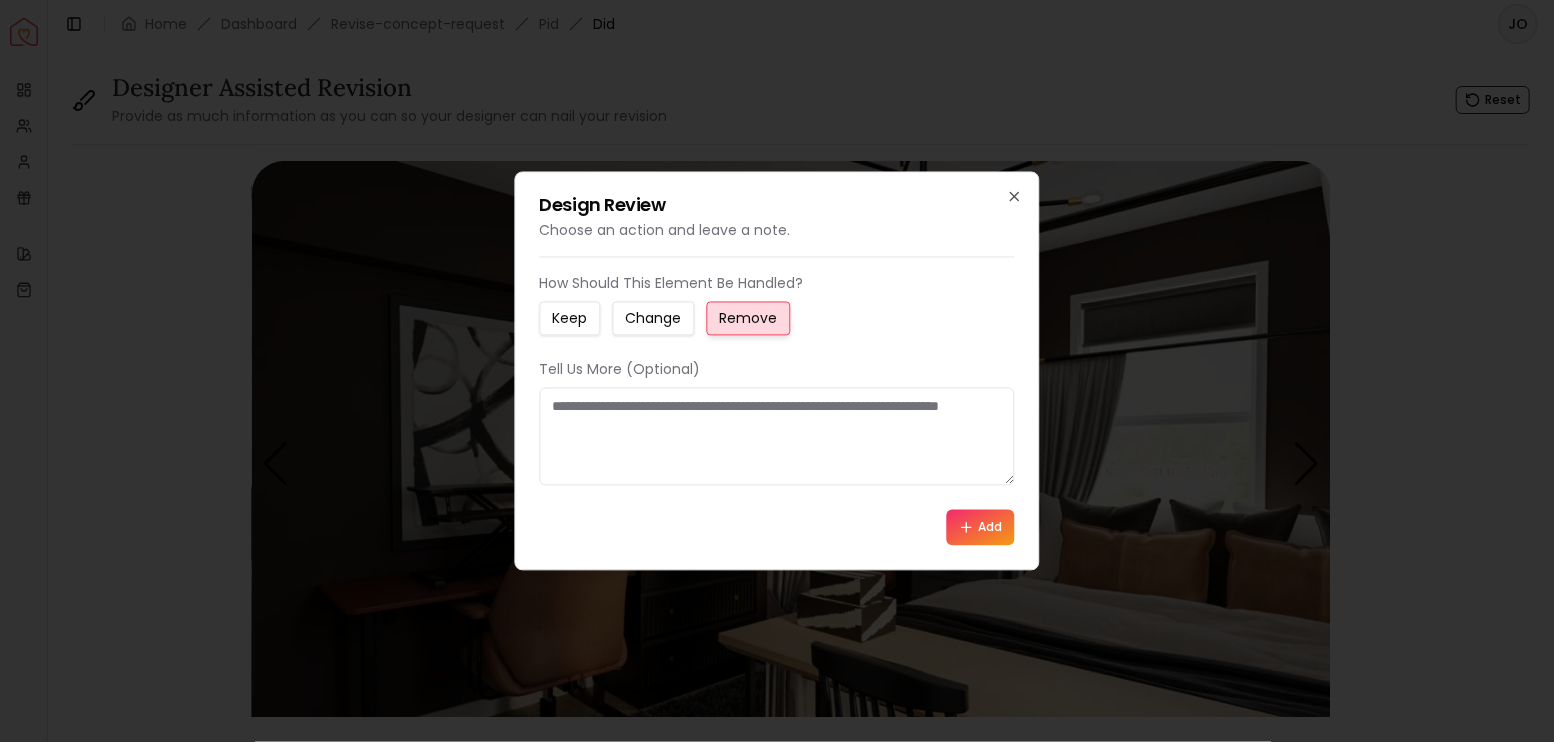 click at bounding box center (777, 437) 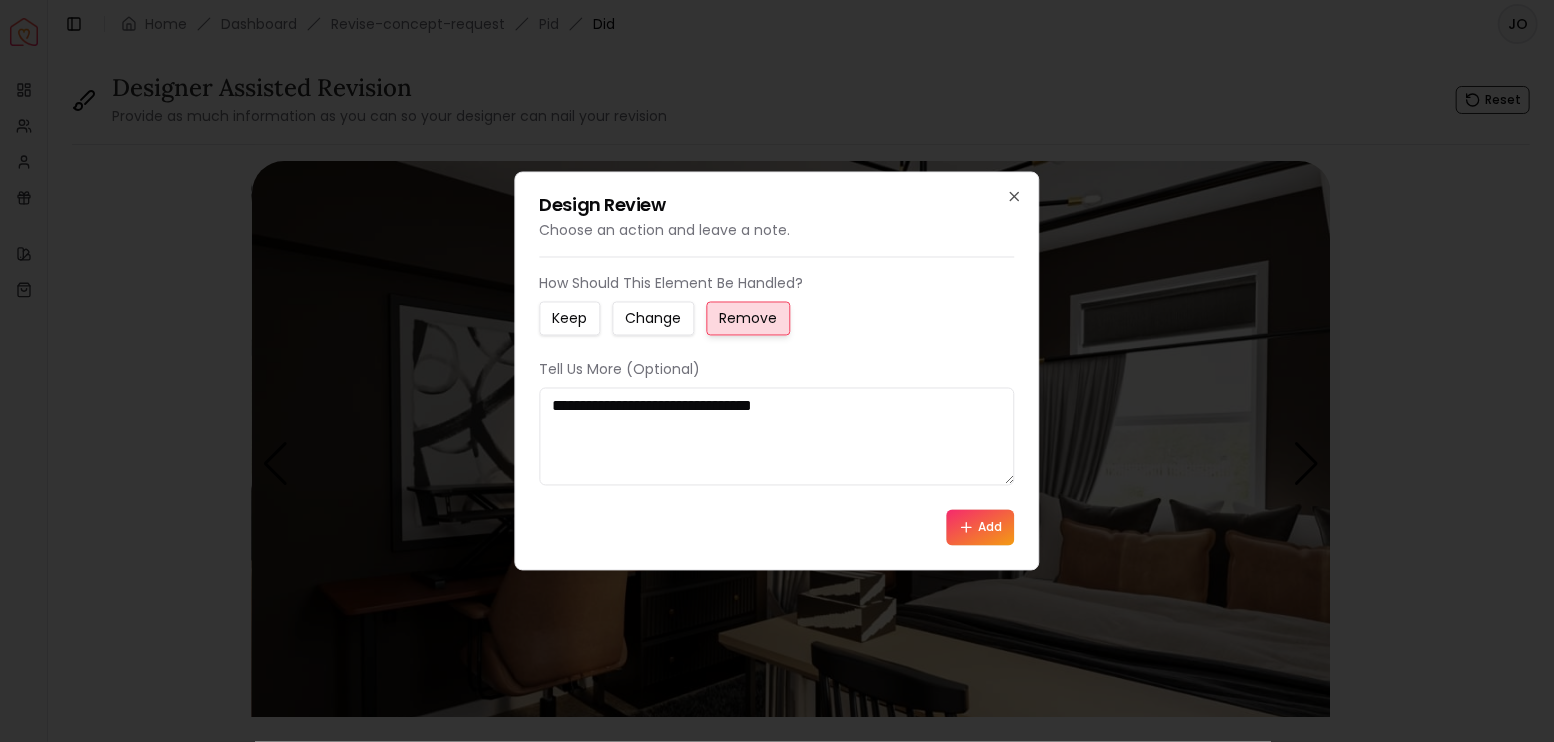 type on "**********" 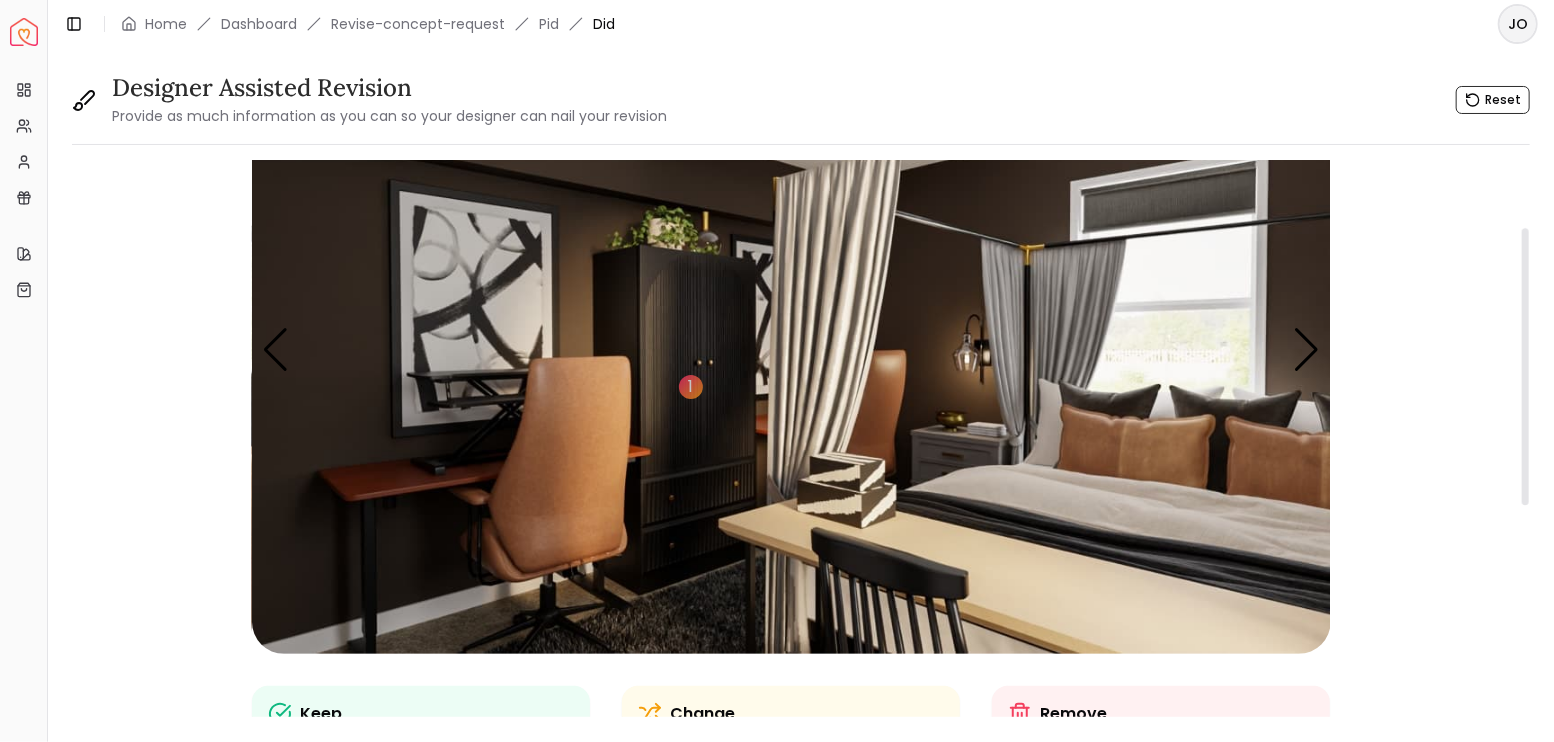 scroll, scrollTop: 133, scrollLeft: 0, axis: vertical 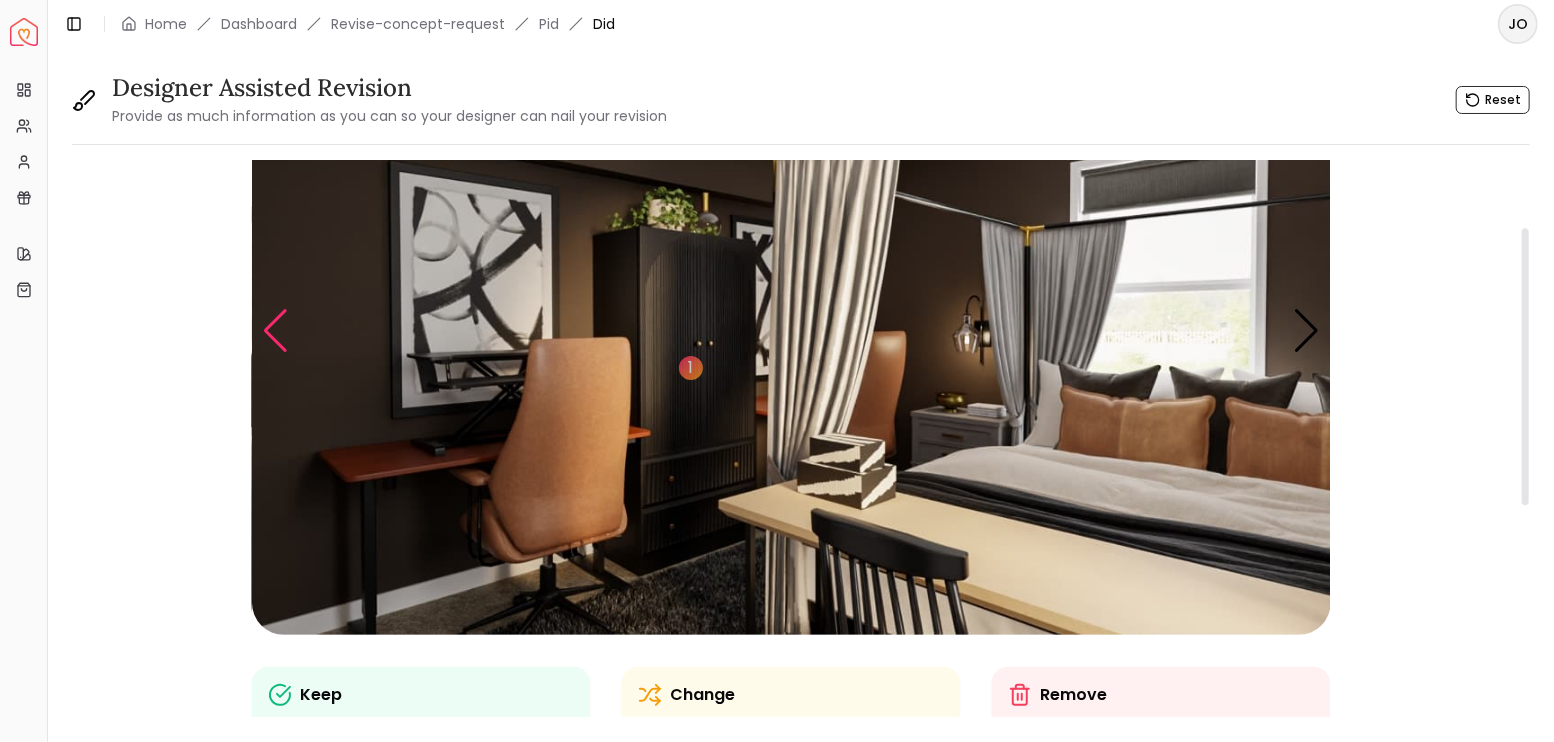 click at bounding box center [275, 331] 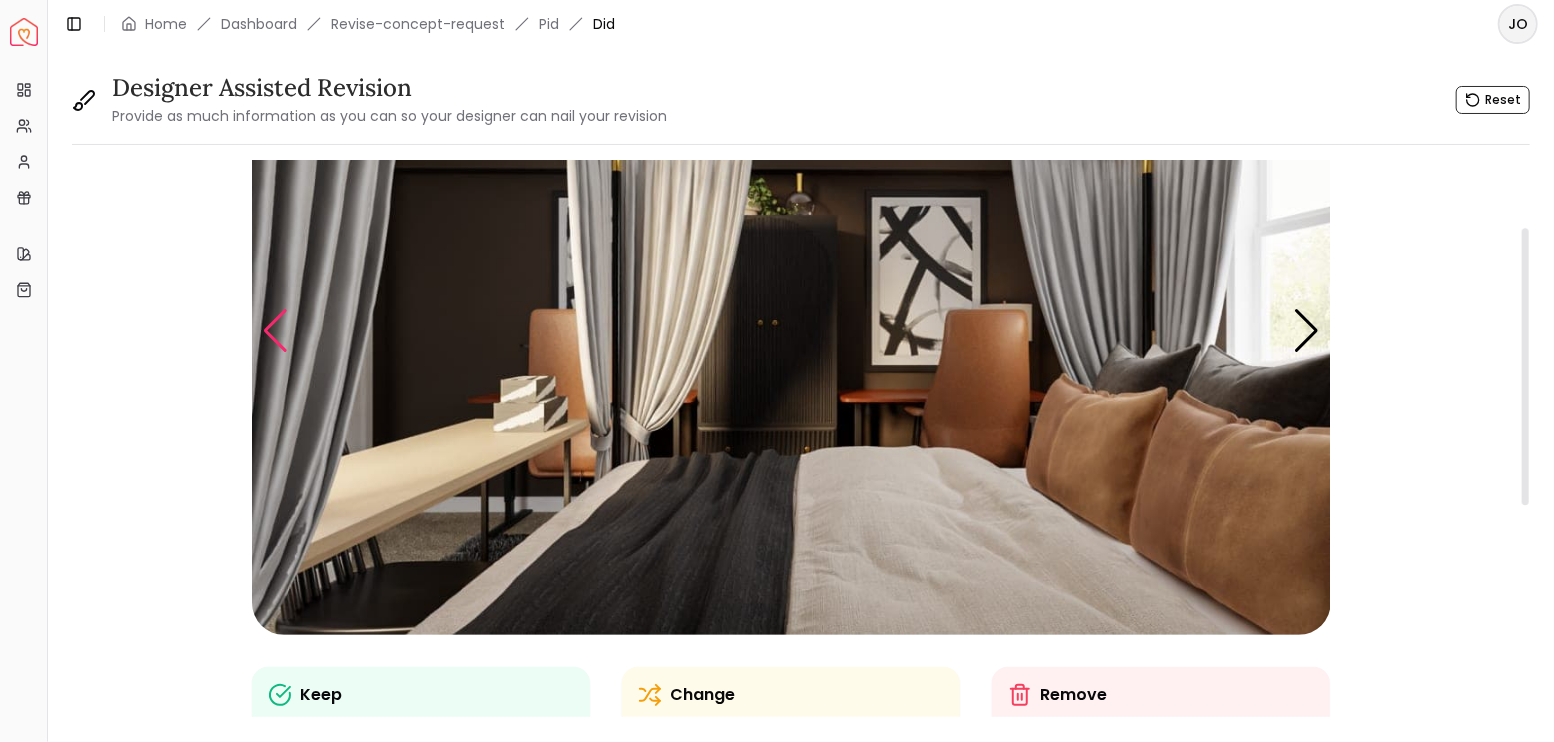 click at bounding box center [275, 331] 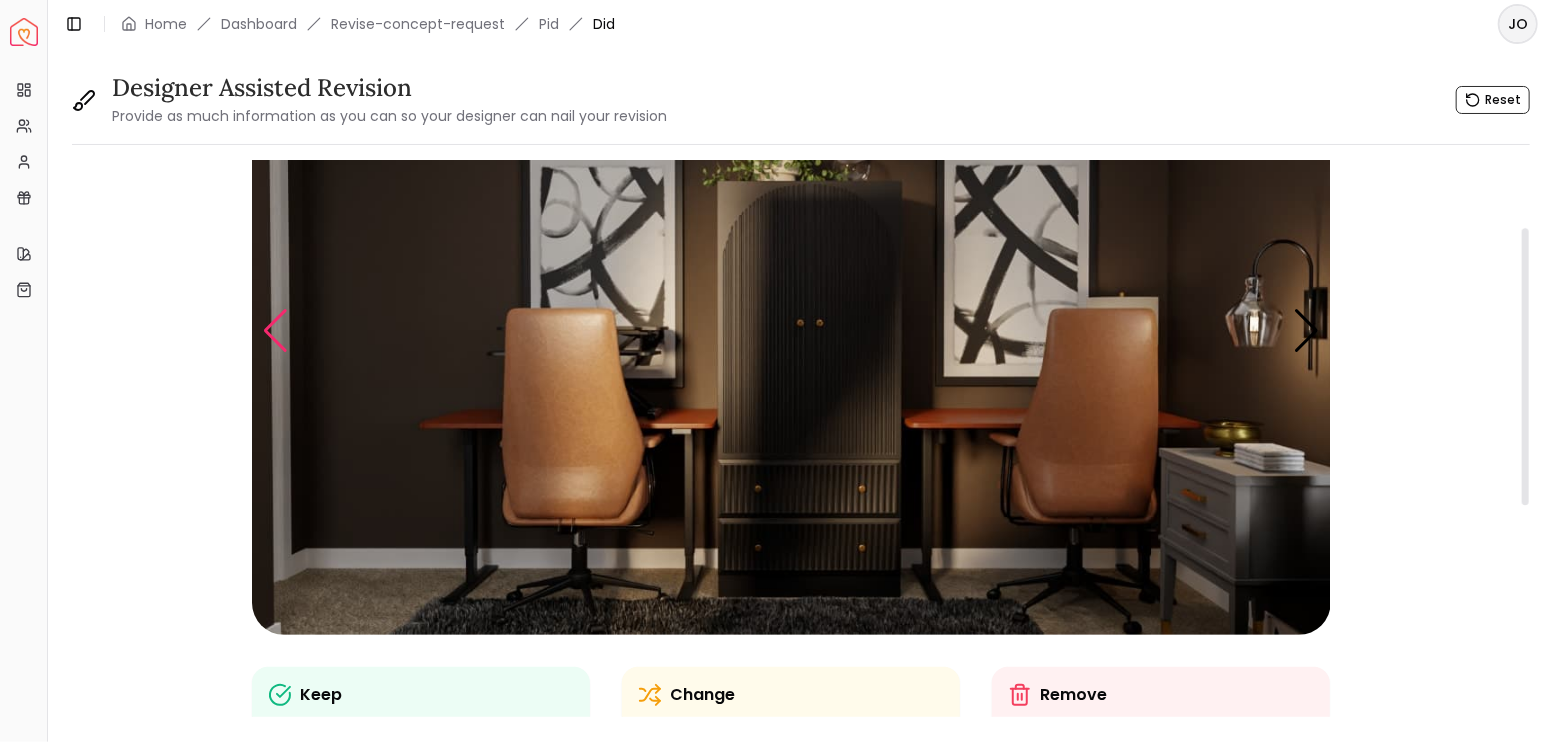 click at bounding box center [275, 331] 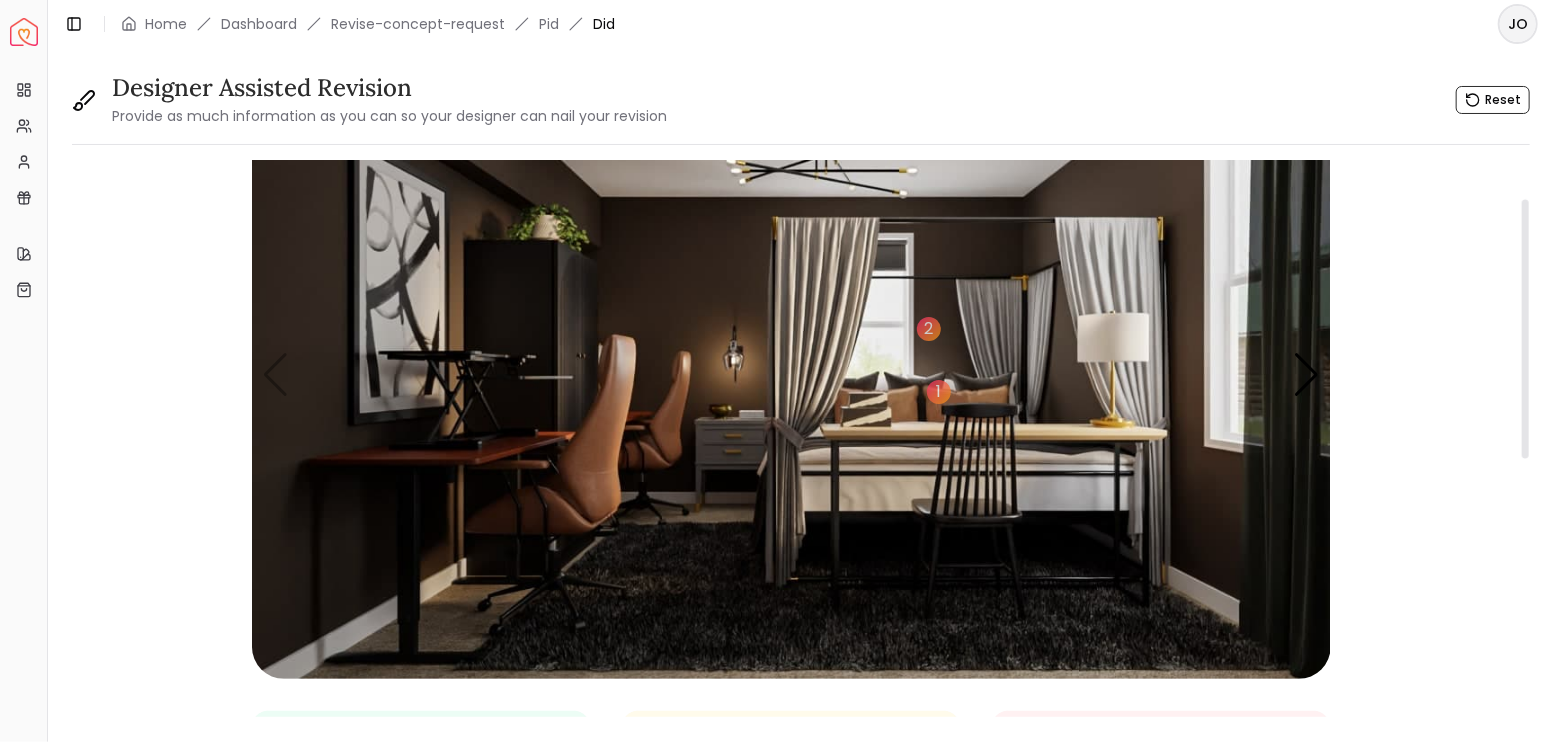 scroll, scrollTop: 66, scrollLeft: 0, axis: vertical 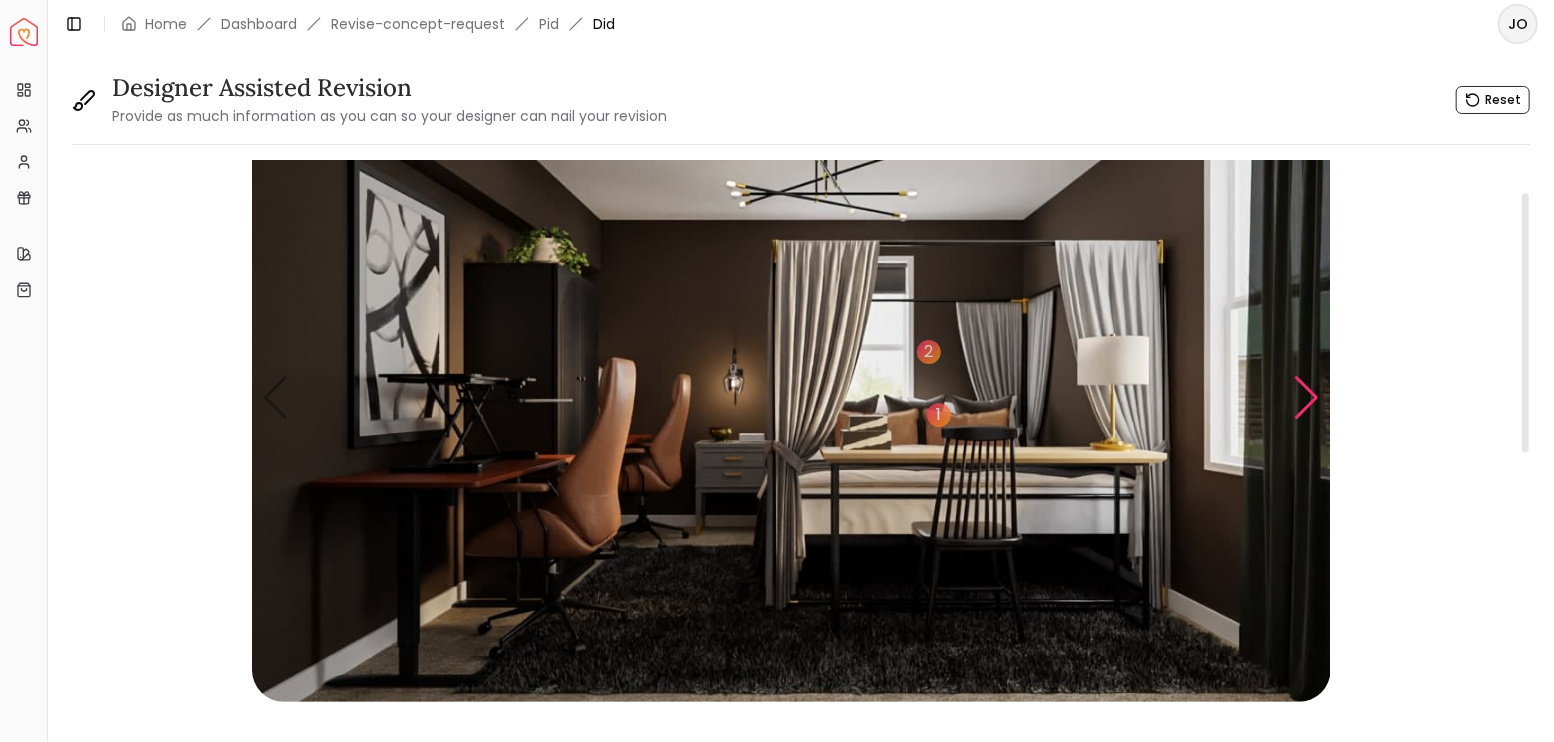 click at bounding box center [1306, 398] 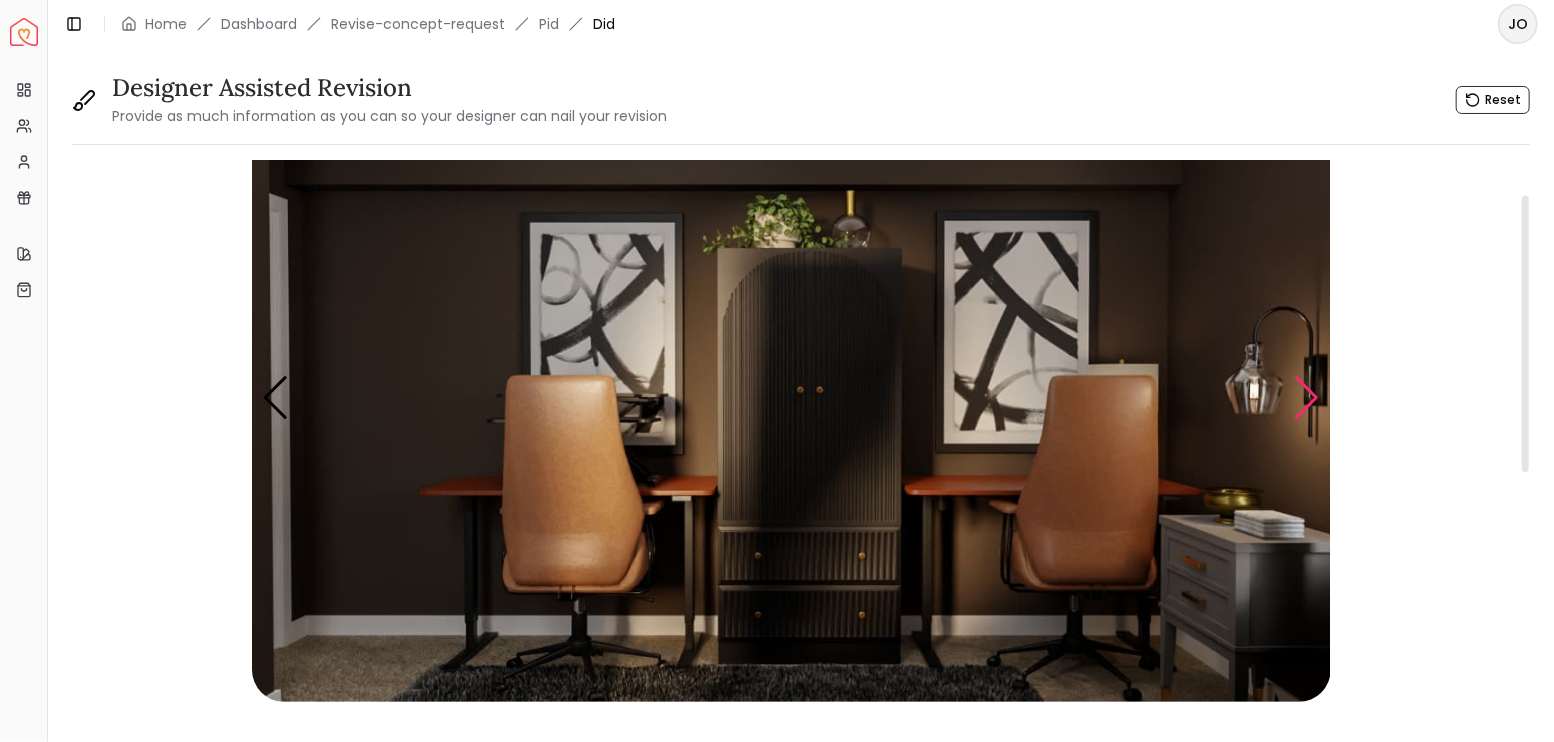 click at bounding box center [1306, 398] 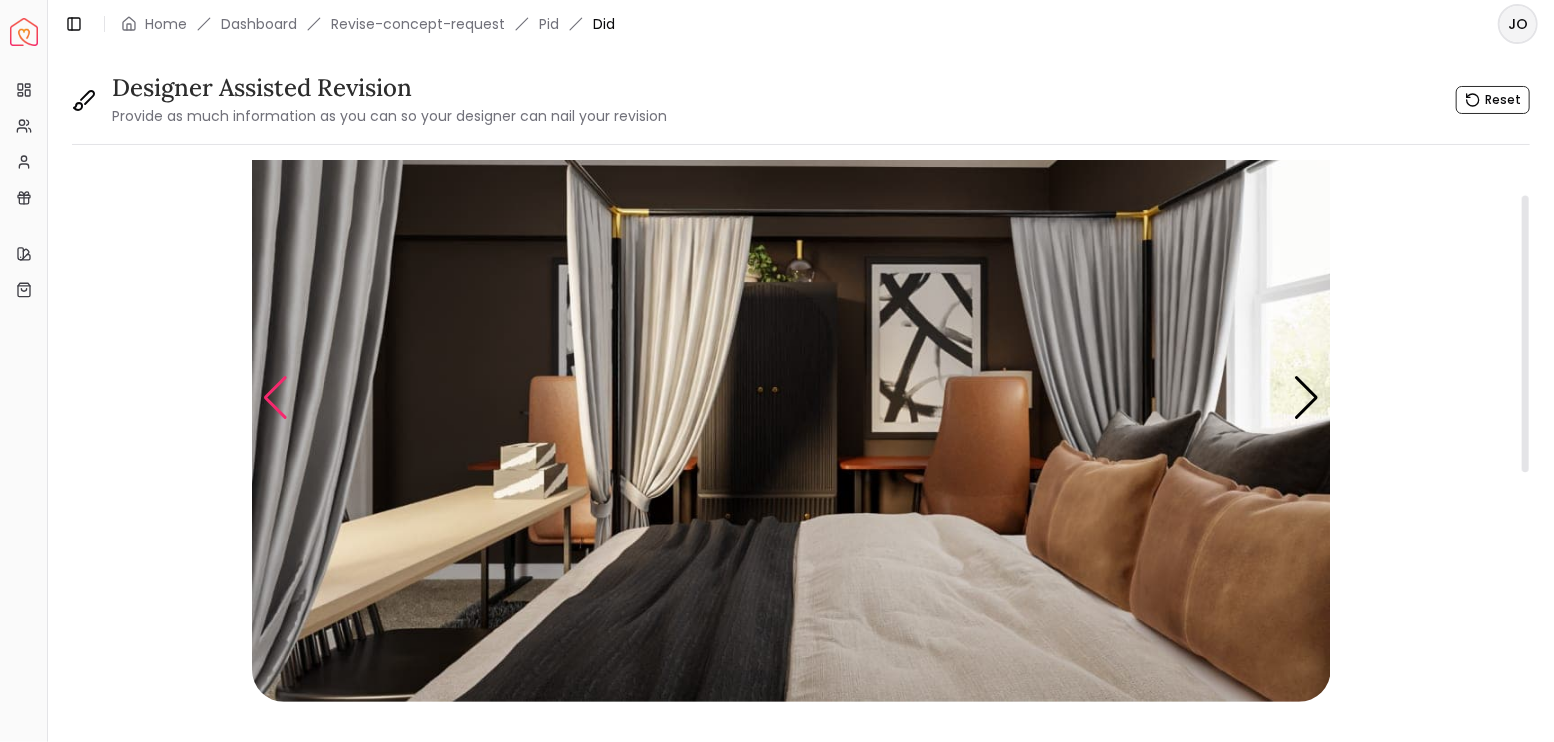 click at bounding box center (275, 398) 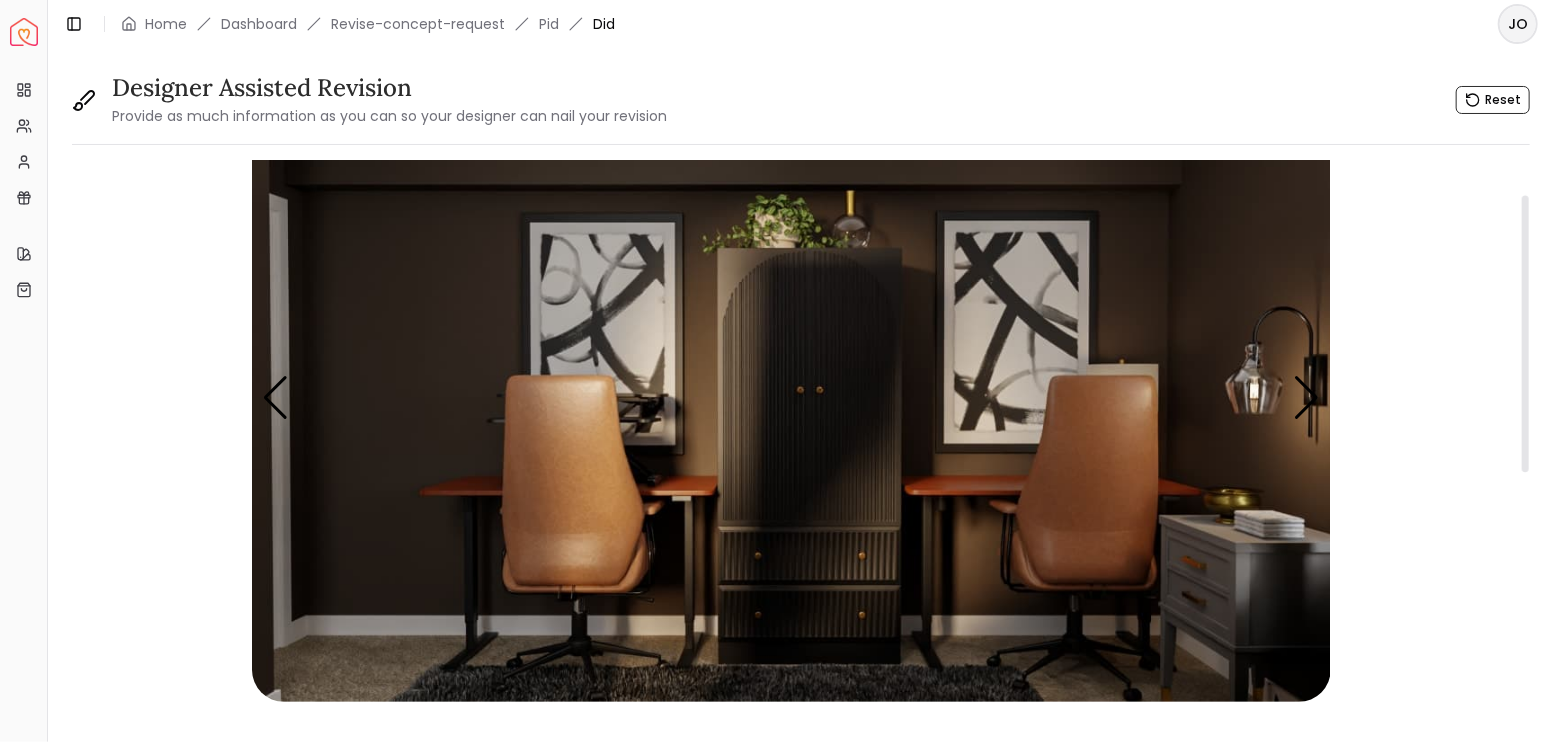 click at bounding box center (791, 398) 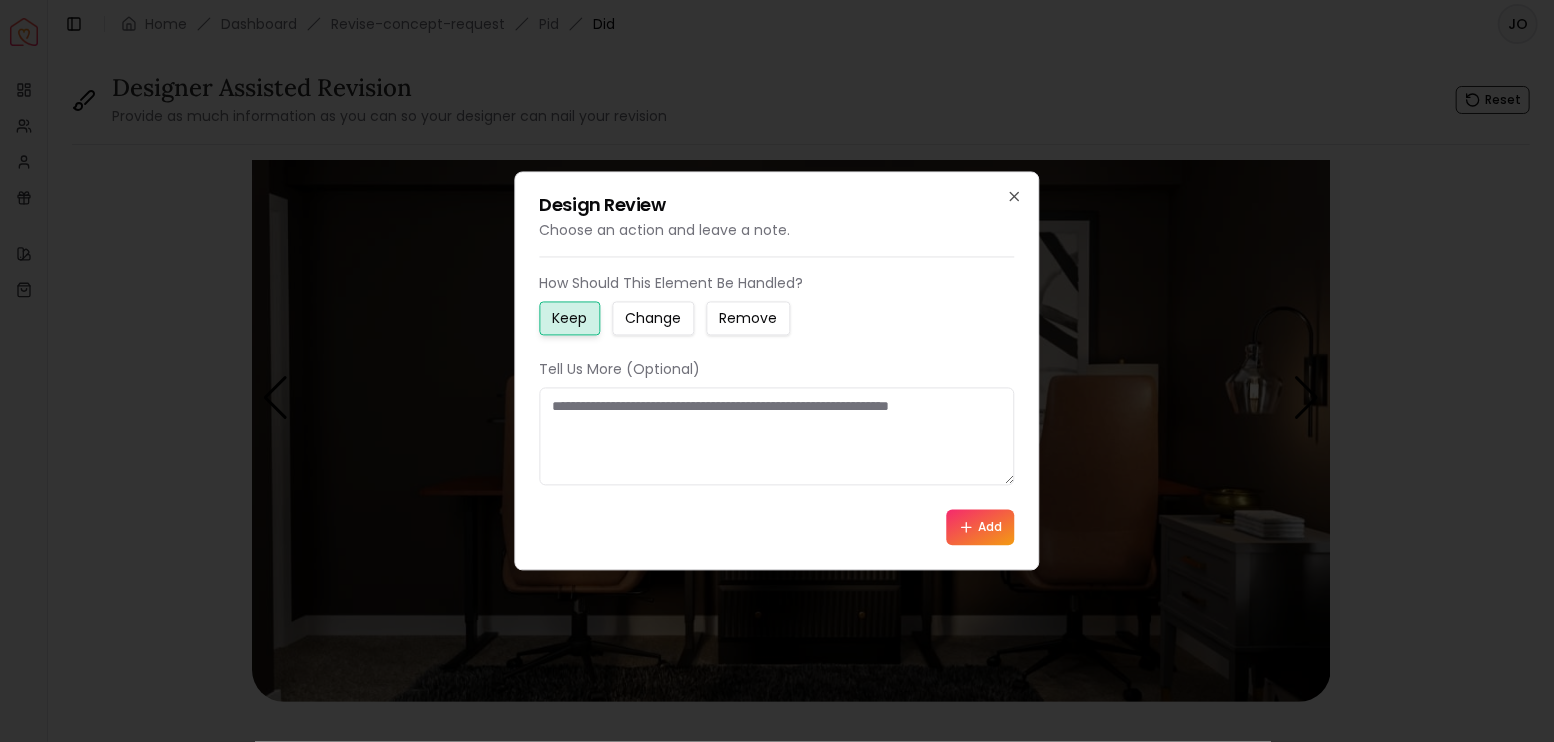 click at bounding box center [777, 437] 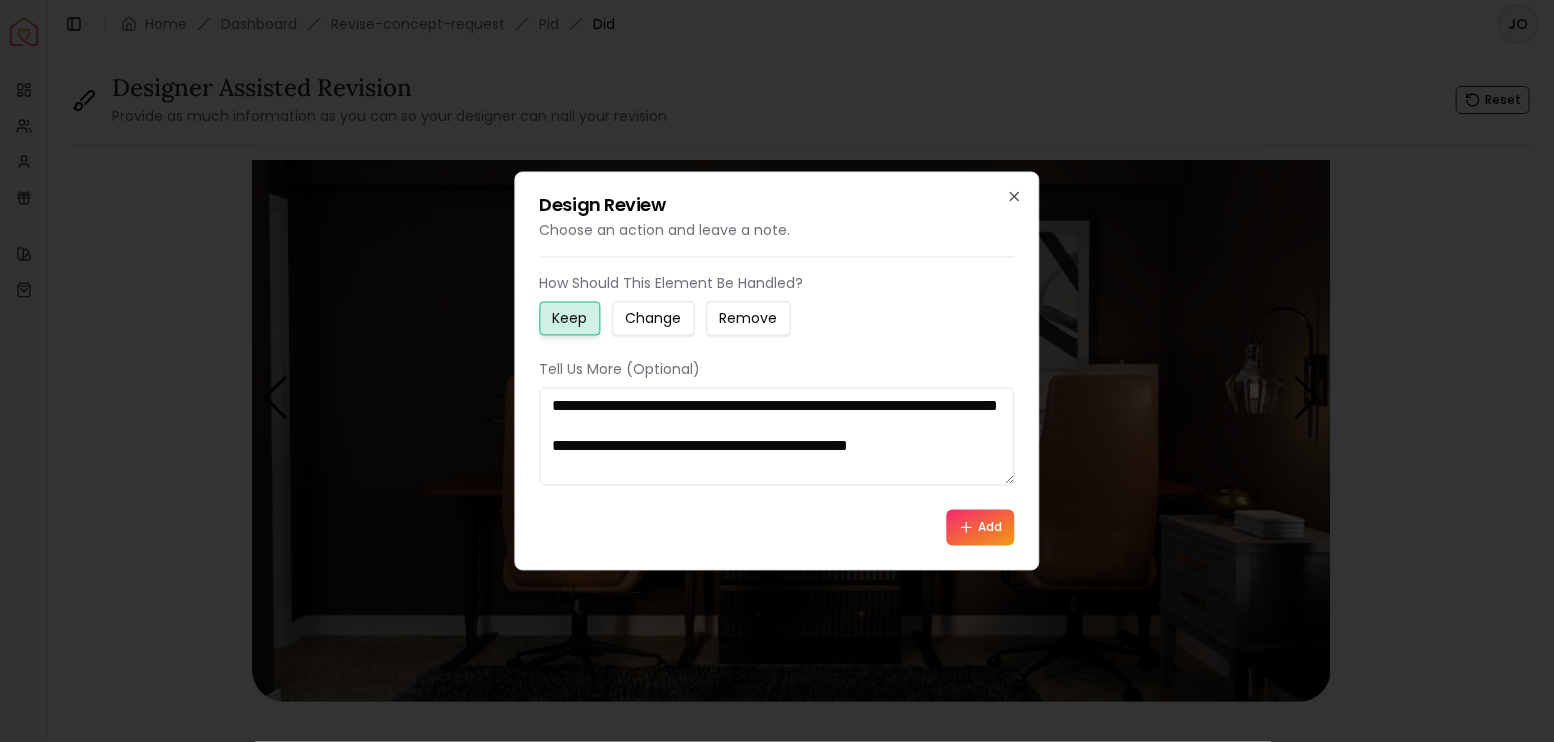 type on "**********" 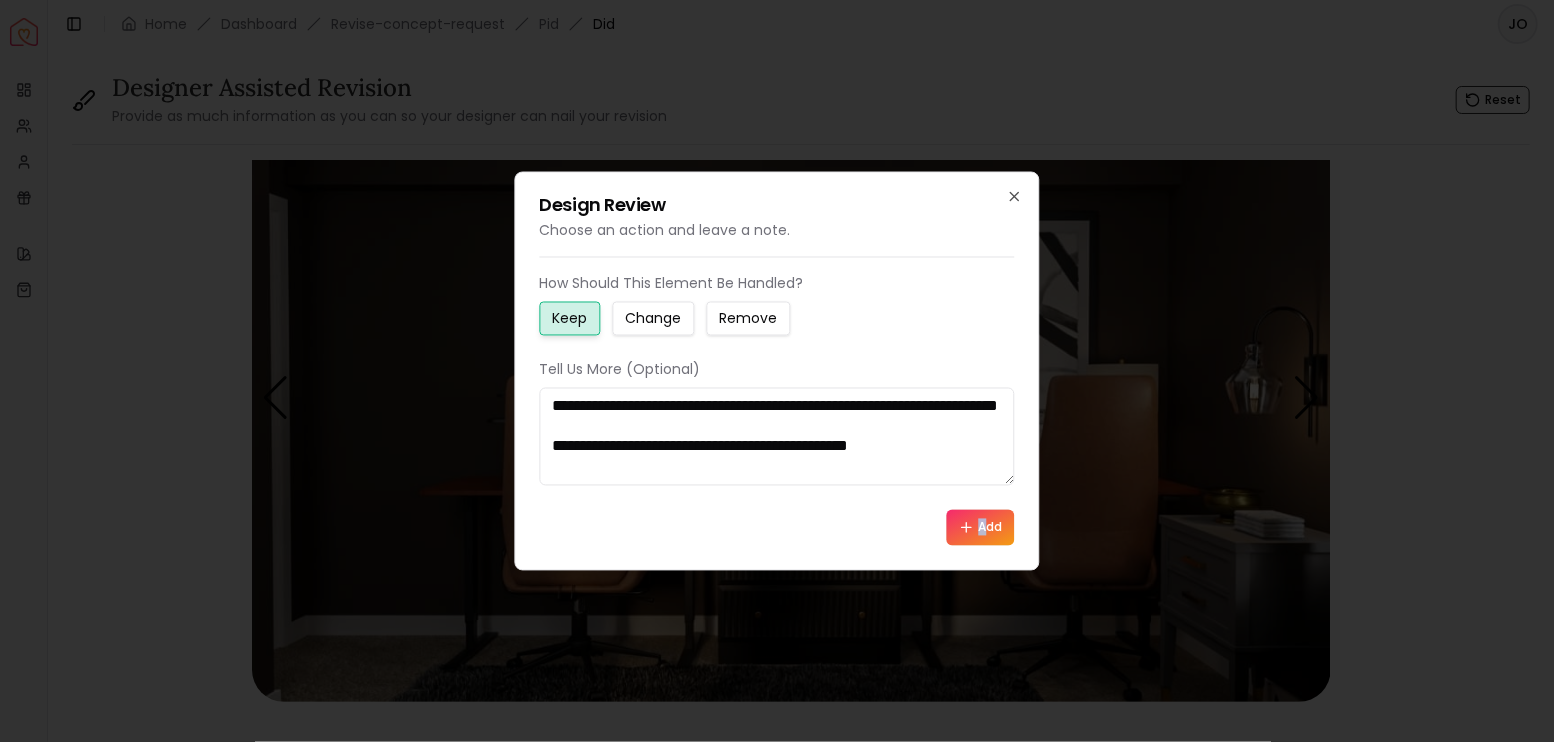click on "Add" at bounding box center (981, 527) 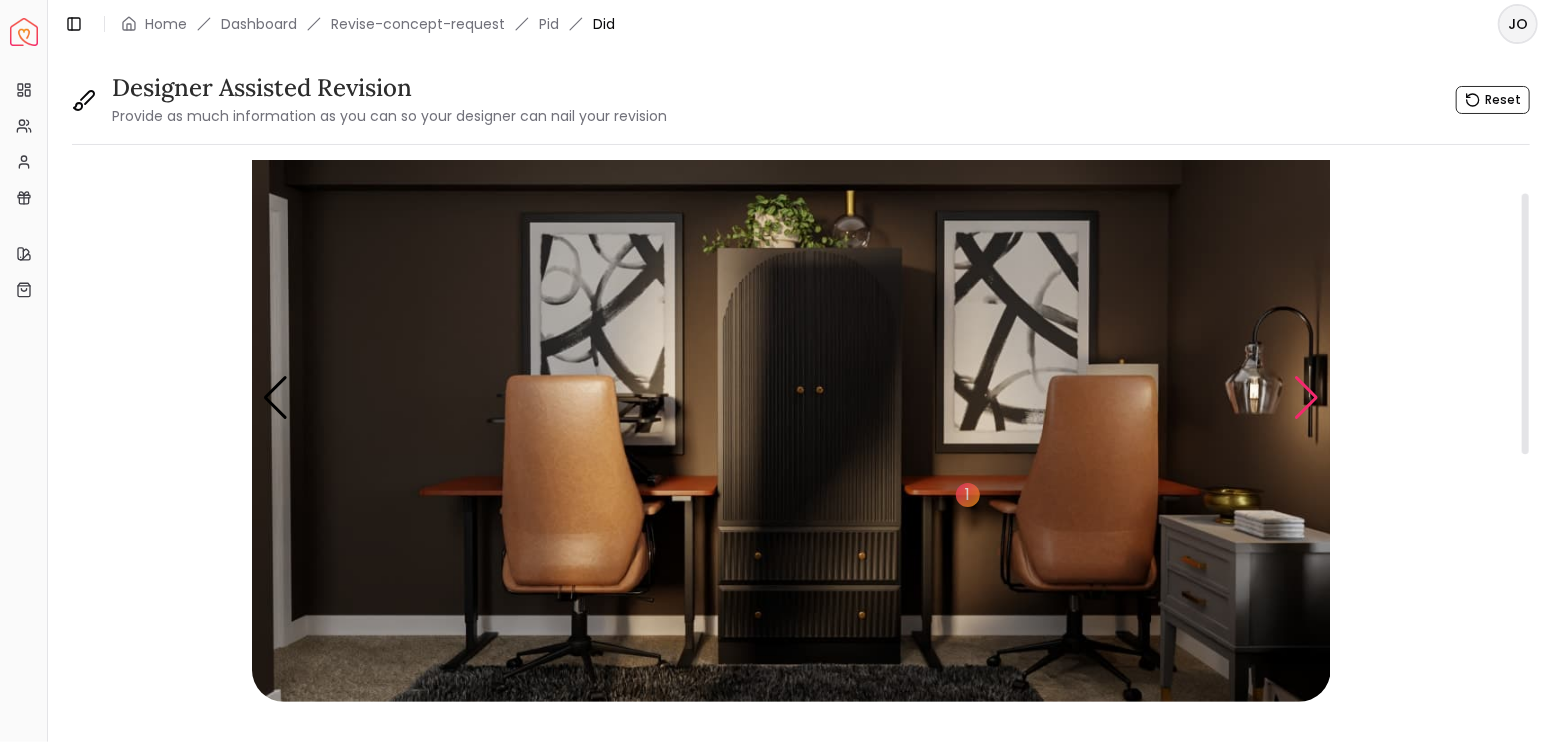 click at bounding box center (1306, 398) 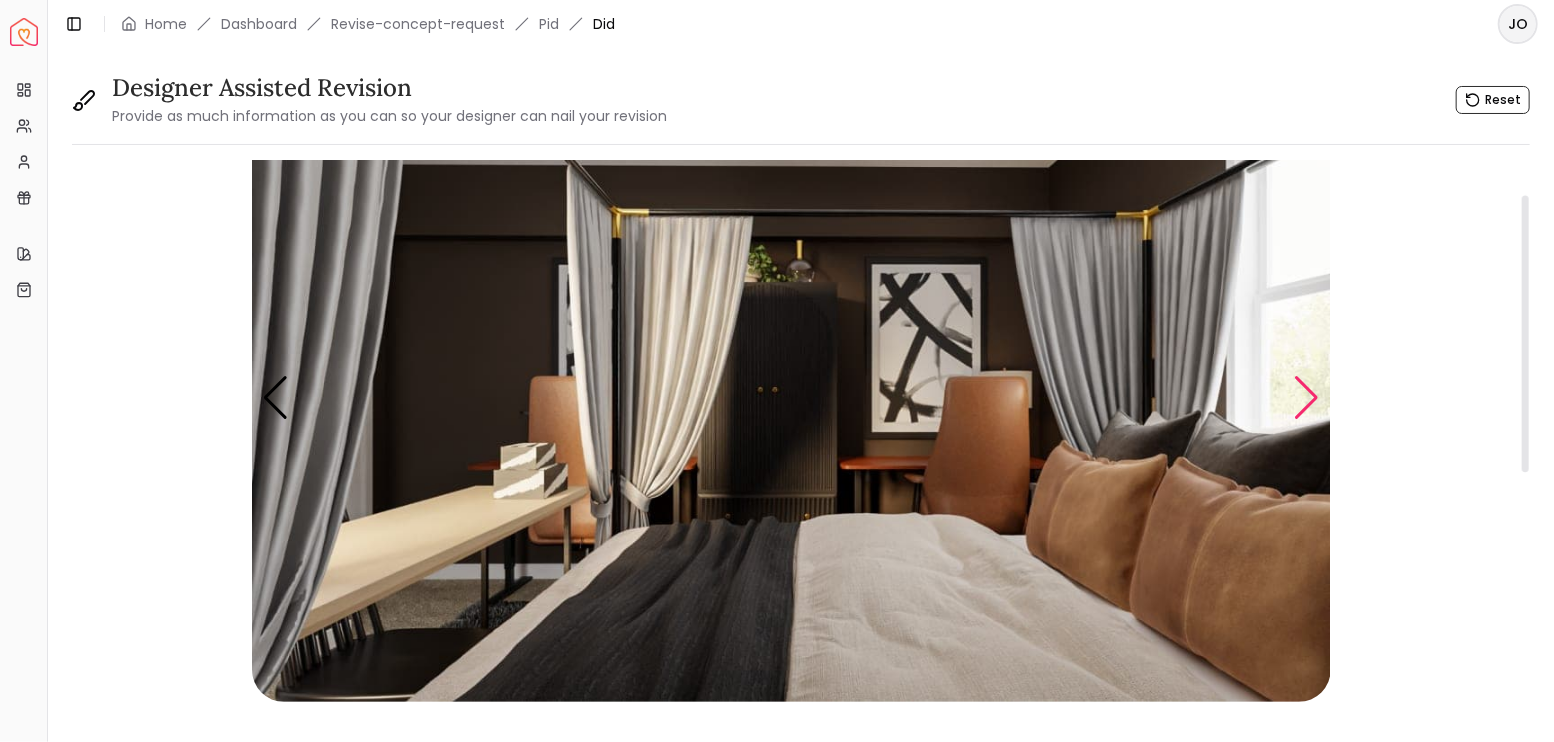 click at bounding box center (1306, 398) 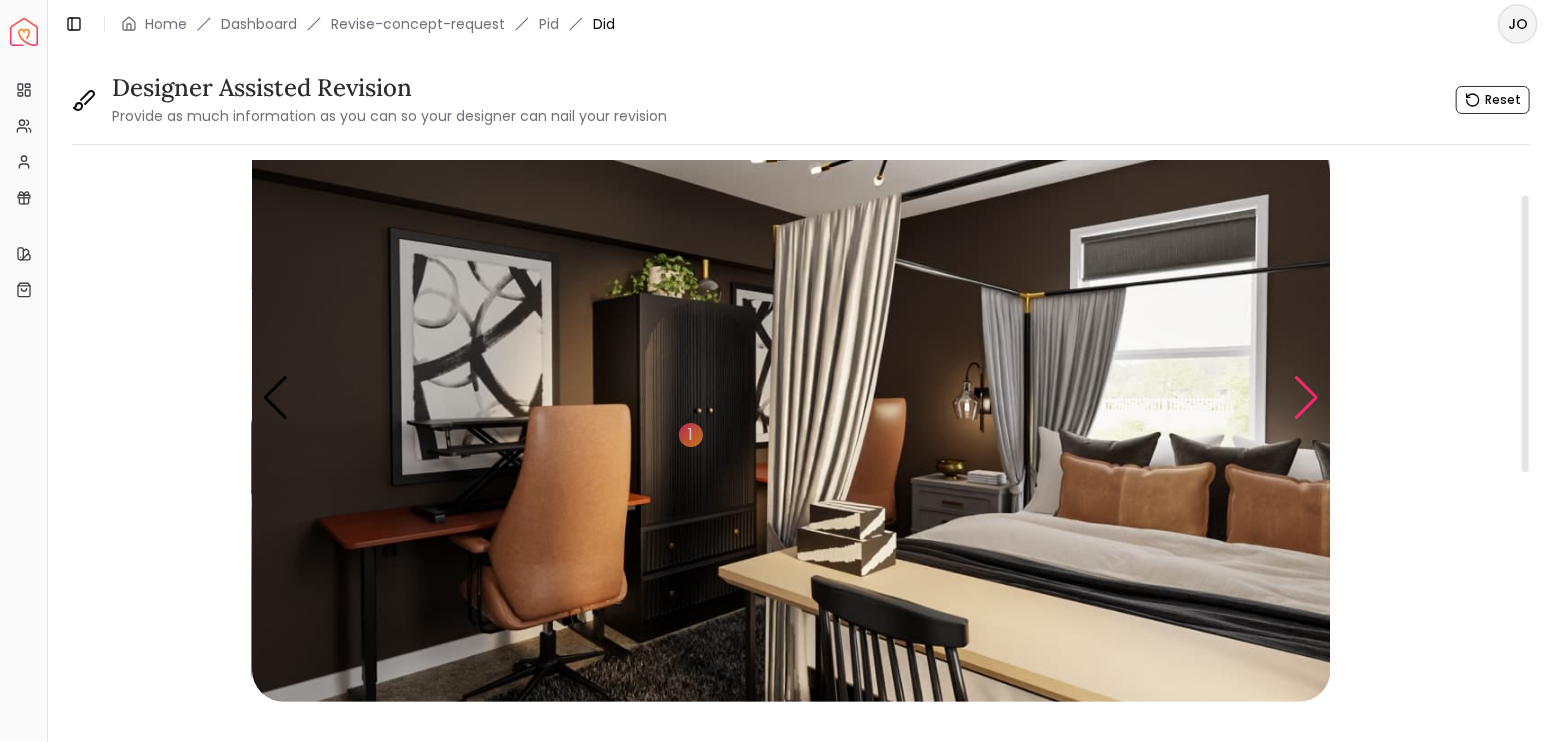 click at bounding box center [1306, 398] 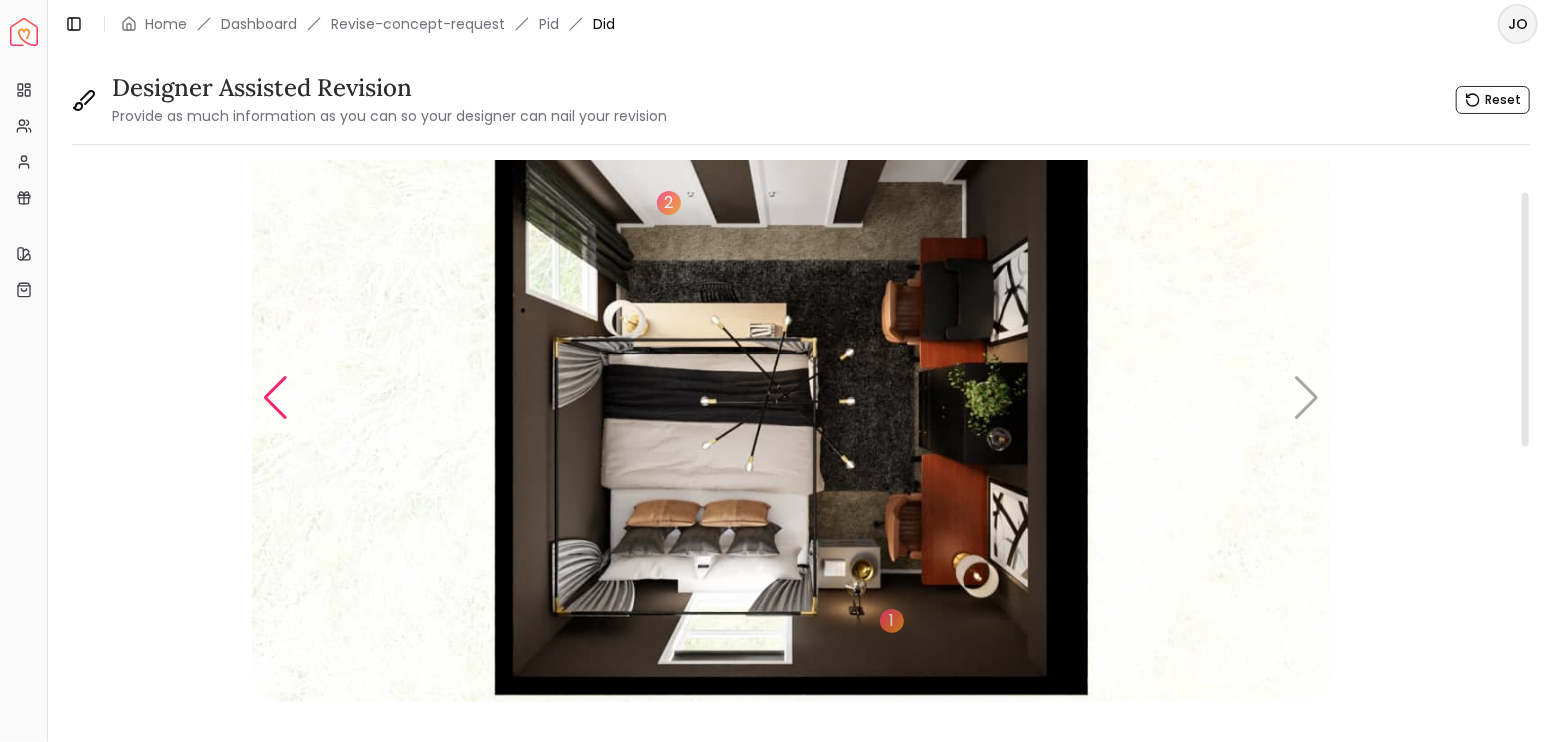 click at bounding box center [275, 398] 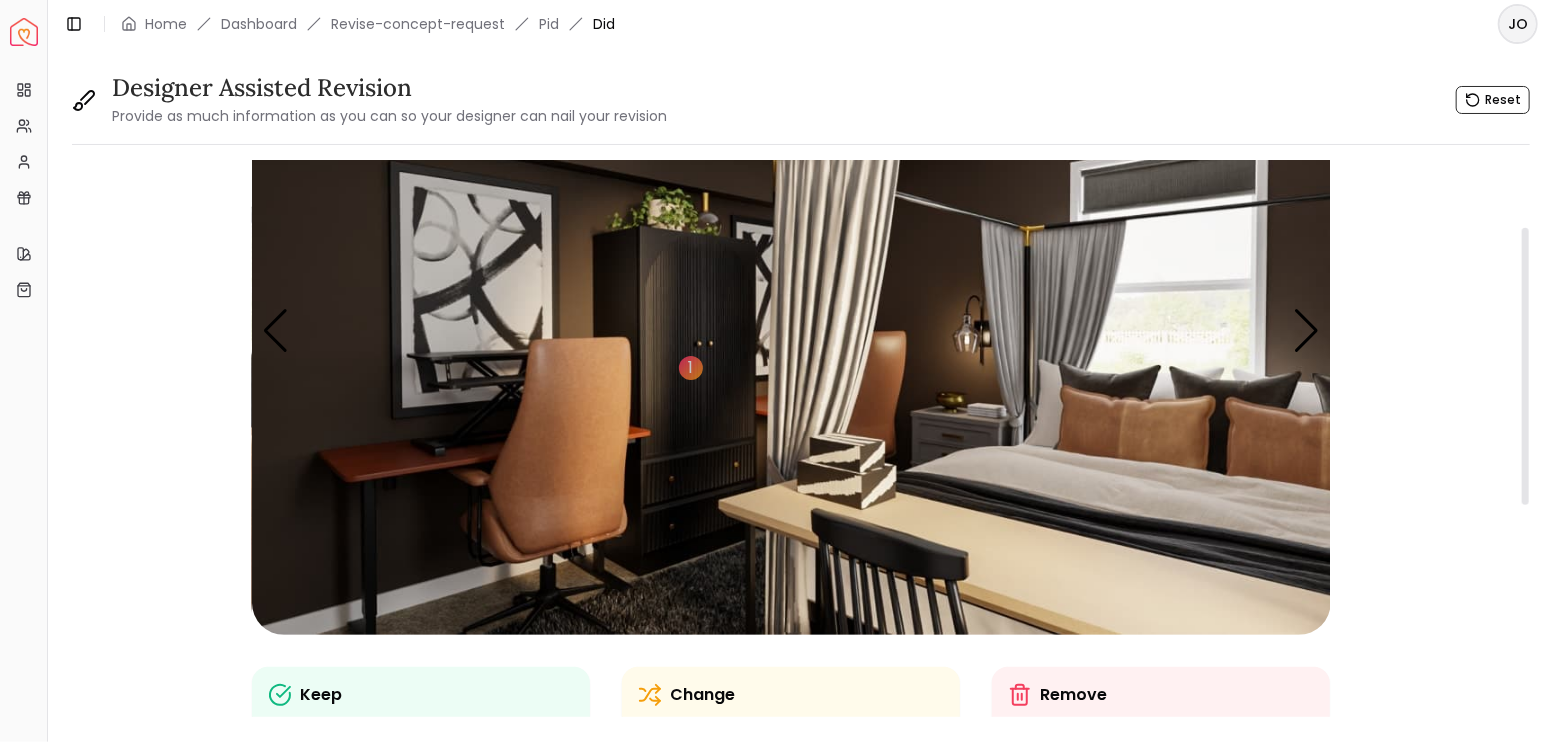 scroll, scrollTop: 66, scrollLeft: 0, axis: vertical 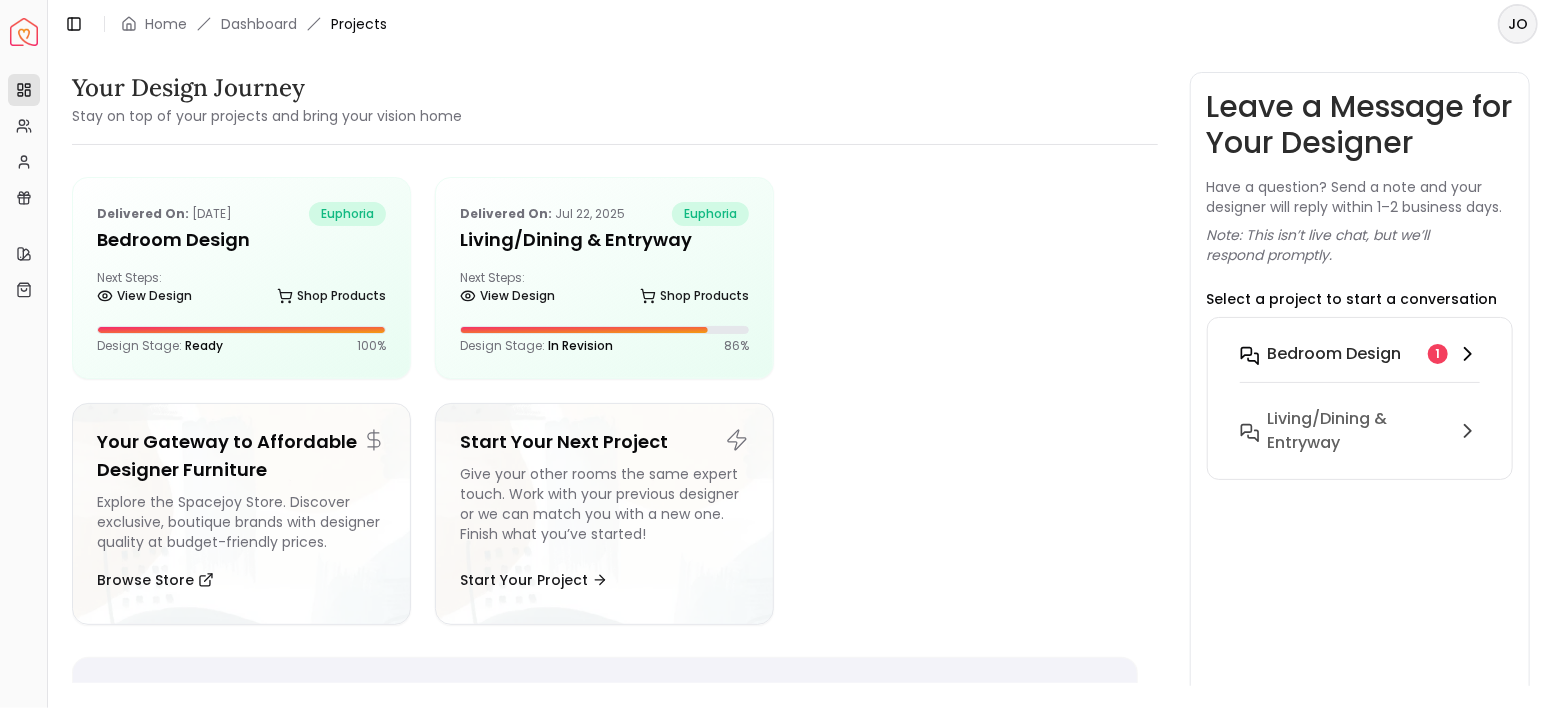 click on "Bedroom design" at bounding box center [1335, 354] 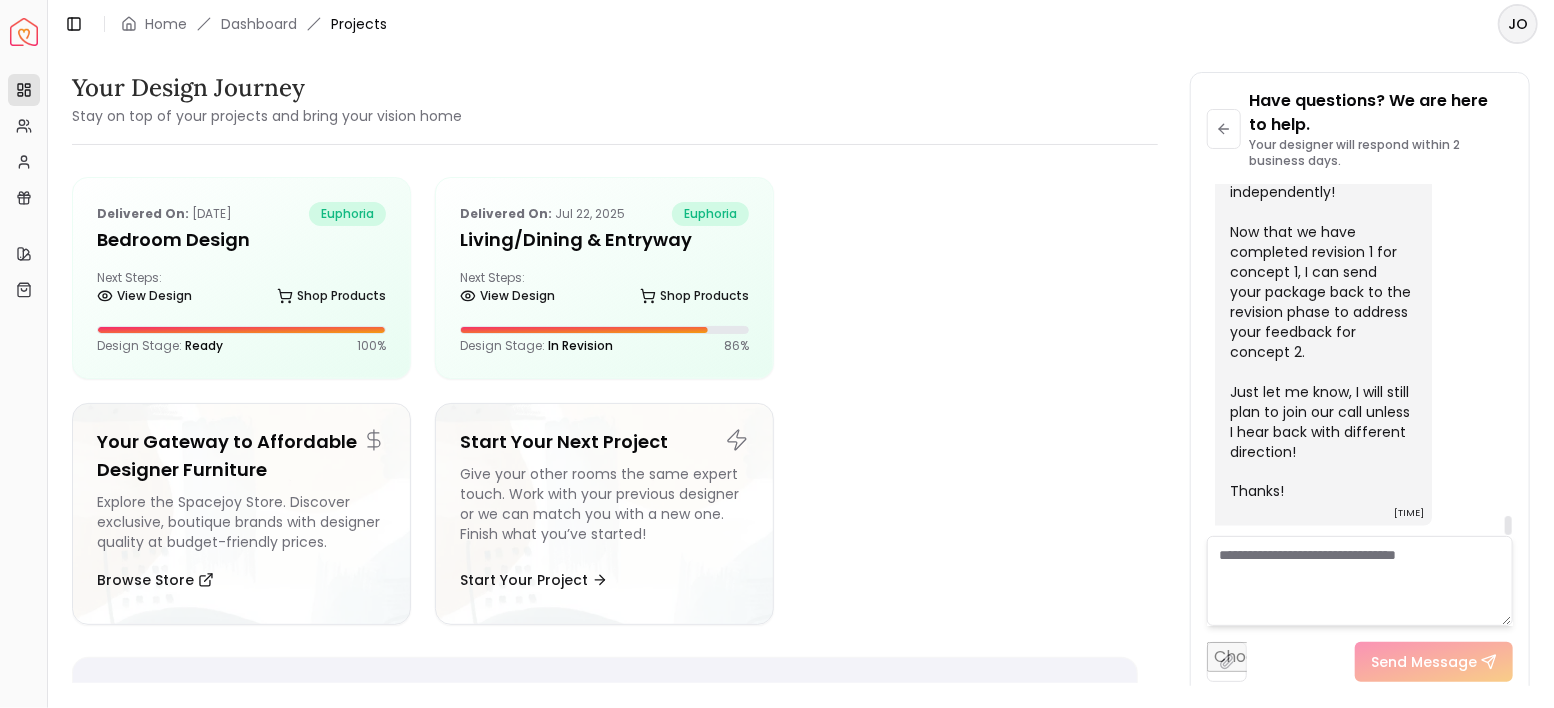 scroll, scrollTop: 6078, scrollLeft: 0, axis: vertical 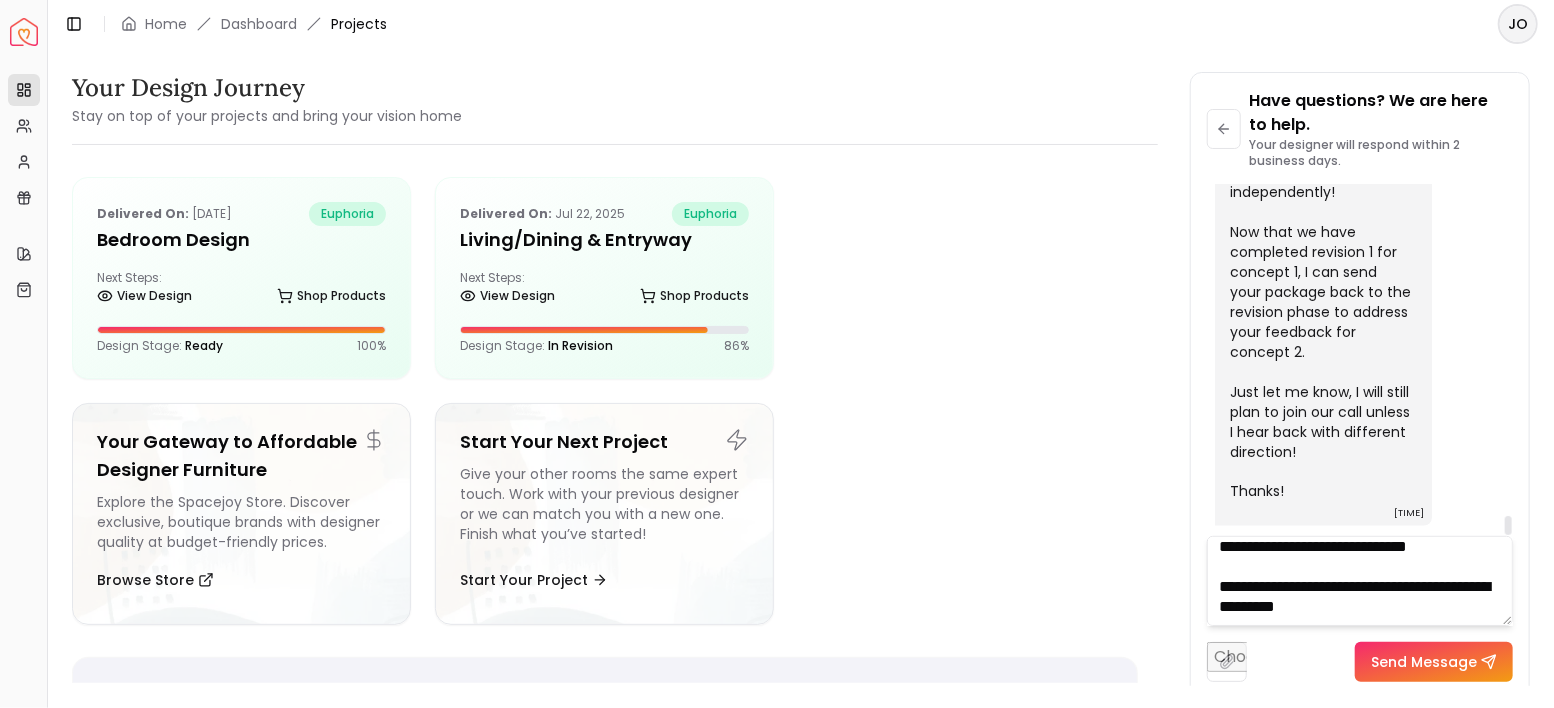 paste on "**********" 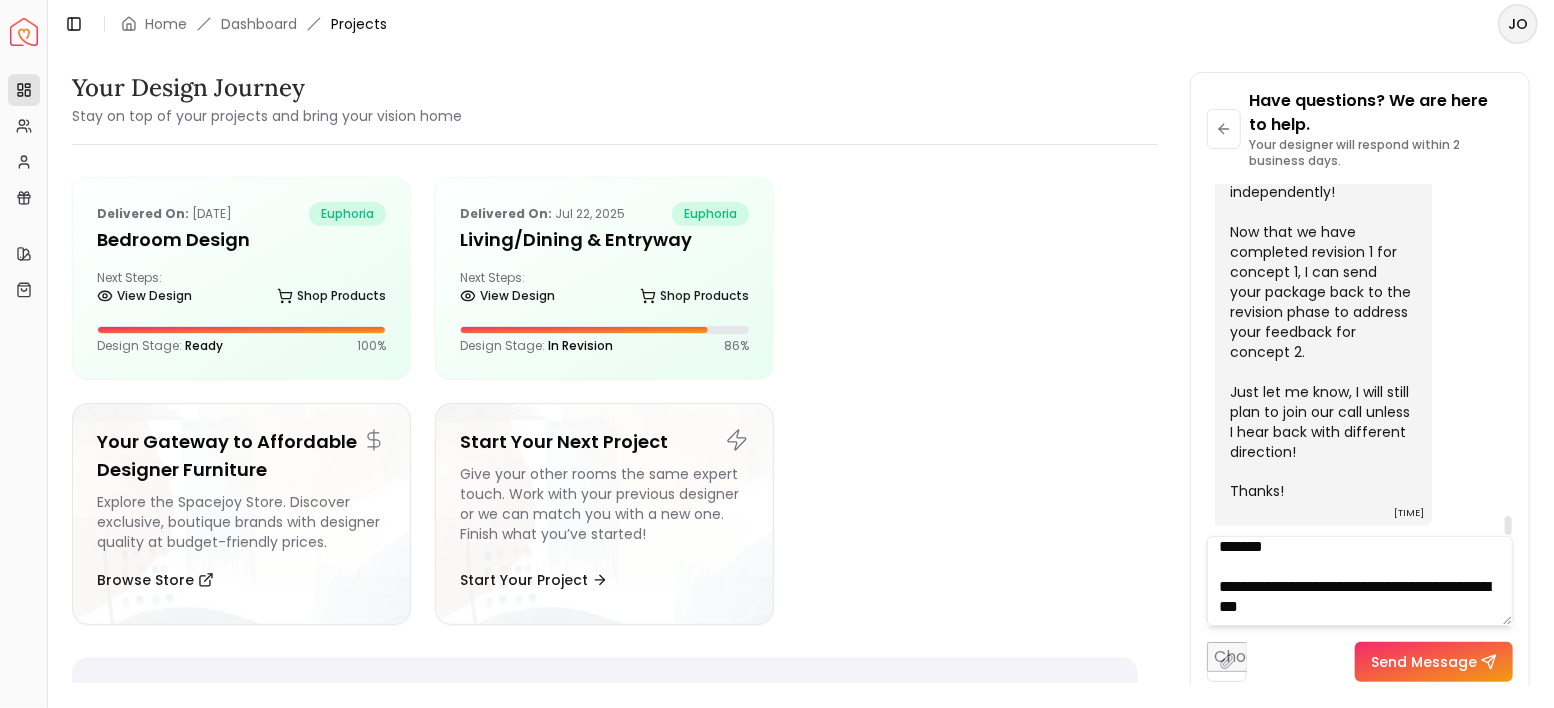 scroll, scrollTop: 239, scrollLeft: 0, axis: vertical 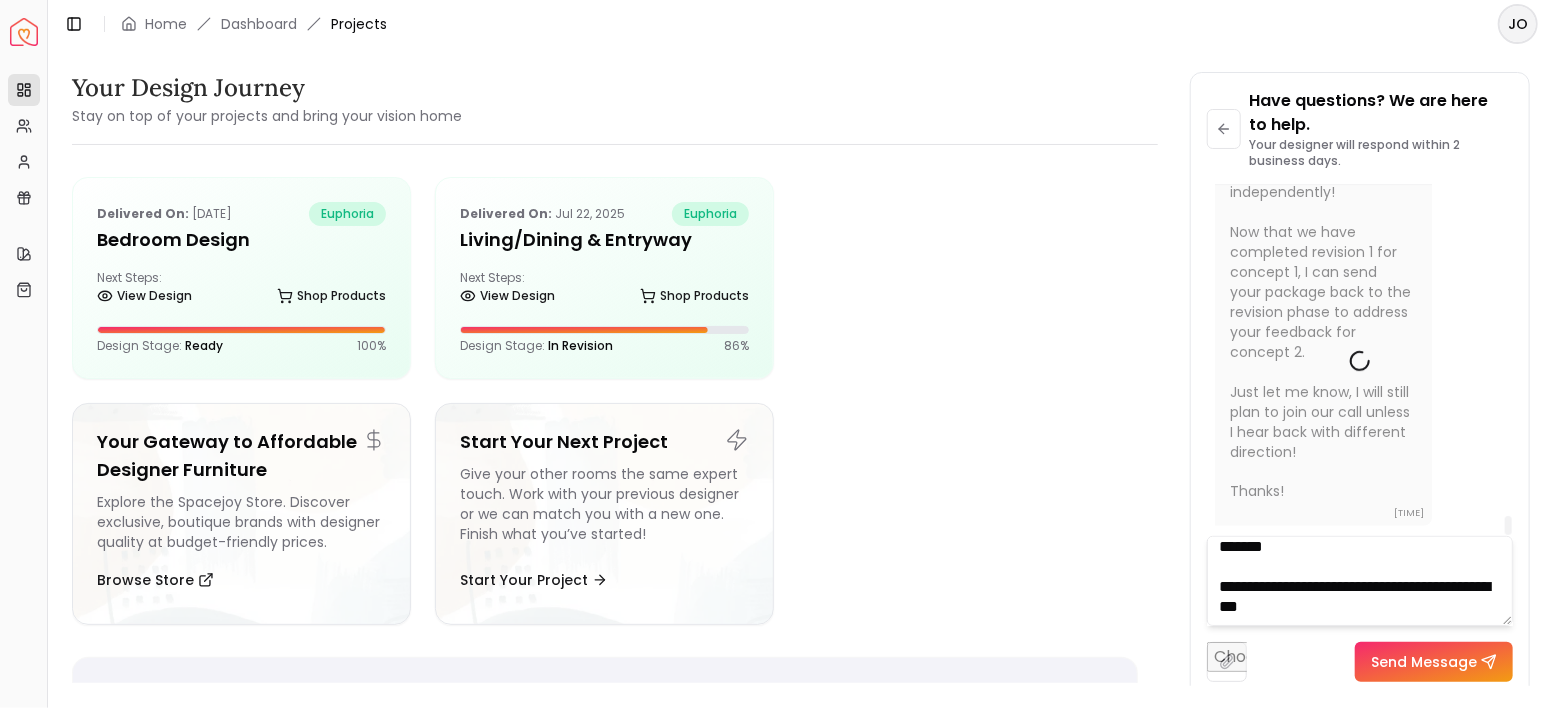 type 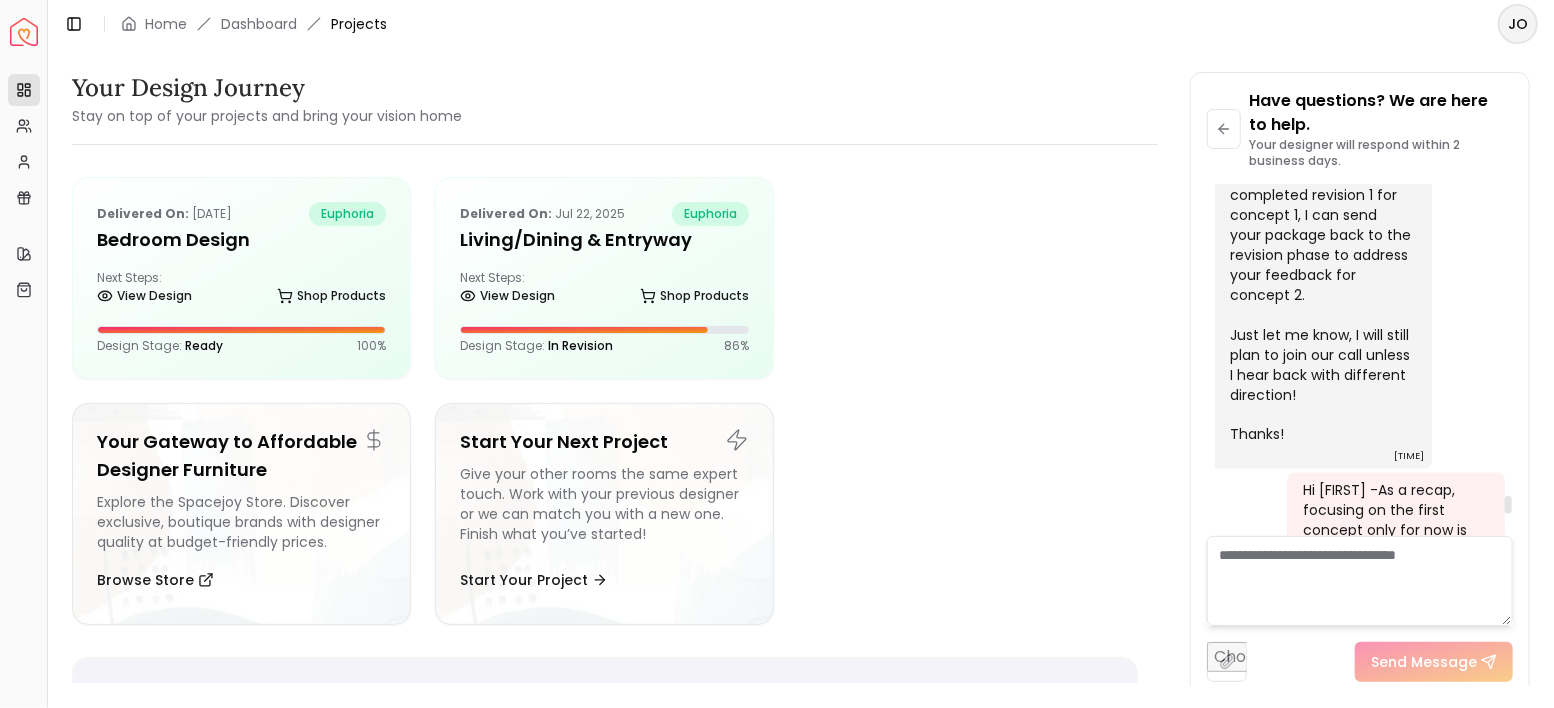 scroll, scrollTop: 0, scrollLeft: 0, axis: both 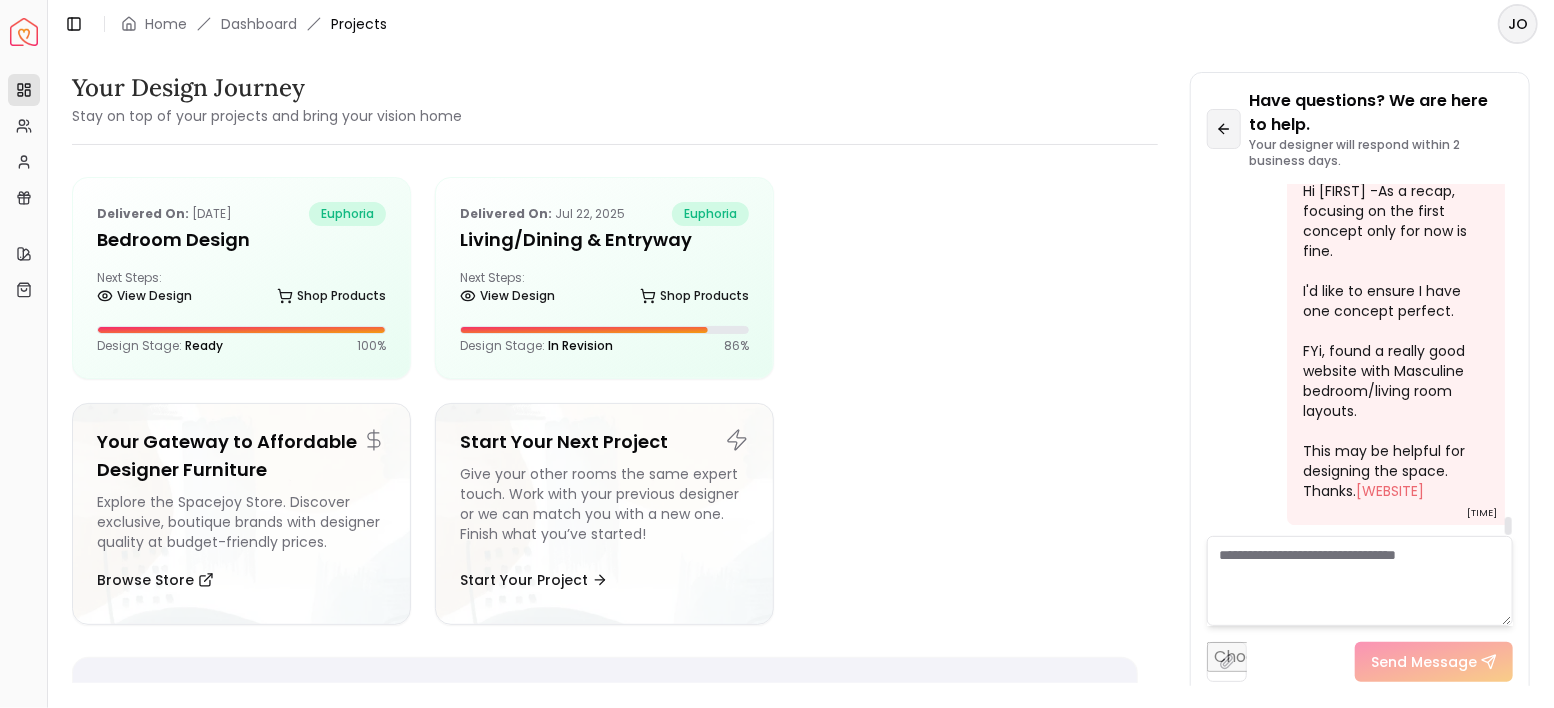 click 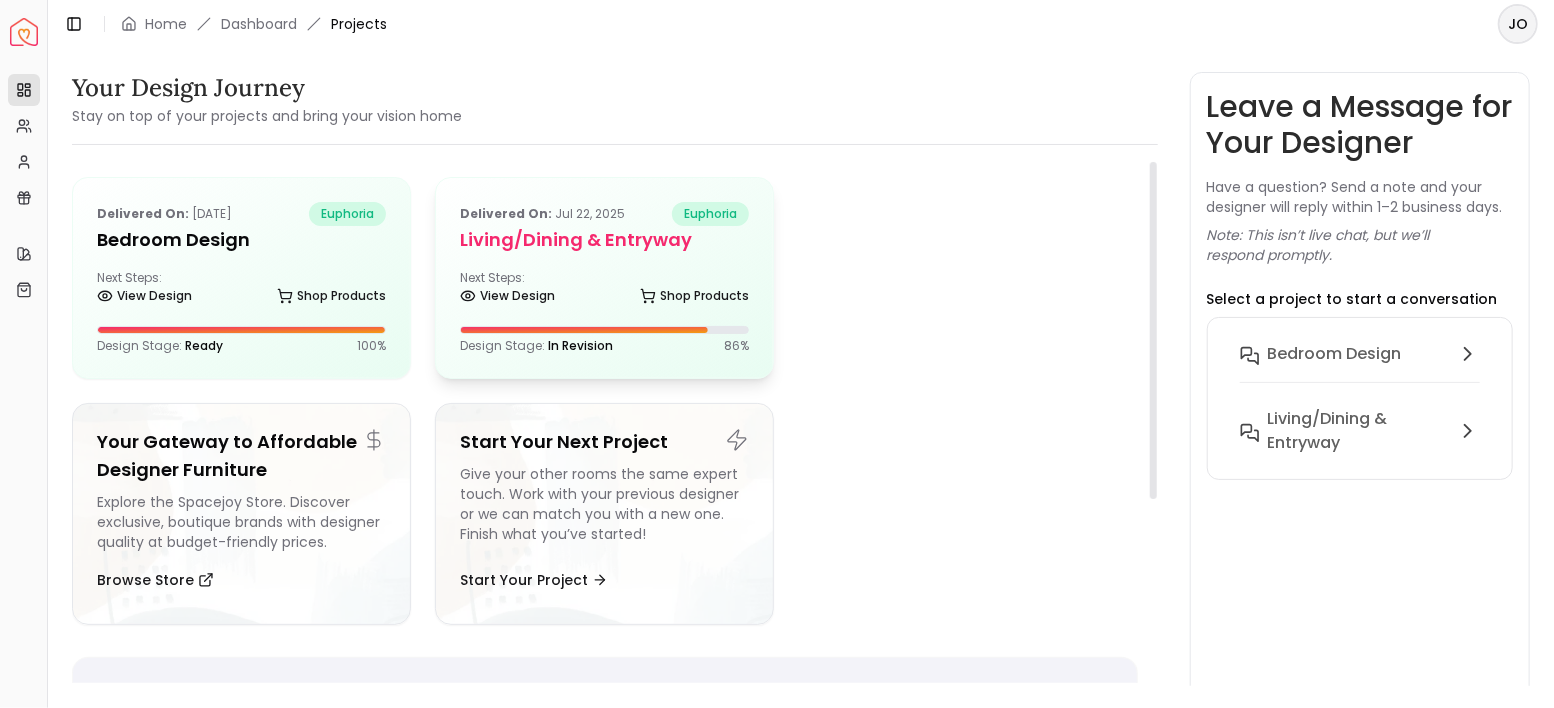 click on "Delivered on:   [DATE] euphoria Living/Dining & Entryway Next Steps: View Design Shop Products Design Stage:   In Revision 86 %" at bounding box center (604, 278) 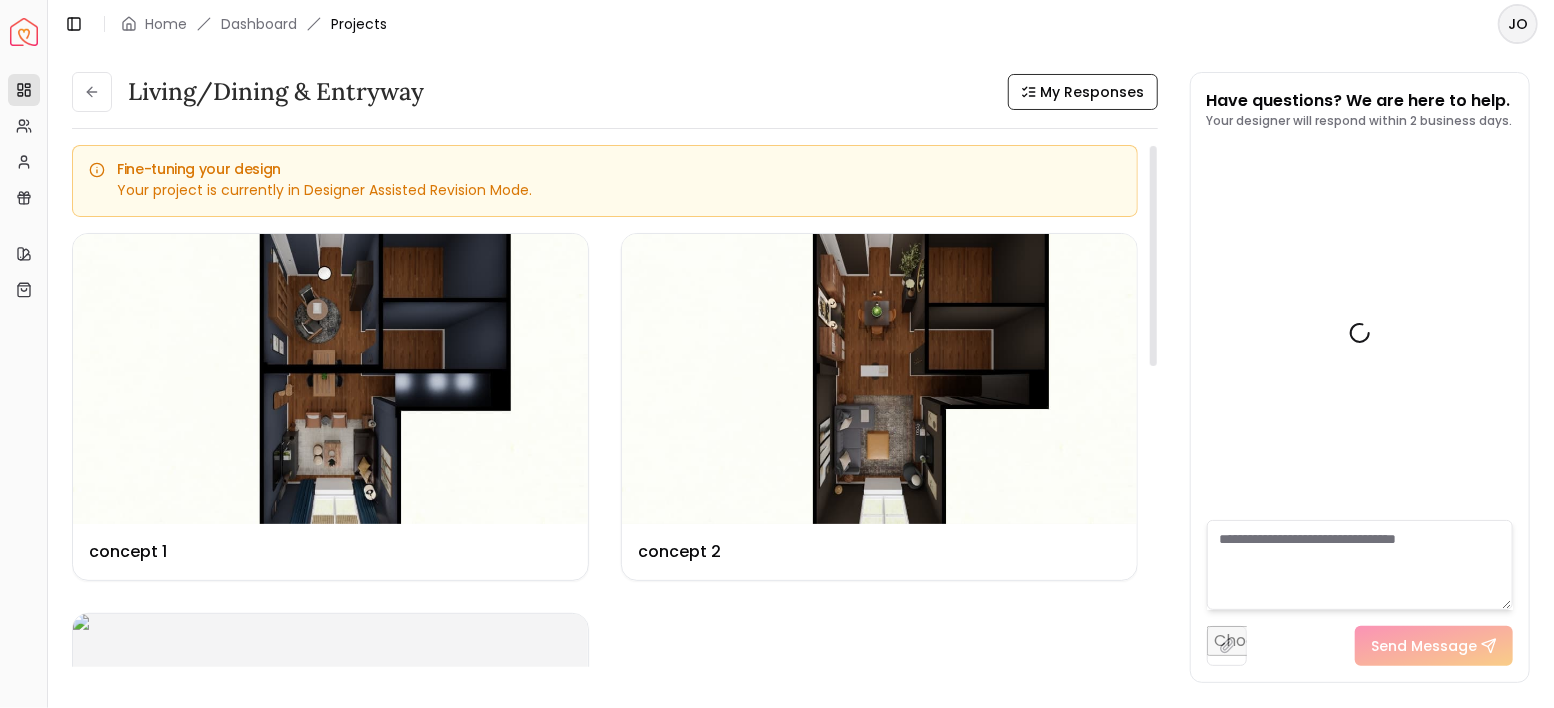 scroll, scrollTop: 4519, scrollLeft: 0, axis: vertical 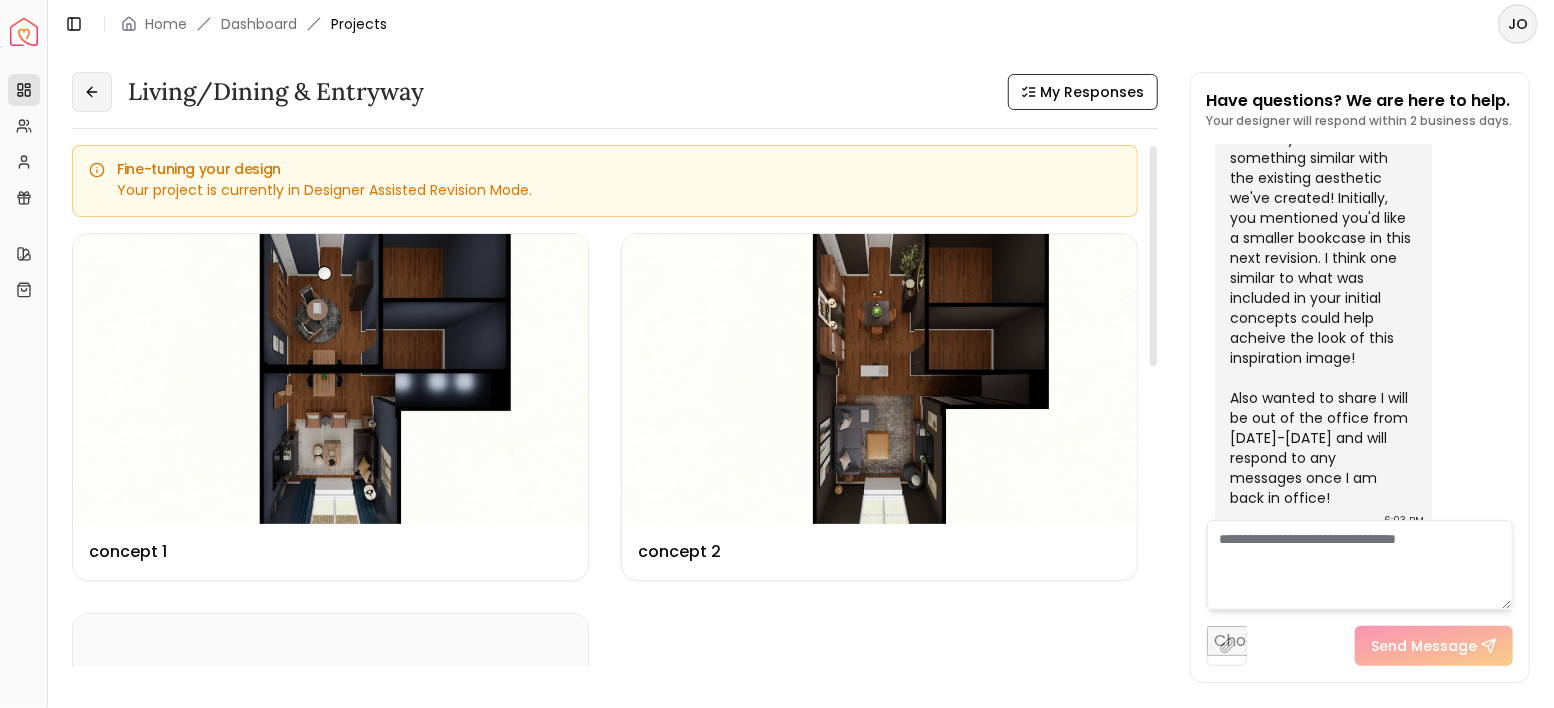 click at bounding box center [92, 92] 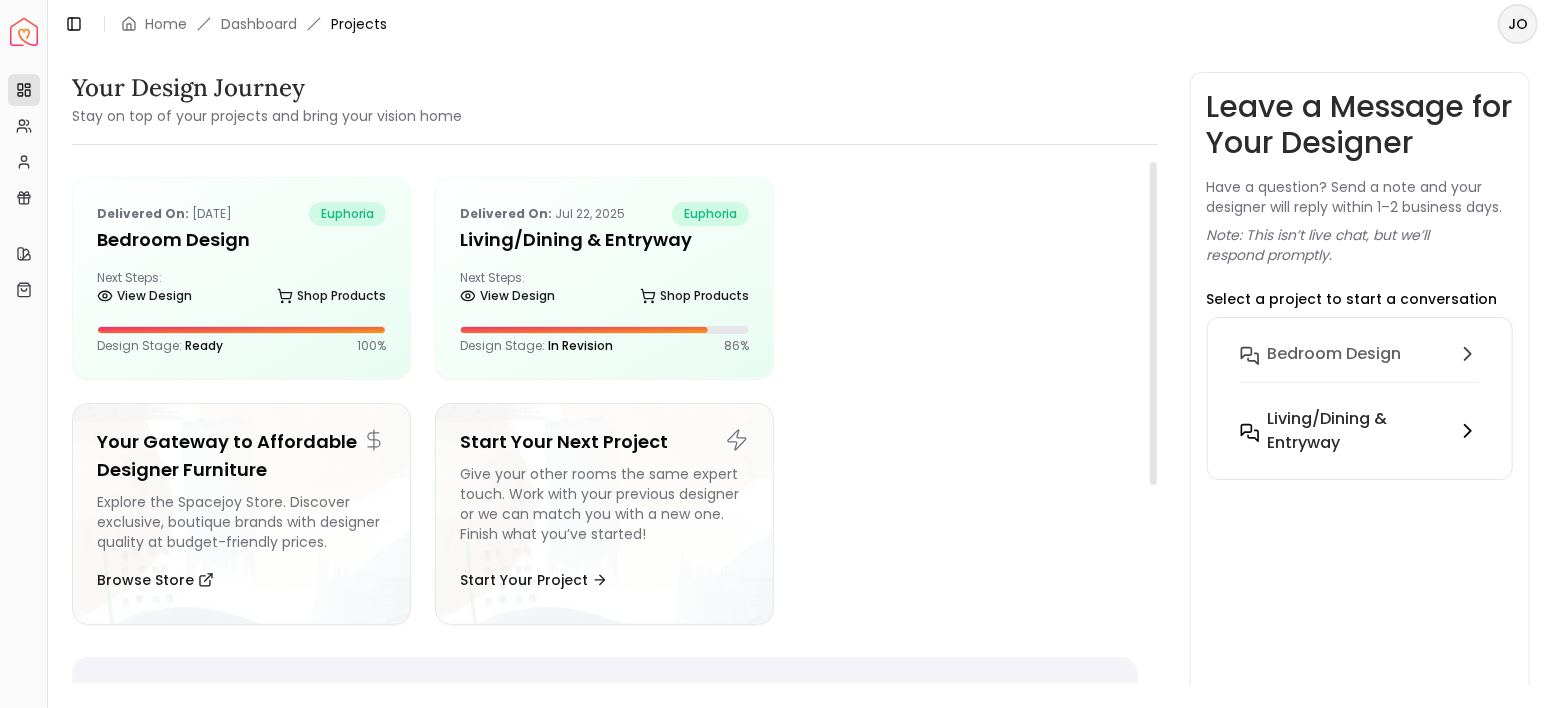 click on "Living/Dining & Entryway" at bounding box center [1358, 431] 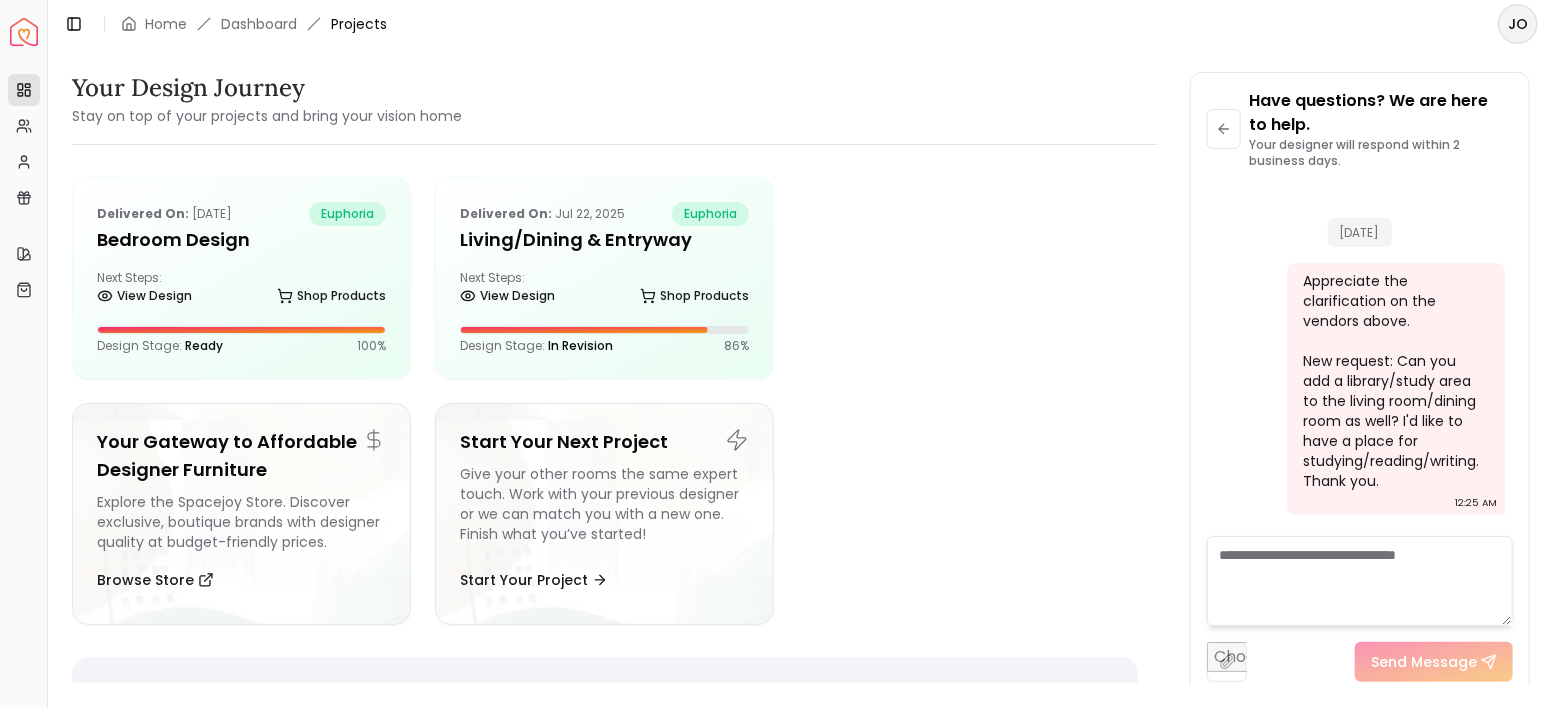 scroll, scrollTop: 4543, scrollLeft: 0, axis: vertical 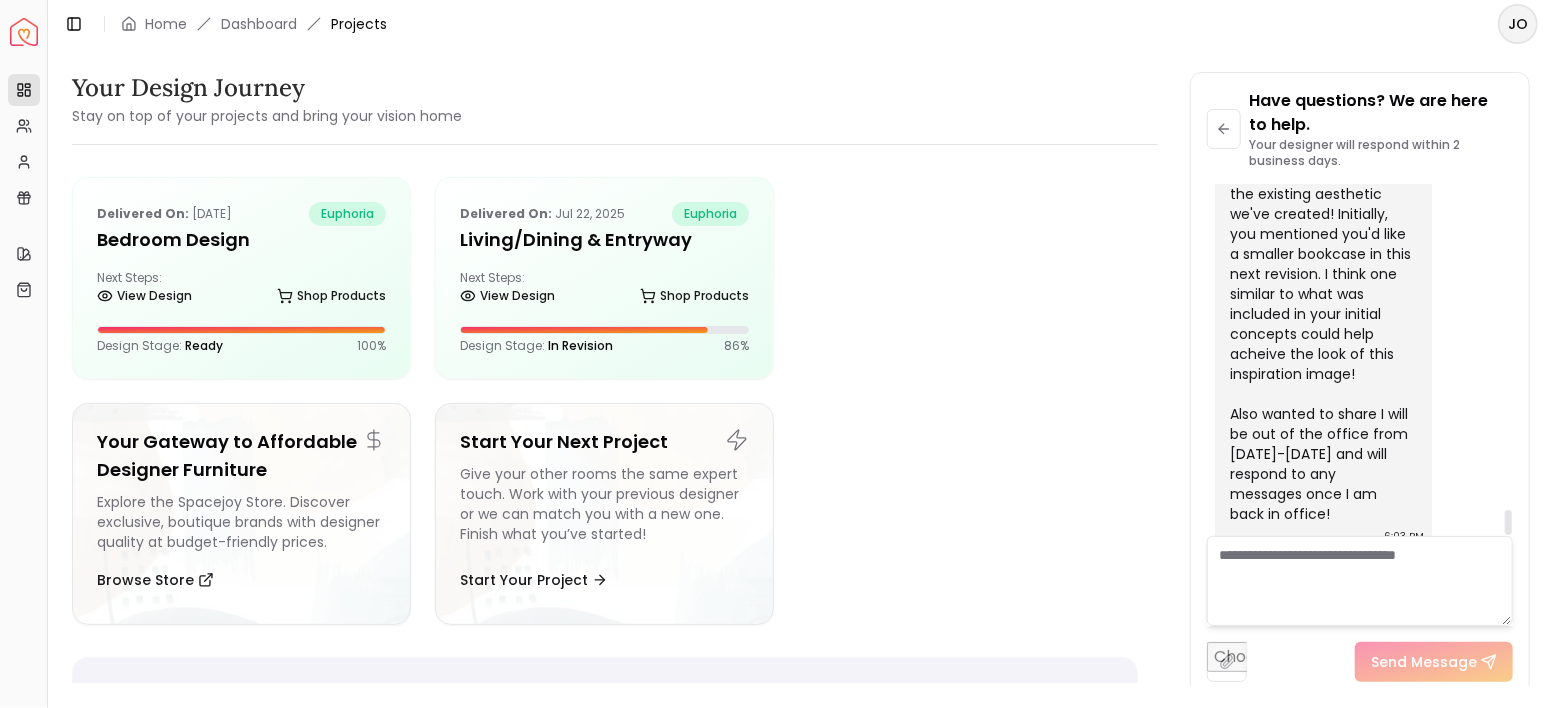 click at bounding box center [1360, 581] 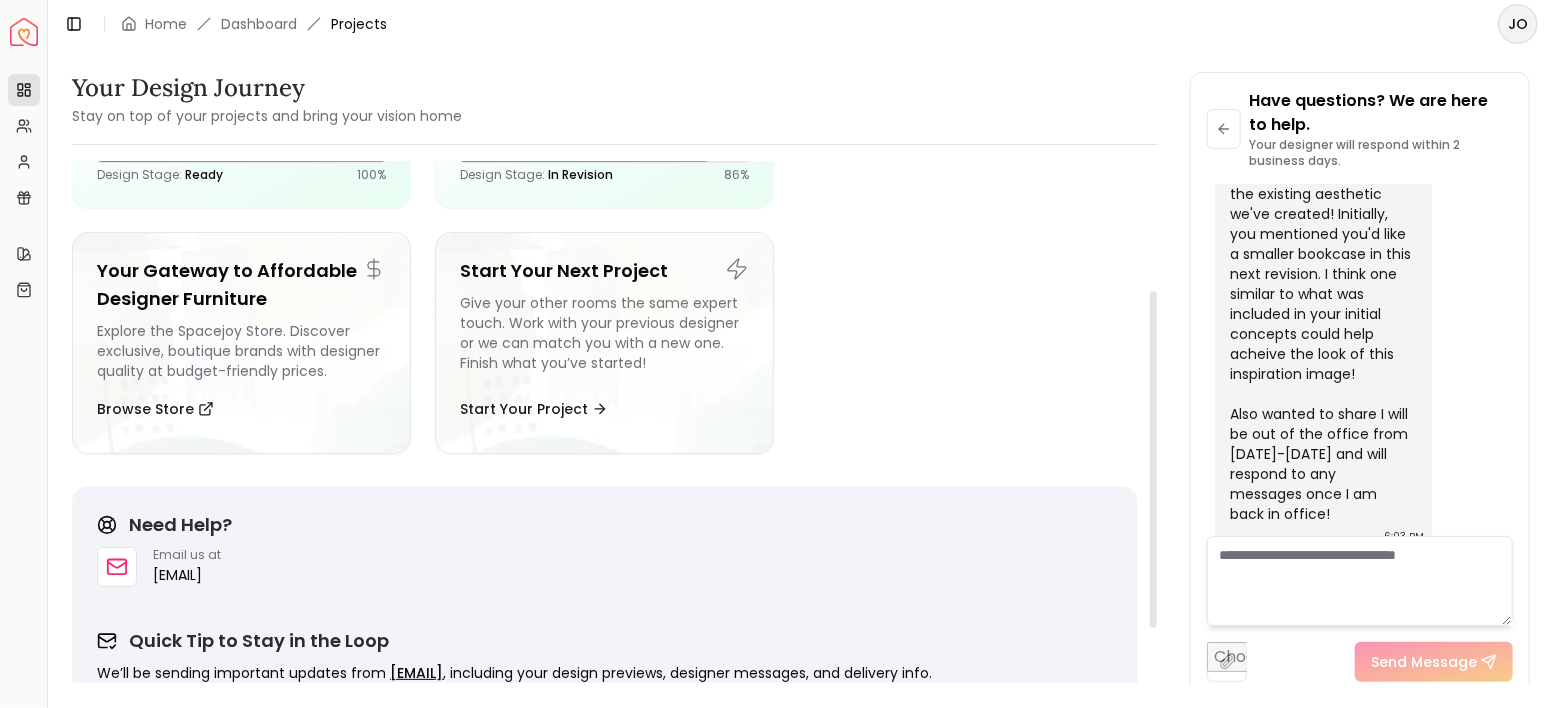 scroll, scrollTop: 200, scrollLeft: 0, axis: vertical 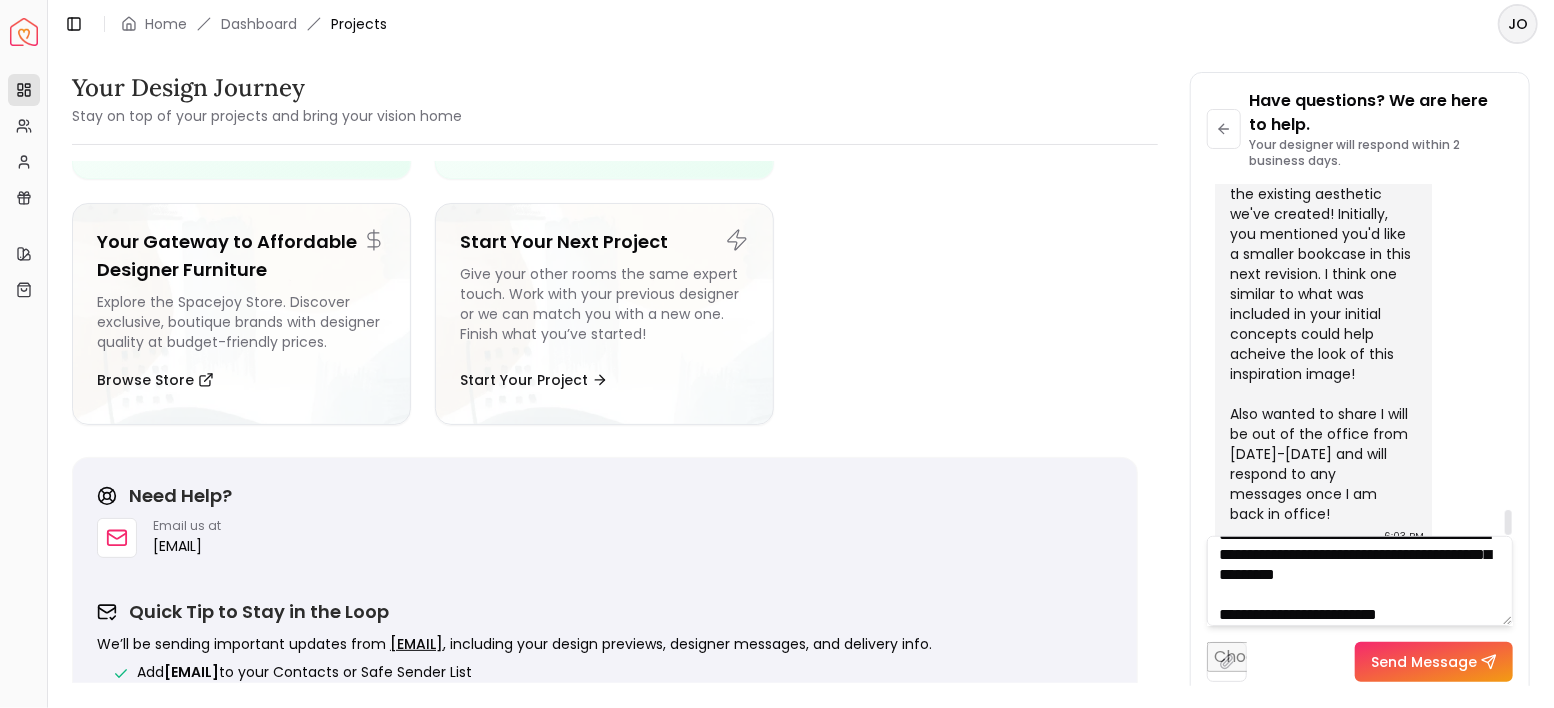 type on "**********" 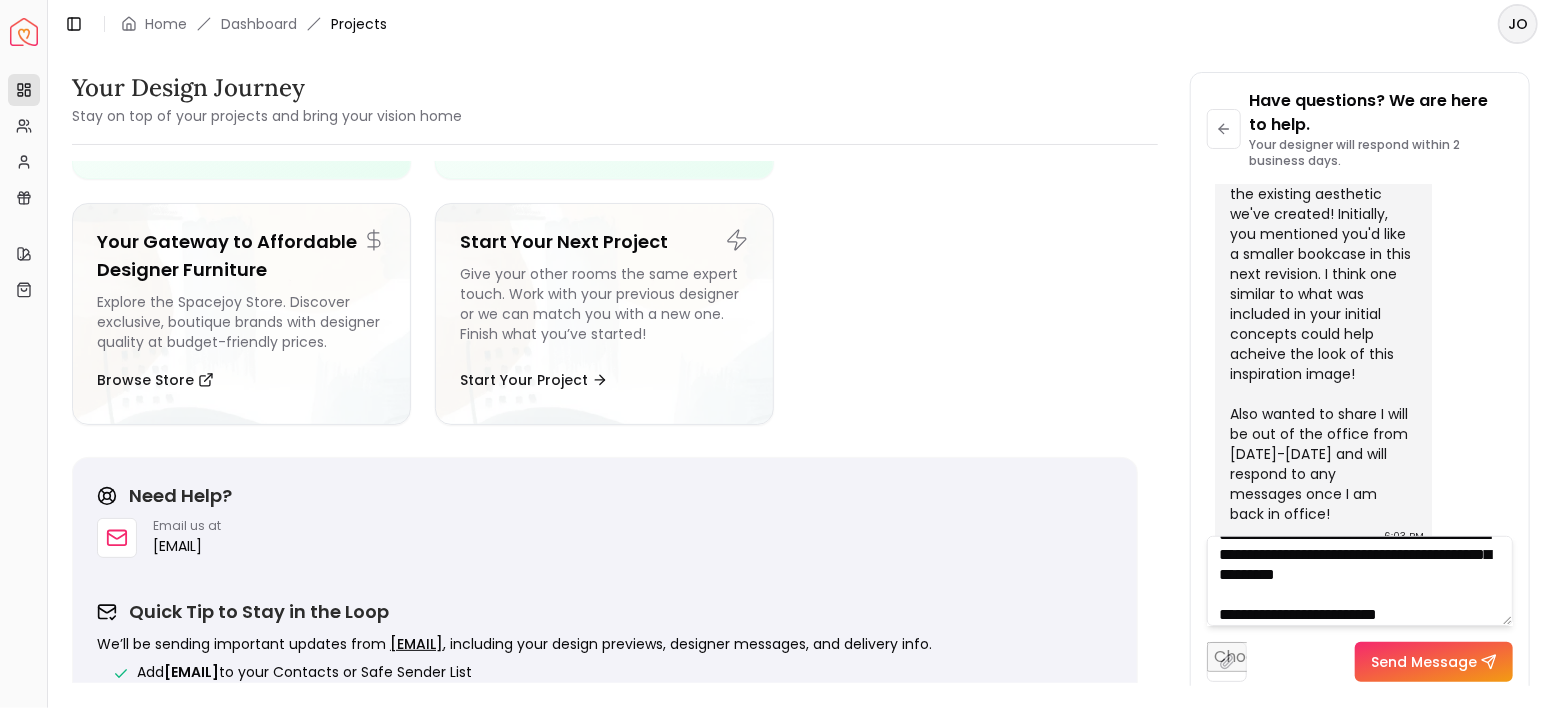 type on "**********" 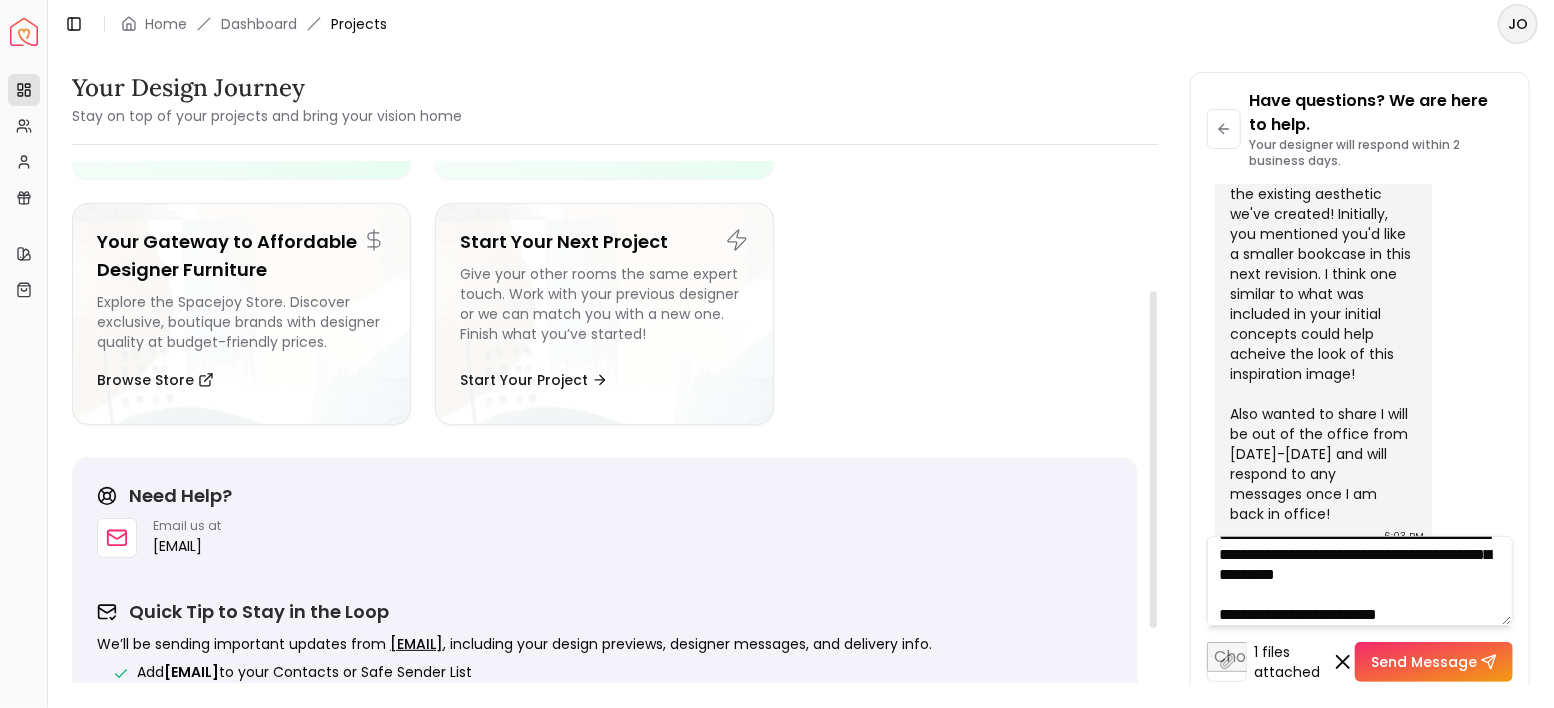click on "**********" at bounding box center (1360, 581) 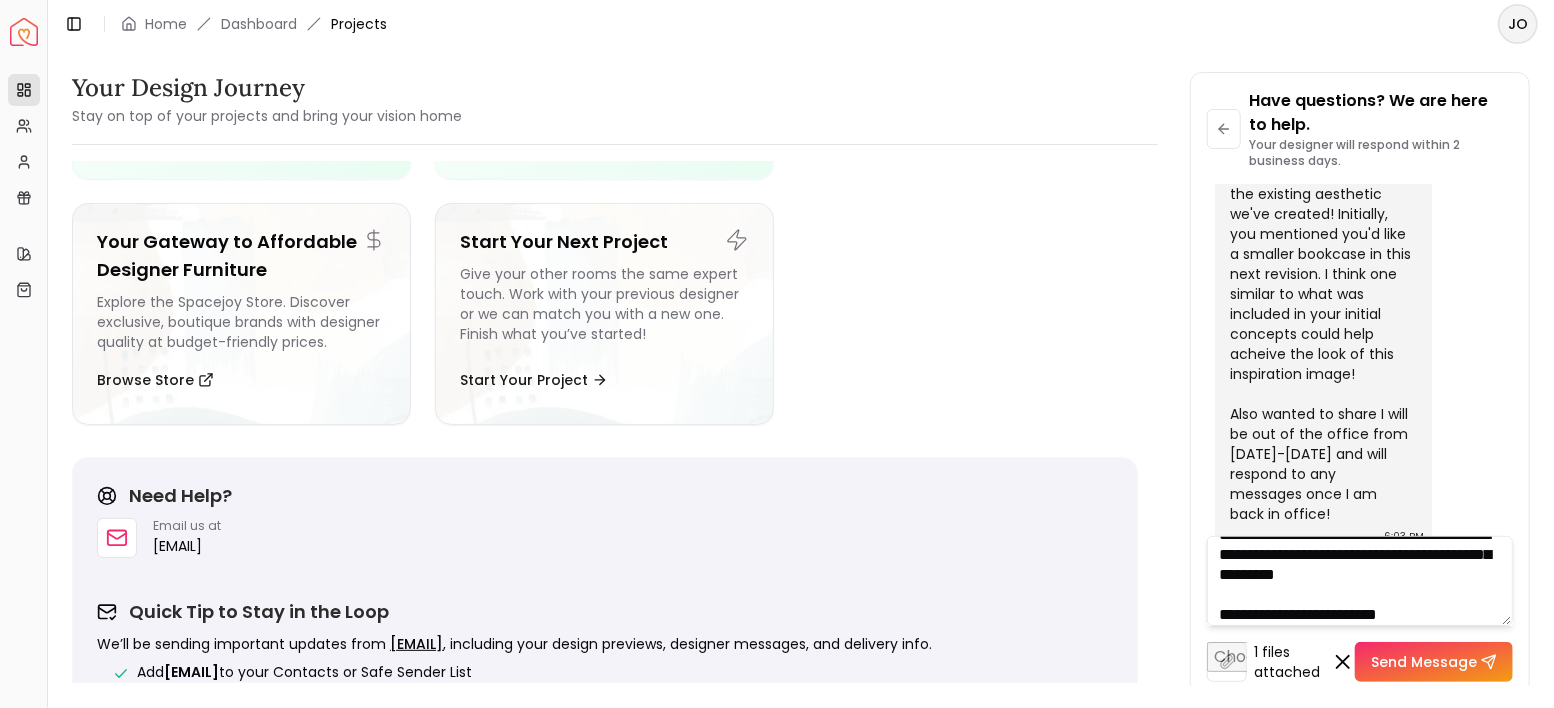 scroll, scrollTop: 0, scrollLeft: 0, axis: both 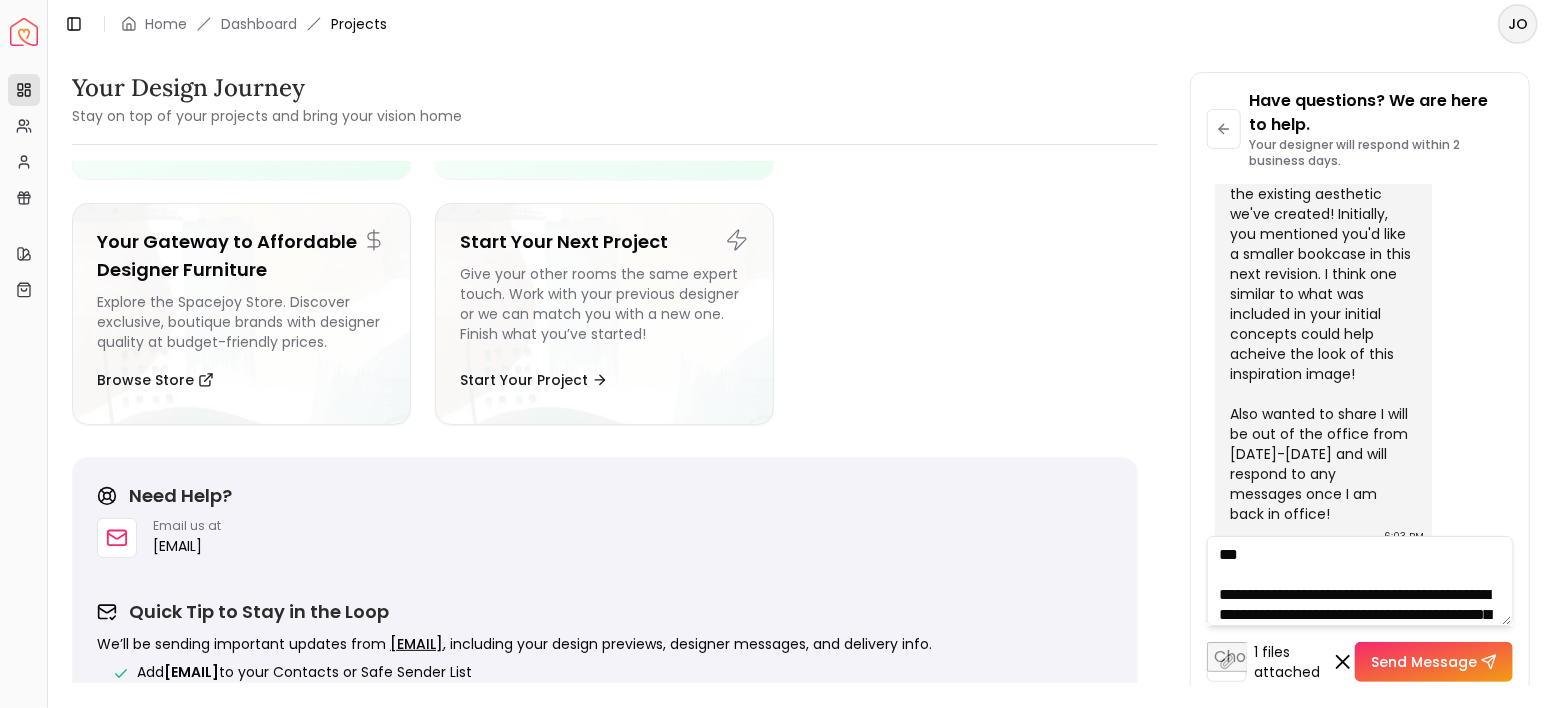 click on "**********" at bounding box center (1360, 581) 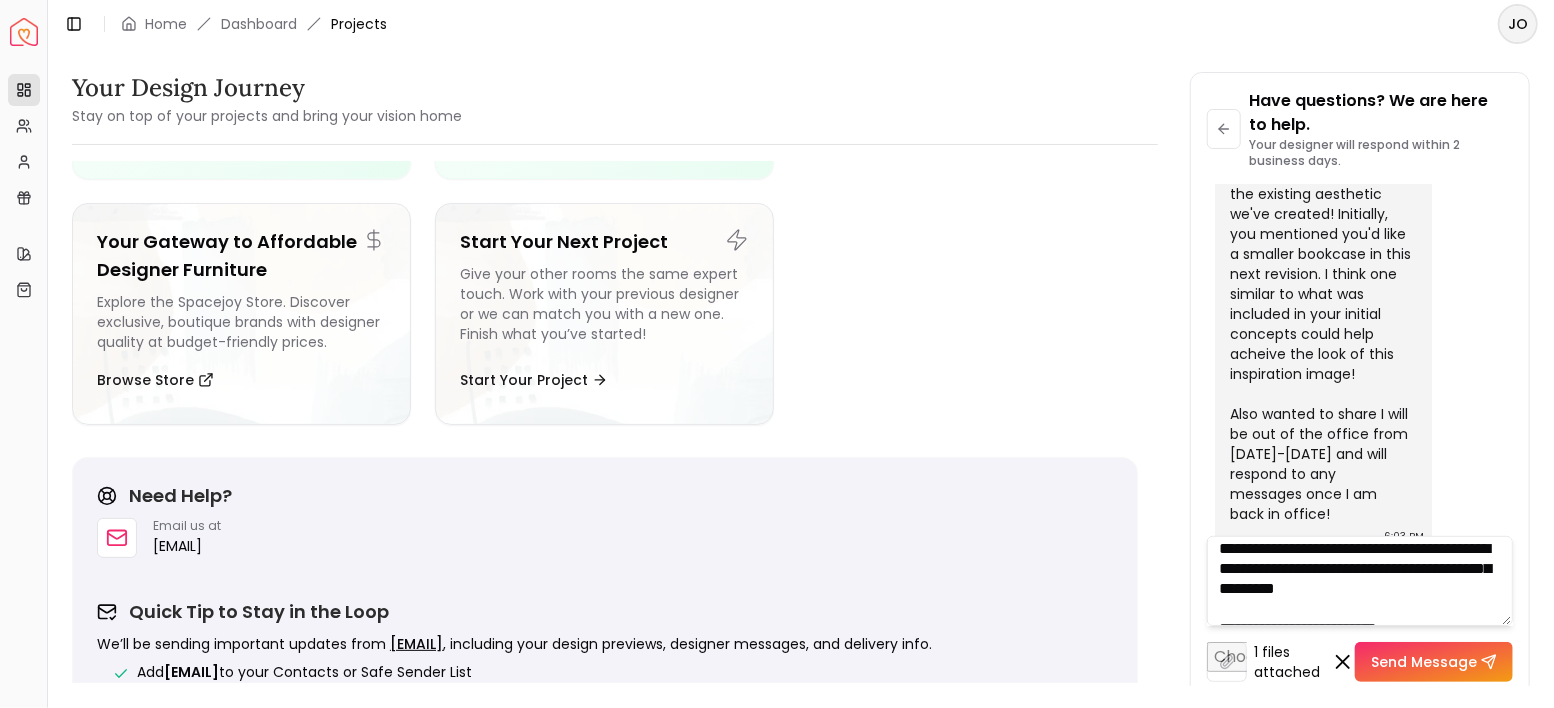 scroll, scrollTop: 66, scrollLeft: 0, axis: vertical 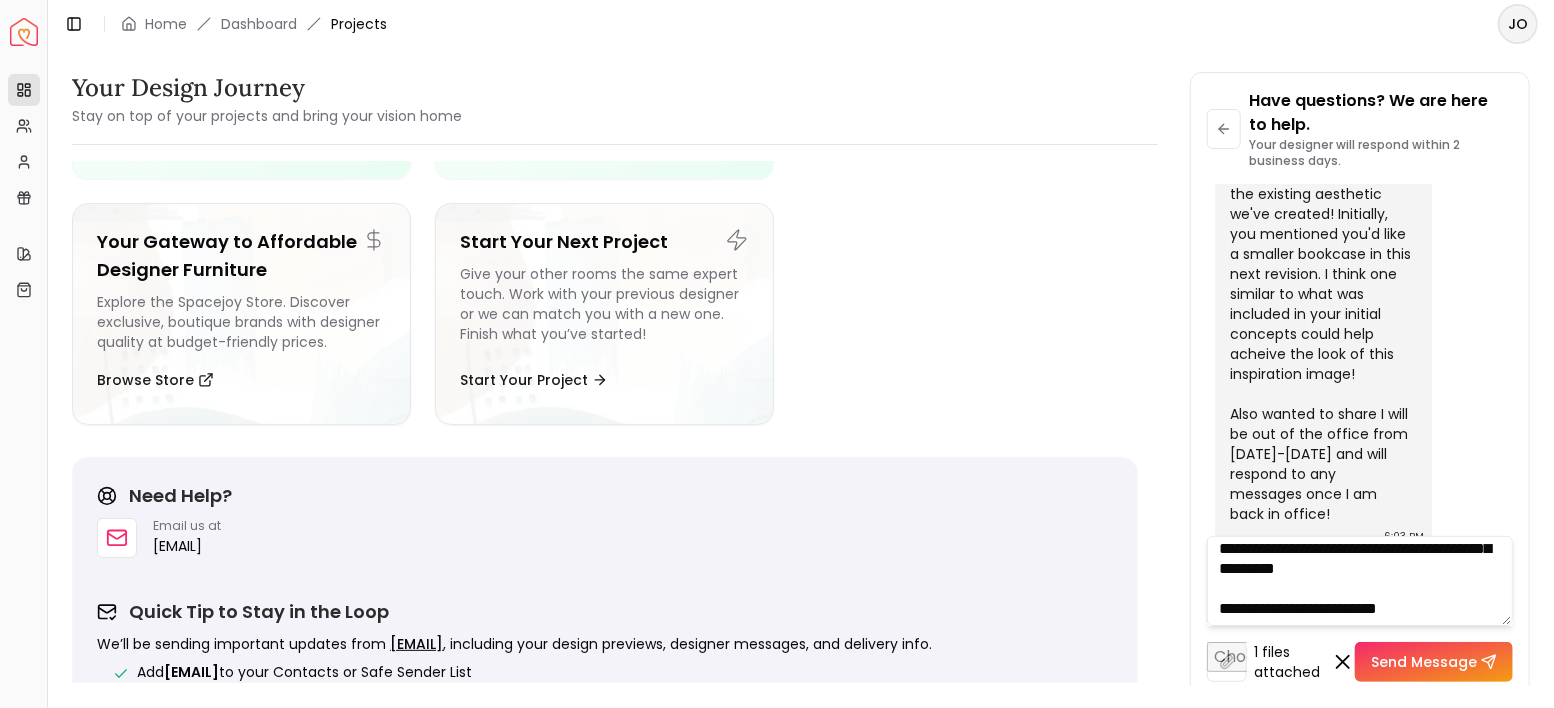 click on "**********" at bounding box center [1360, 581] 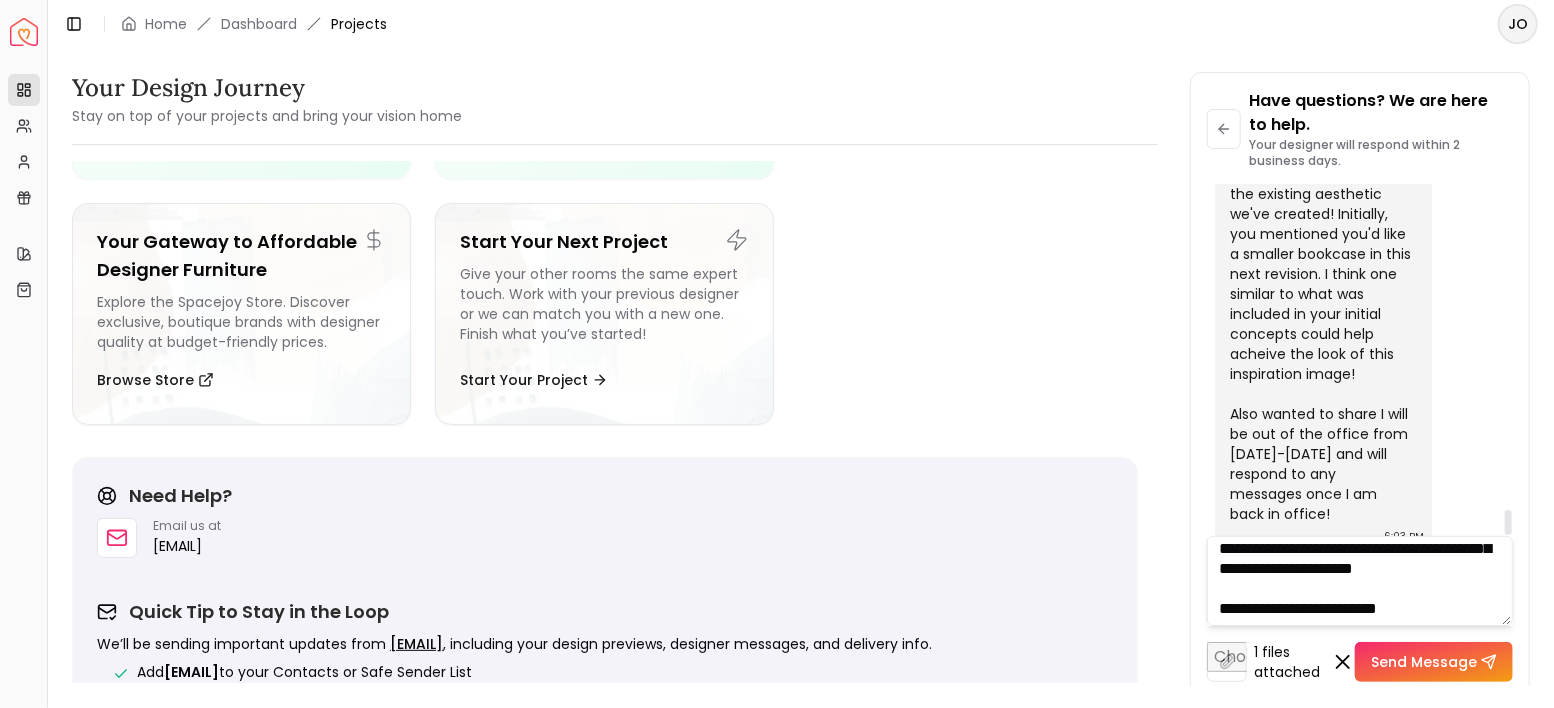 type on "**********" 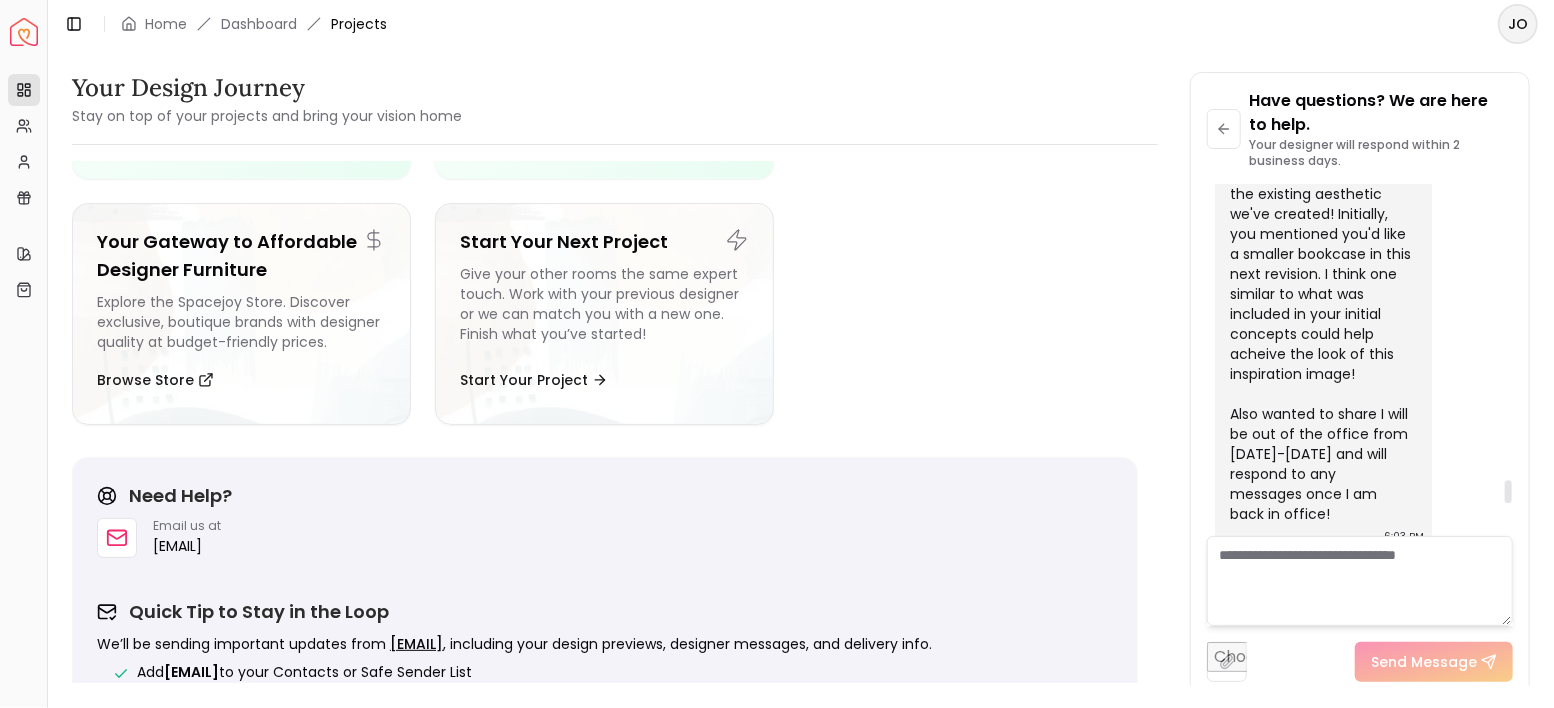 scroll, scrollTop: 0, scrollLeft: 0, axis: both 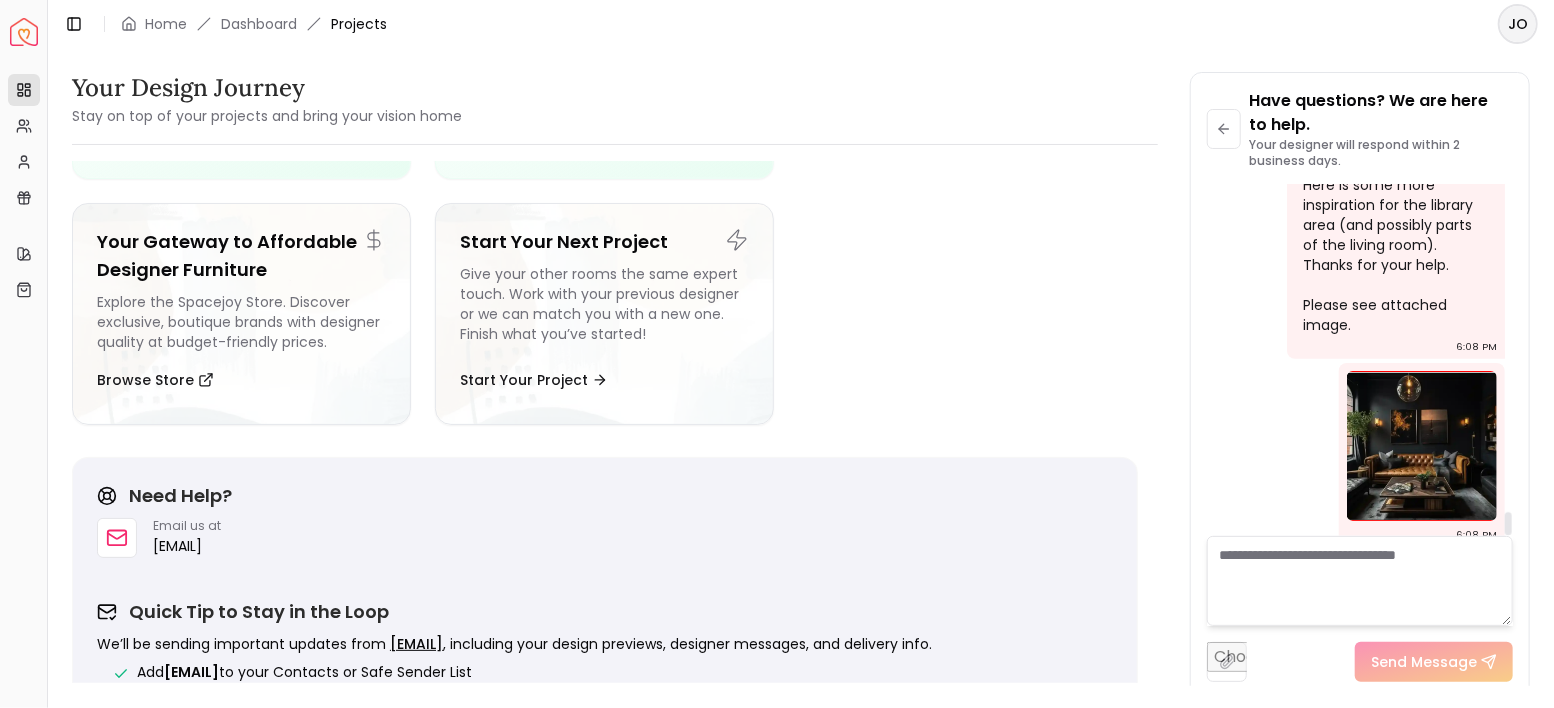 type 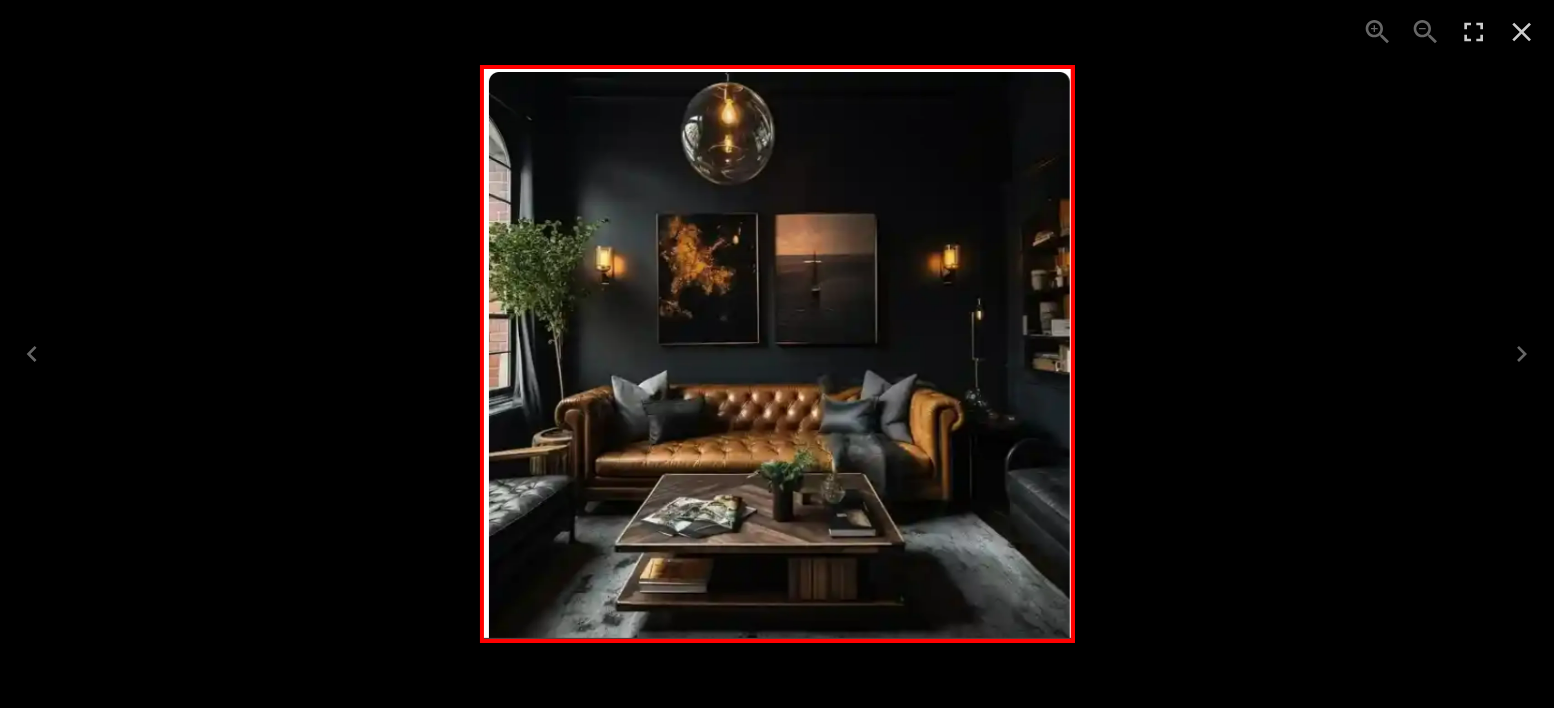 click at bounding box center [777, 354] 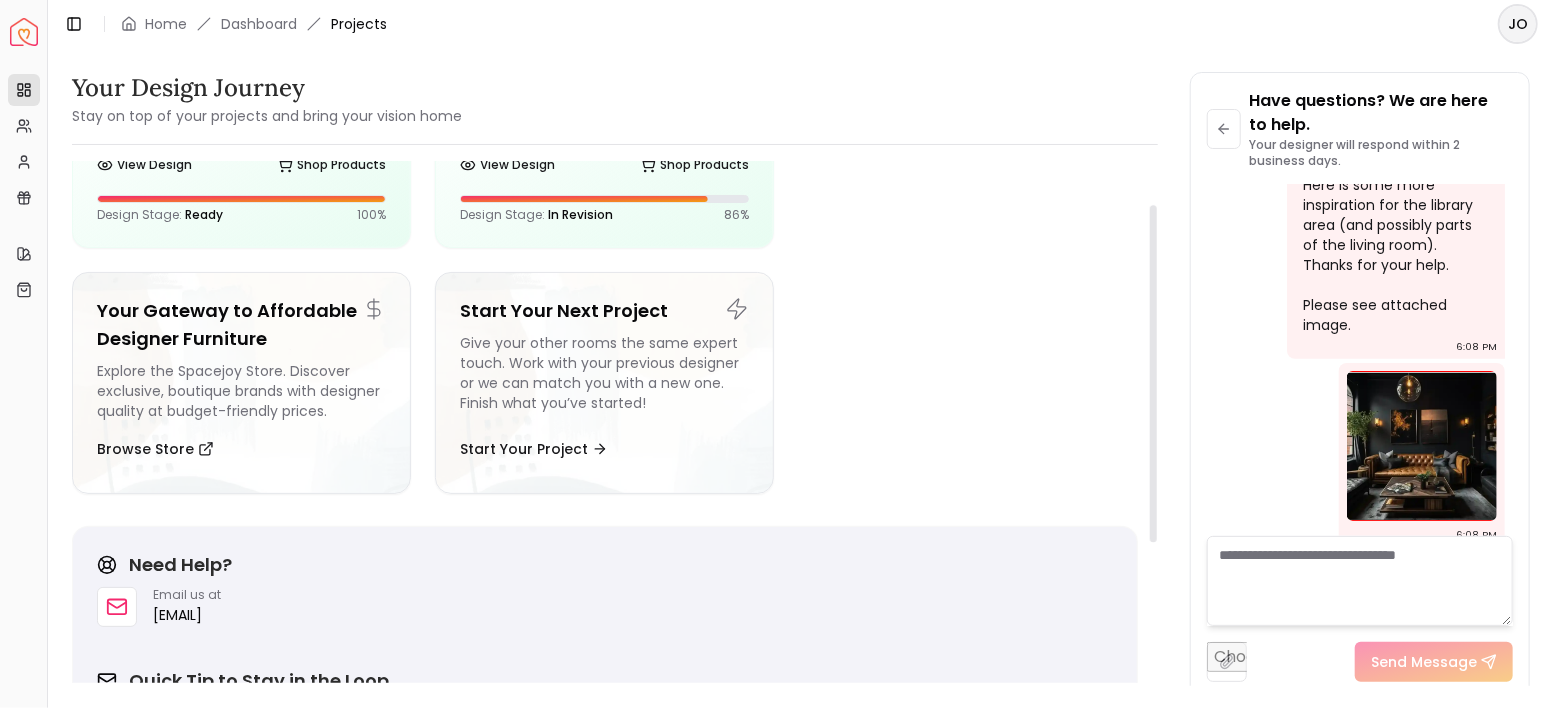 scroll, scrollTop: 66, scrollLeft: 0, axis: vertical 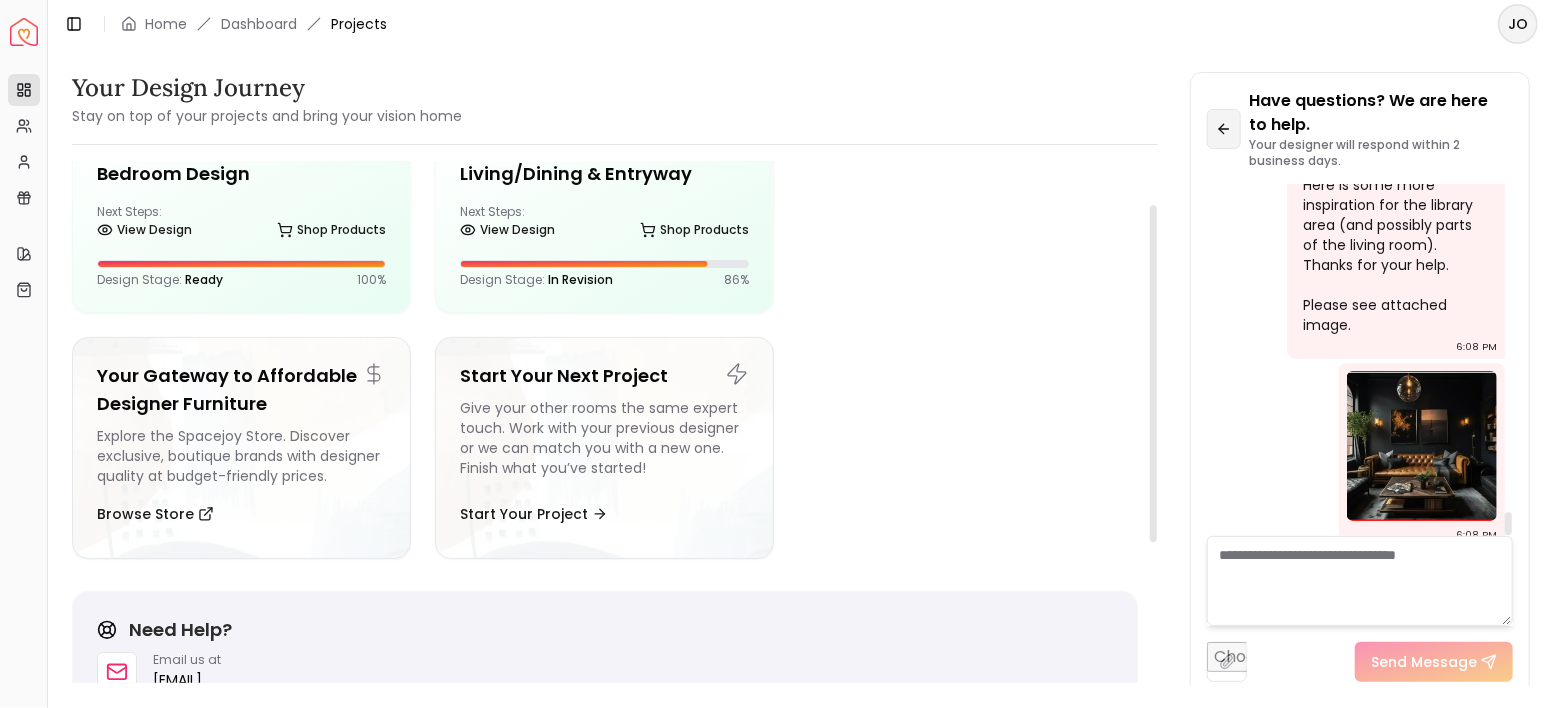 click 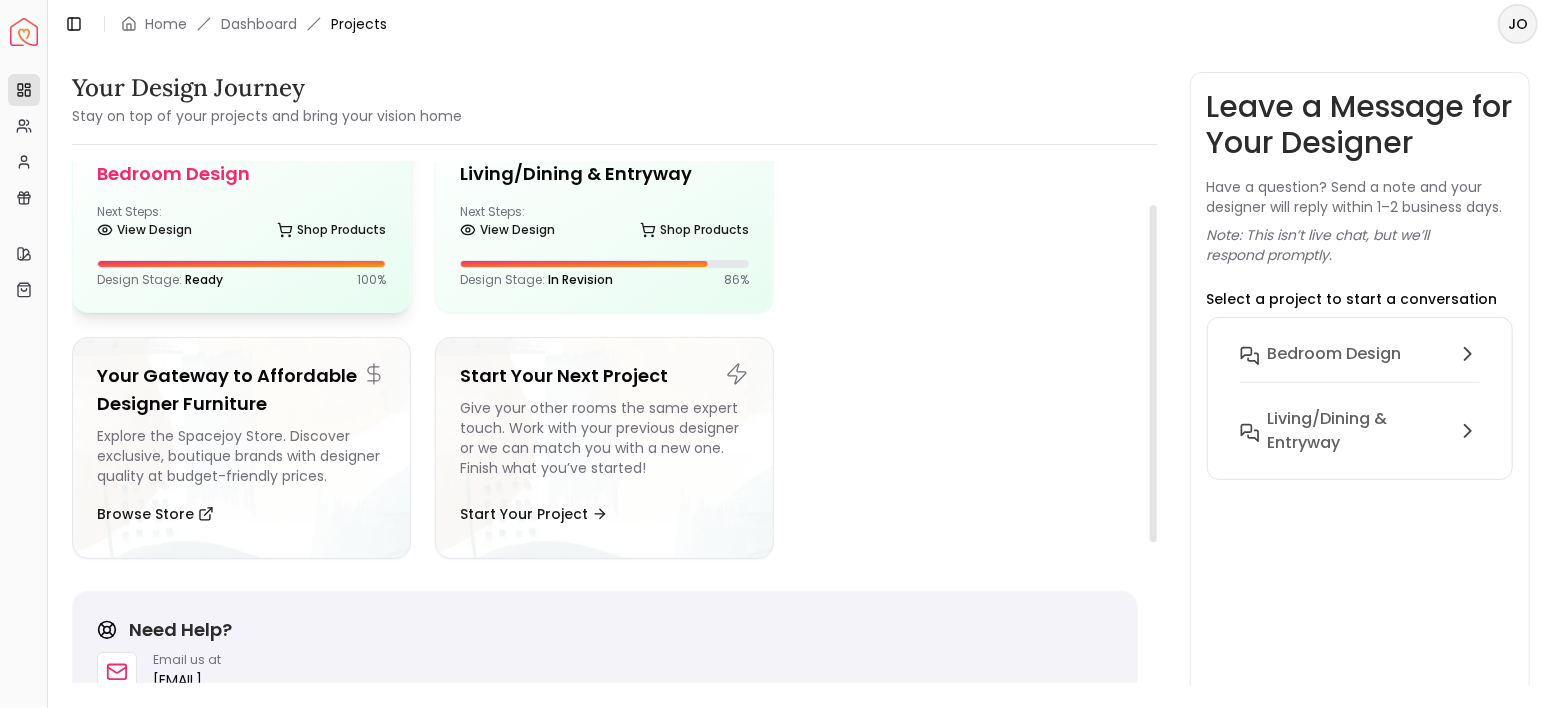 click on "View Design Shop Products" at bounding box center [241, 234] 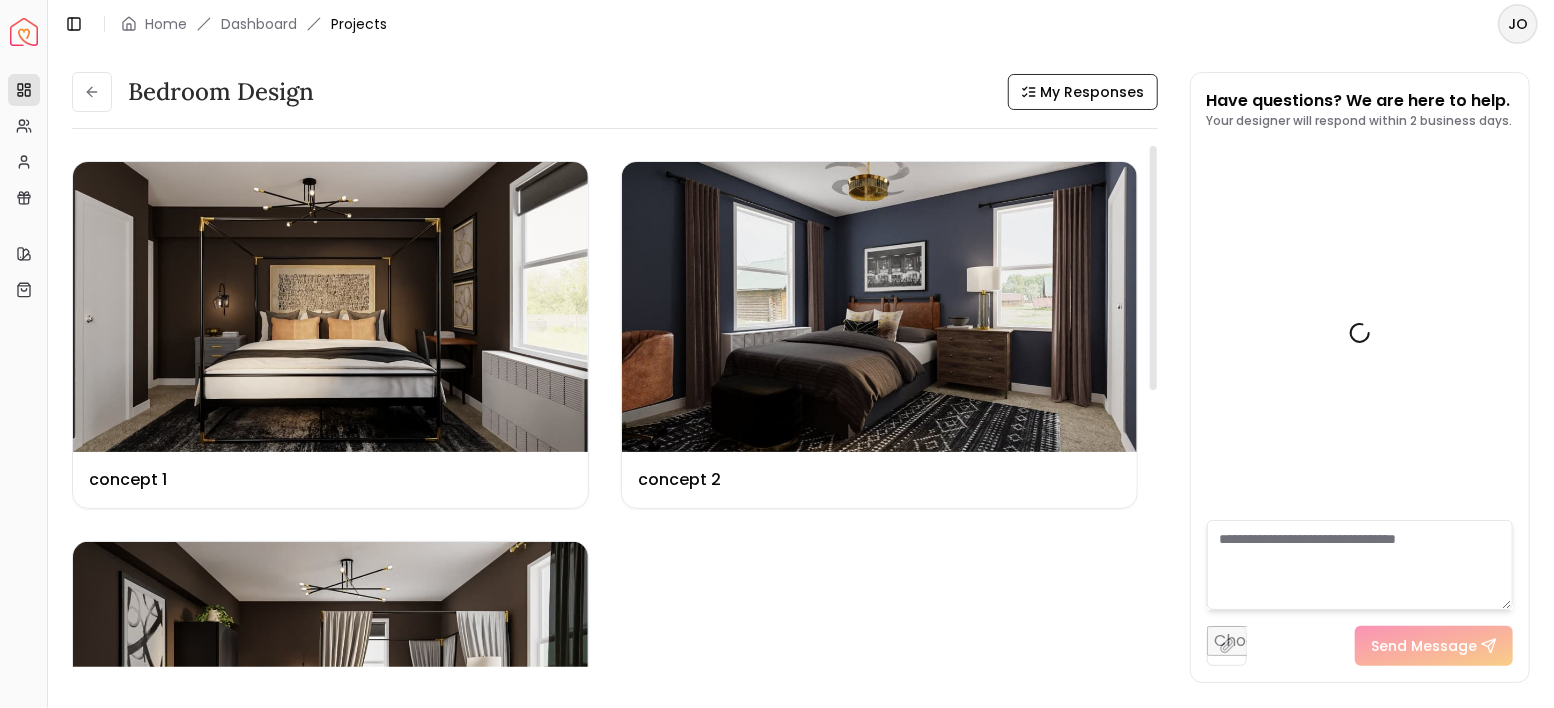 scroll, scrollTop: 5995, scrollLeft: 0, axis: vertical 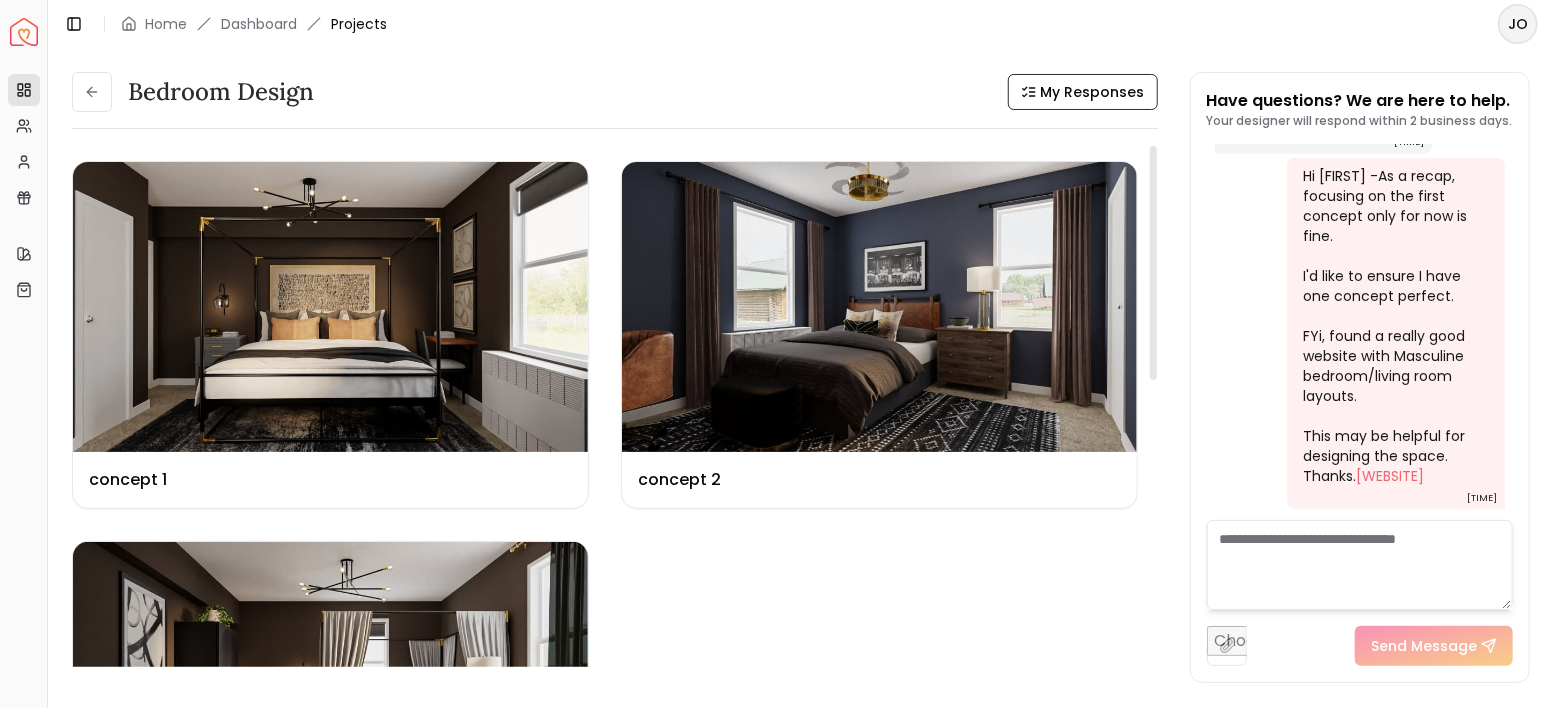 click at bounding box center [1360, 565] 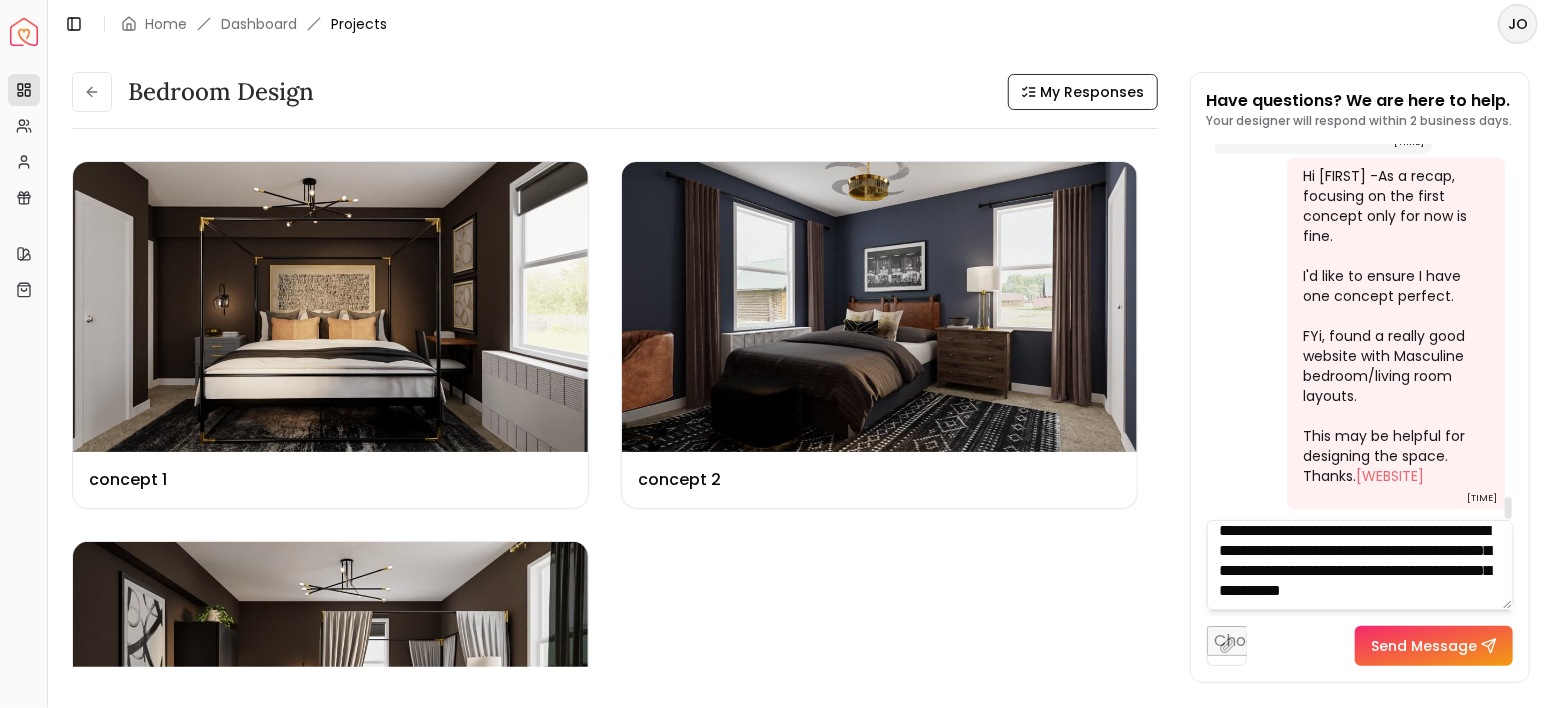 scroll, scrollTop: 100, scrollLeft: 0, axis: vertical 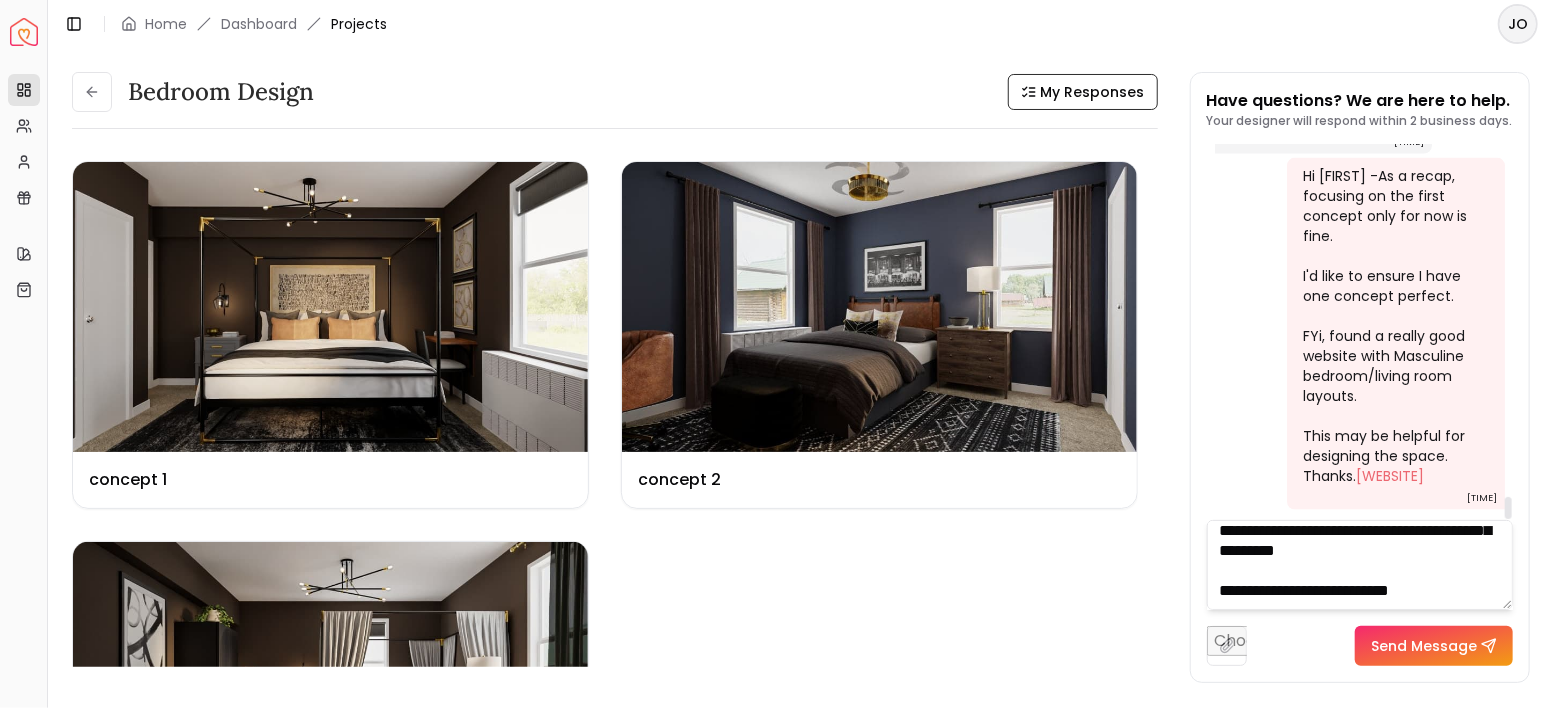 type on "**********" 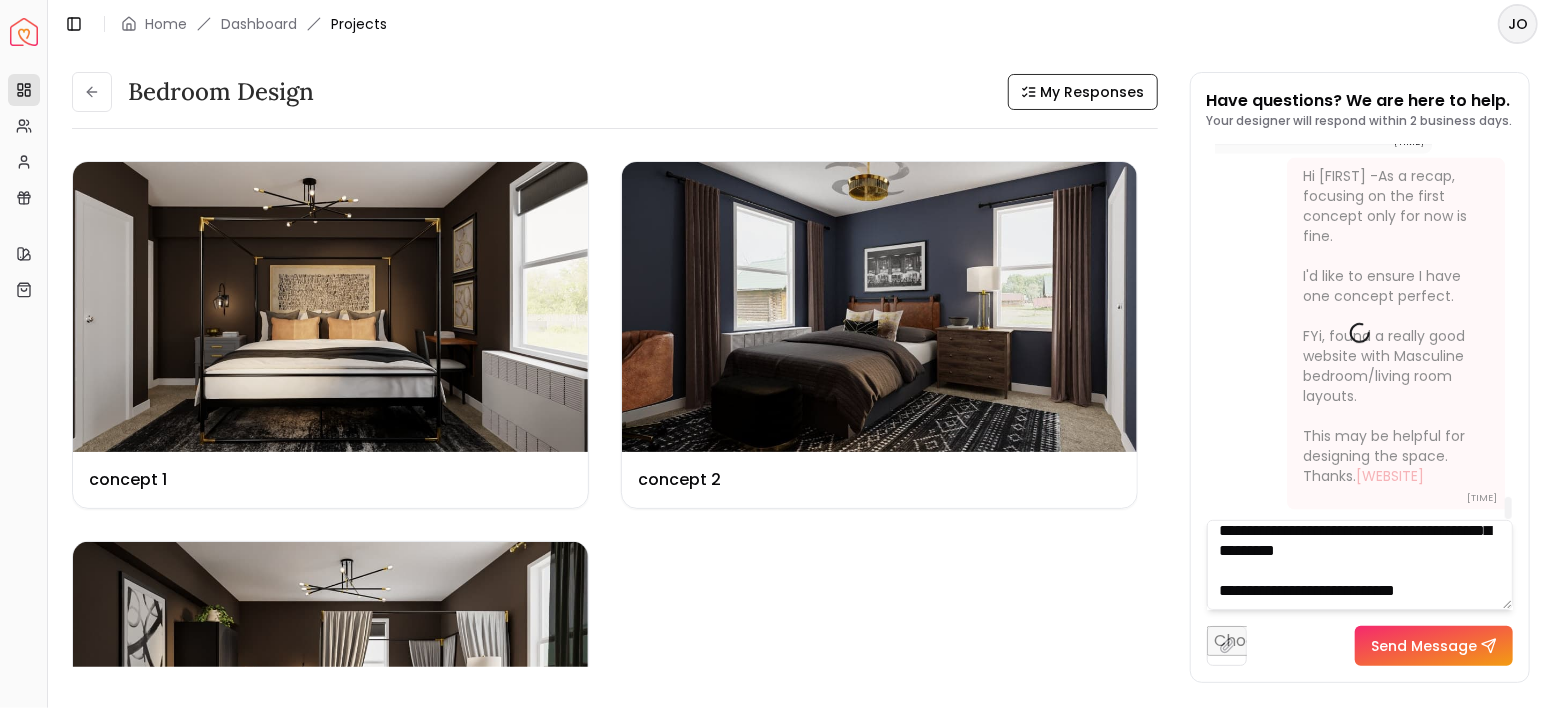 type 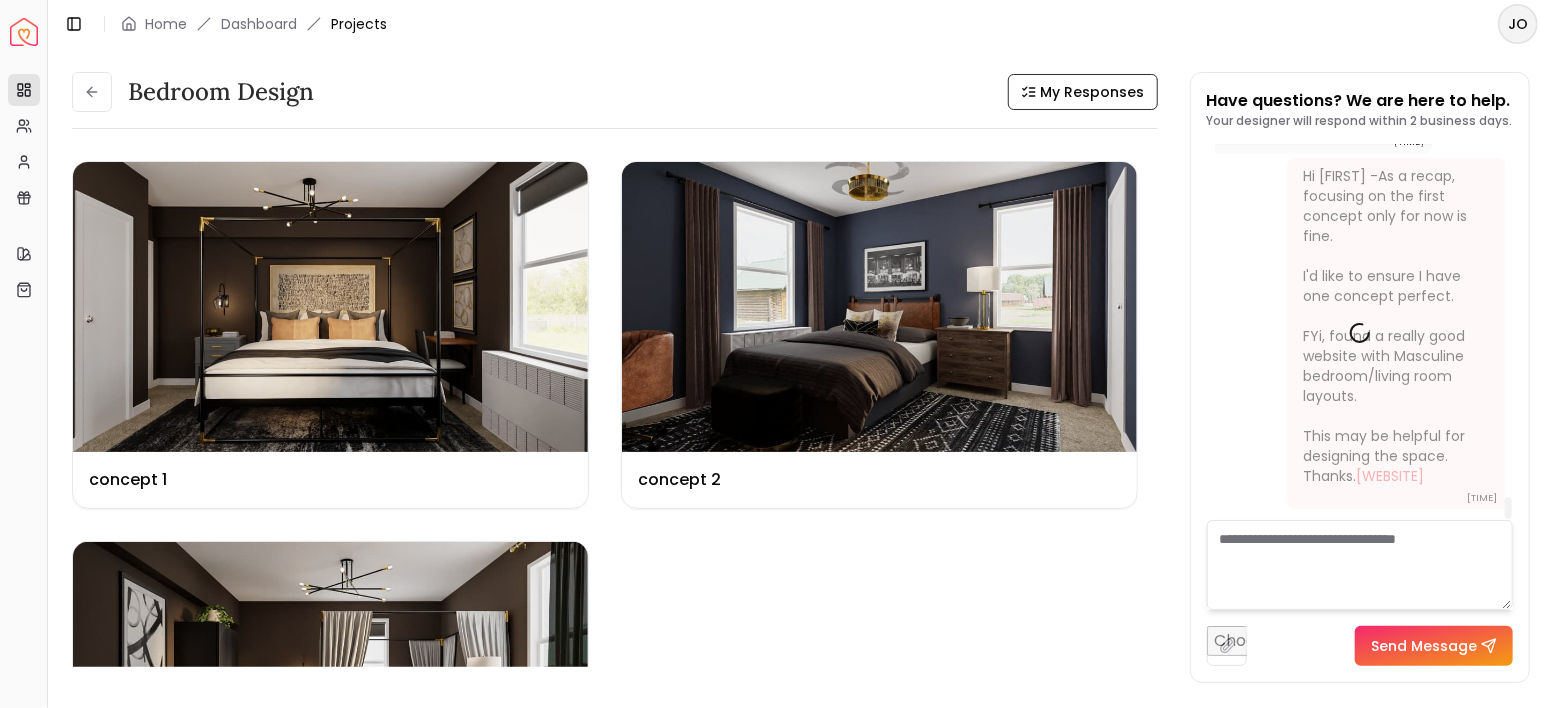 scroll, scrollTop: 0, scrollLeft: 0, axis: both 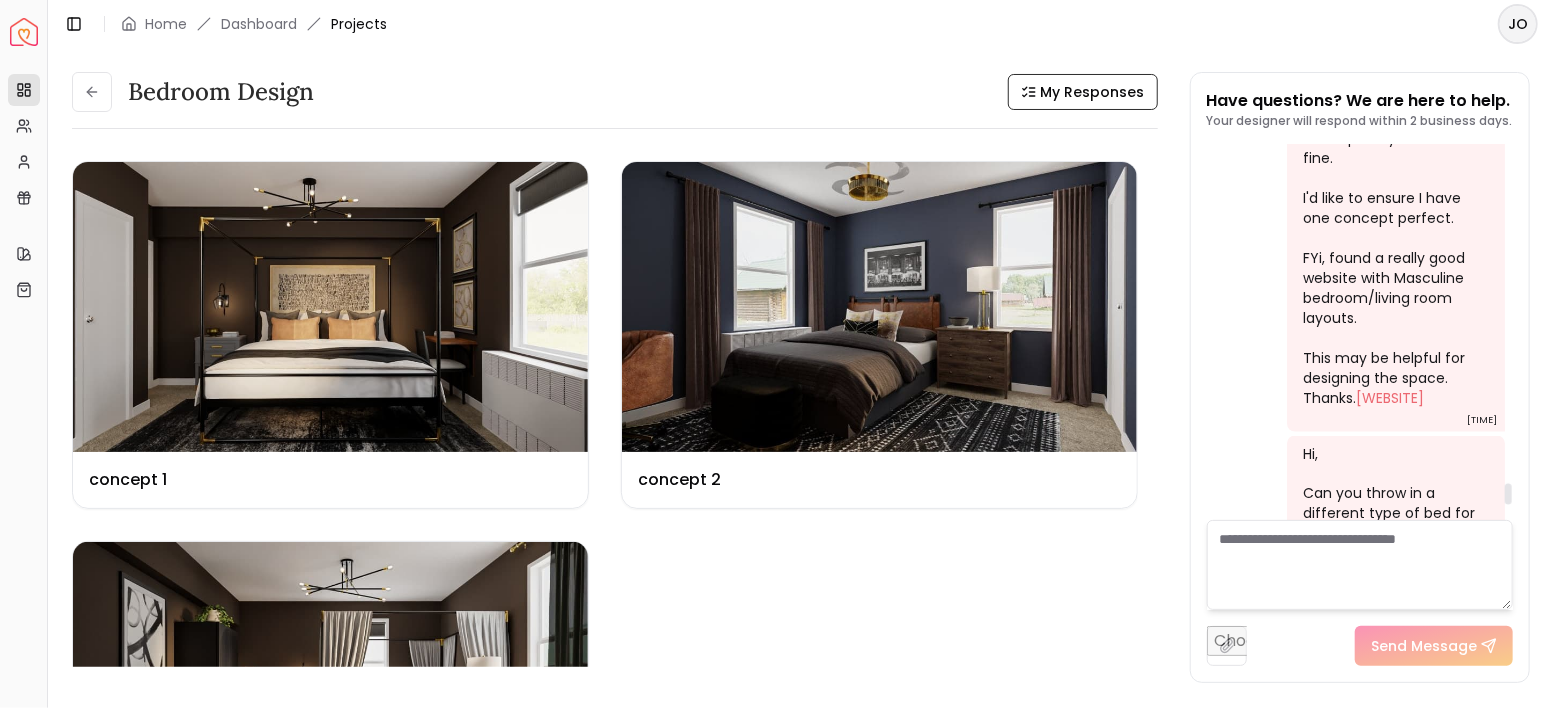 click at bounding box center [1227, 646] 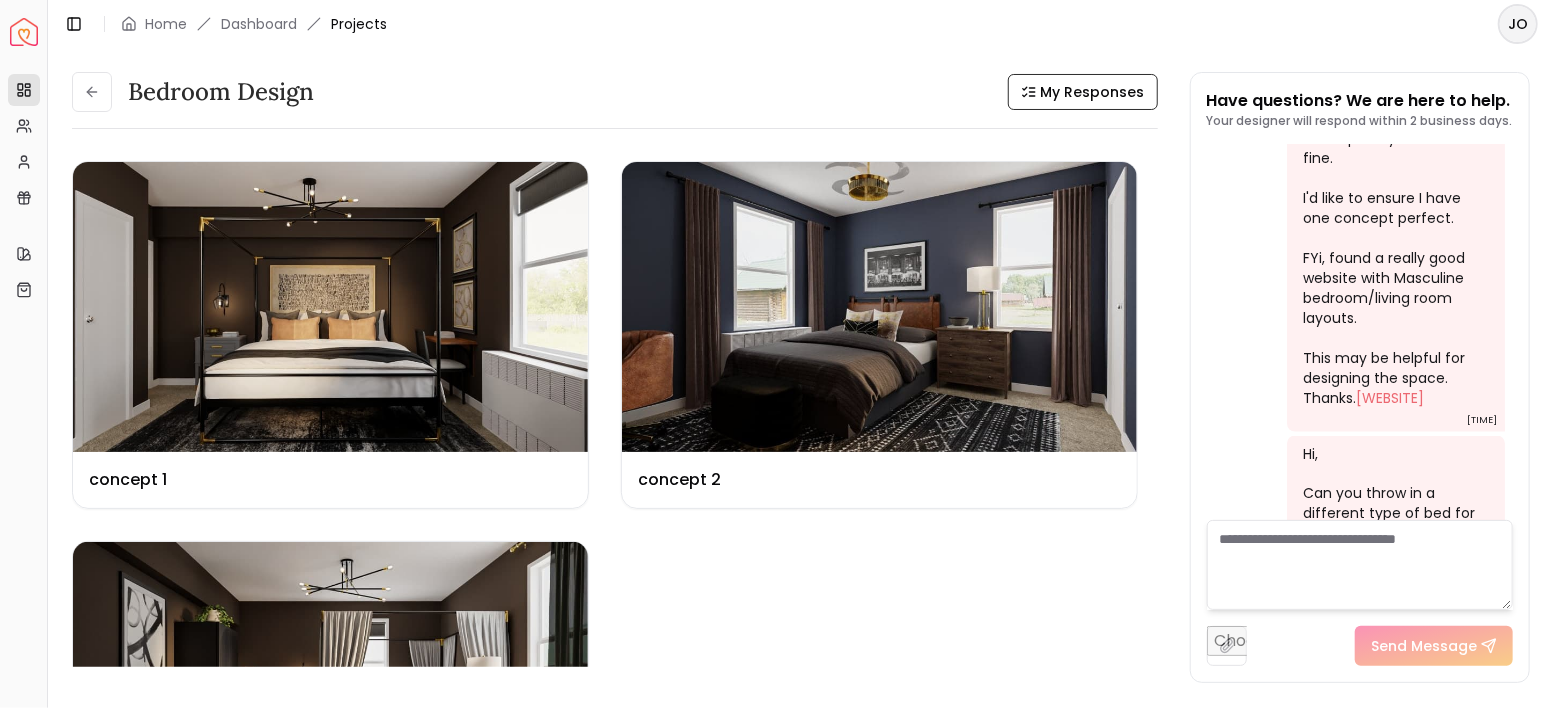 type on "**********" 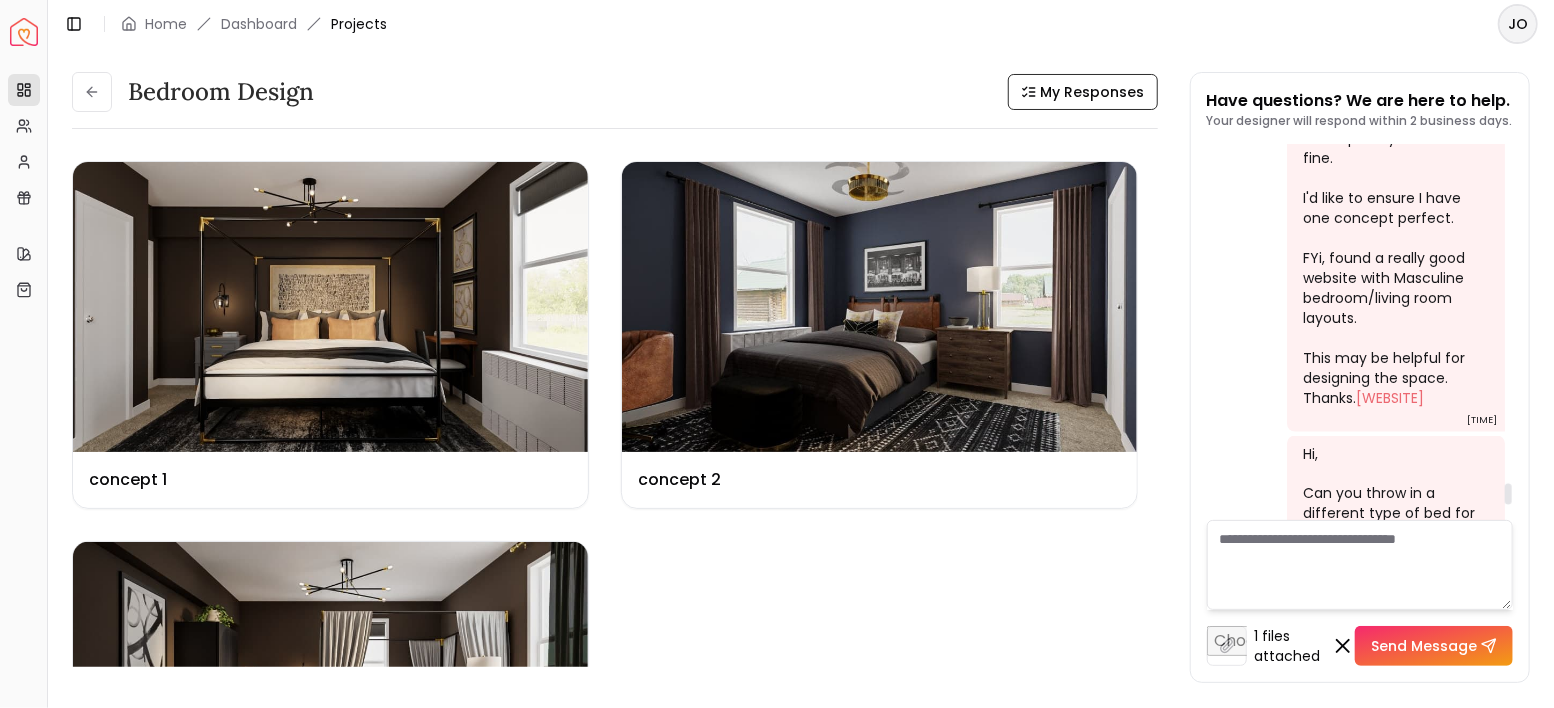 click at bounding box center [1227, 646] 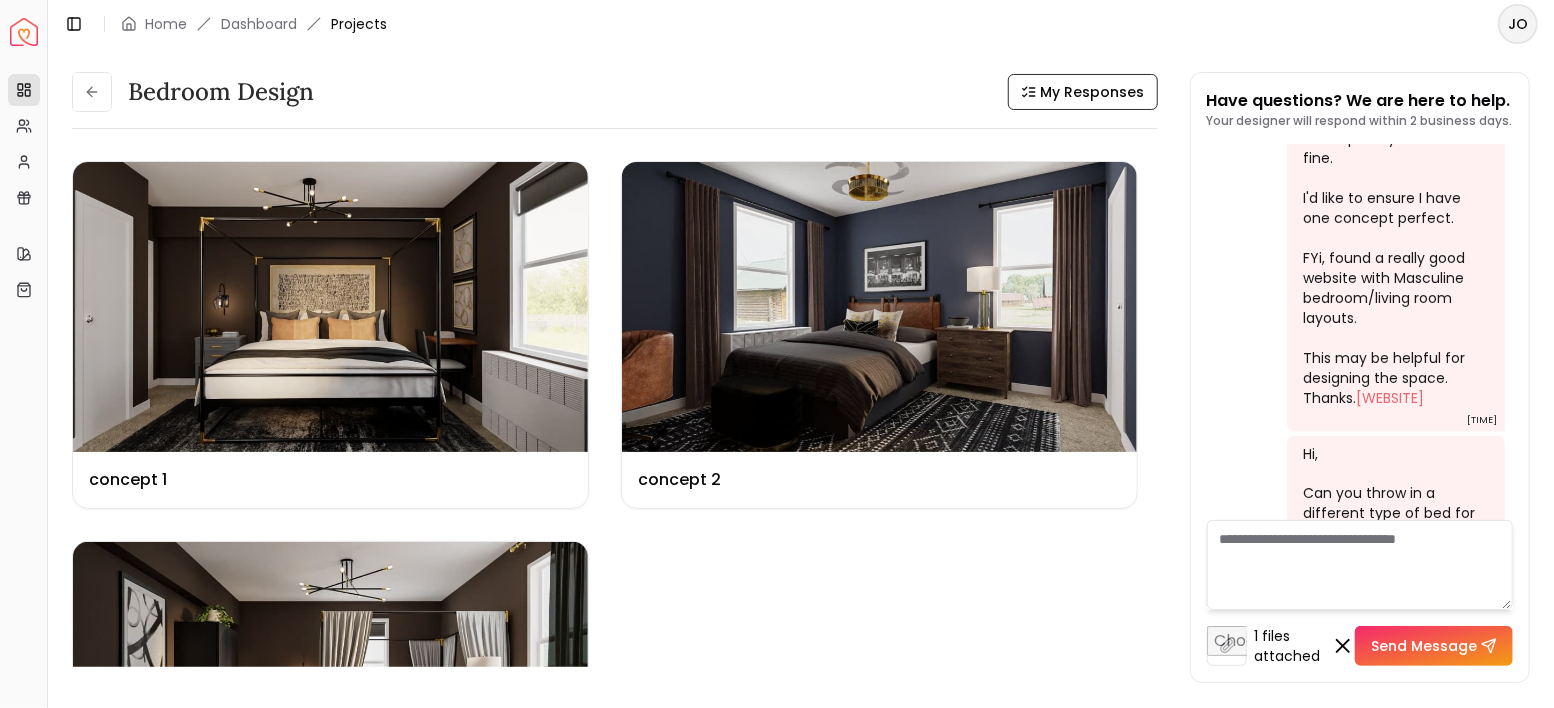 type on "**********" 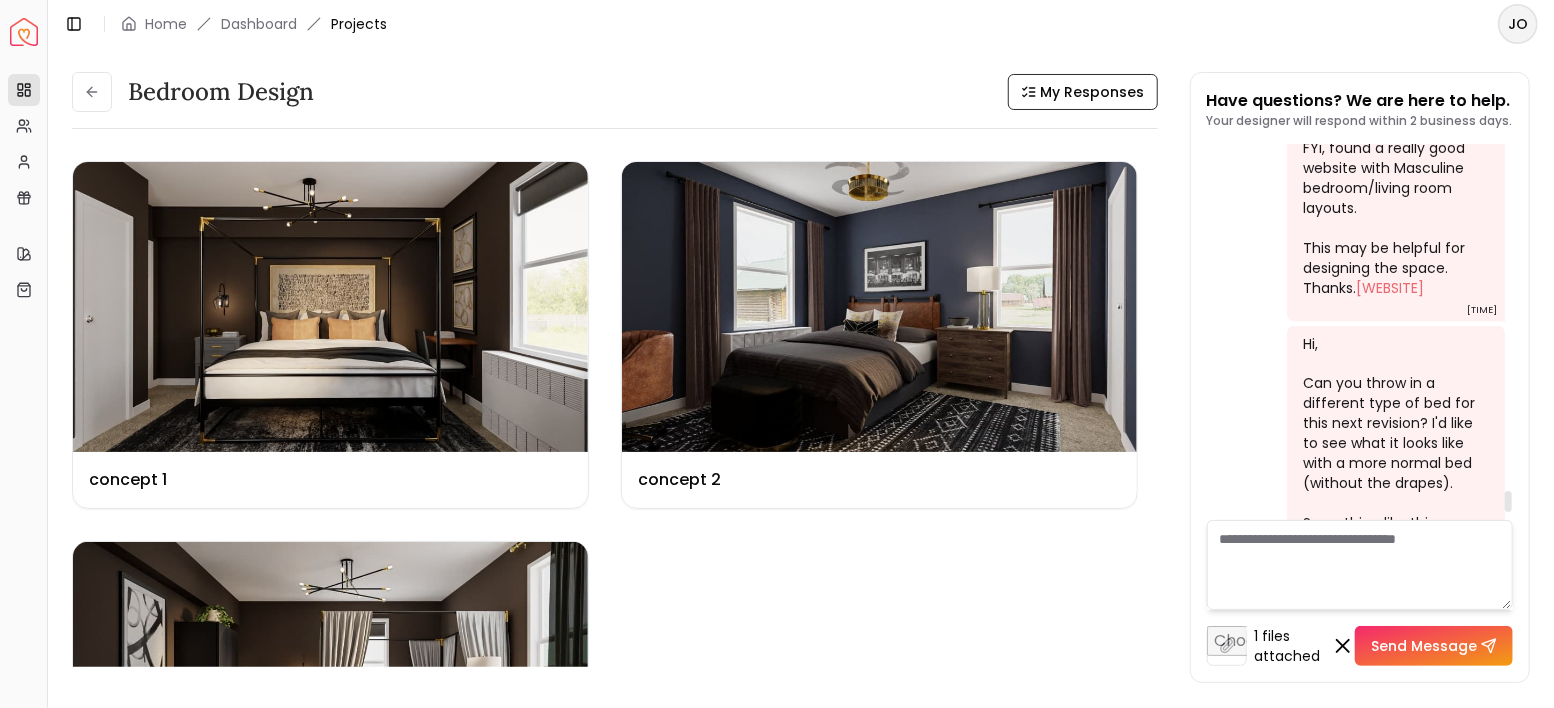 scroll, scrollTop: 6128, scrollLeft: 0, axis: vertical 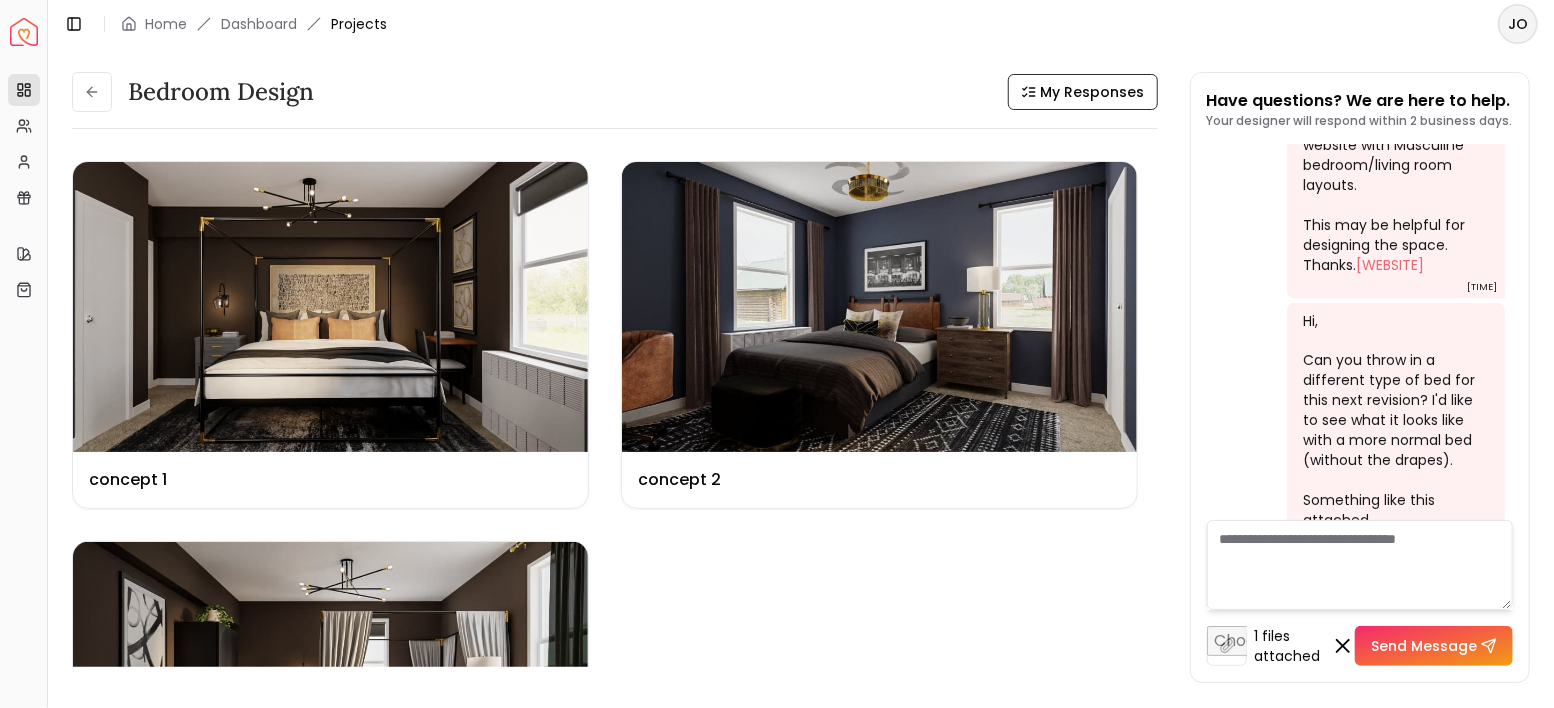 click at bounding box center (1227, 646) 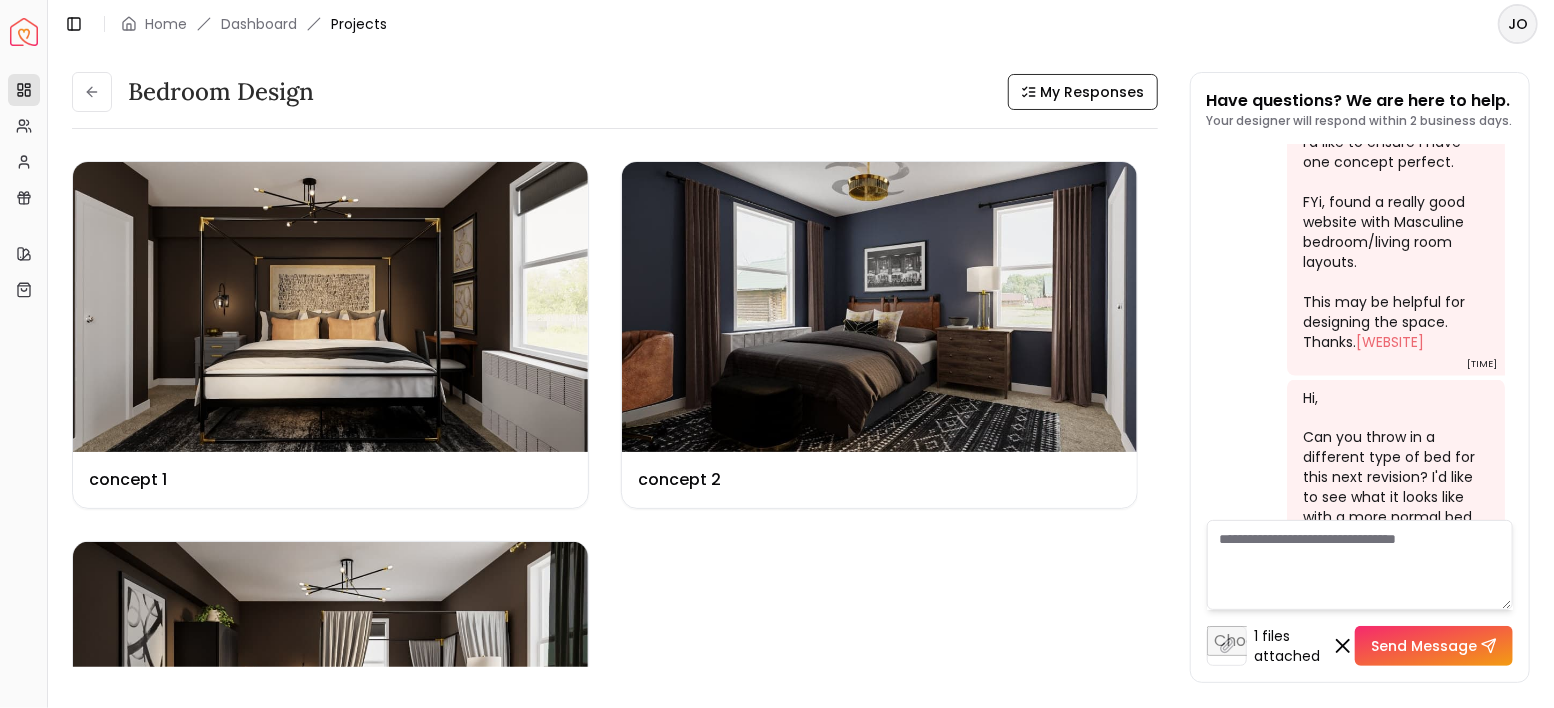 scroll, scrollTop: 6250, scrollLeft: 0, axis: vertical 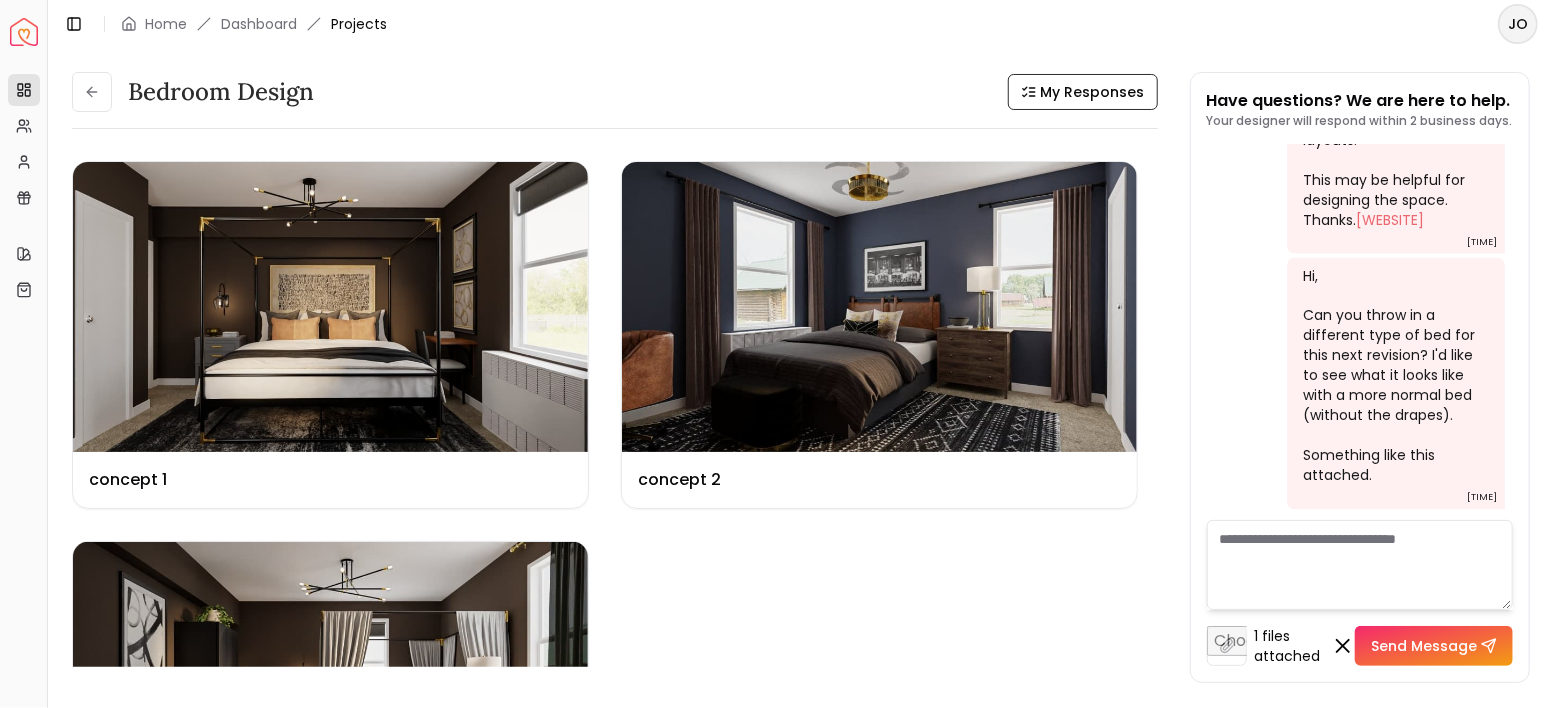 type on "**********" 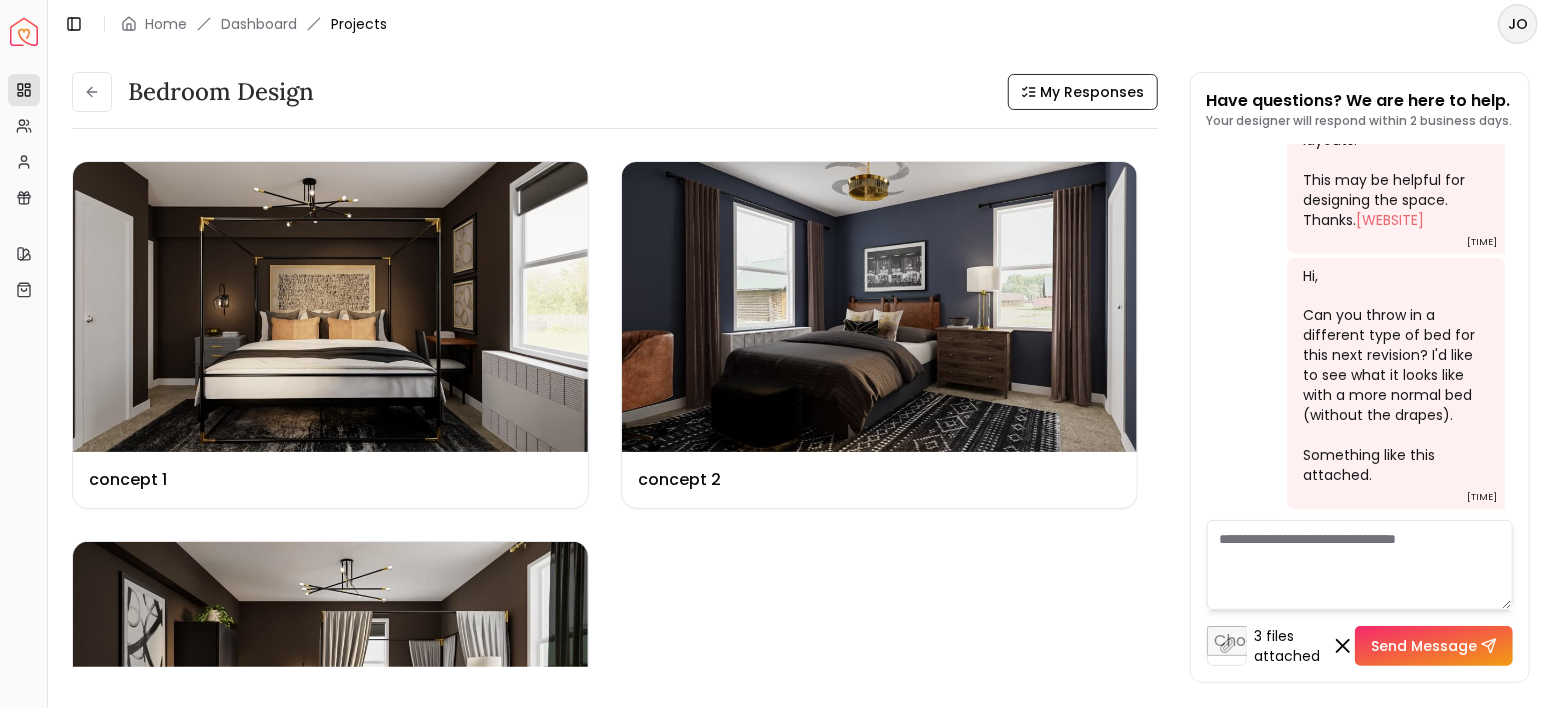 click on "Send Message" at bounding box center (1434, 646) 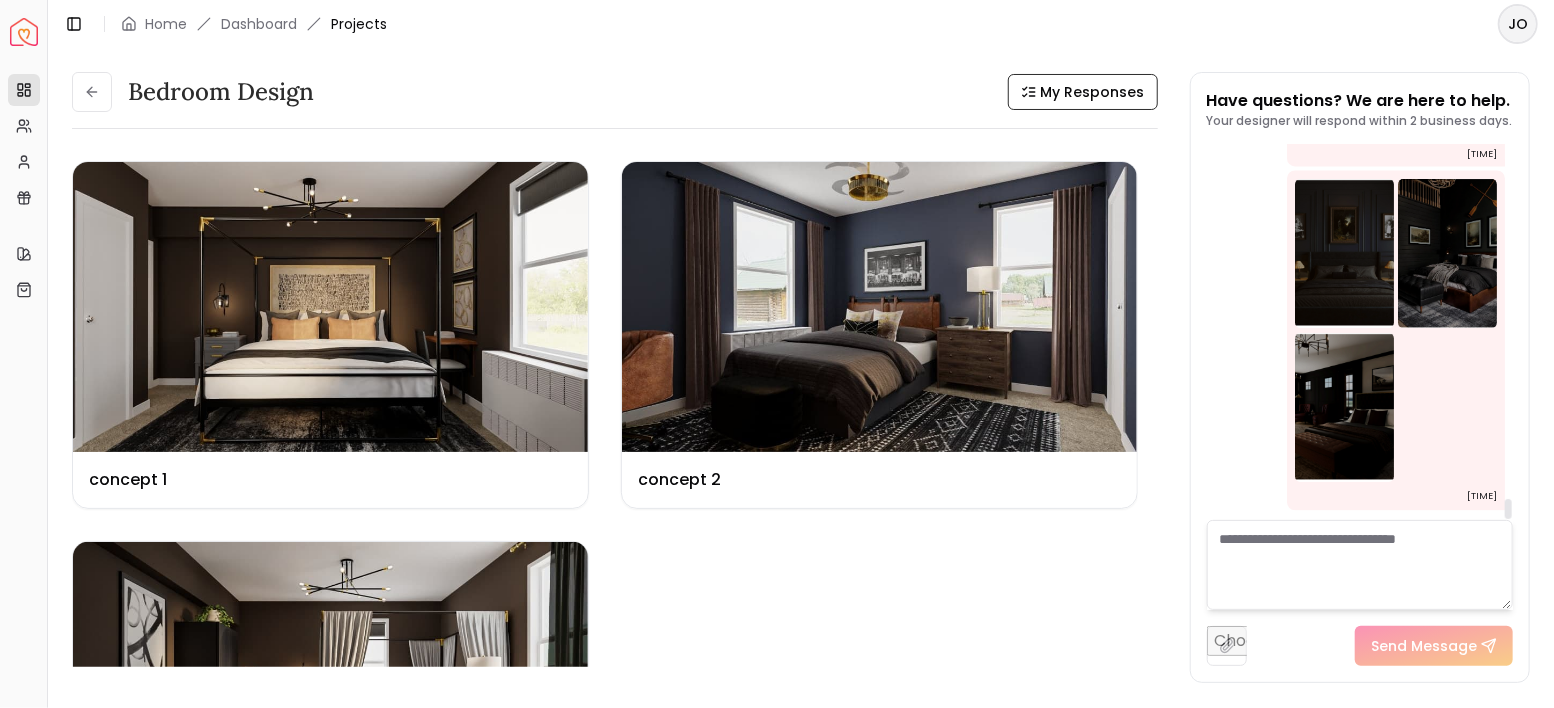 scroll, scrollTop: 6595, scrollLeft: 0, axis: vertical 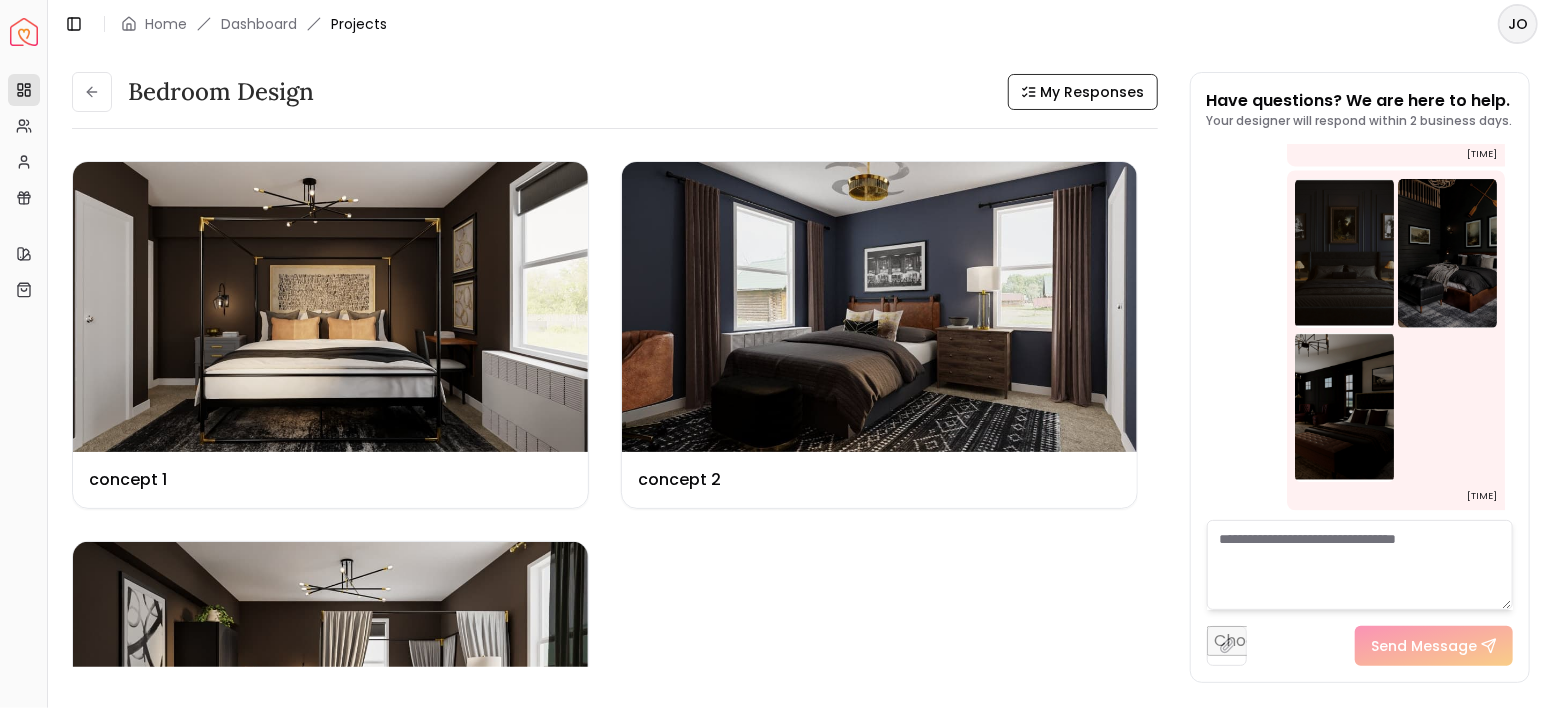 click at bounding box center [1227, 646] 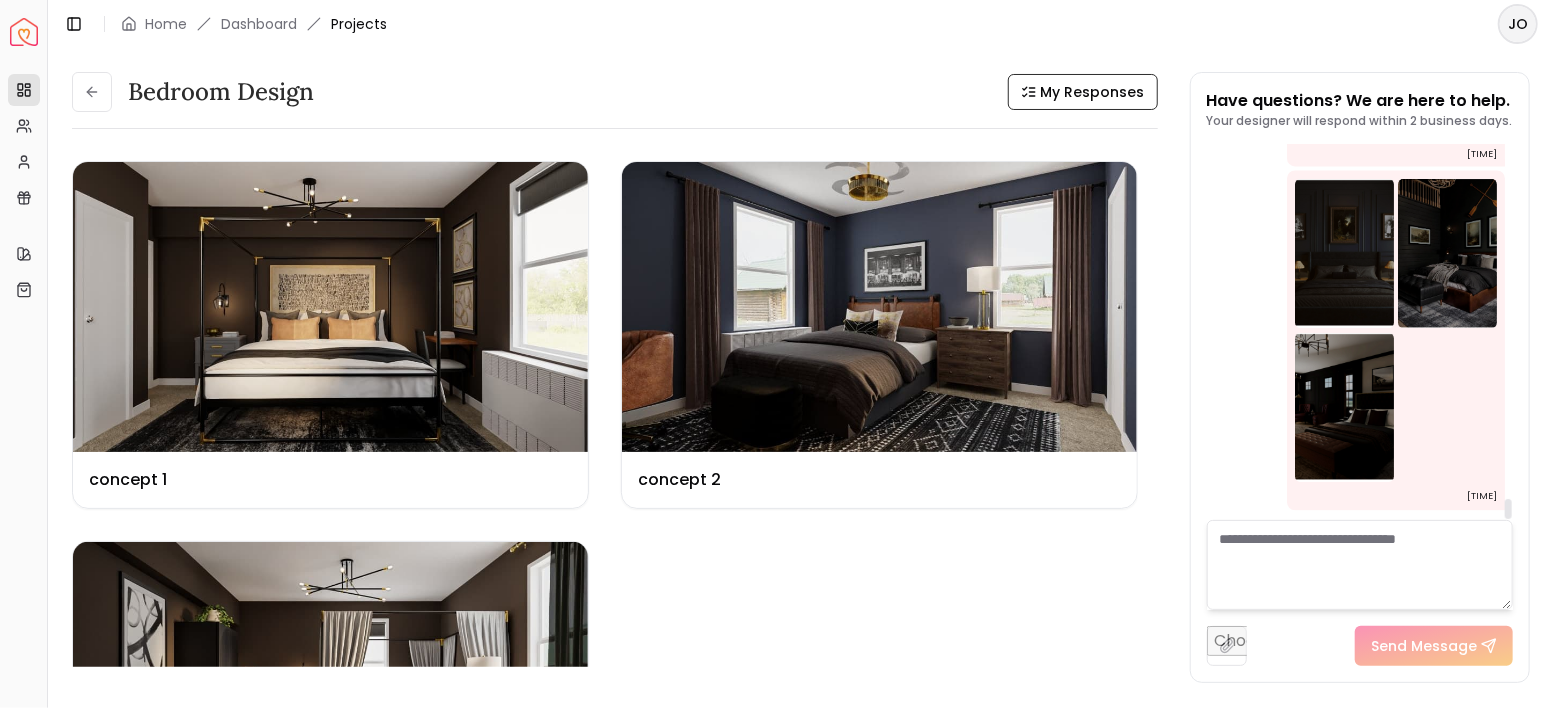 click at bounding box center [1360, 565] 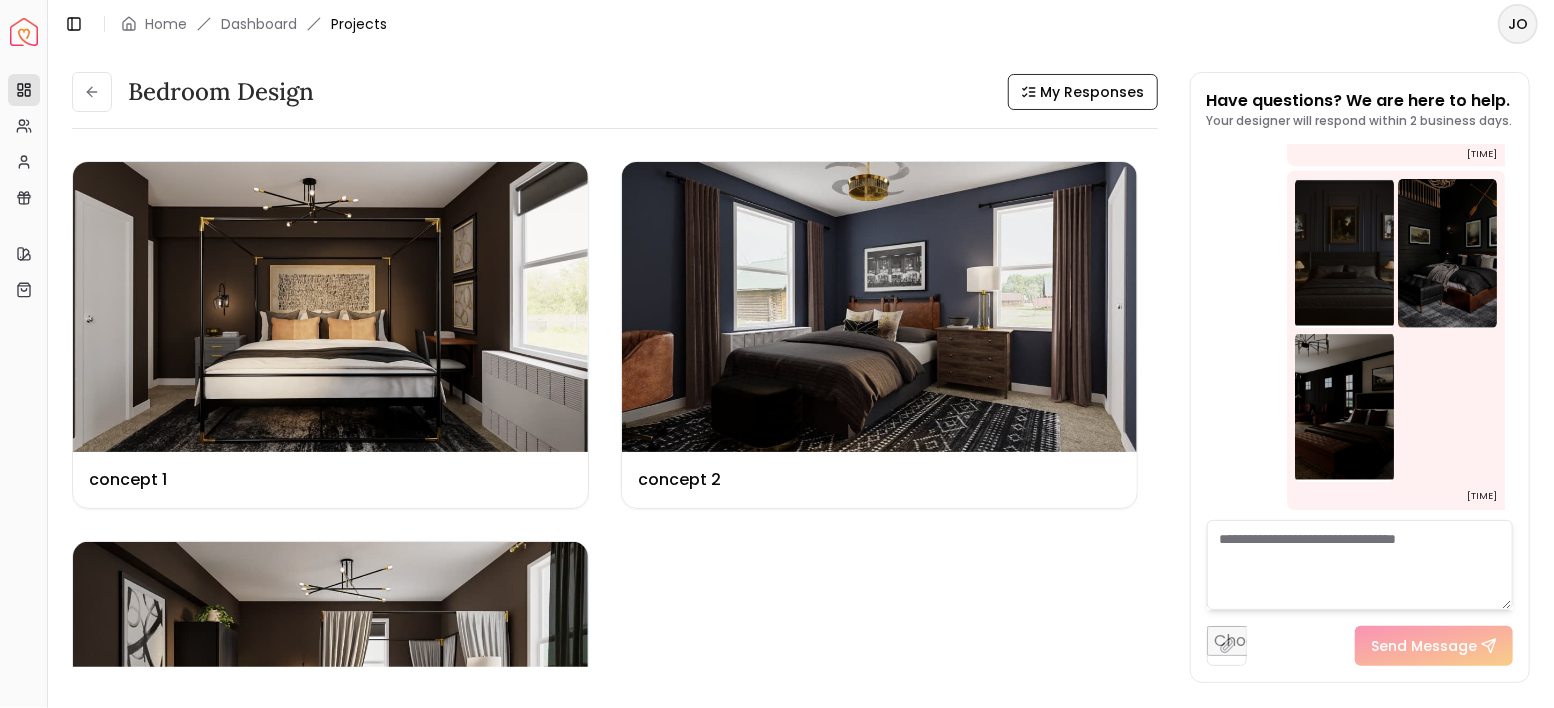 type on "**********" 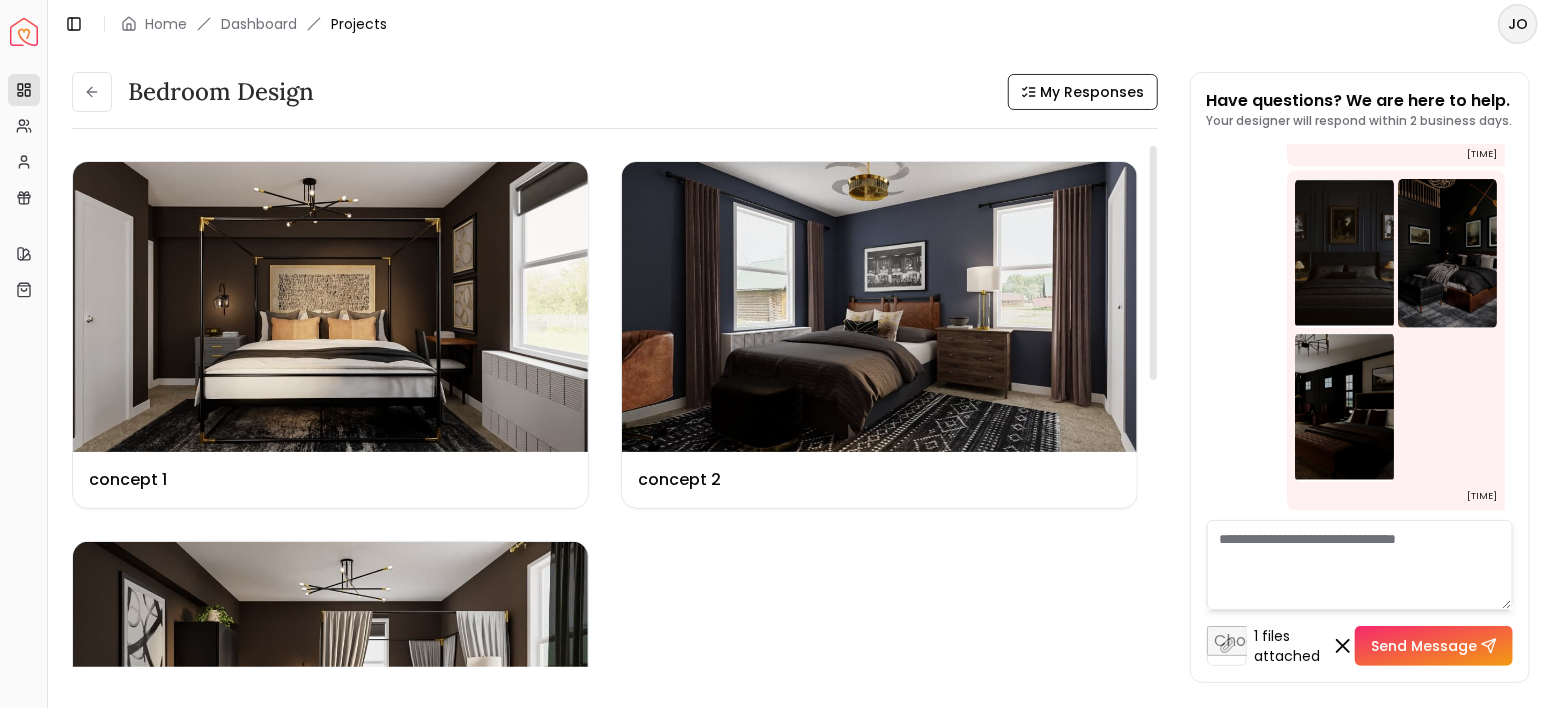 click at bounding box center (1360, 565) 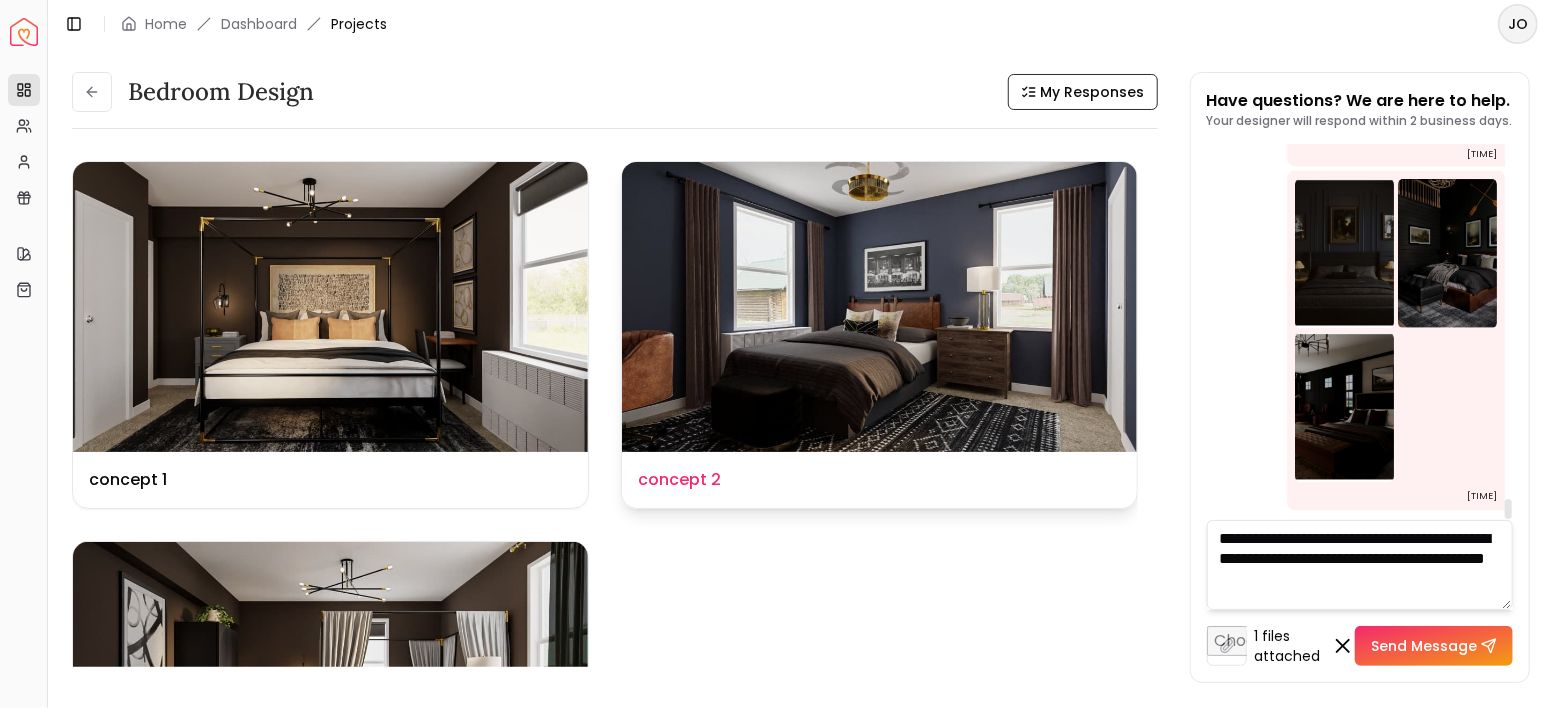 drag, startPoint x: 1432, startPoint y: 579, endPoint x: 1116, endPoint y: 502, distance: 325.24606 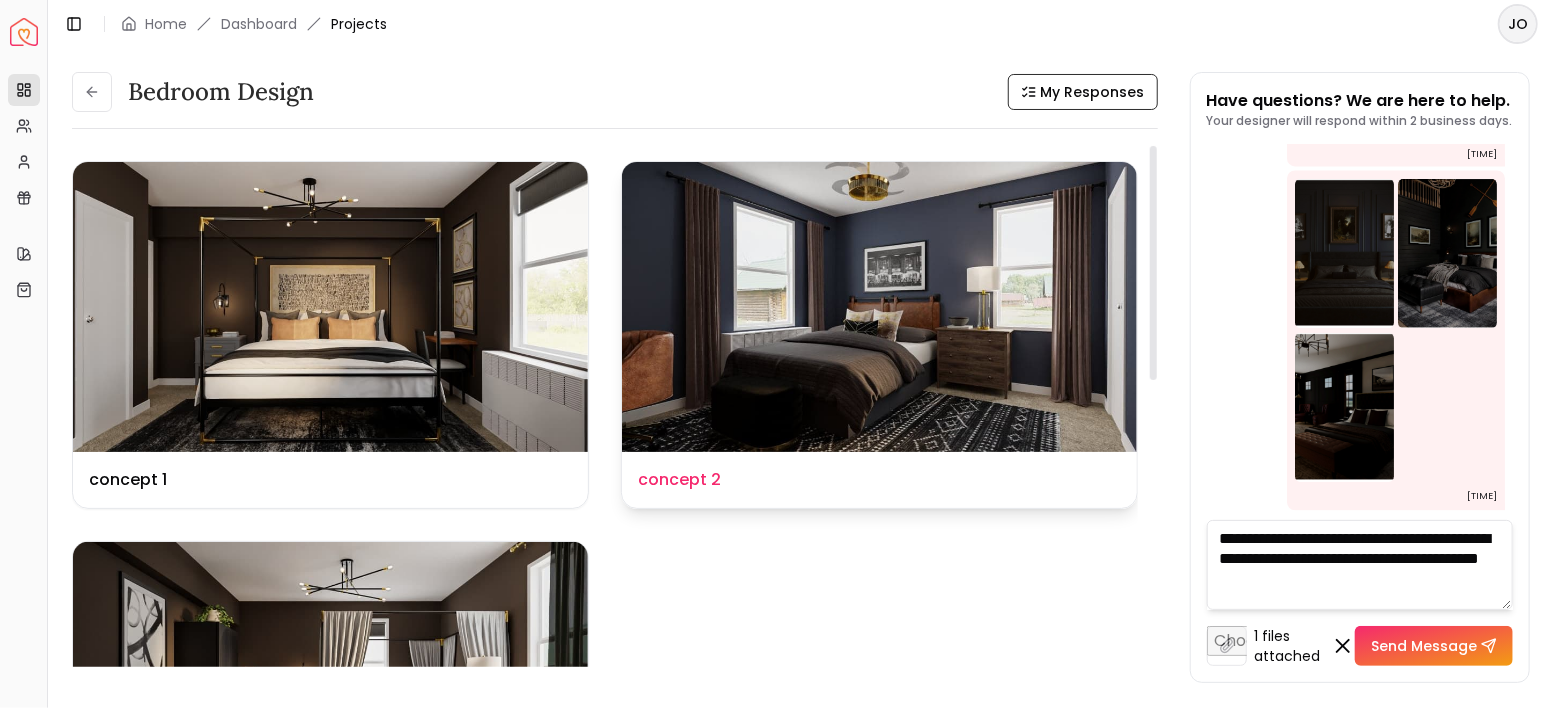 scroll, scrollTop: 20, scrollLeft: 0, axis: vertical 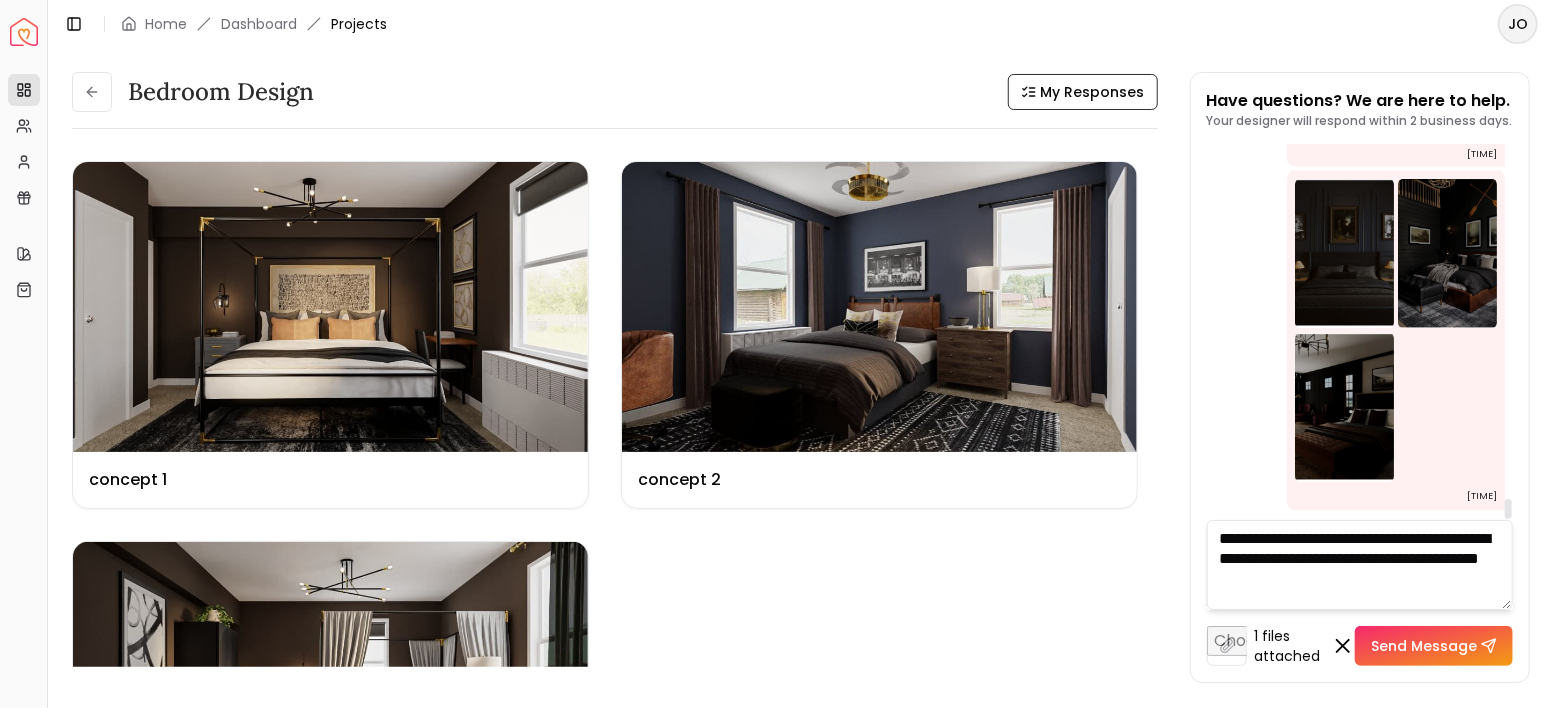 click on "**********" at bounding box center [1360, 565] 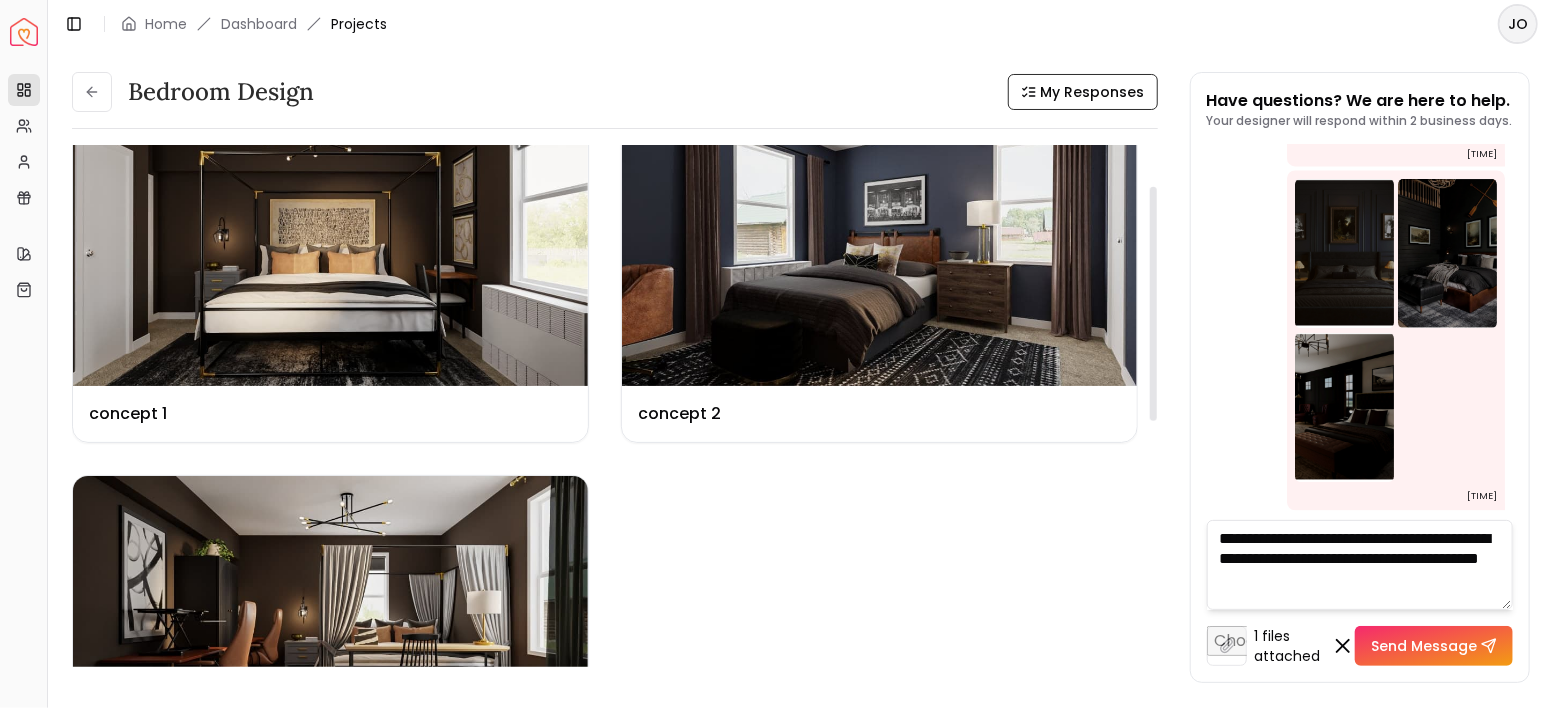 scroll, scrollTop: 133, scrollLeft: 0, axis: vertical 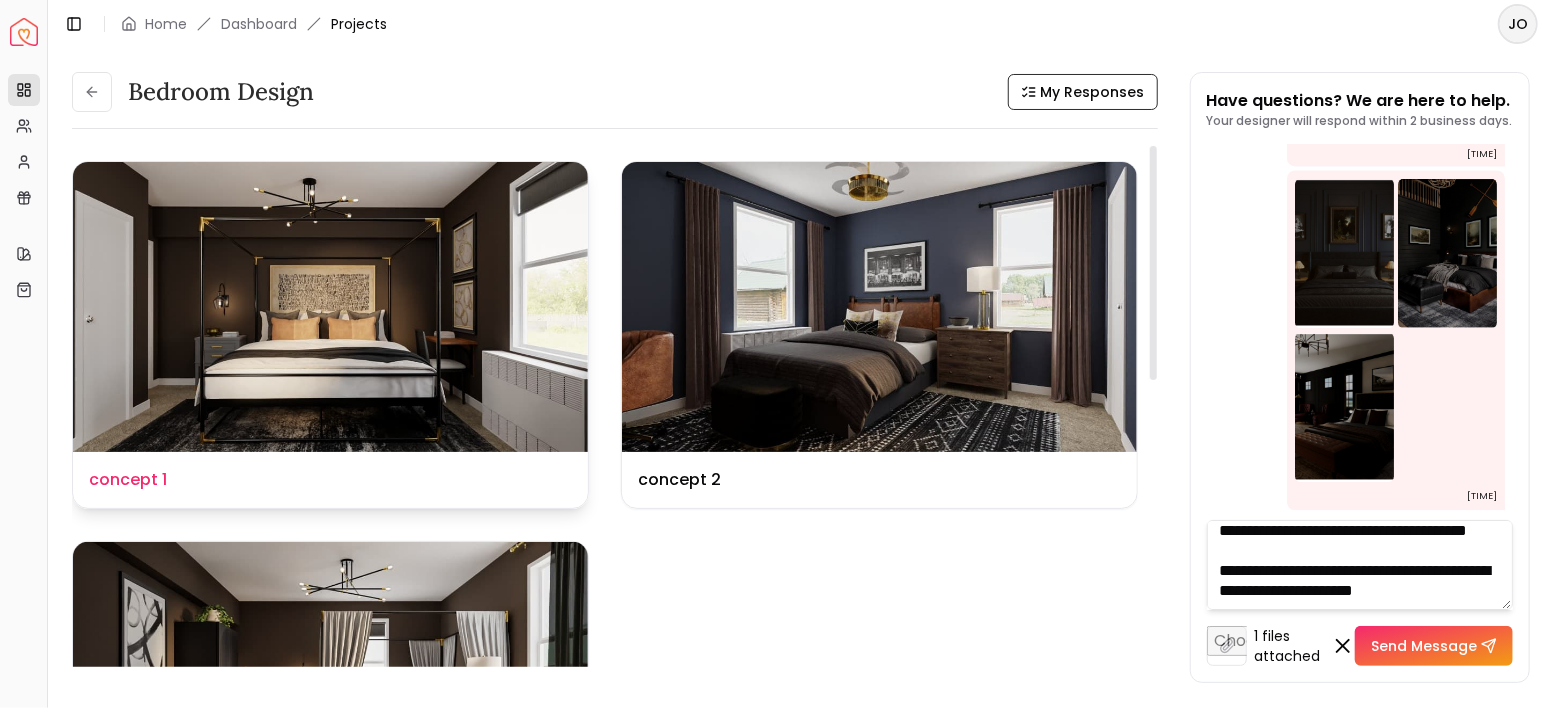 type on "**********" 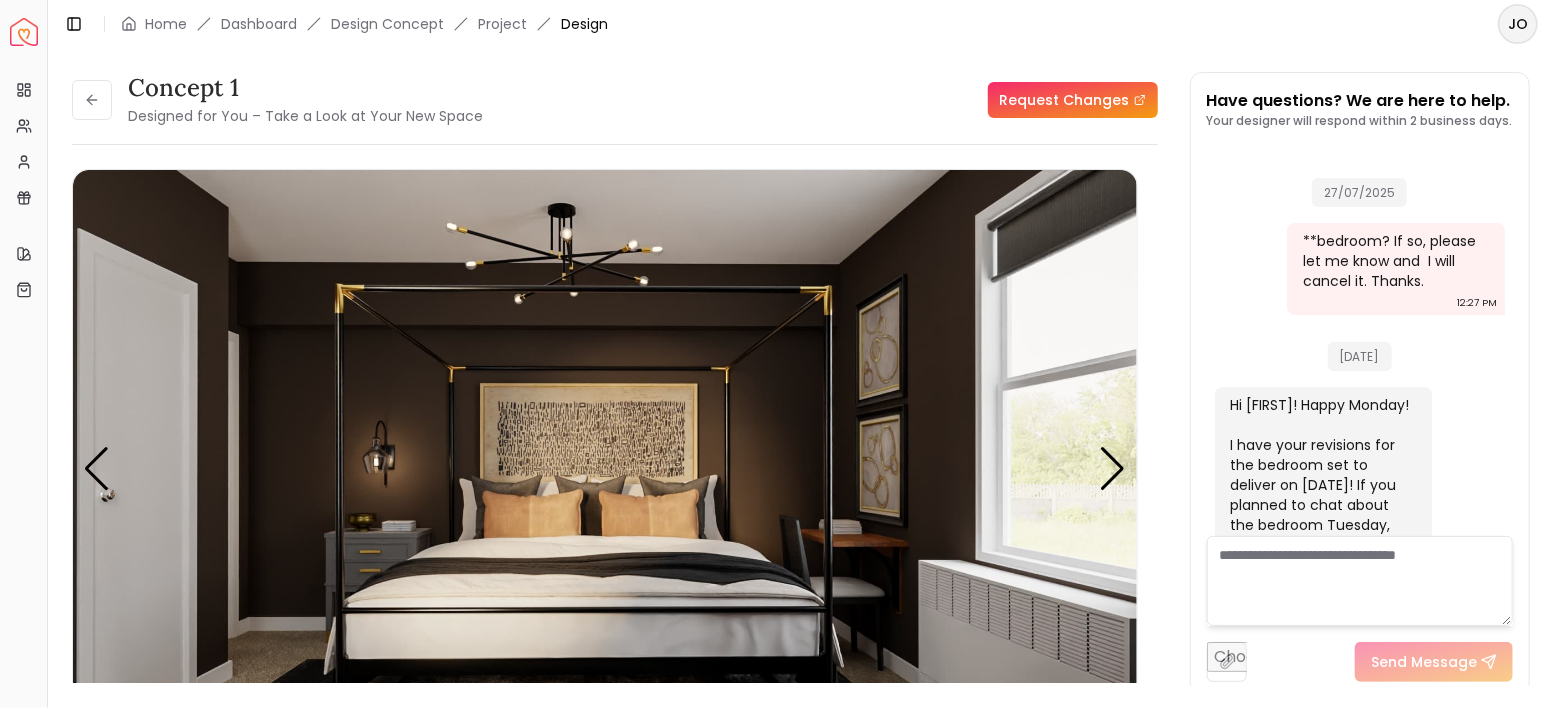 scroll, scrollTop: 5558, scrollLeft: 0, axis: vertical 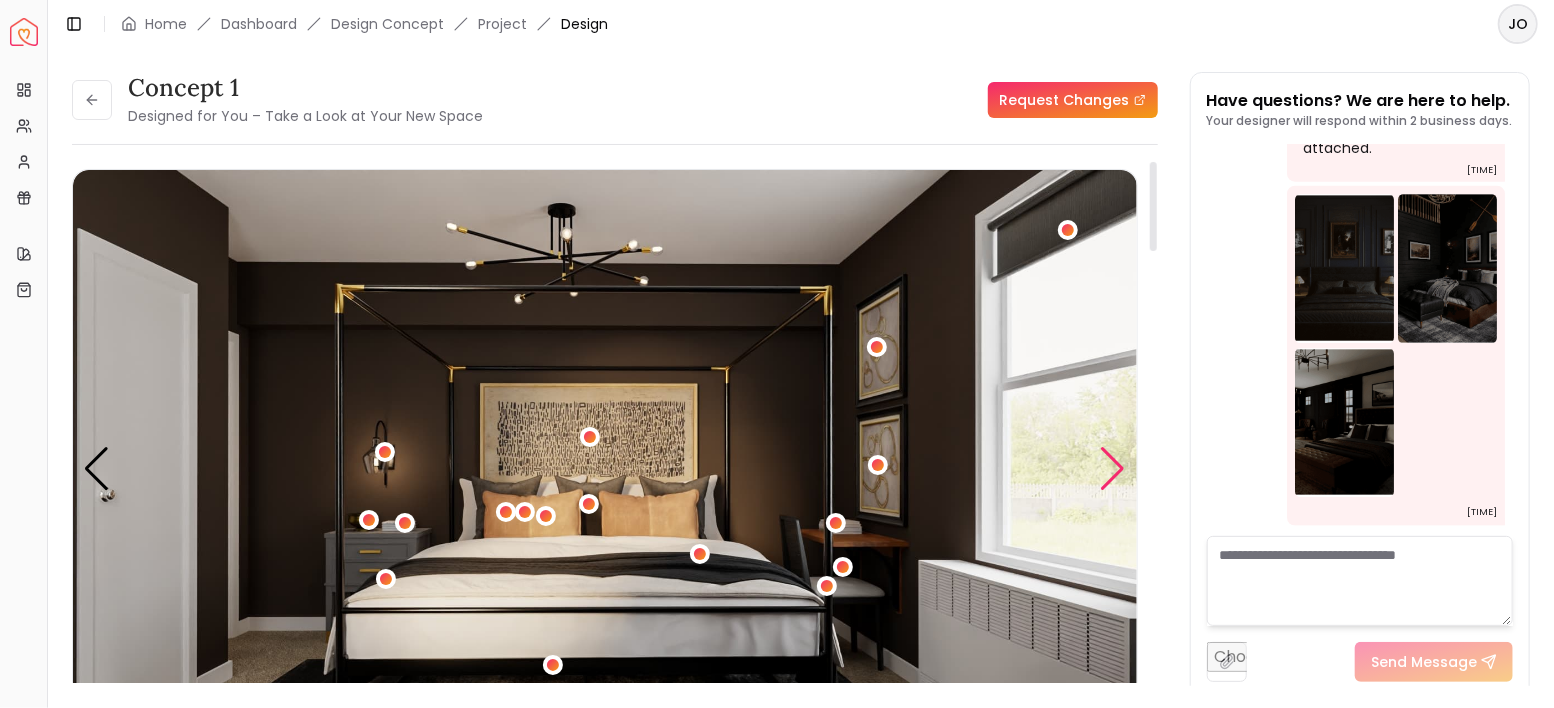 click at bounding box center (1113, 469) 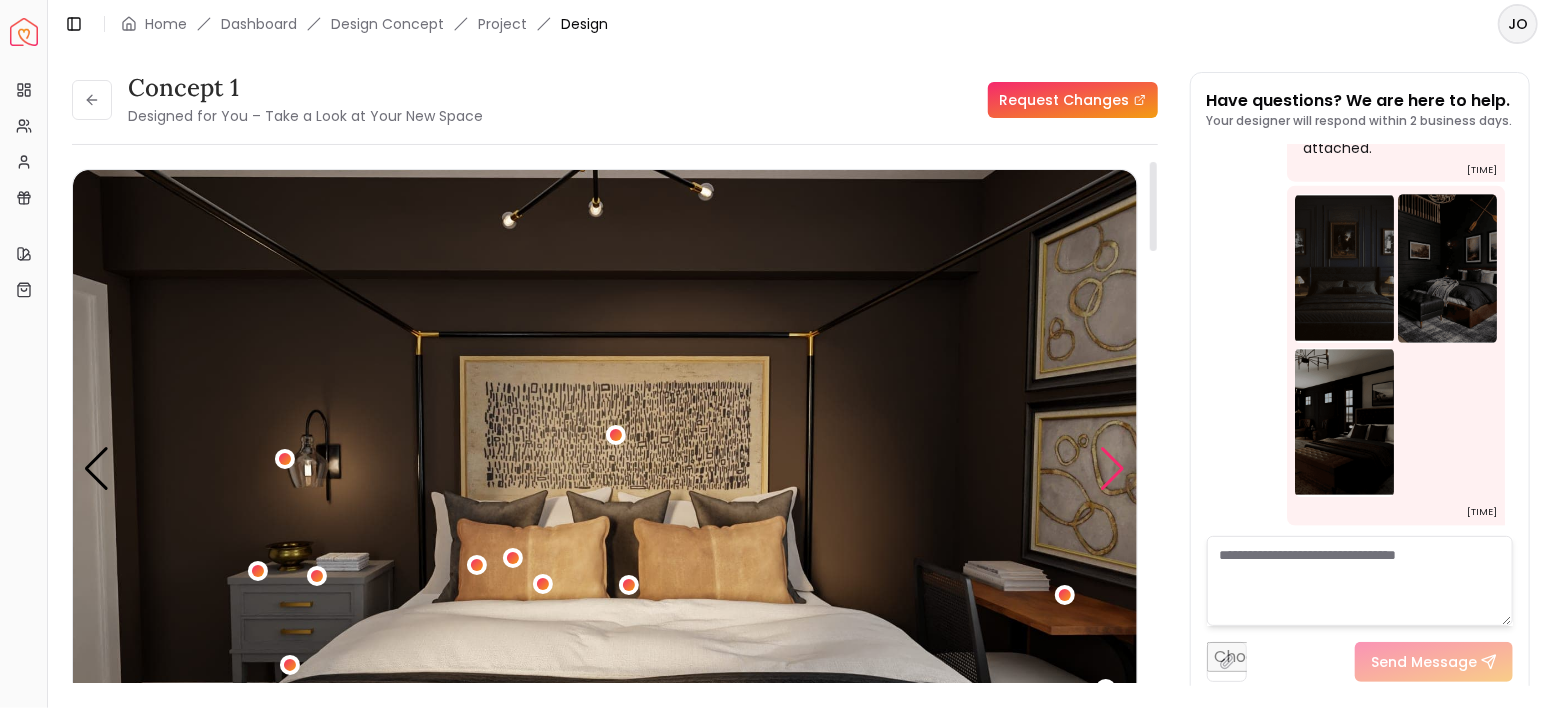 click at bounding box center [1113, 469] 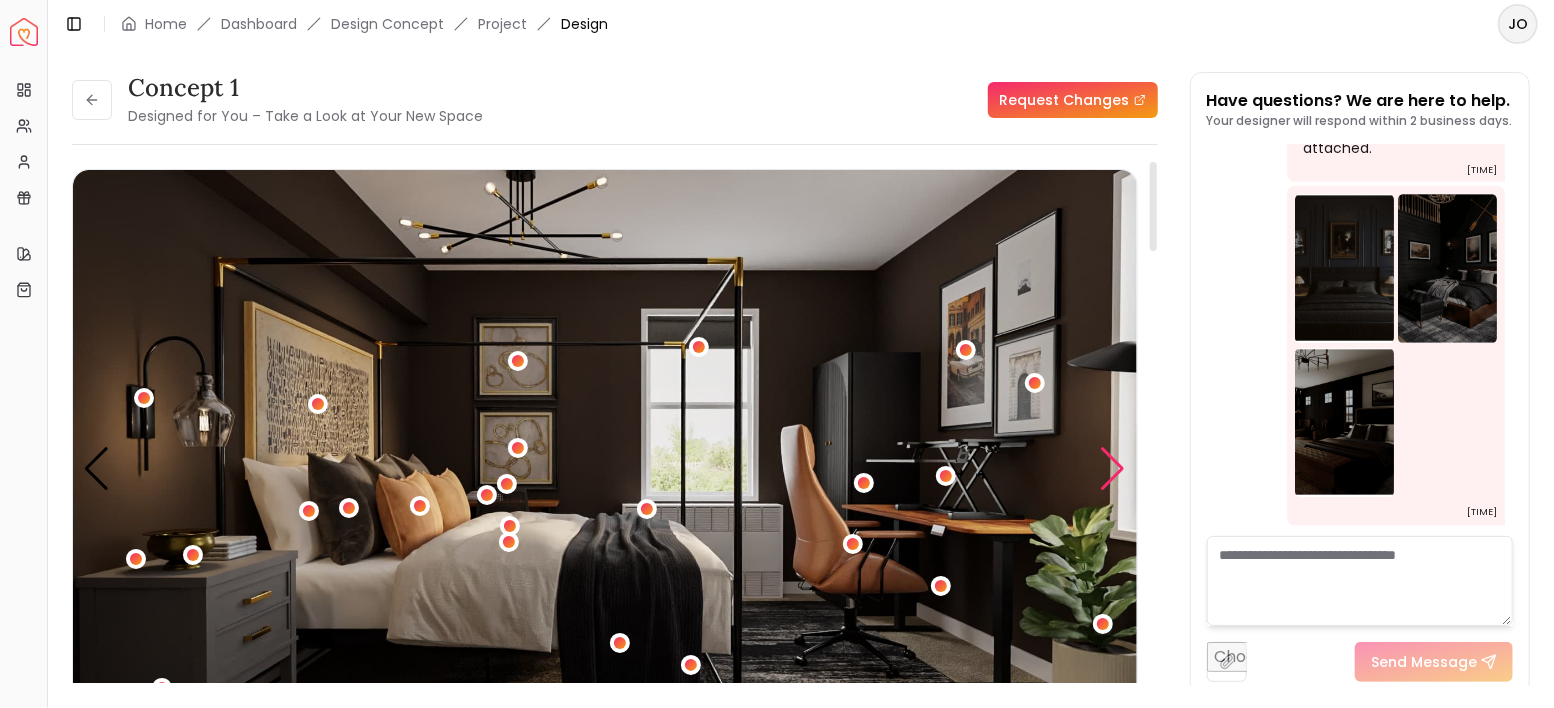 click at bounding box center (1113, 469) 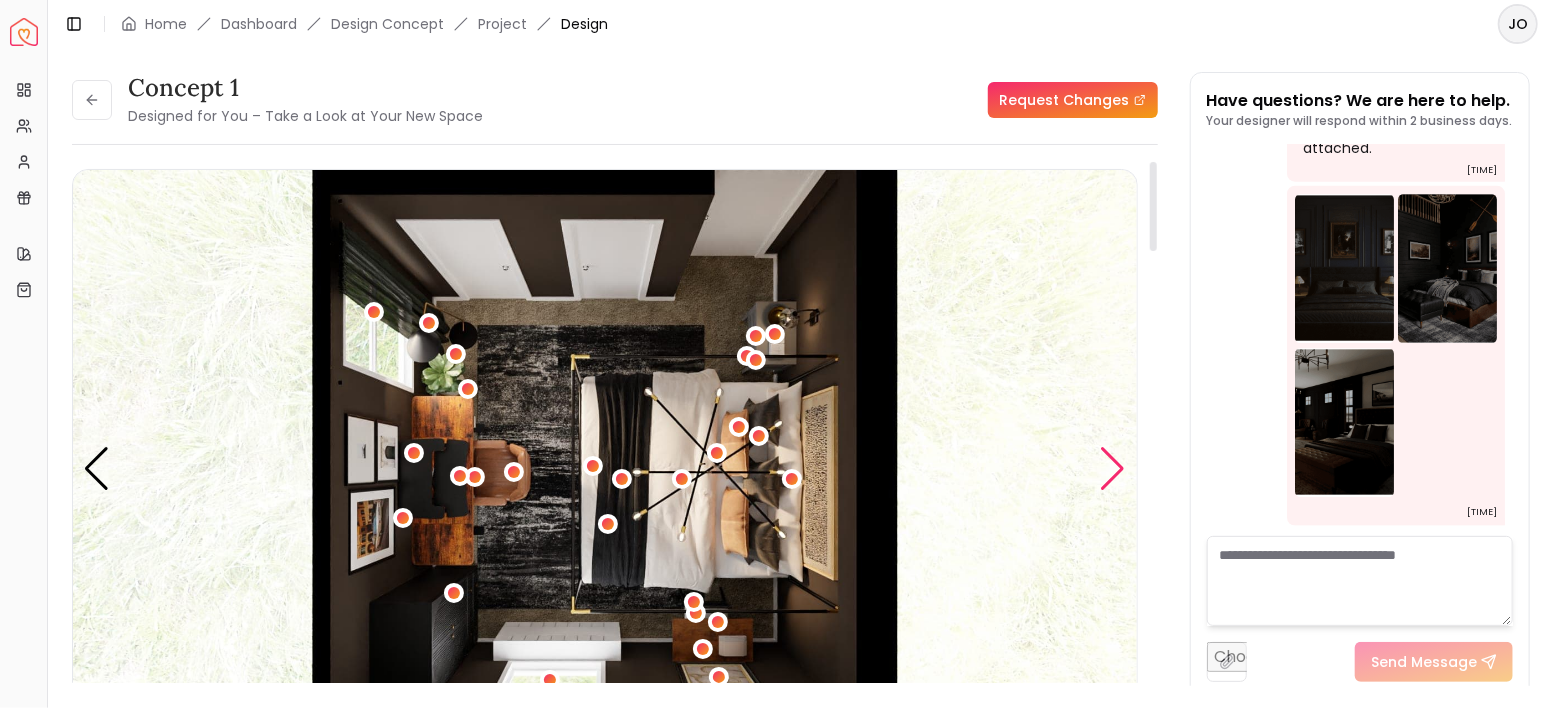 click at bounding box center (1113, 469) 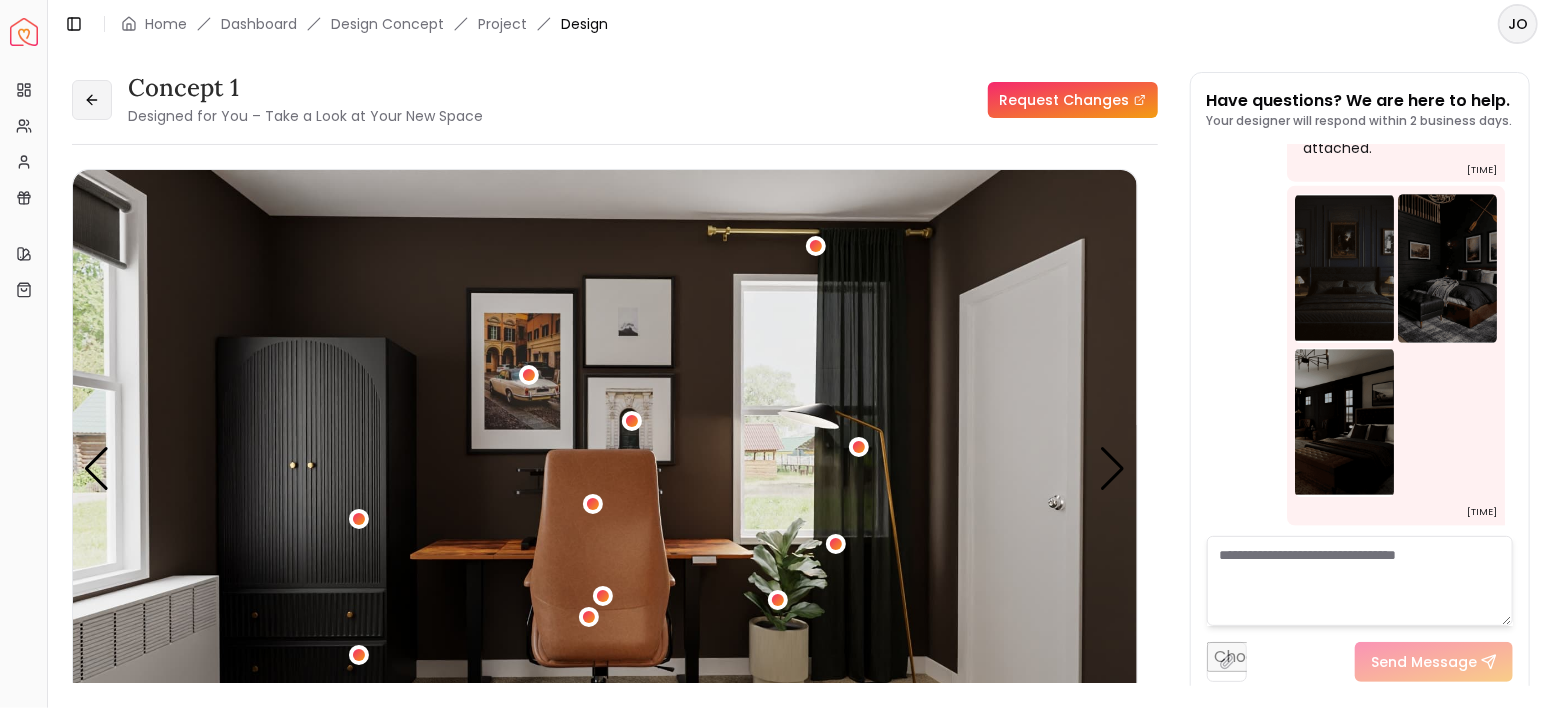 click 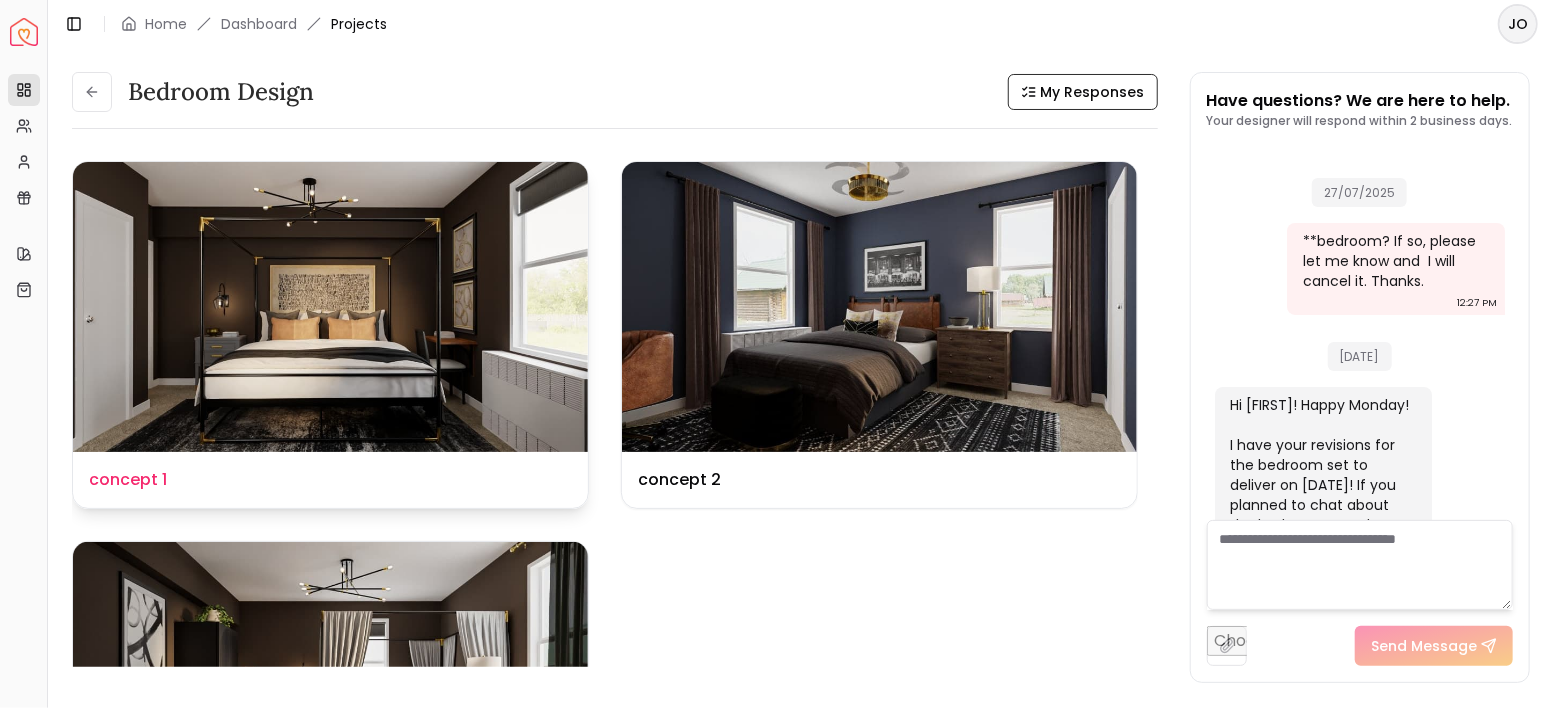 scroll, scrollTop: 5574, scrollLeft: 0, axis: vertical 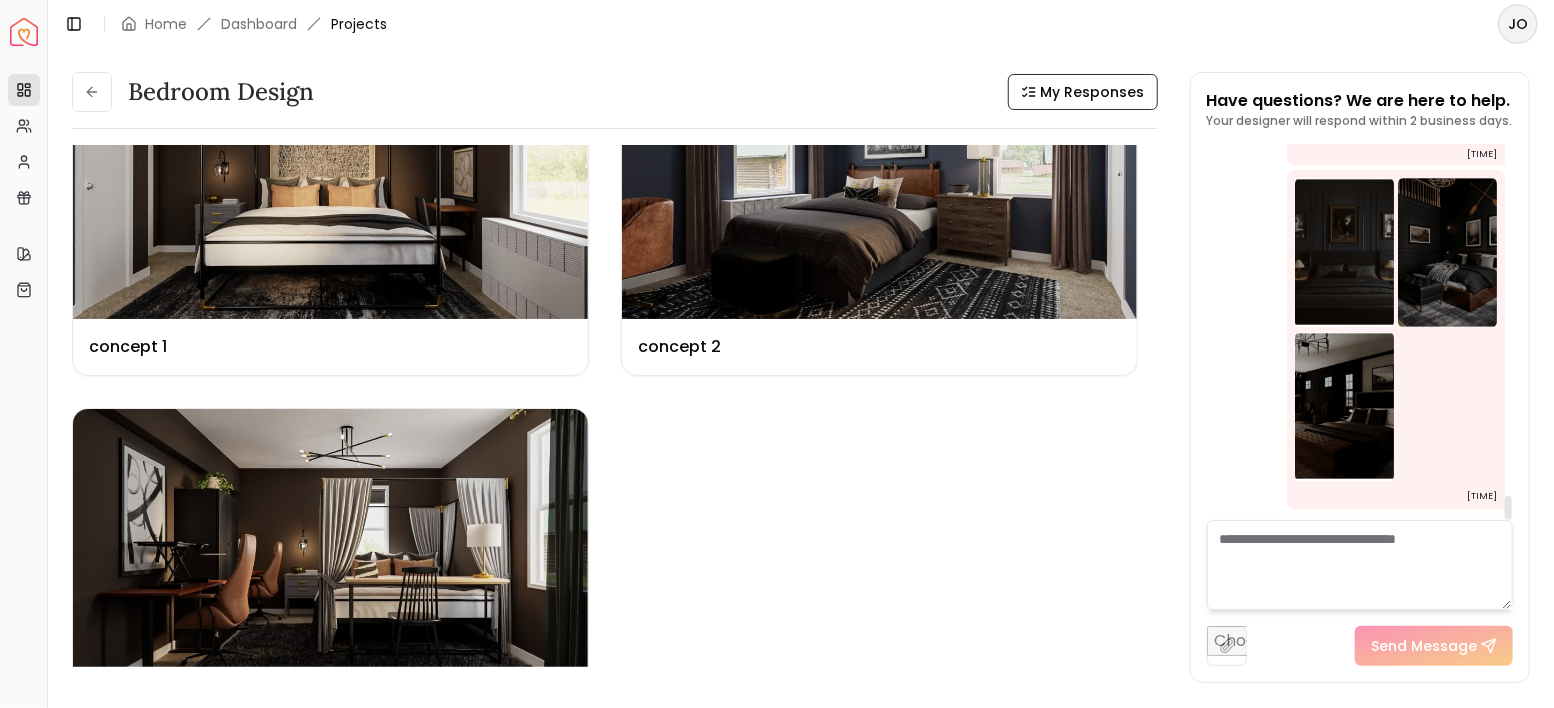 click at bounding box center (1360, 565) 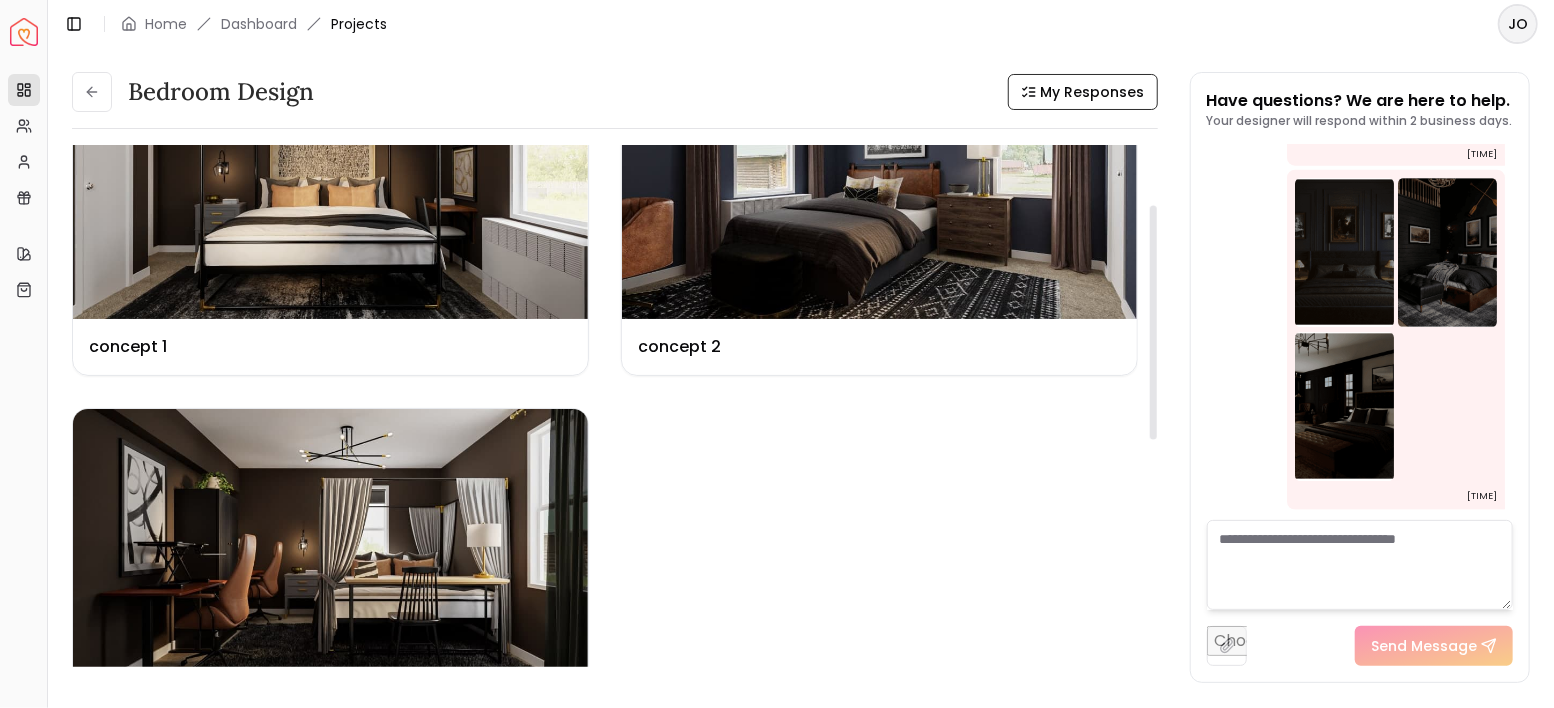 paste on "**********" 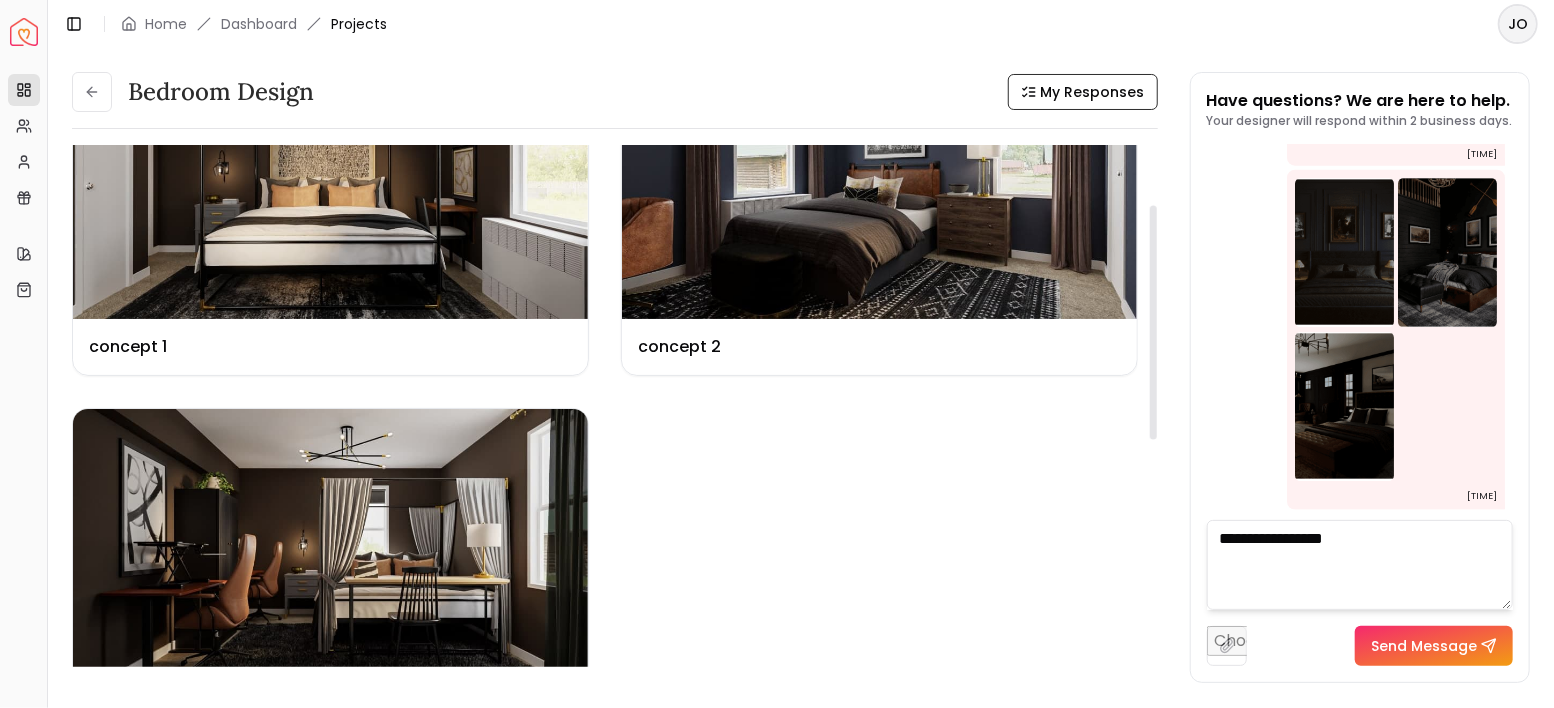 drag, startPoint x: 1406, startPoint y: 573, endPoint x: 1131, endPoint y: 509, distance: 282.34906 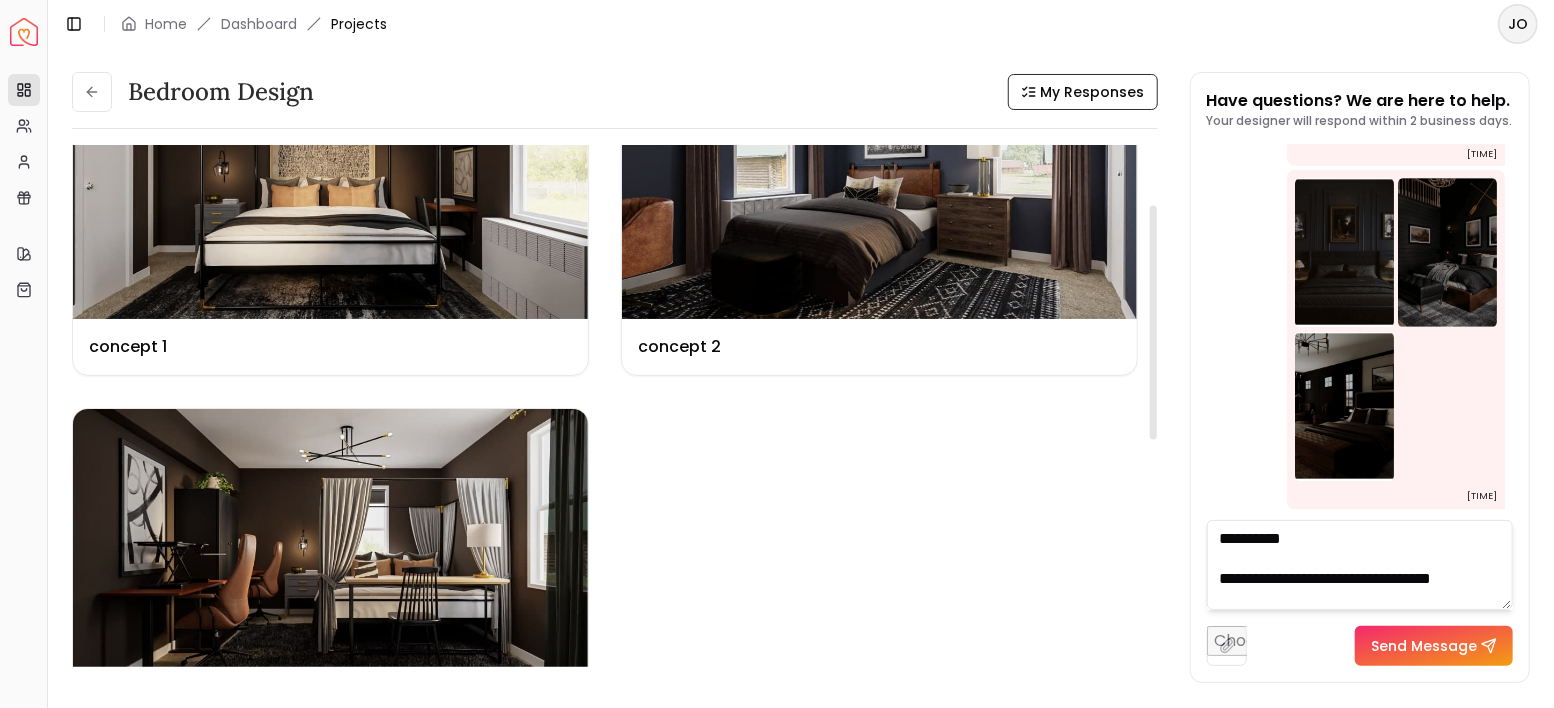 scroll, scrollTop: 0, scrollLeft: 0, axis: both 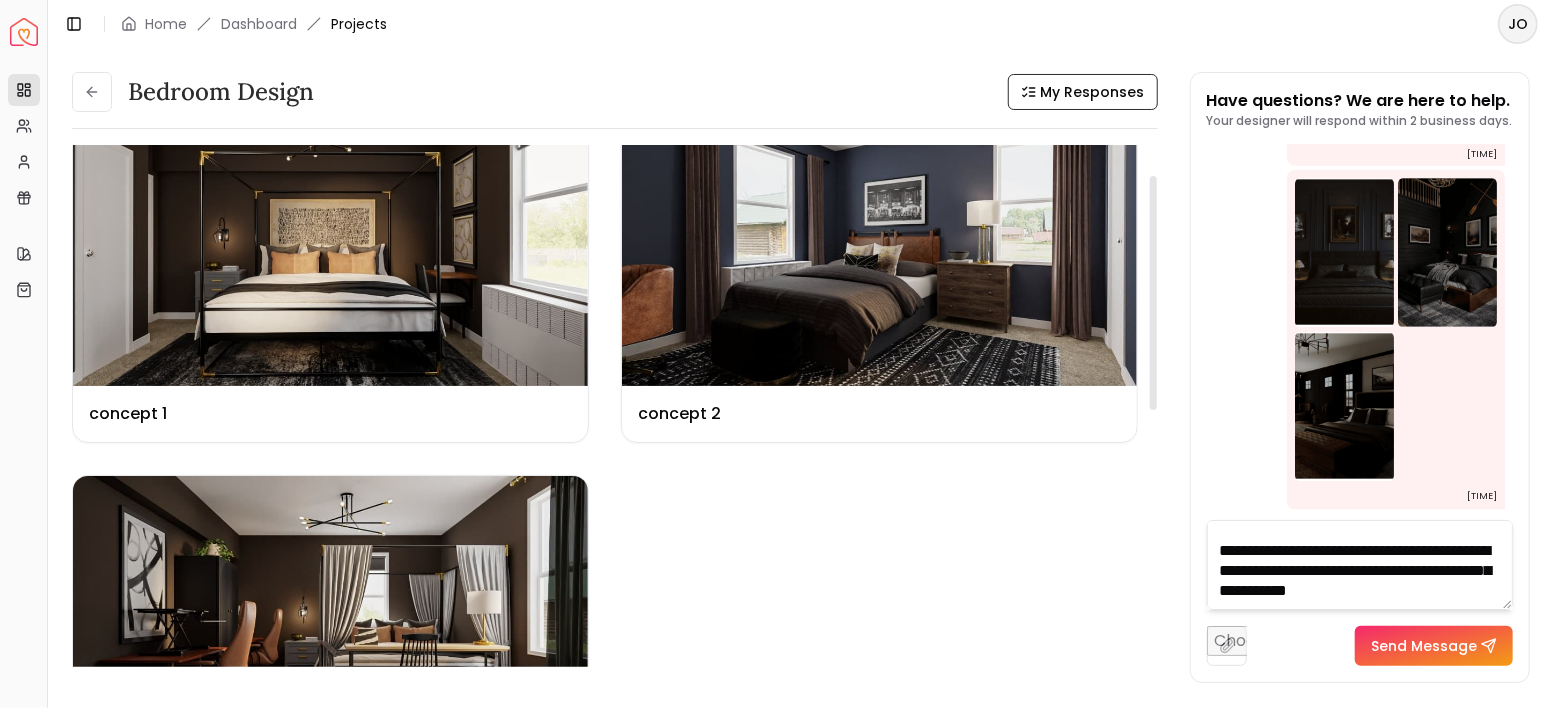 type on "**********" 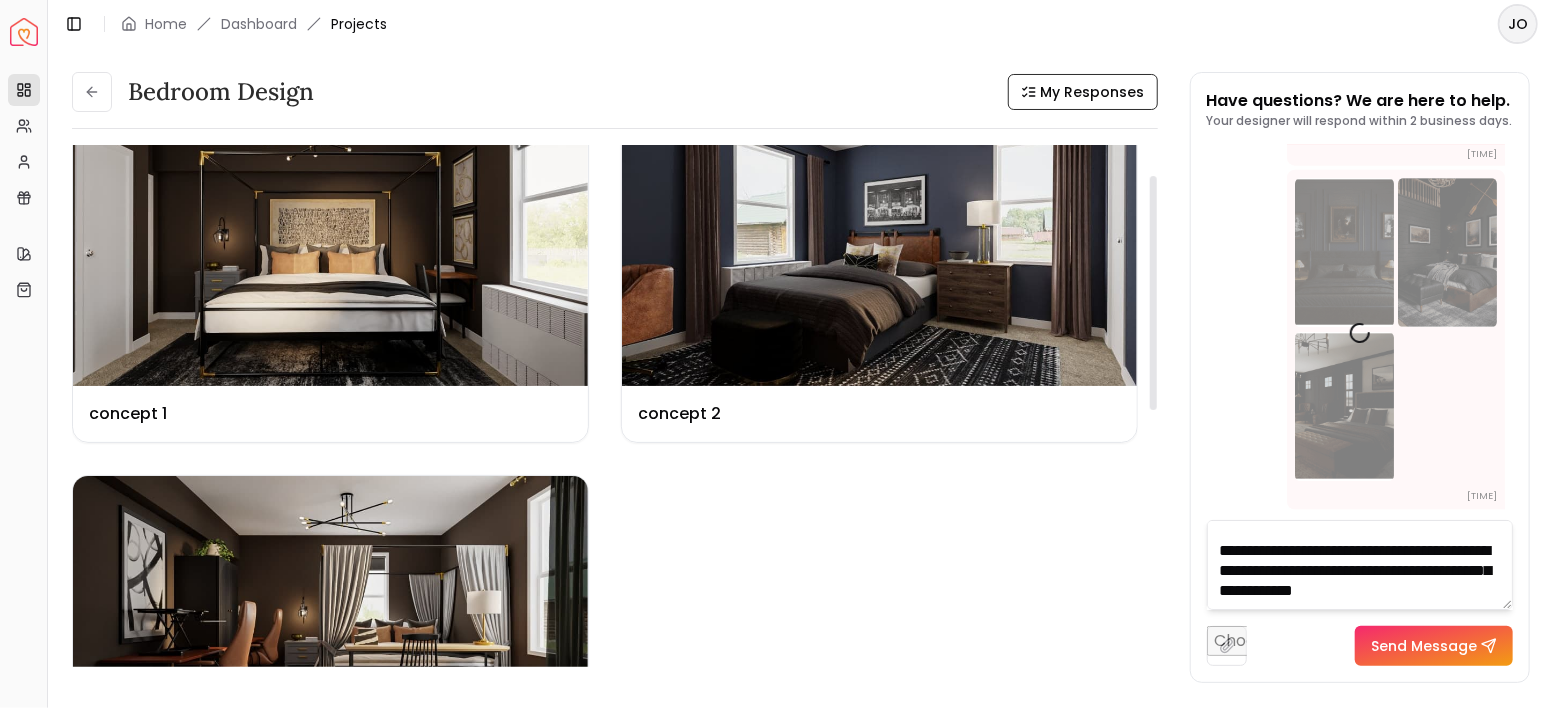 type 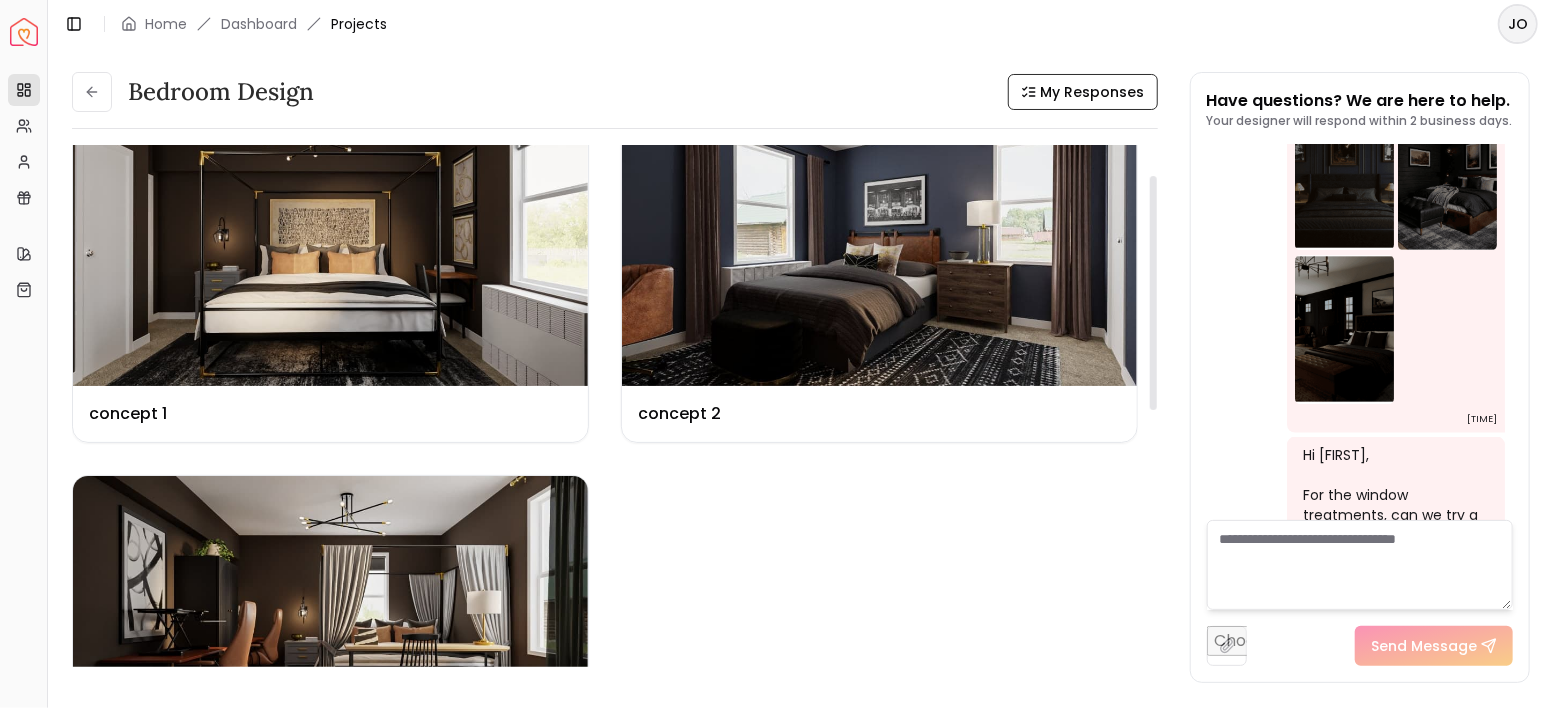 scroll, scrollTop: 0, scrollLeft: 0, axis: both 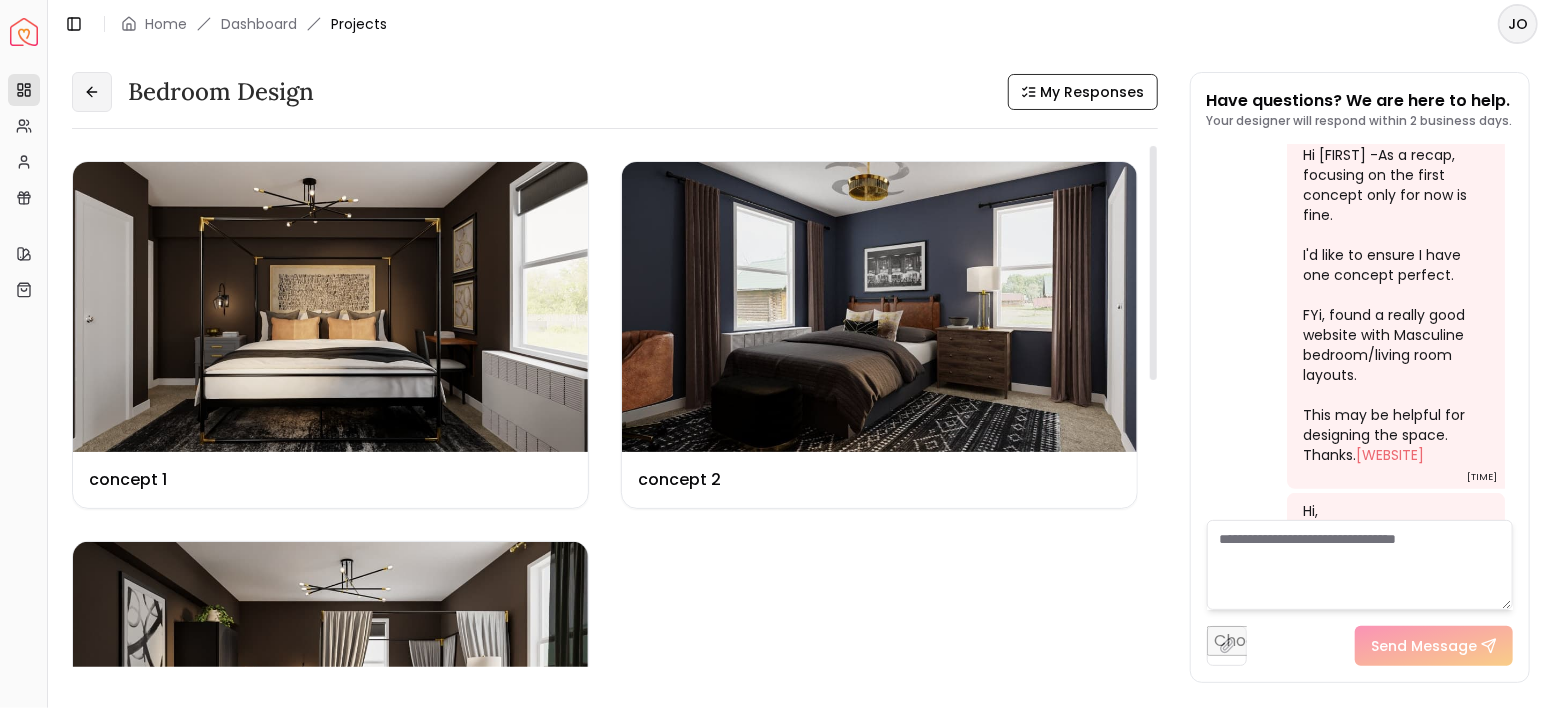 click at bounding box center (92, 92) 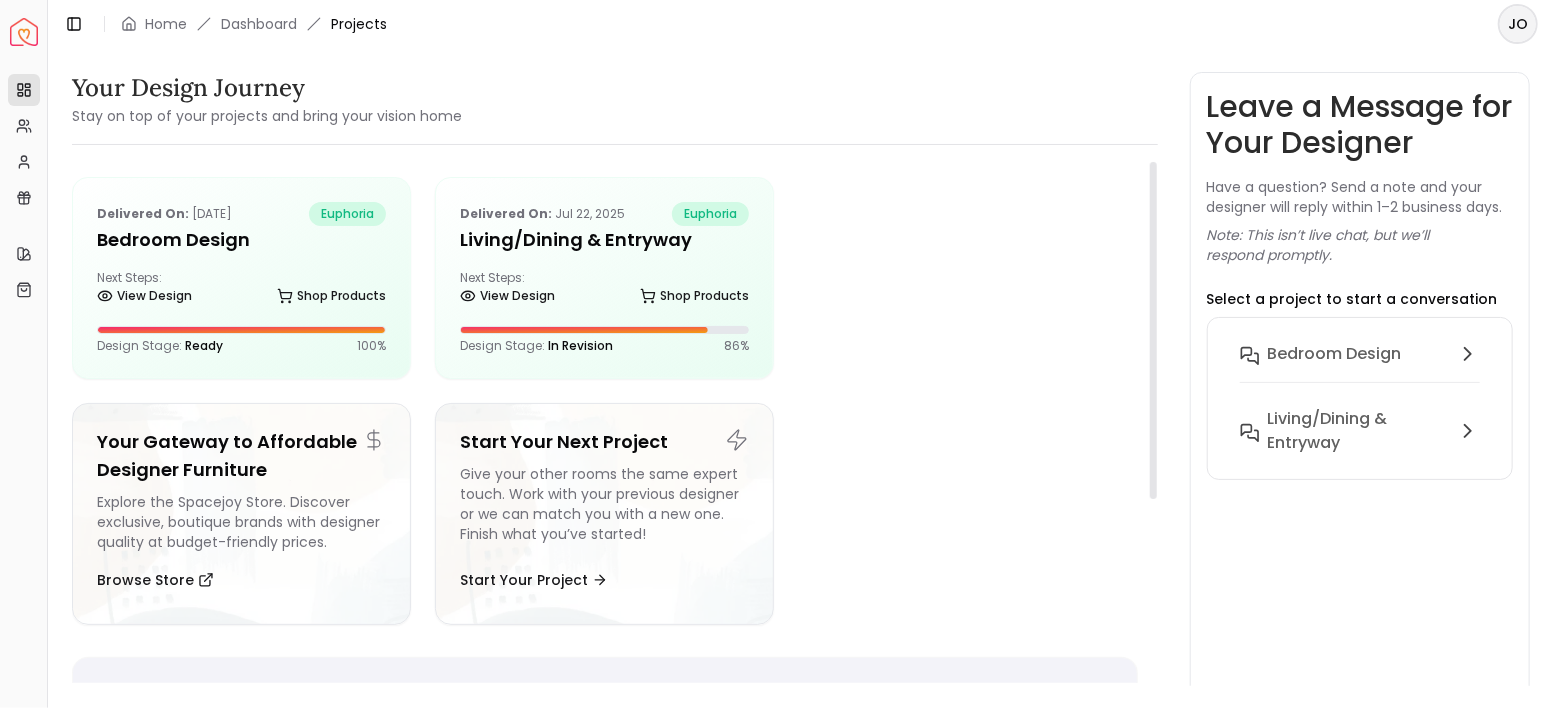 click at bounding box center (967, 278) 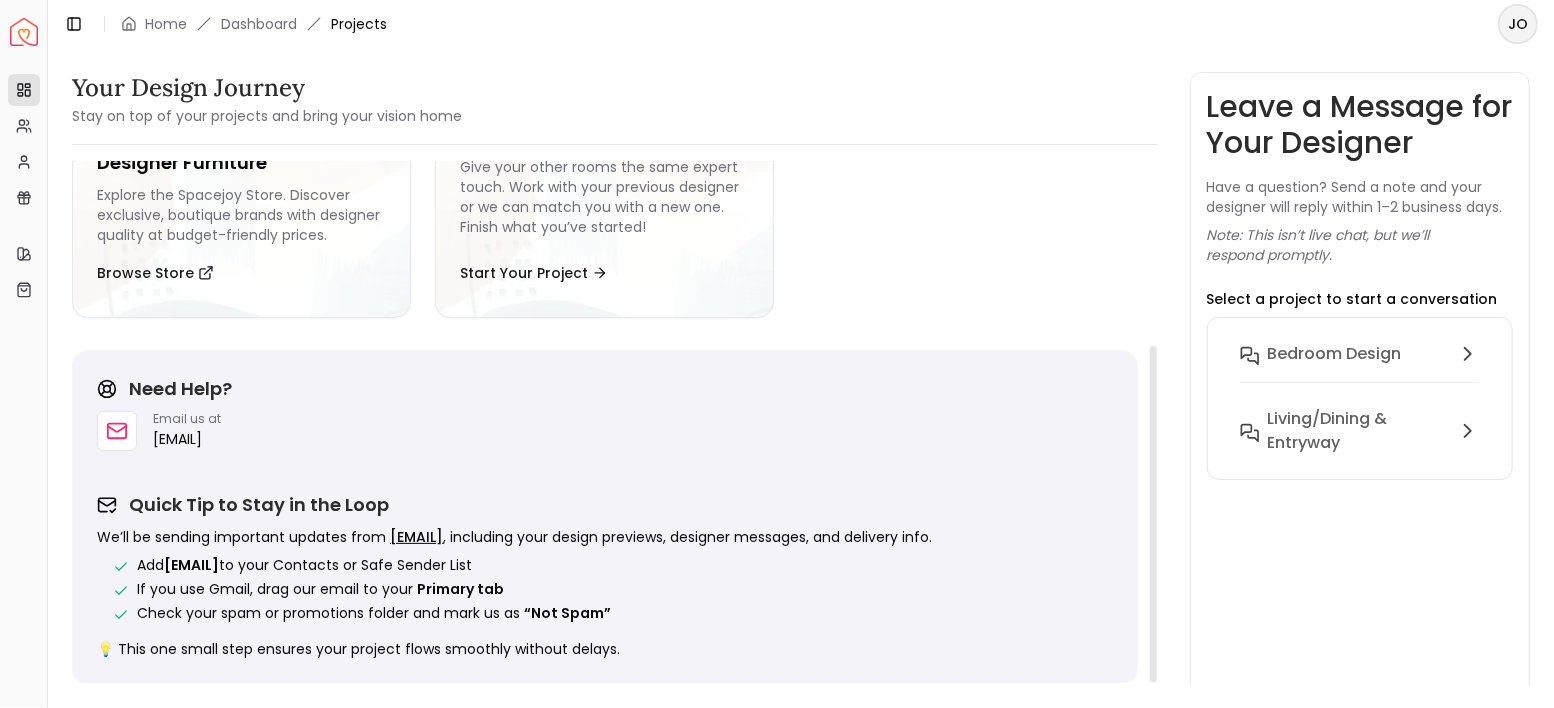 scroll, scrollTop: 0, scrollLeft: 0, axis: both 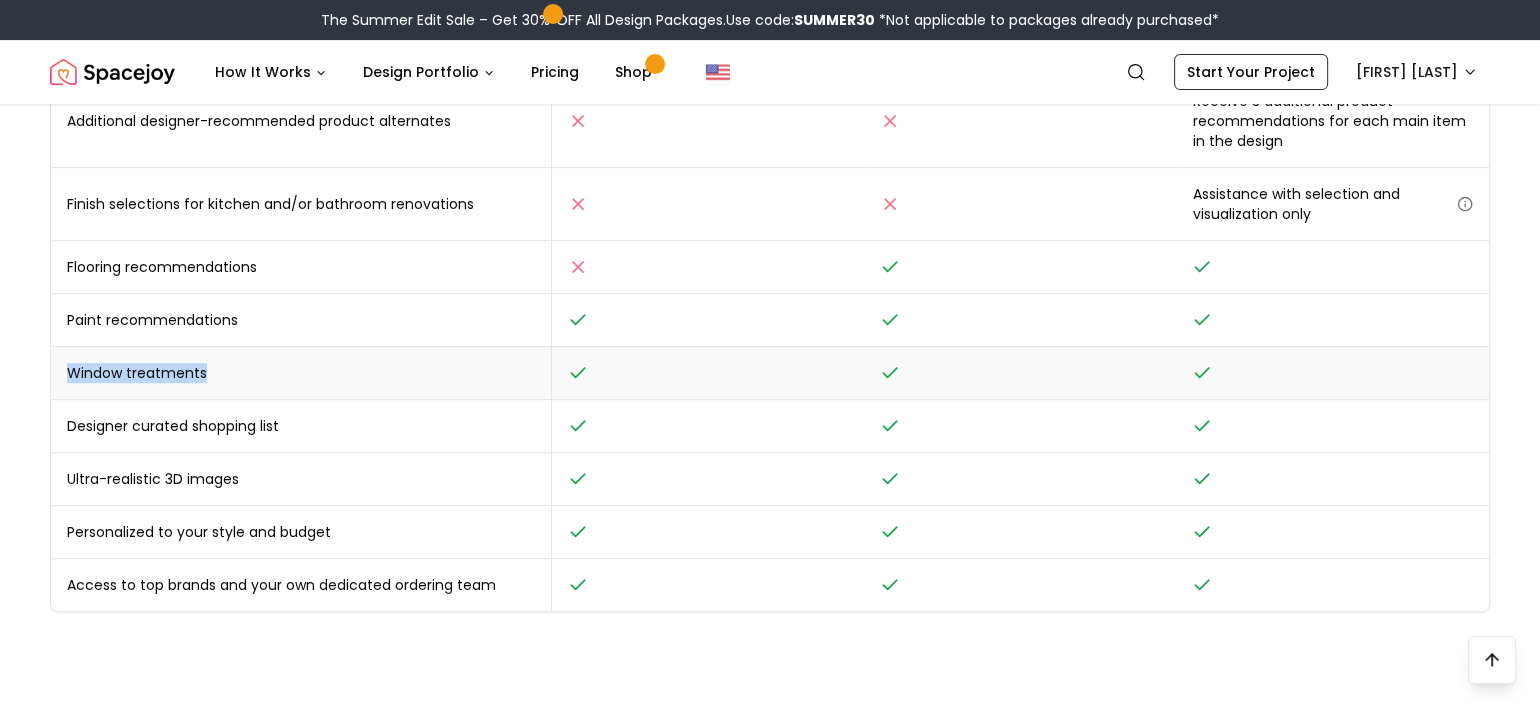 drag, startPoint x: 289, startPoint y: 368, endPoint x: 52, endPoint y: 373, distance: 237.05273 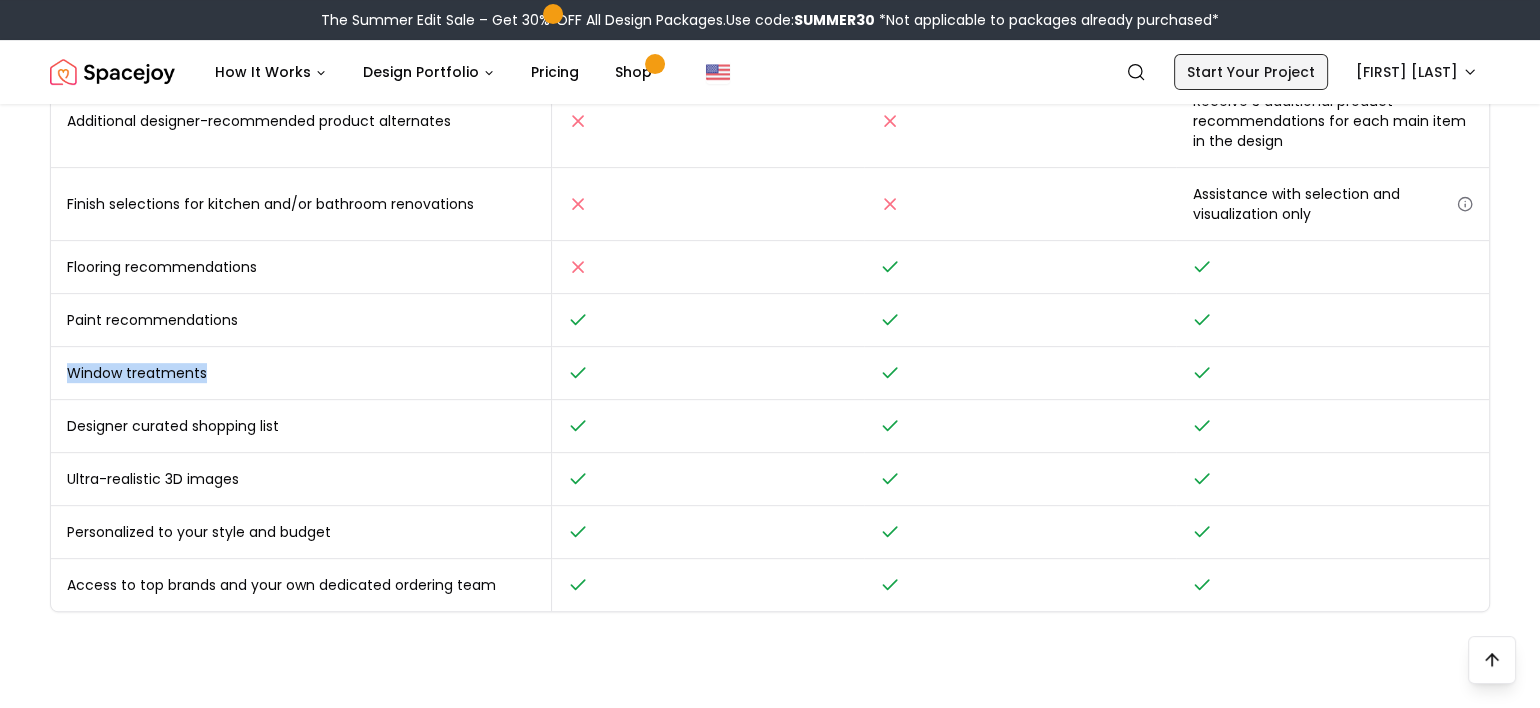 copy on "Window treatments" 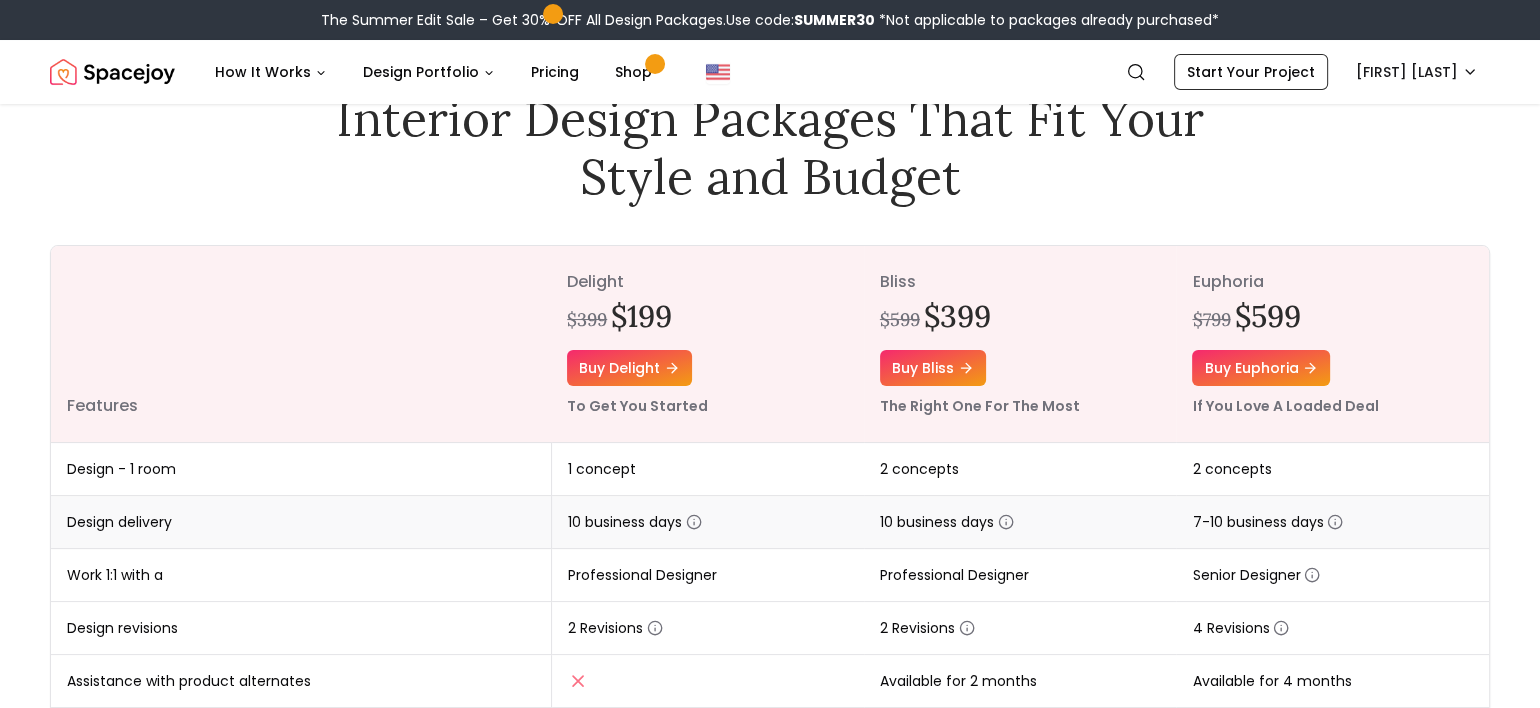 scroll, scrollTop: 0, scrollLeft: 0, axis: both 